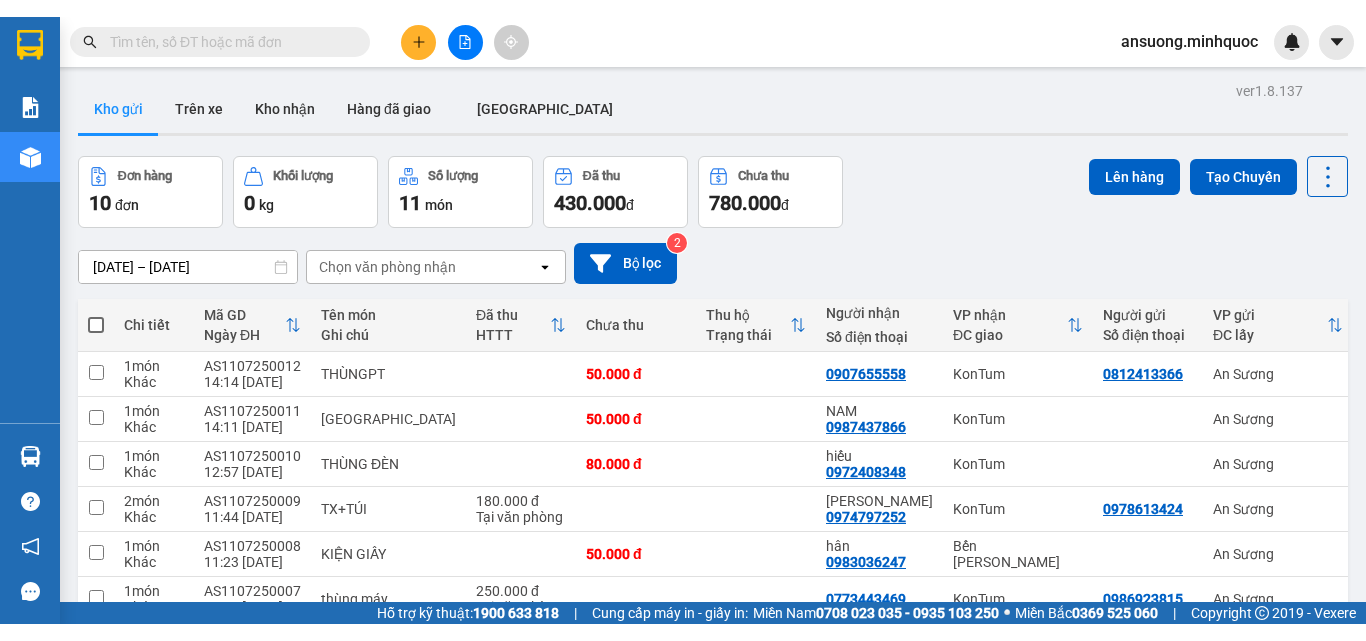 scroll, scrollTop: 0, scrollLeft: 0, axis: both 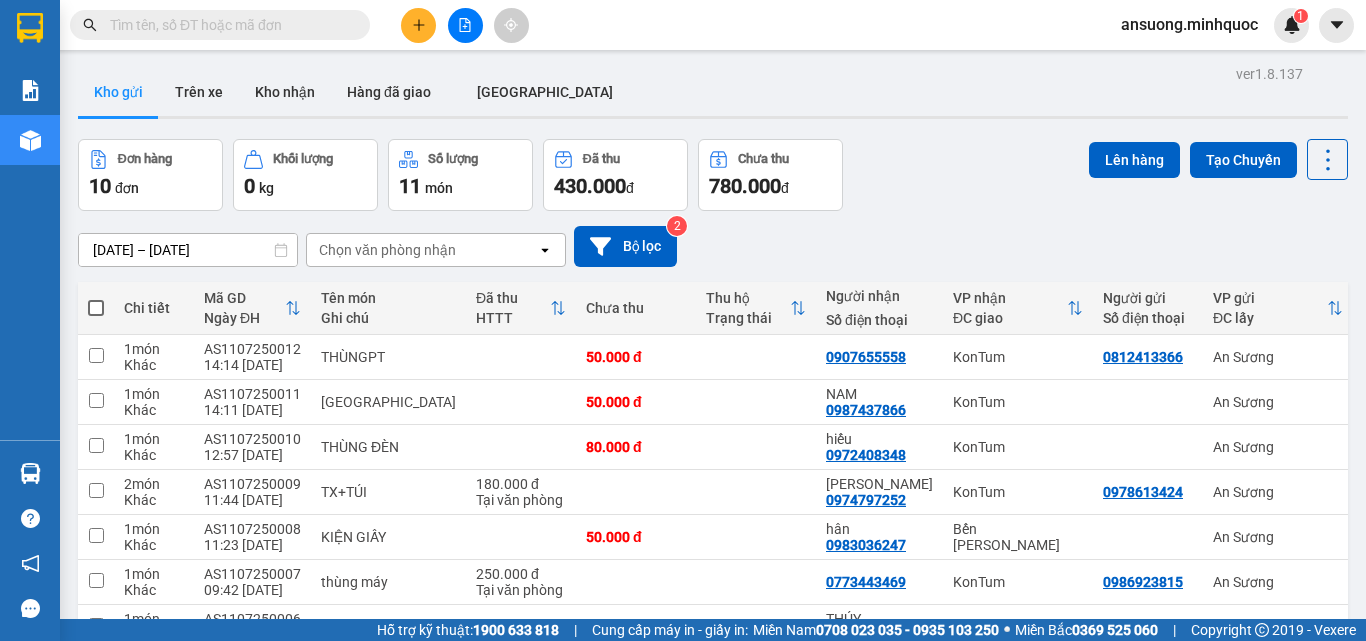 click at bounding box center (418, 25) 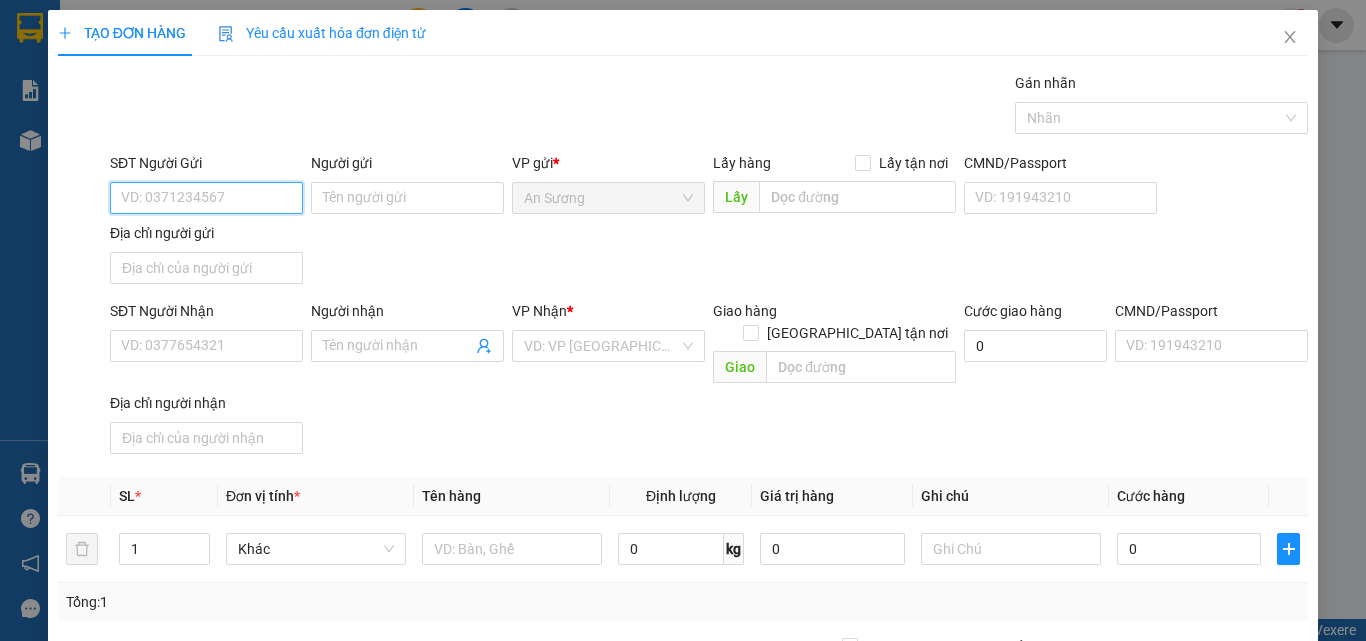 type on "0" 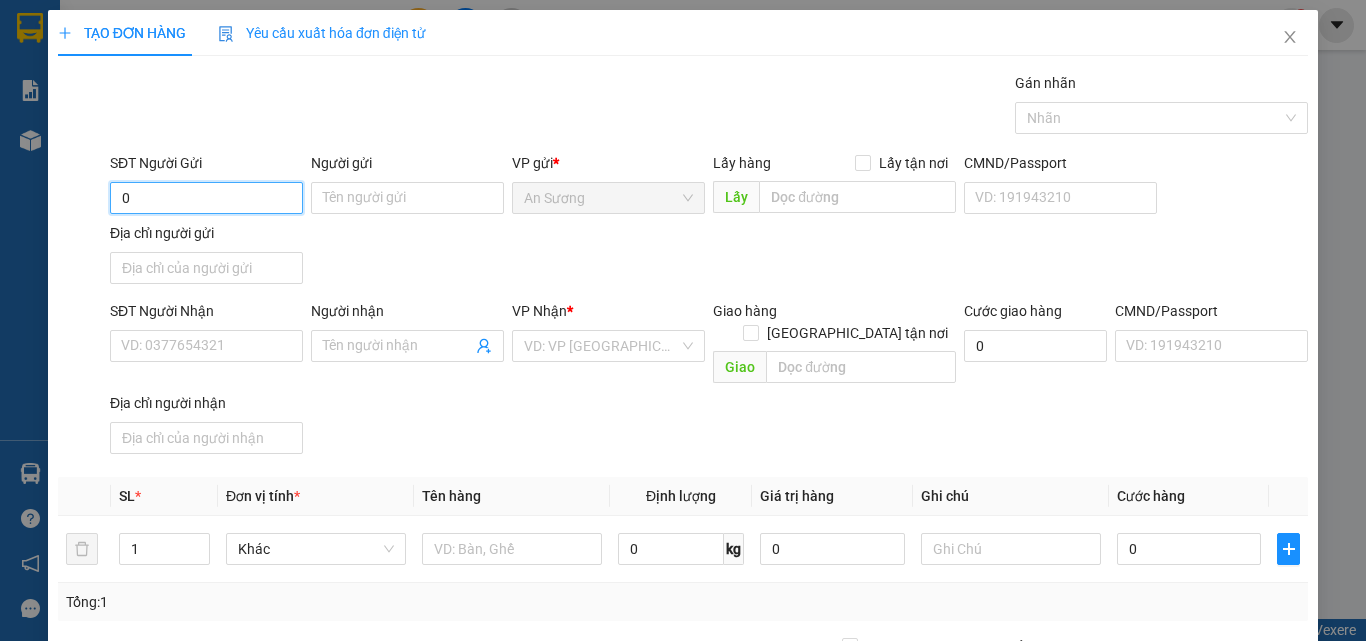 type 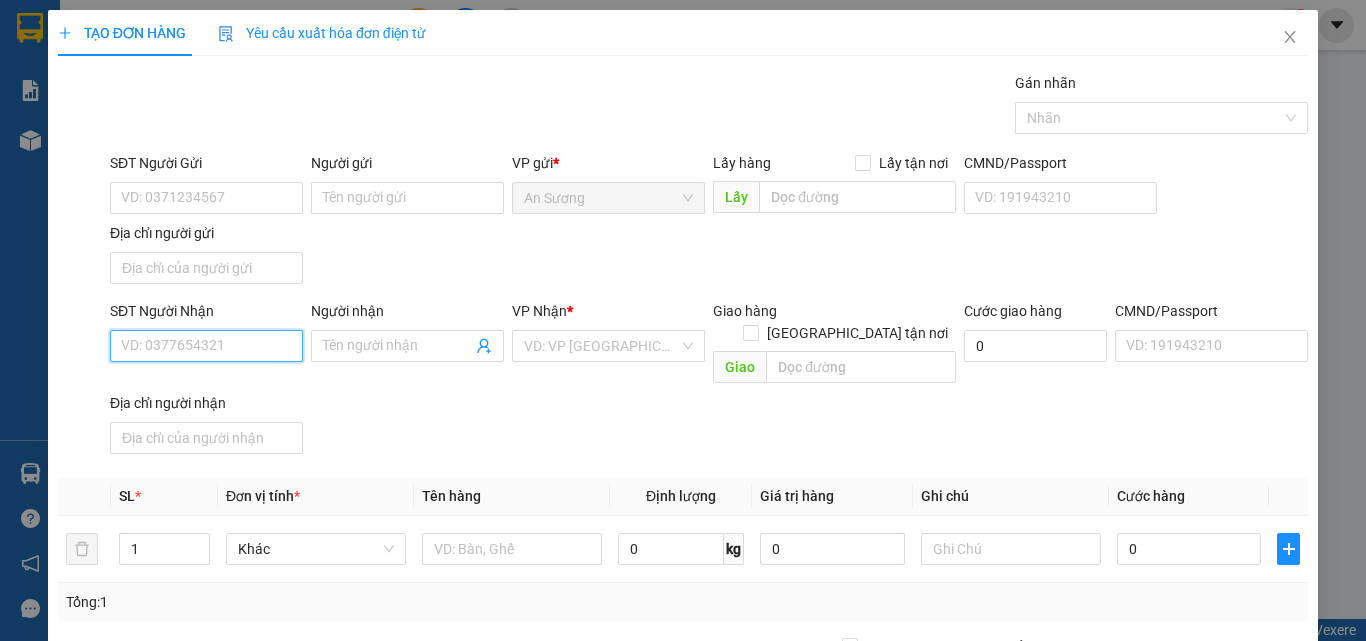 click on "SĐT Người Nhận" at bounding box center [206, 346] 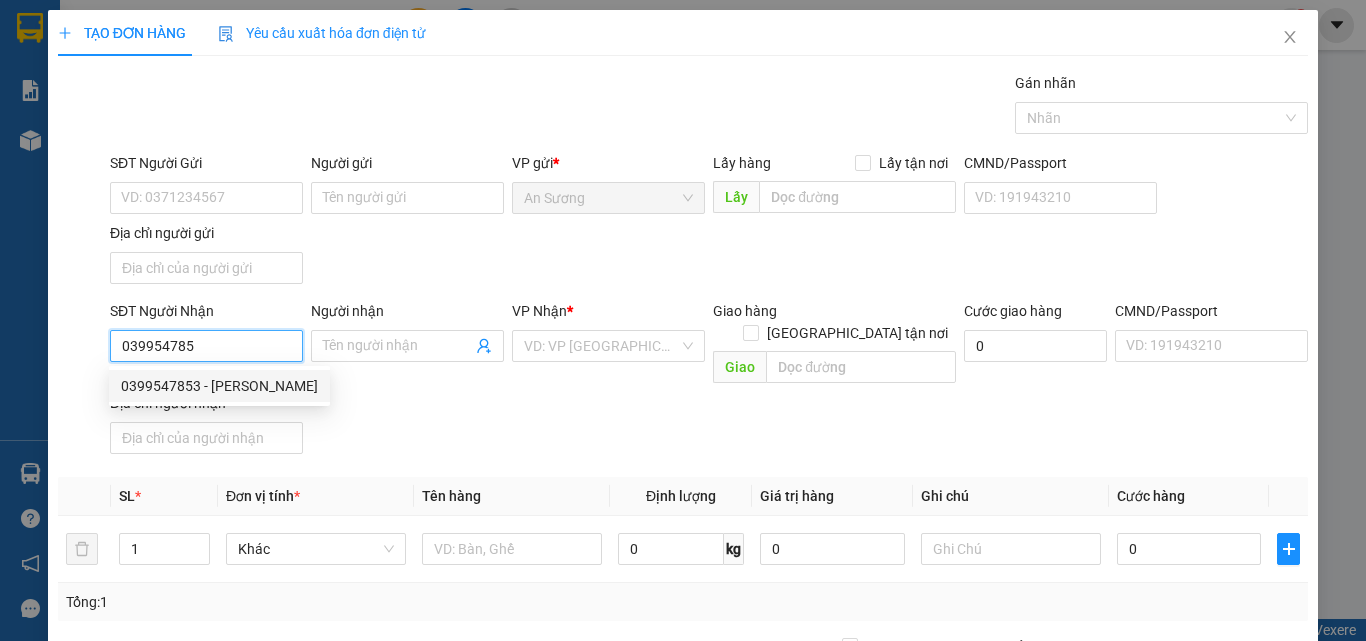 click on "0399547853 - [PERSON_NAME]" at bounding box center (219, 386) 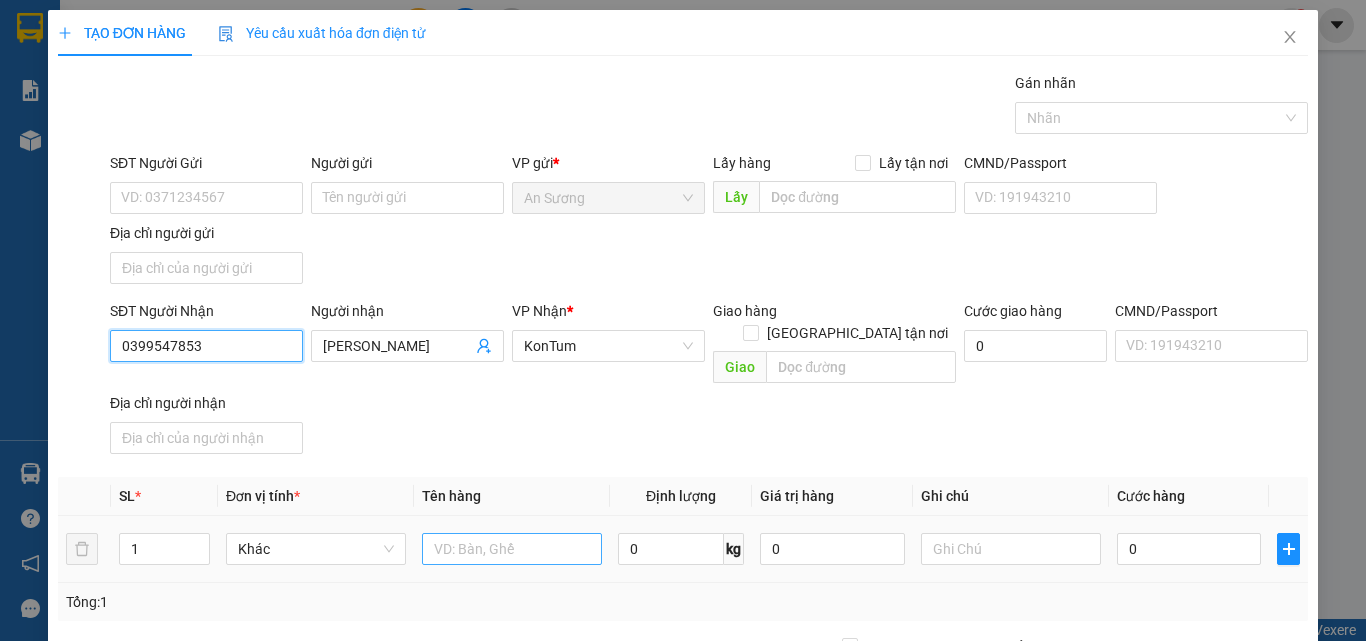 type on "0399547853" 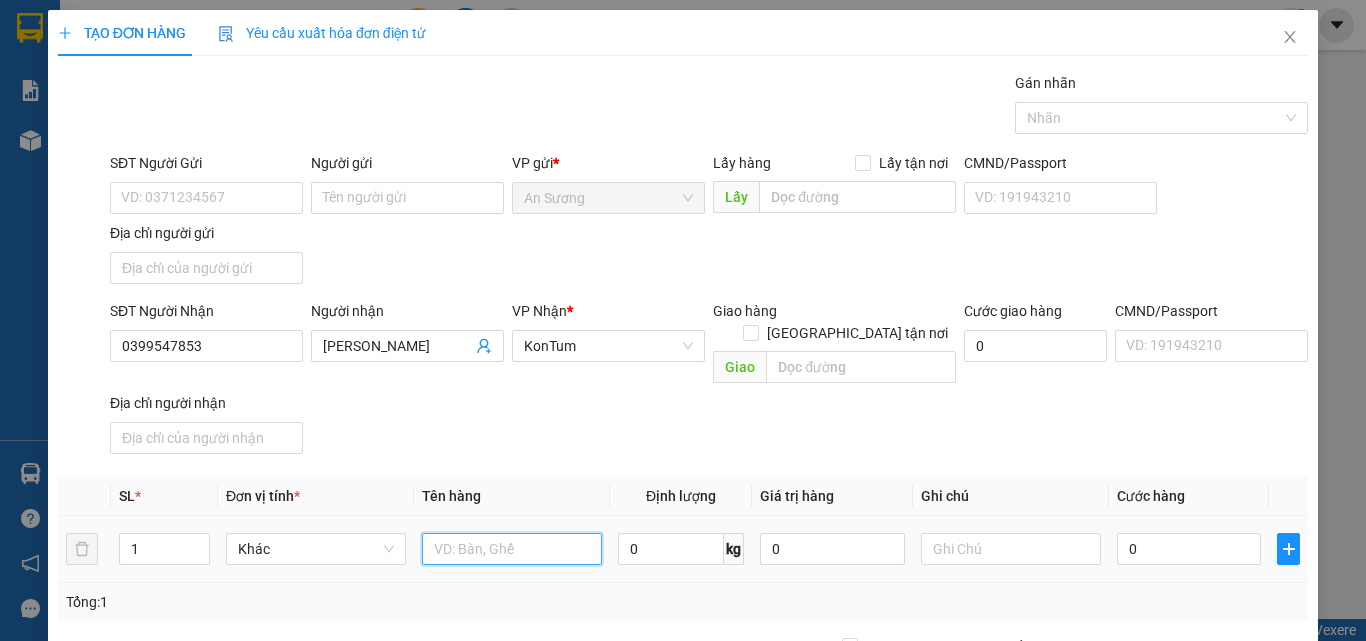 drag, startPoint x: 472, startPoint y: 524, endPoint x: 414, endPoint y: 484, distance: 70.45566 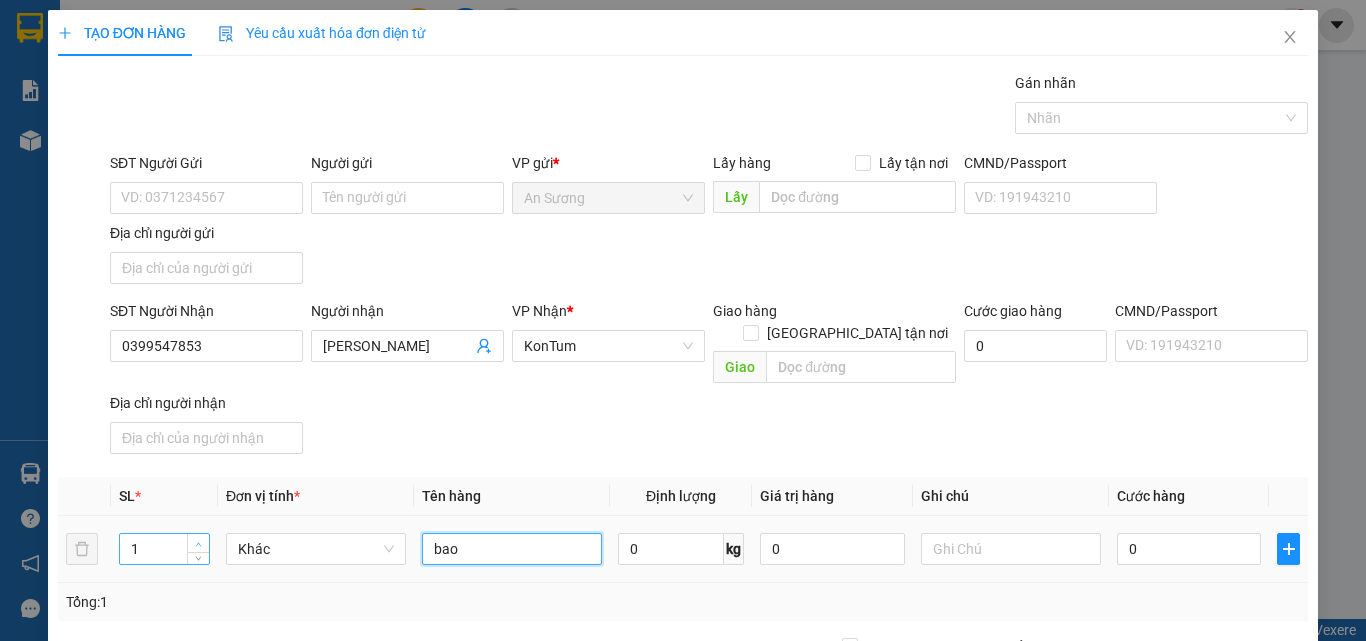type on "bao" 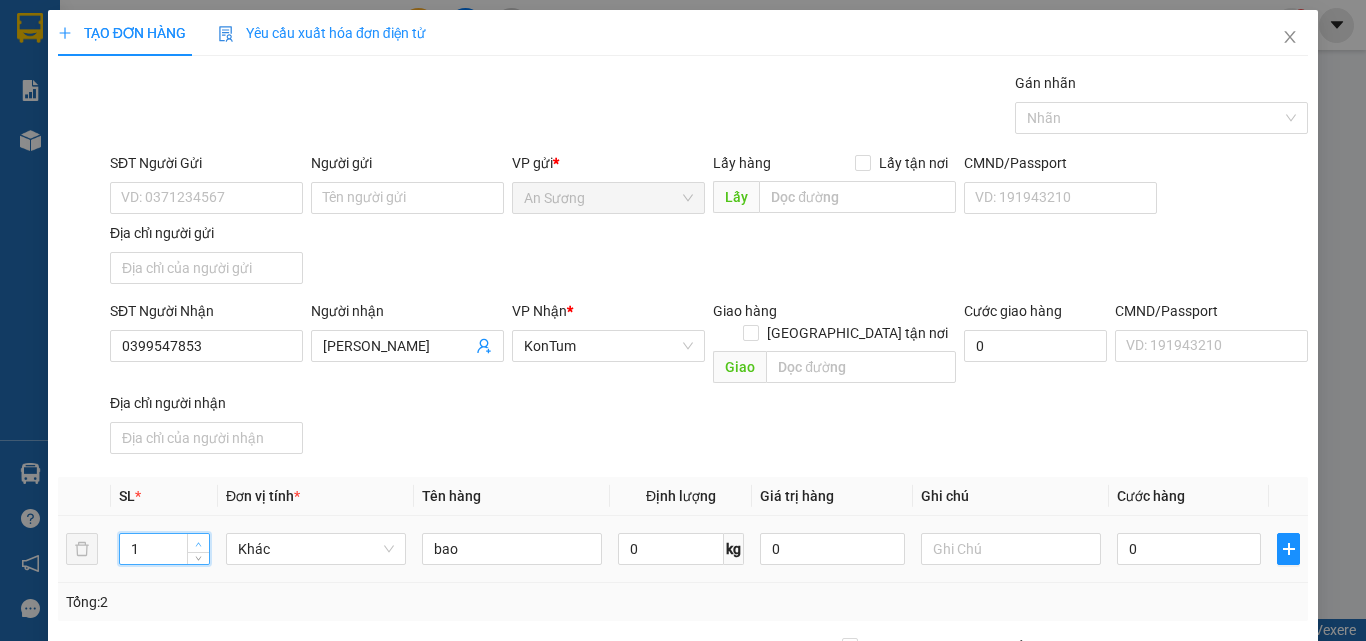 click 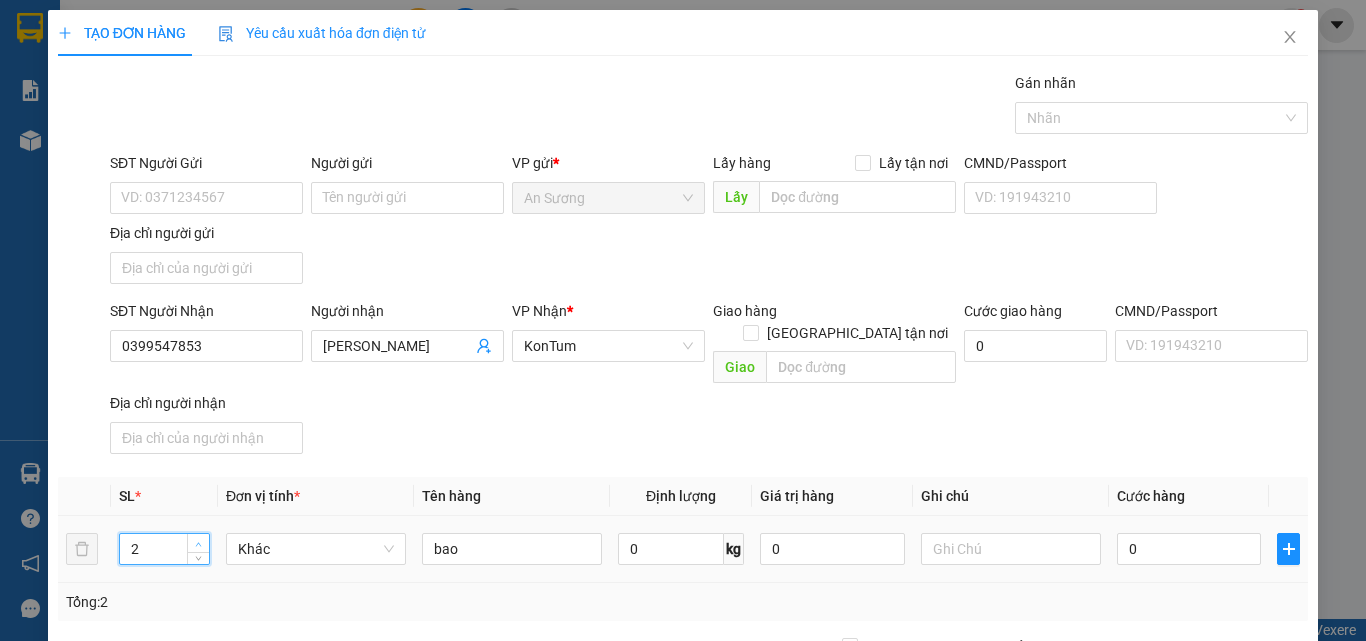 type on "3" 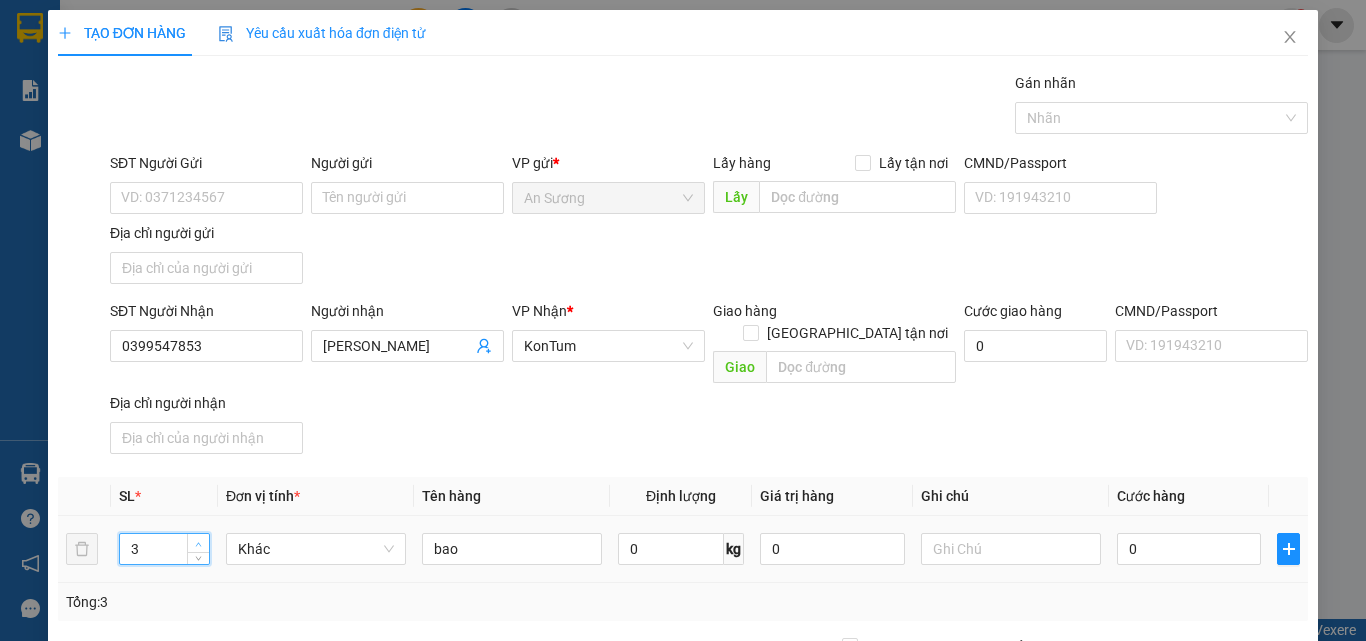 click 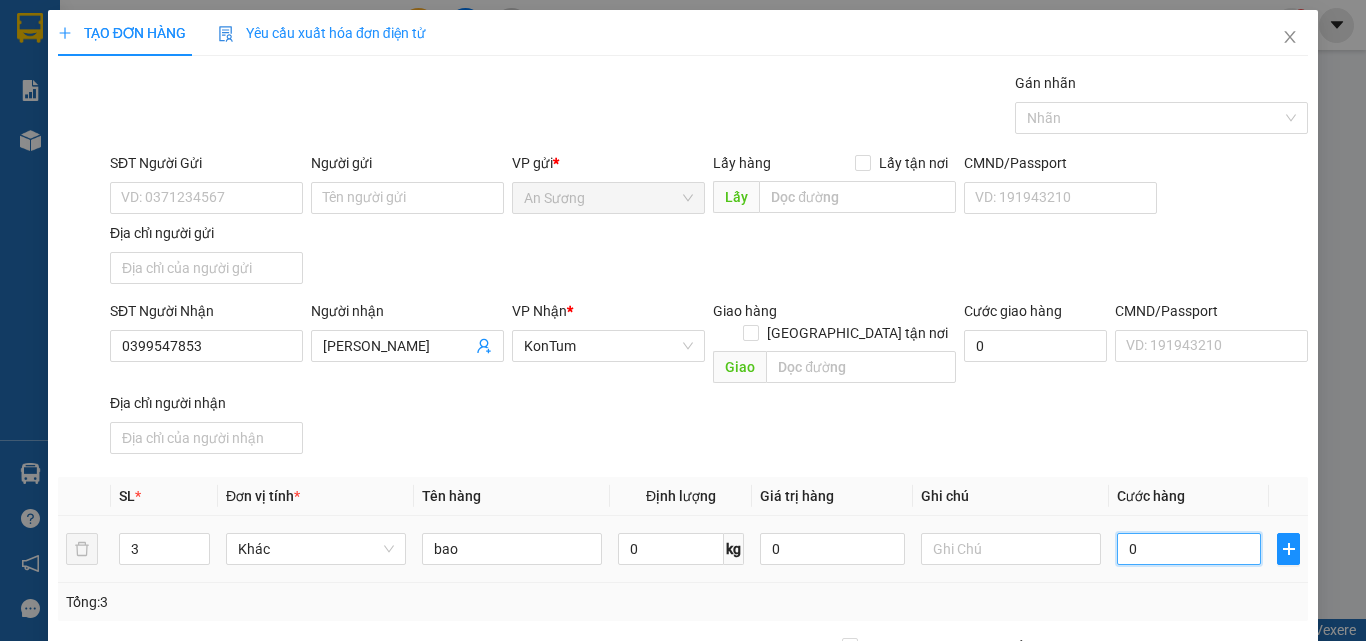click on "0" at bounding box center (1189, 549) 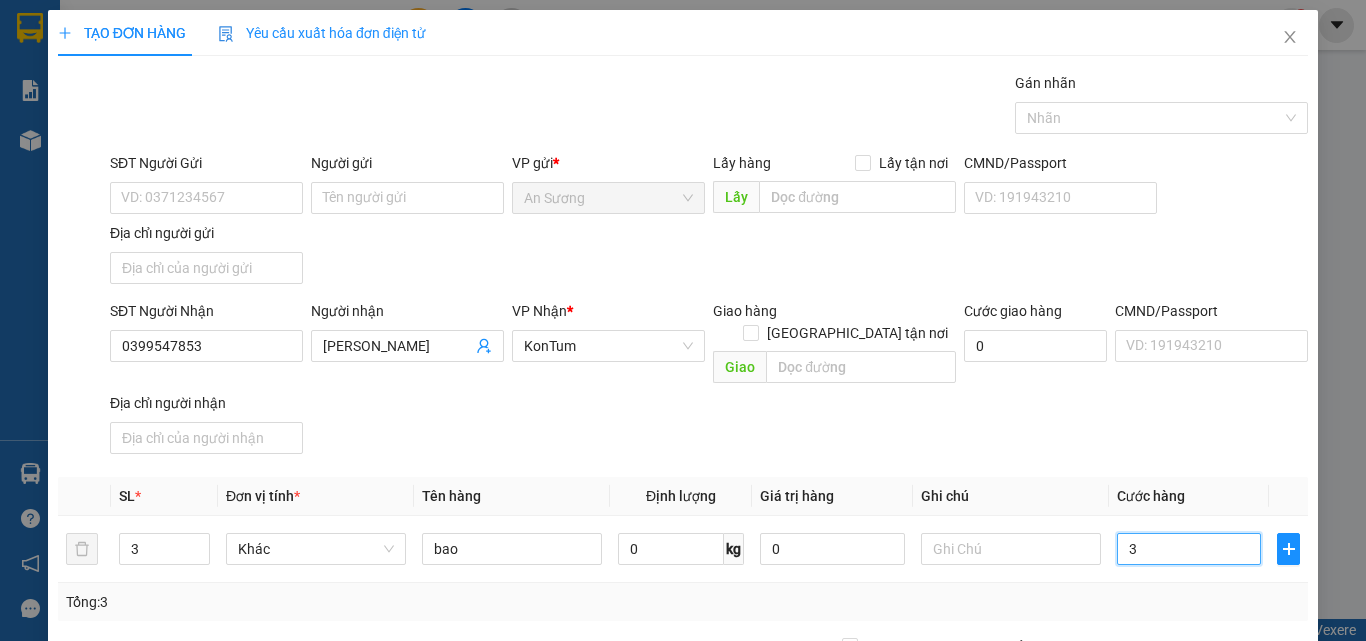 type on "3" 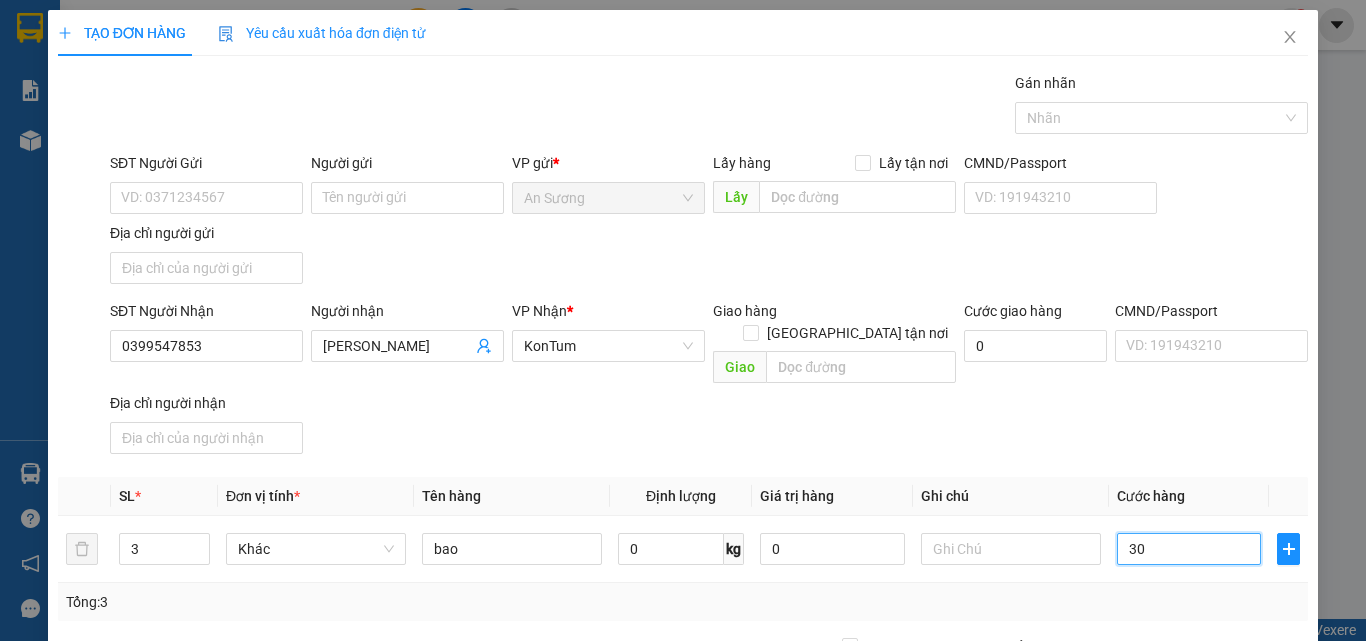 type on "30" 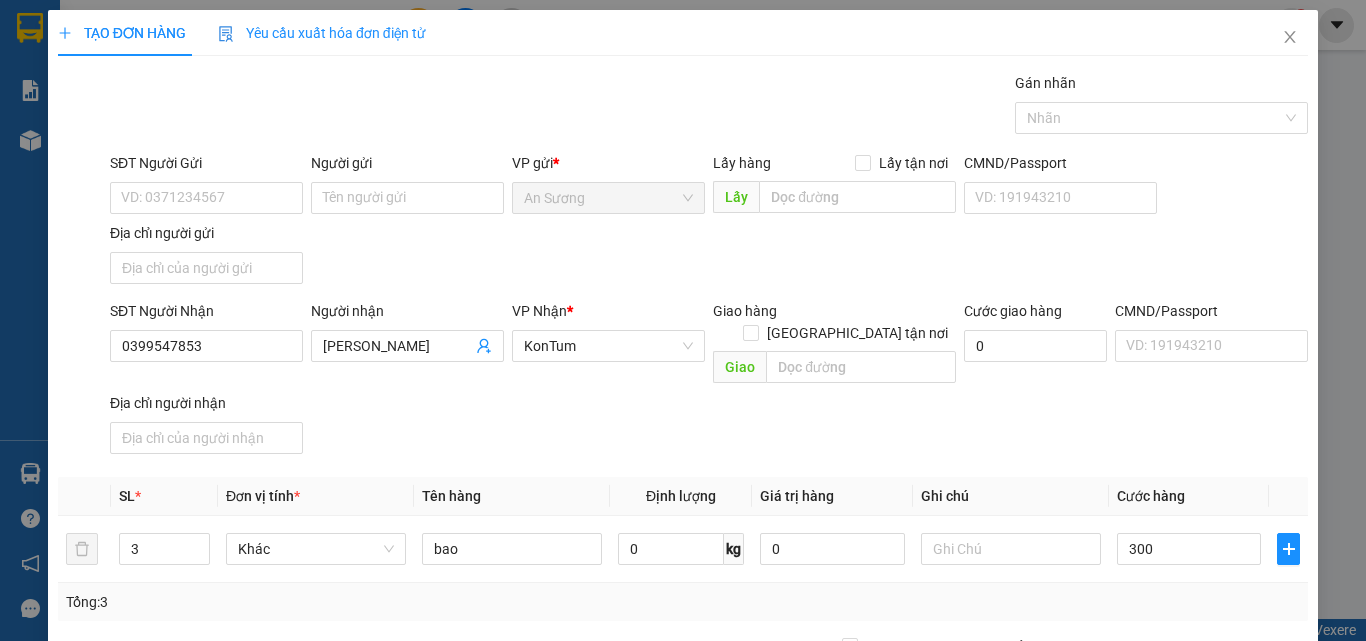 type on "300.000" 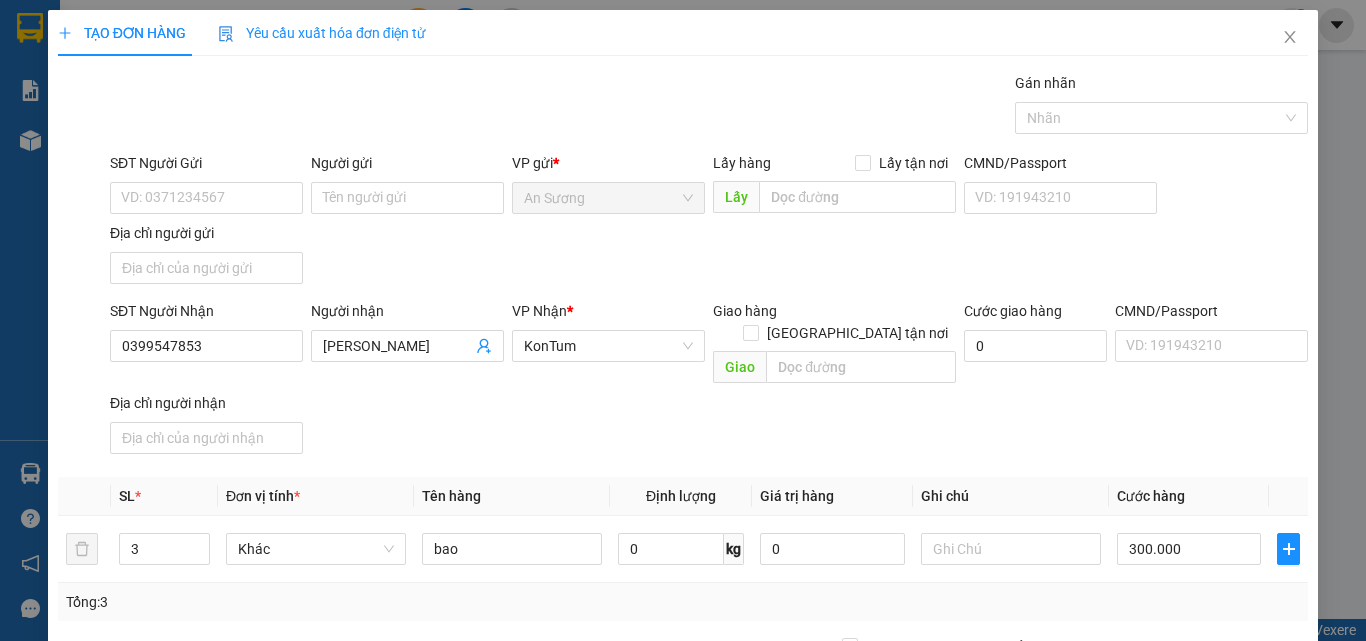 click on "SĐT Người Nhận 0399547853 Người nhận kim anh VP Nhận  * KonTum Giao hàng Giao tận nơi Giao Cước giao hàng 0 CMND/Passport VD: [PASSPORT] Địa chỉ người nhận" at bounding box center (709, 381) 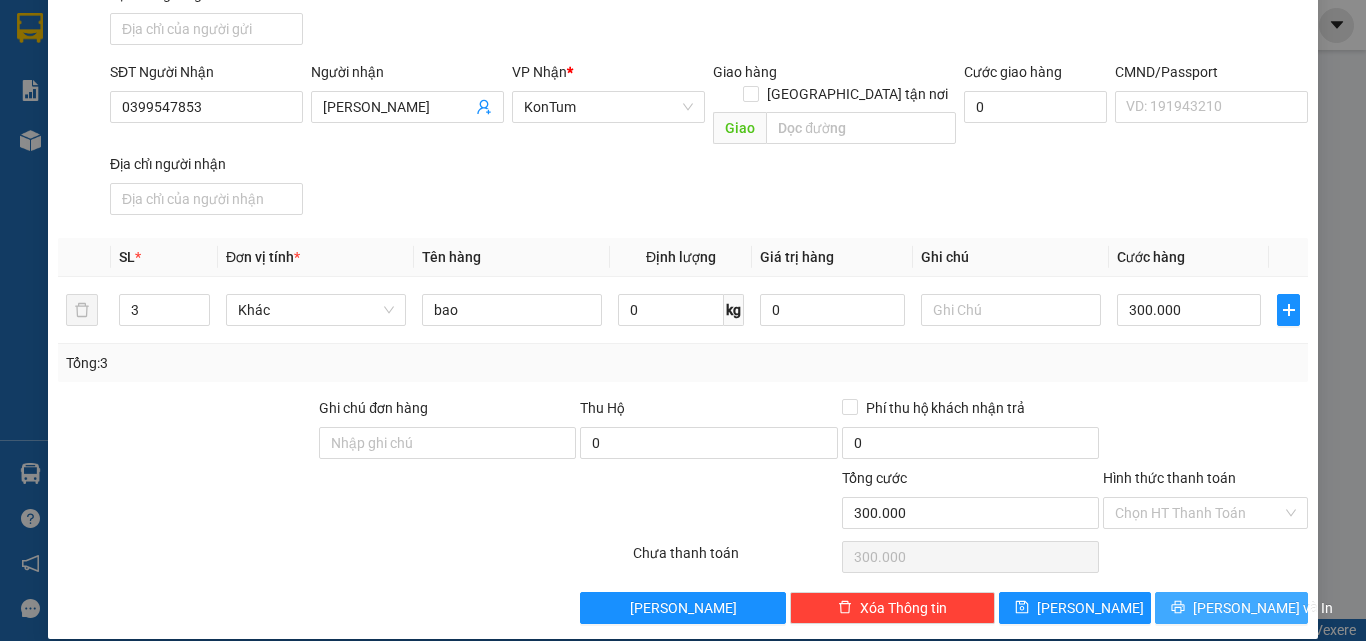 click on "[PERSON_NAME] và In" at bounding box center (1263, 608) 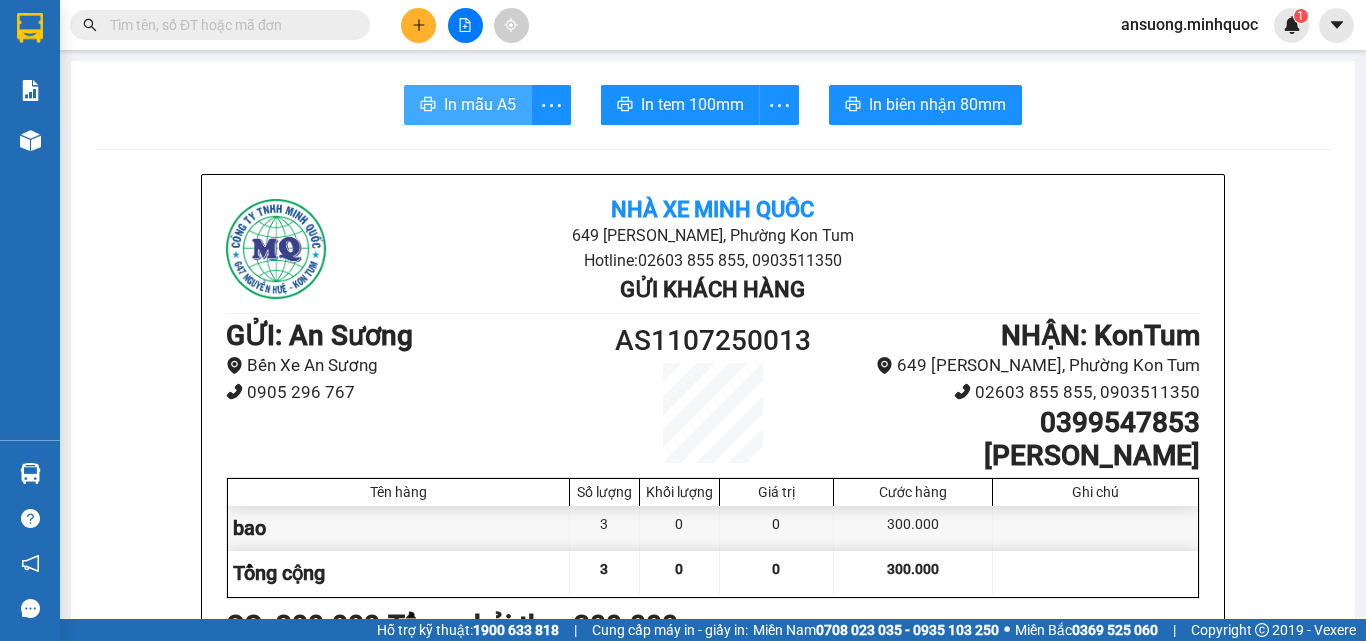 click on "In mẫu A5" at bounding box center [468, 105] 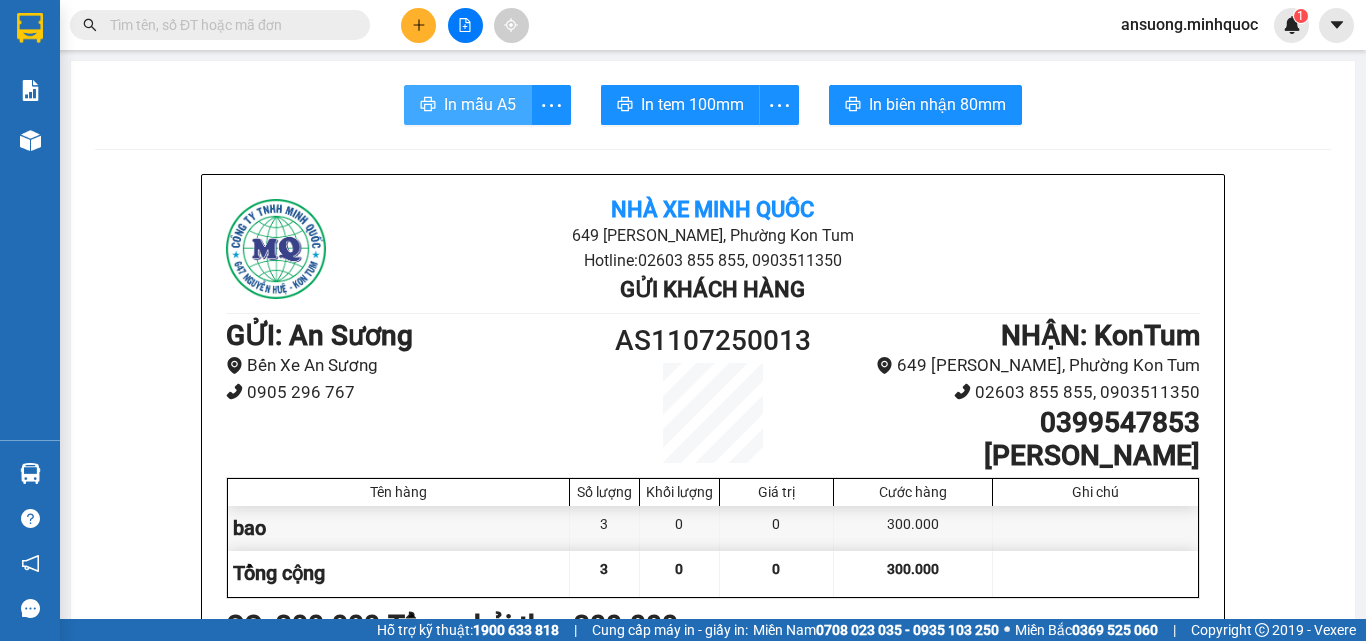 scroll, scrollTop: 0, scrollLeft: 0, axis: both 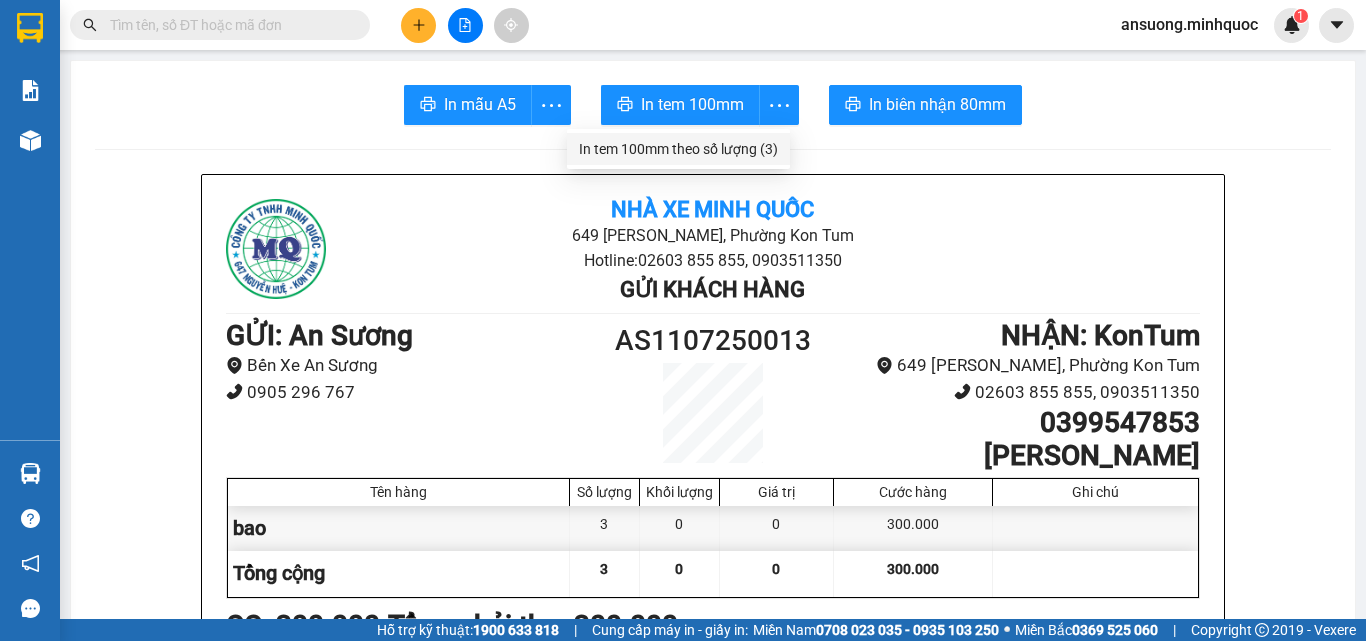 click on "In tem 100mm theo số lượng   (3)" at bounding box center [678, 149] 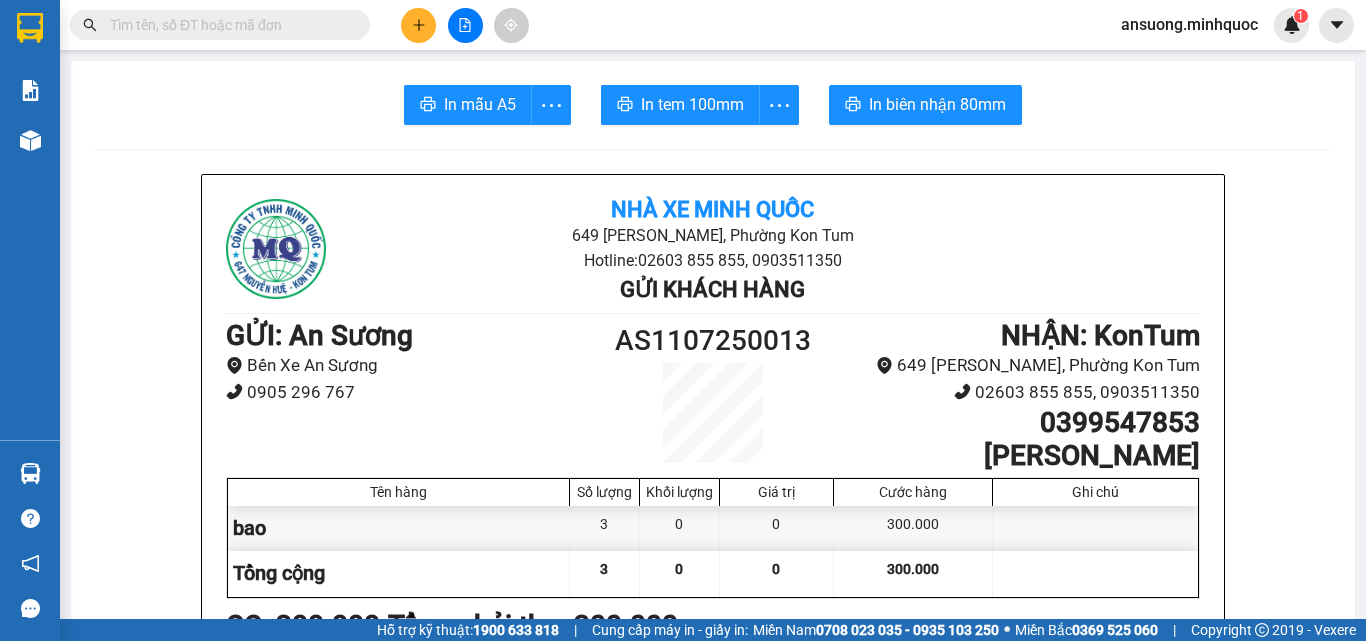 scroll, scrollTop: 0, scrollLeft: 0, axis: both 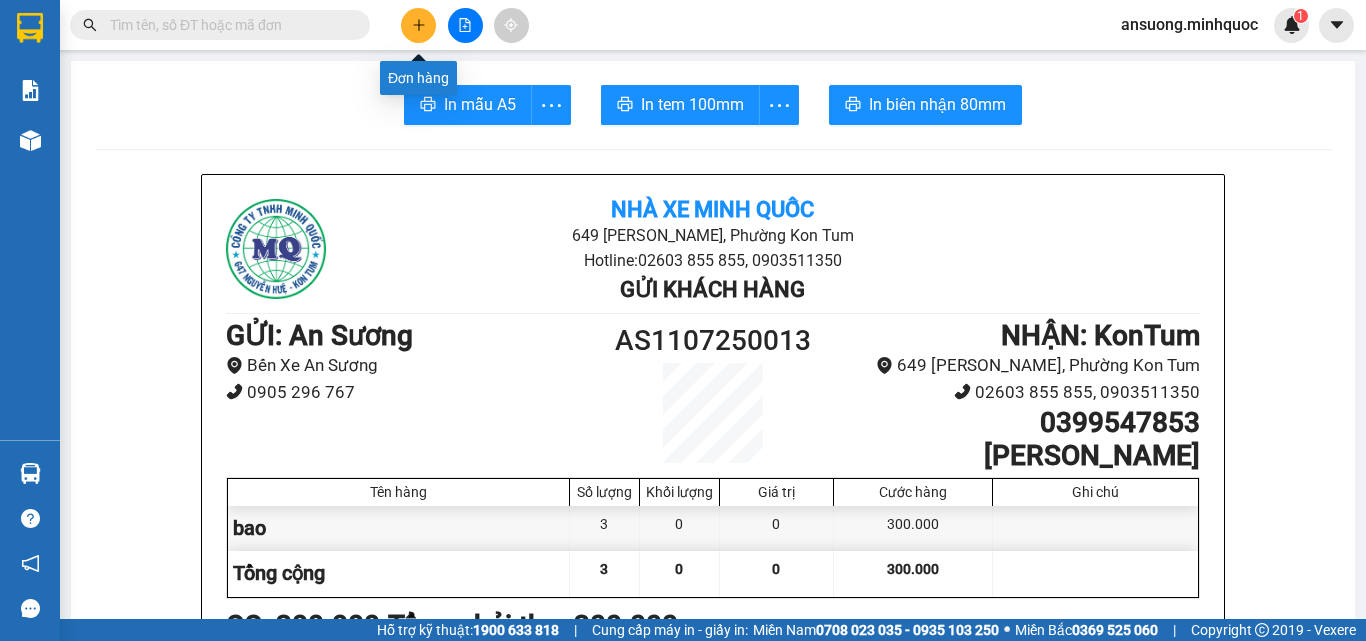 click at bounding box center [418, 25] 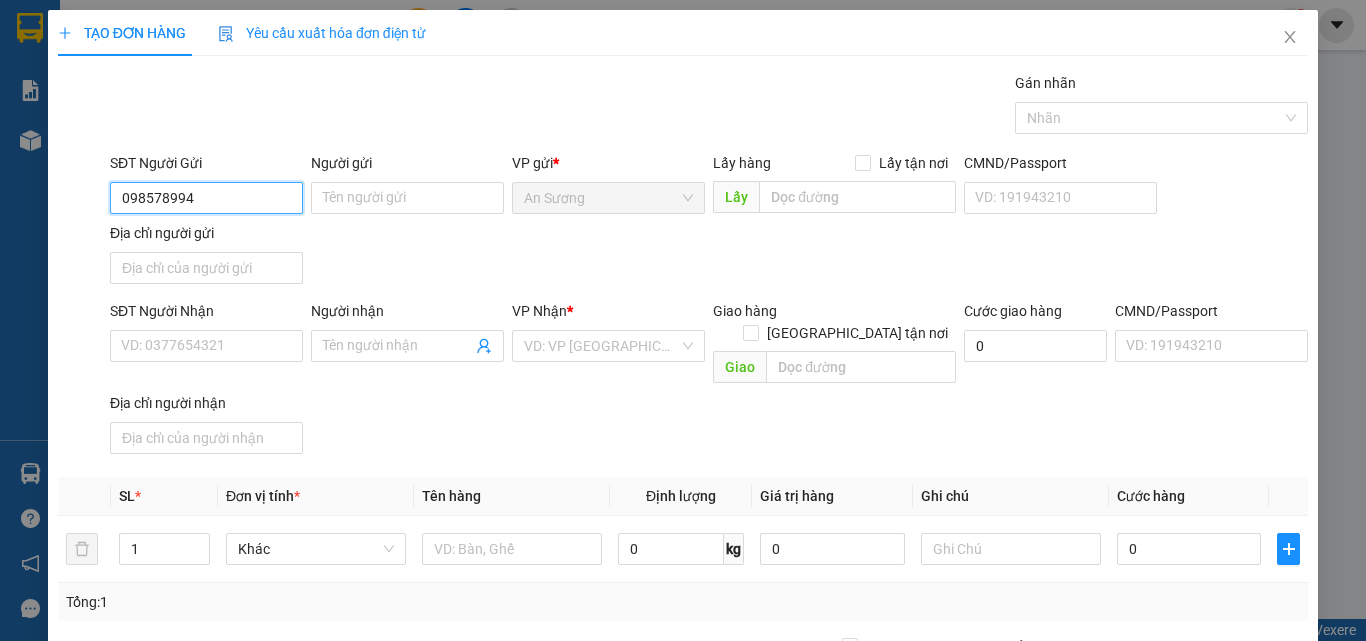 type on "0985789948" 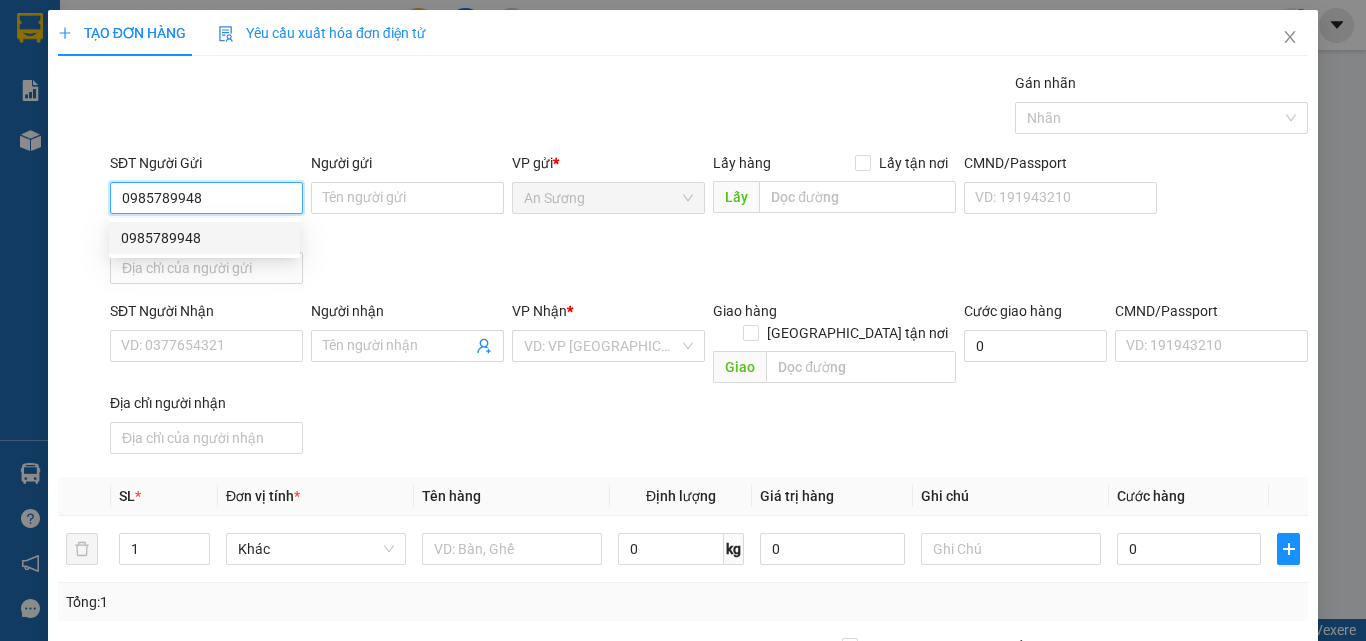 click on "0985789948" at bounding box center (204, 238) 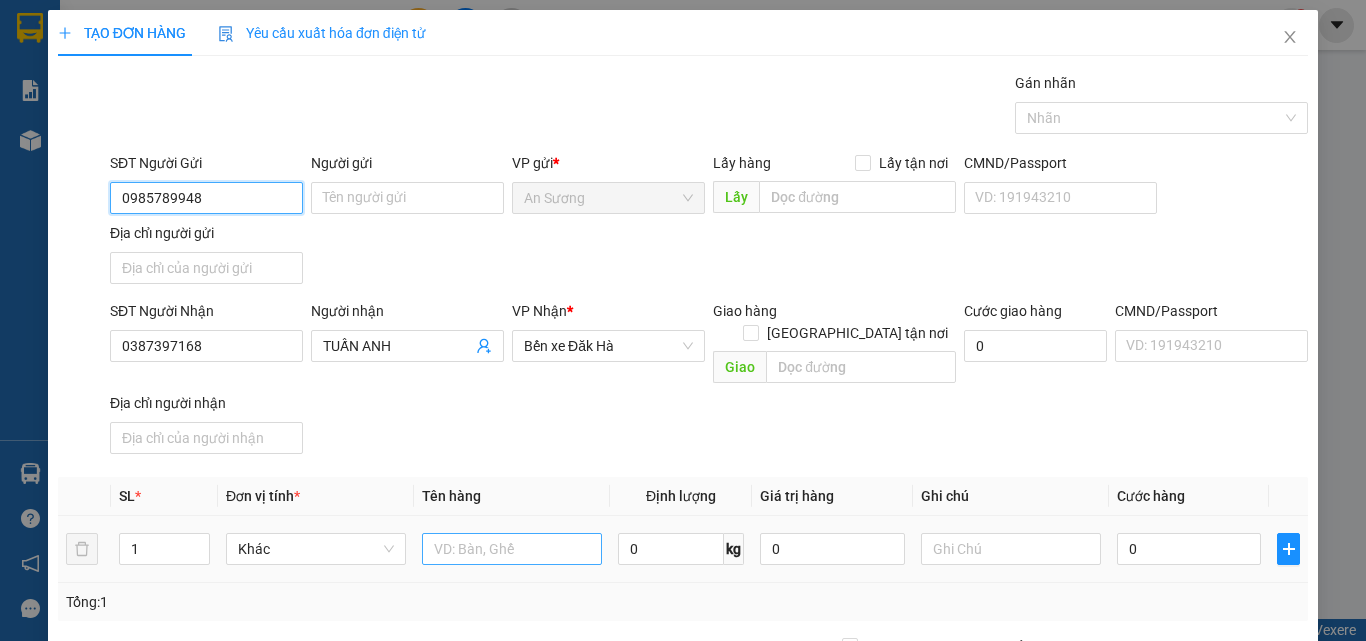 type on "0985789948" 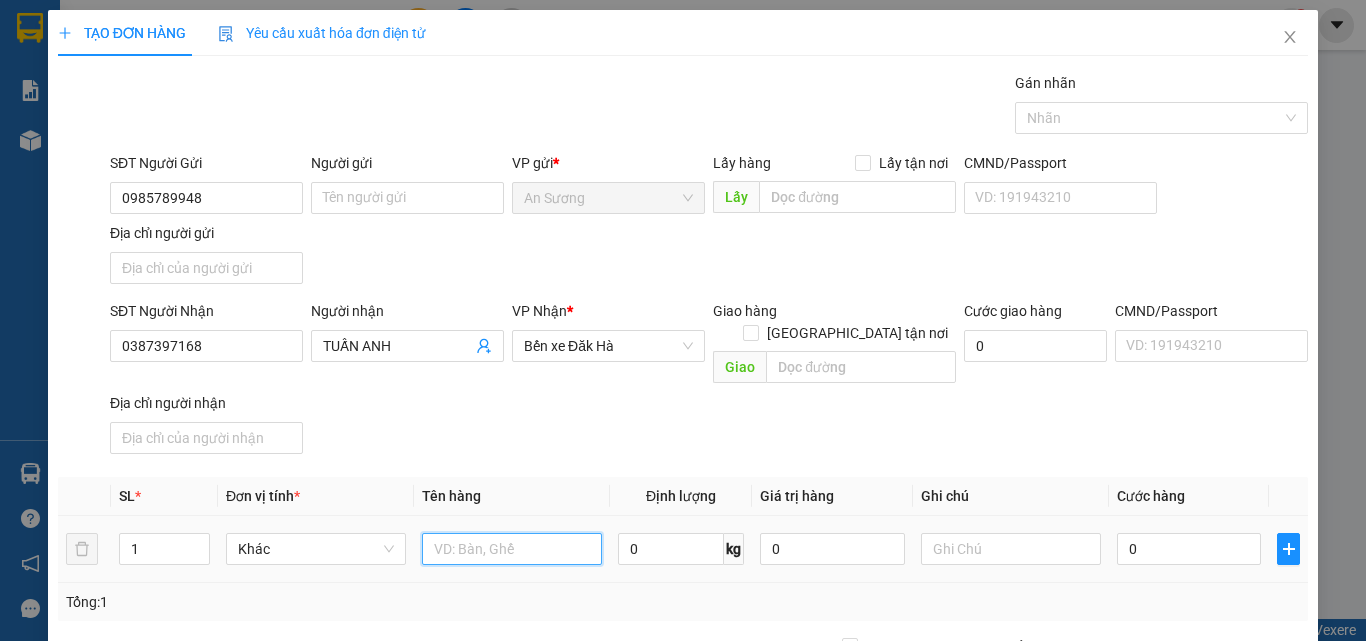 click at bounding box center [512, 549] 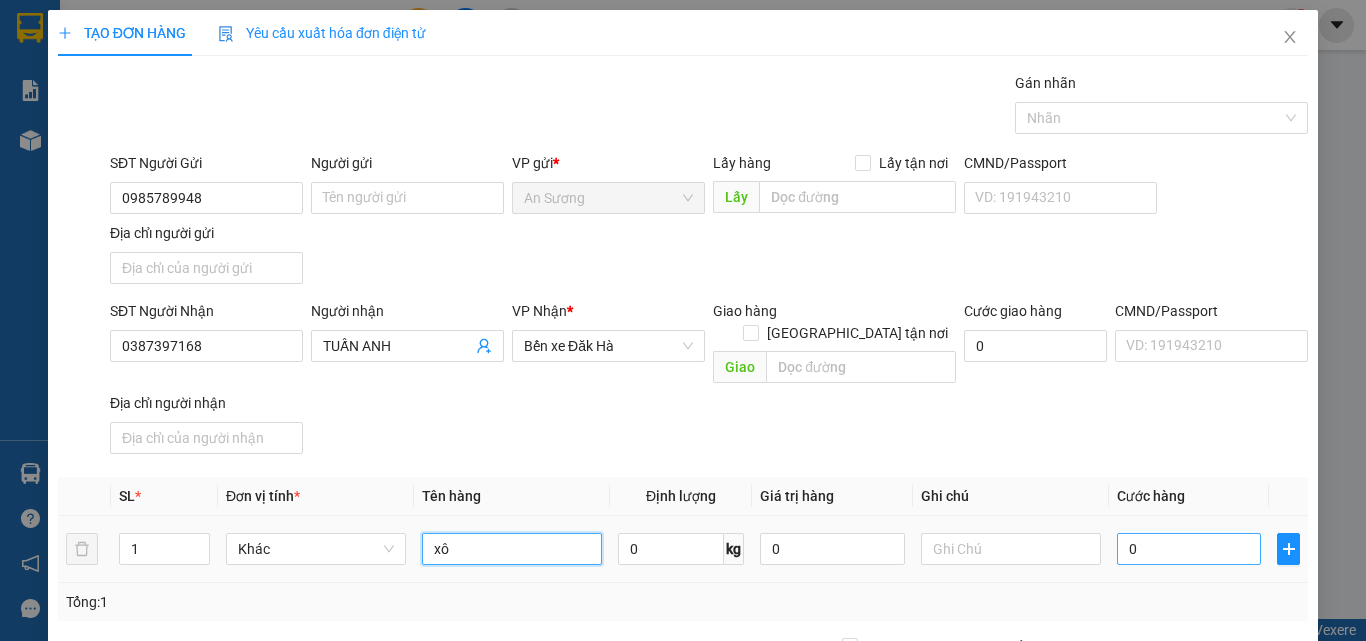 type on "xô" 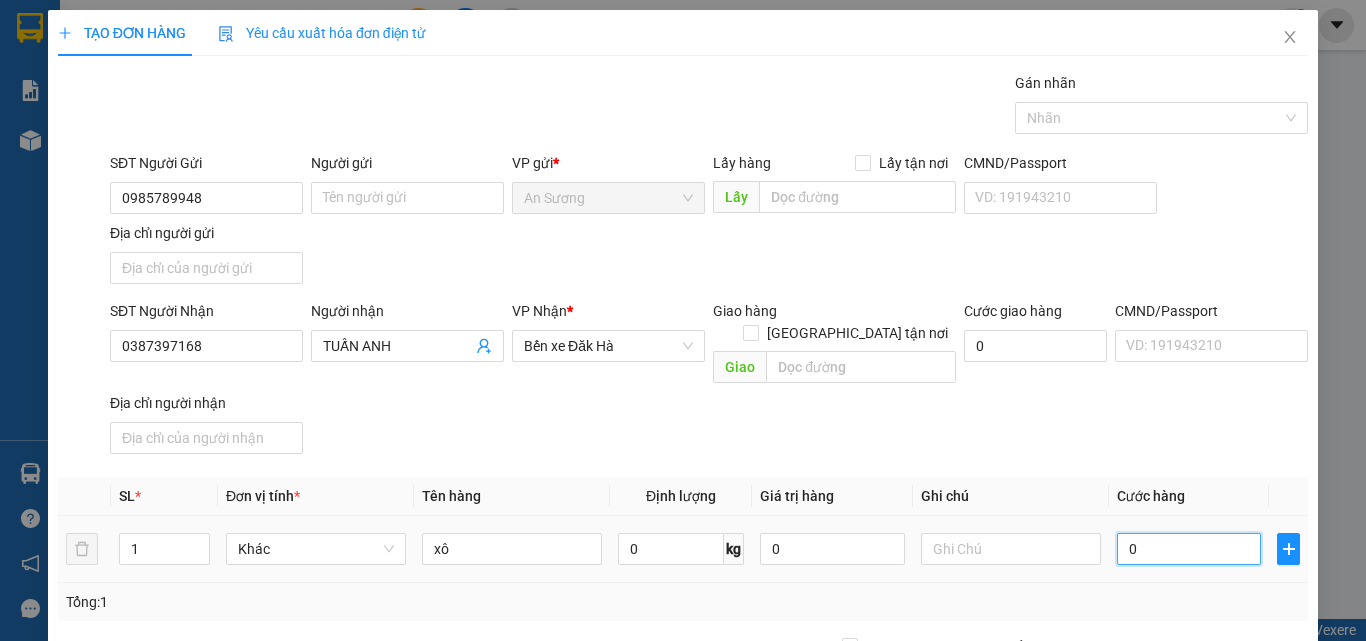 click on "0" at bounding box center [1189, 549] 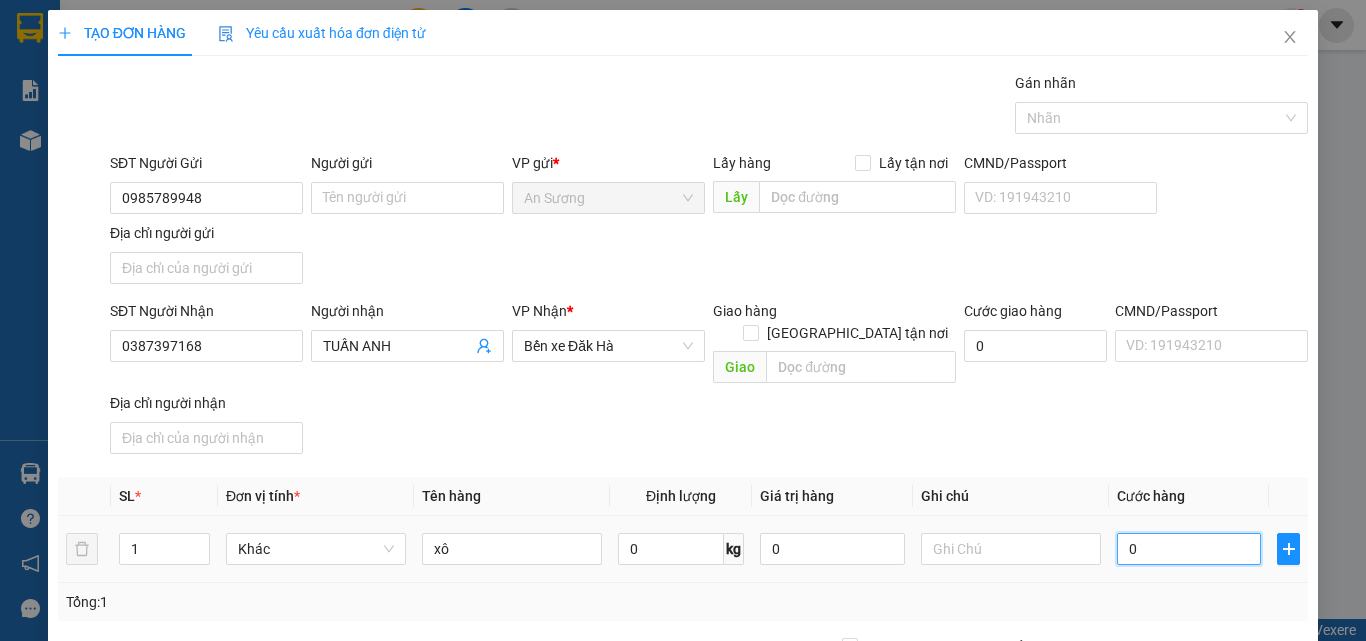 type on "4" 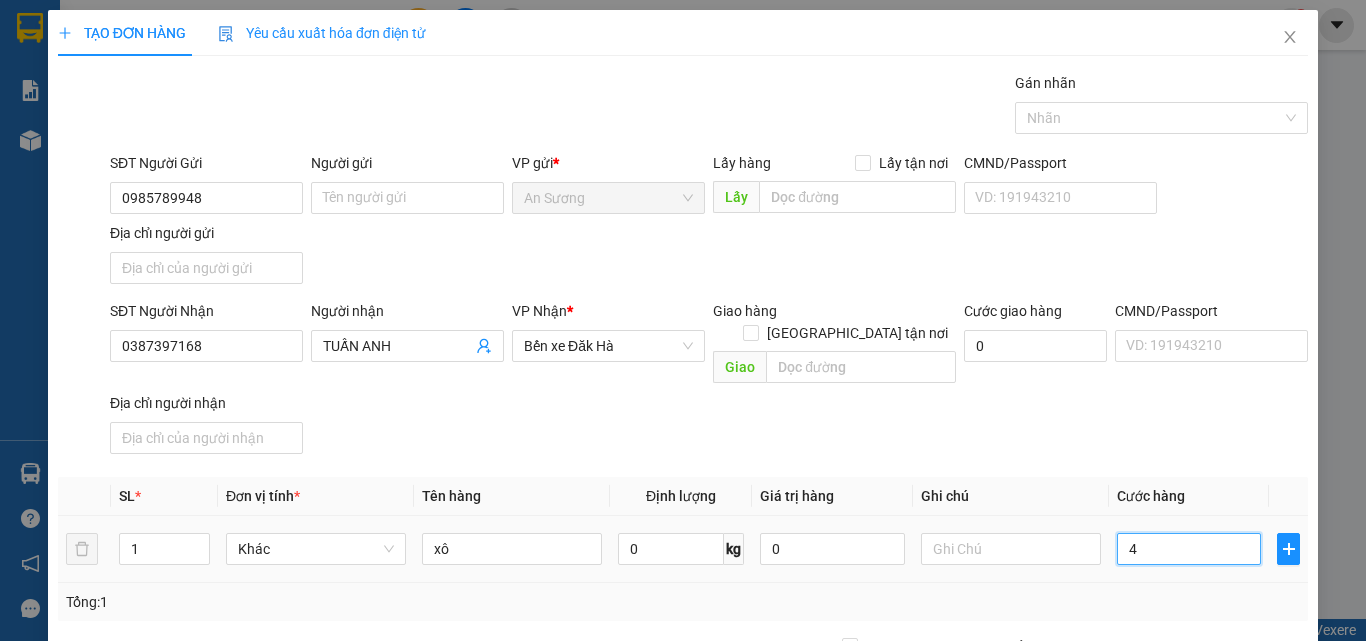 type on "40" 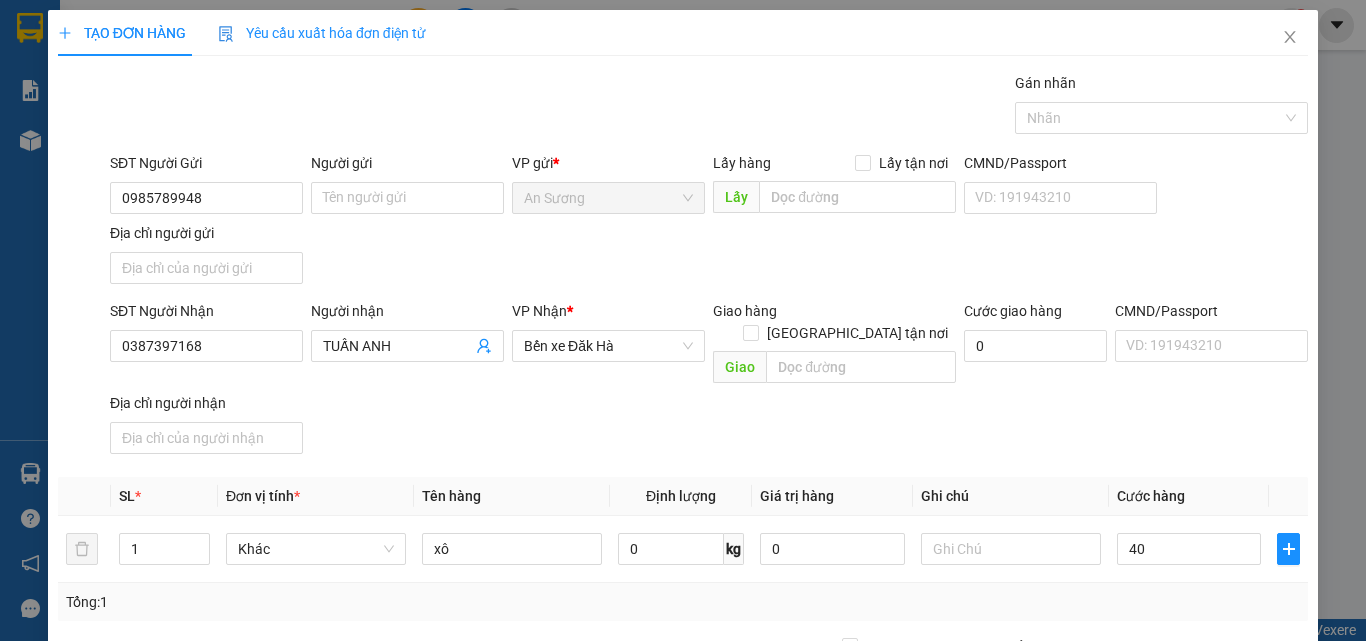 type on "40.000" 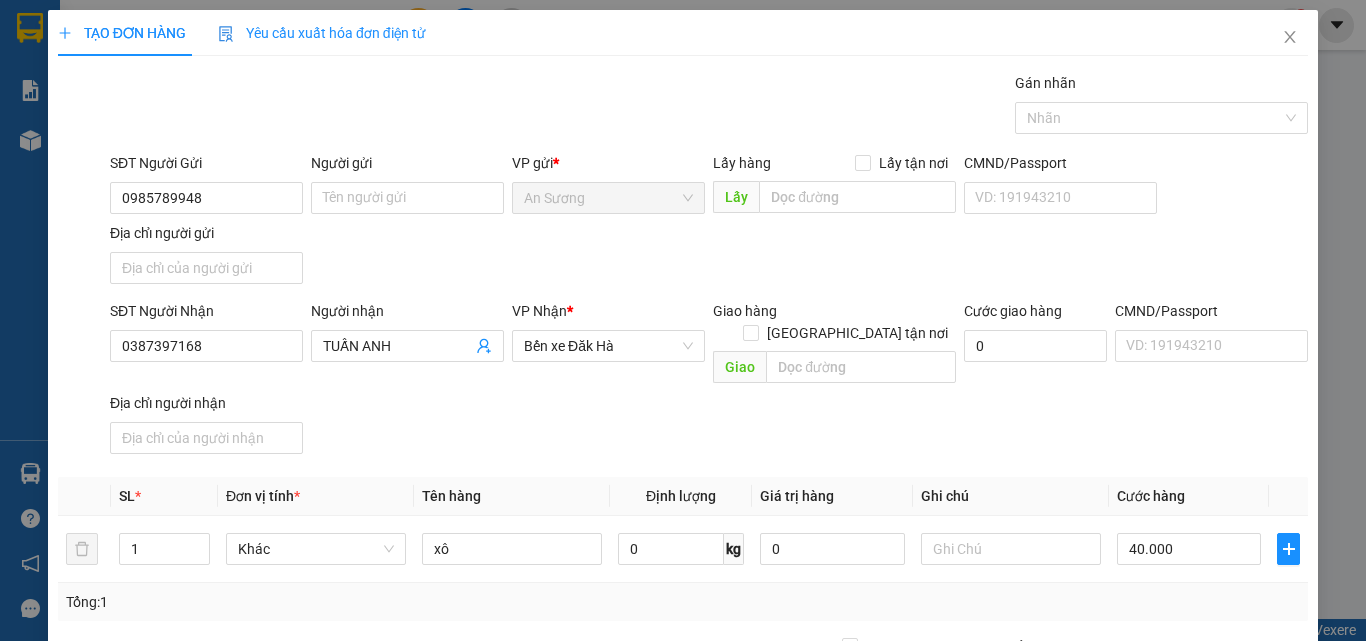 click on "SĐT Người Nhận 0387397168 Người nhận TUẤN ANH VP Nhận  * Bến xe Đăk Hà Giao hàng [GEOGRAPHIC_DATA] tận nơi Giao Cước giao hàng 0 CMND/Passport VD: [PASSPORT] Địa chỉ người nhận" at bounding box center (709, 381) 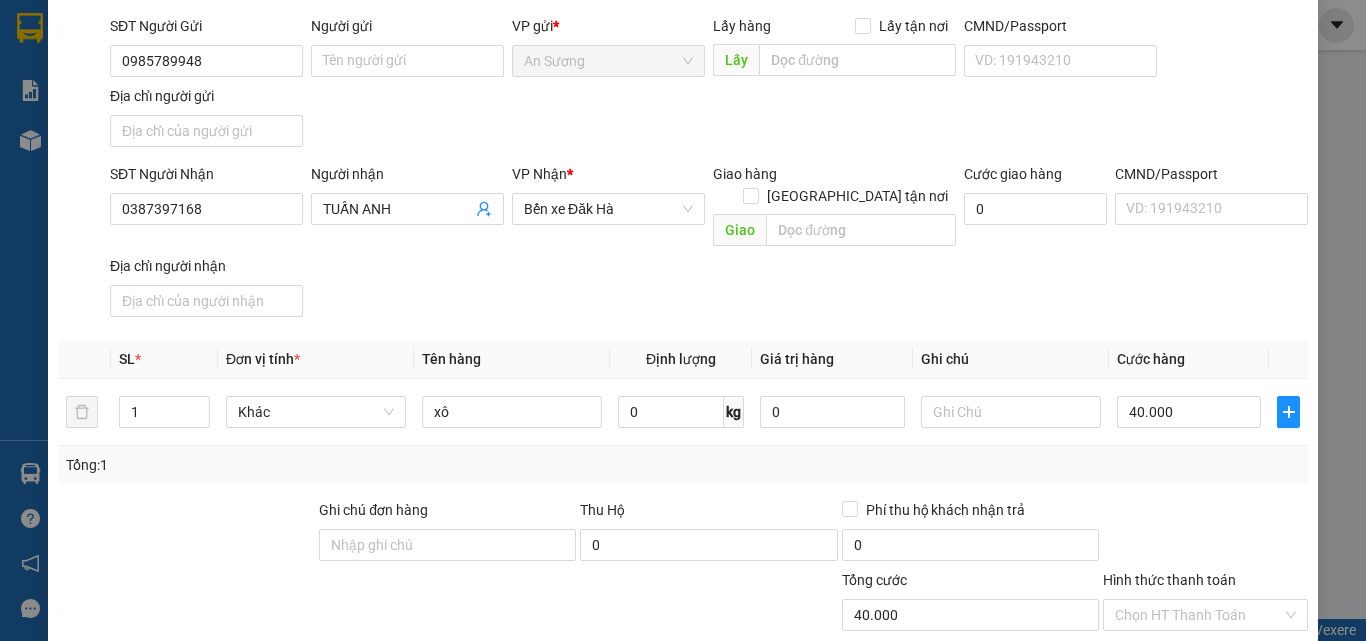 scroll, scrollTop: 239, scrollLeft: 0, axis: vertical 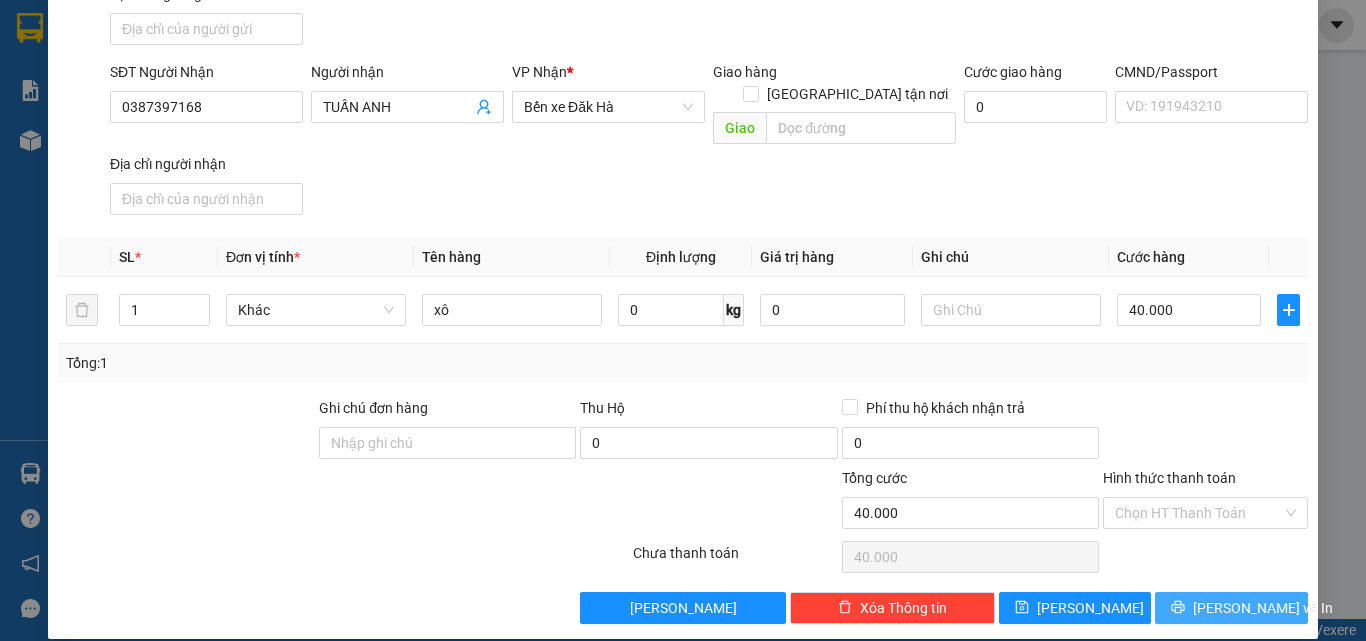 click on "[PERSON_NAME] và In" at bounding box center [1263, 608] 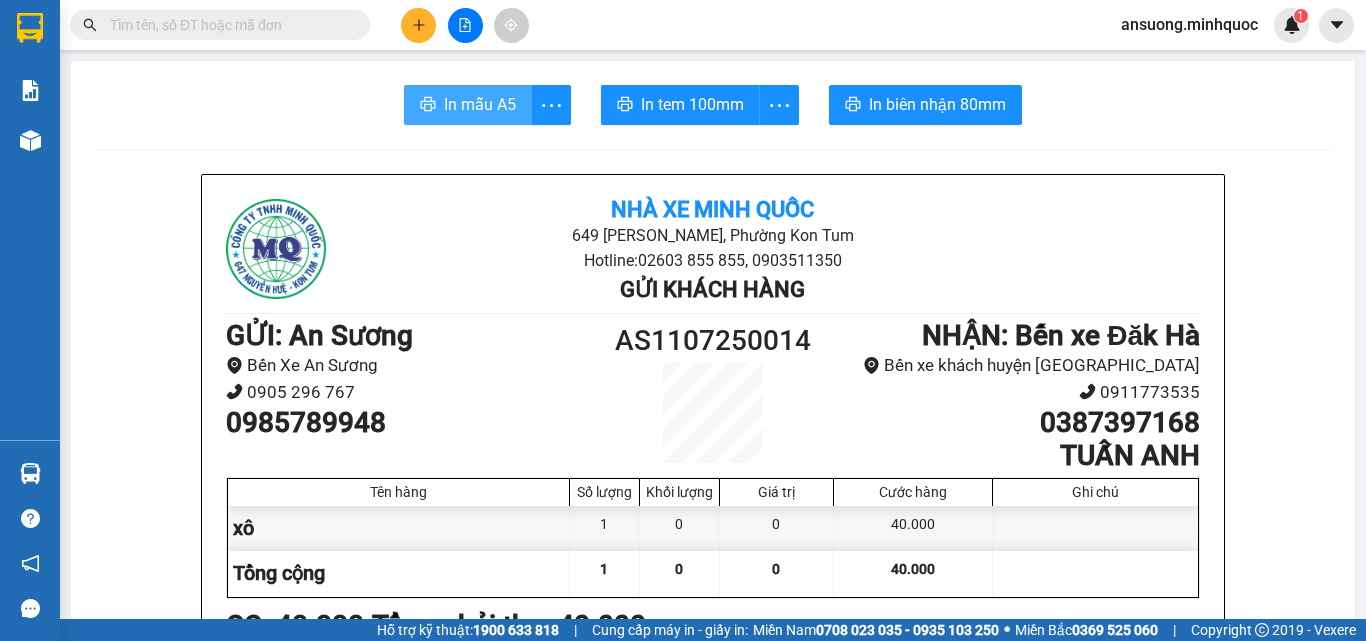 click on "In mẫu A5" at bounding box center (480, 104) 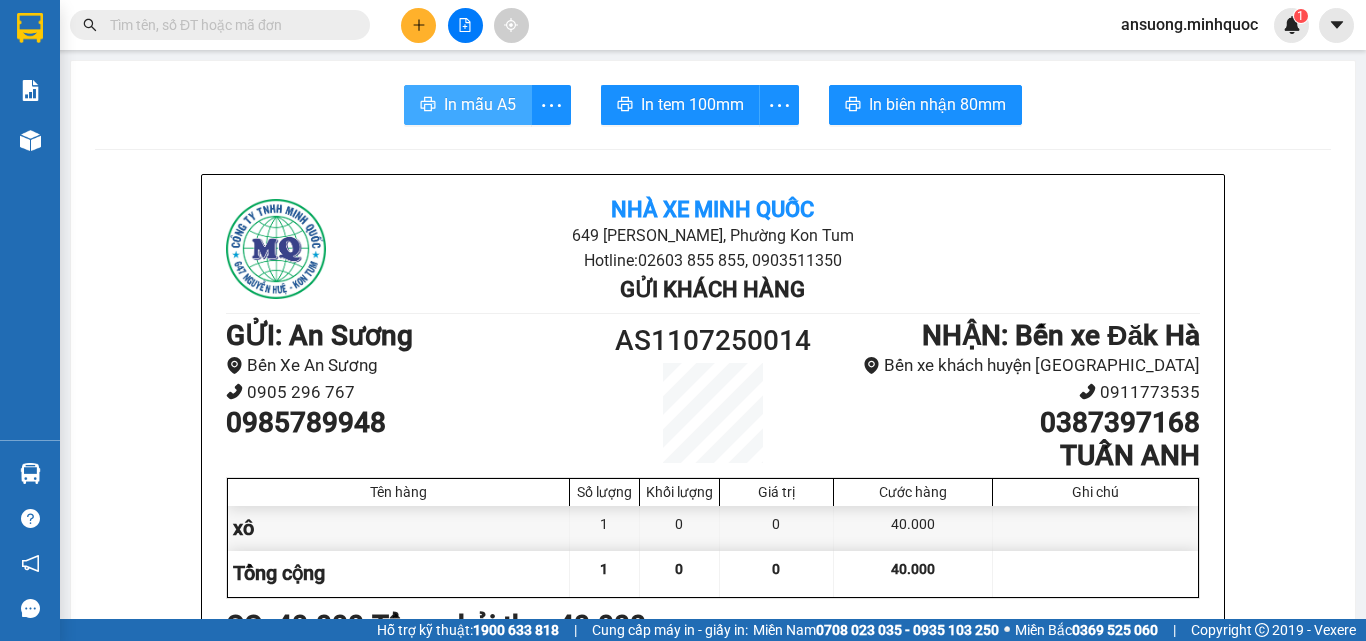 scroll, scrollTop: 0, scrollLeft: 0, axis: both 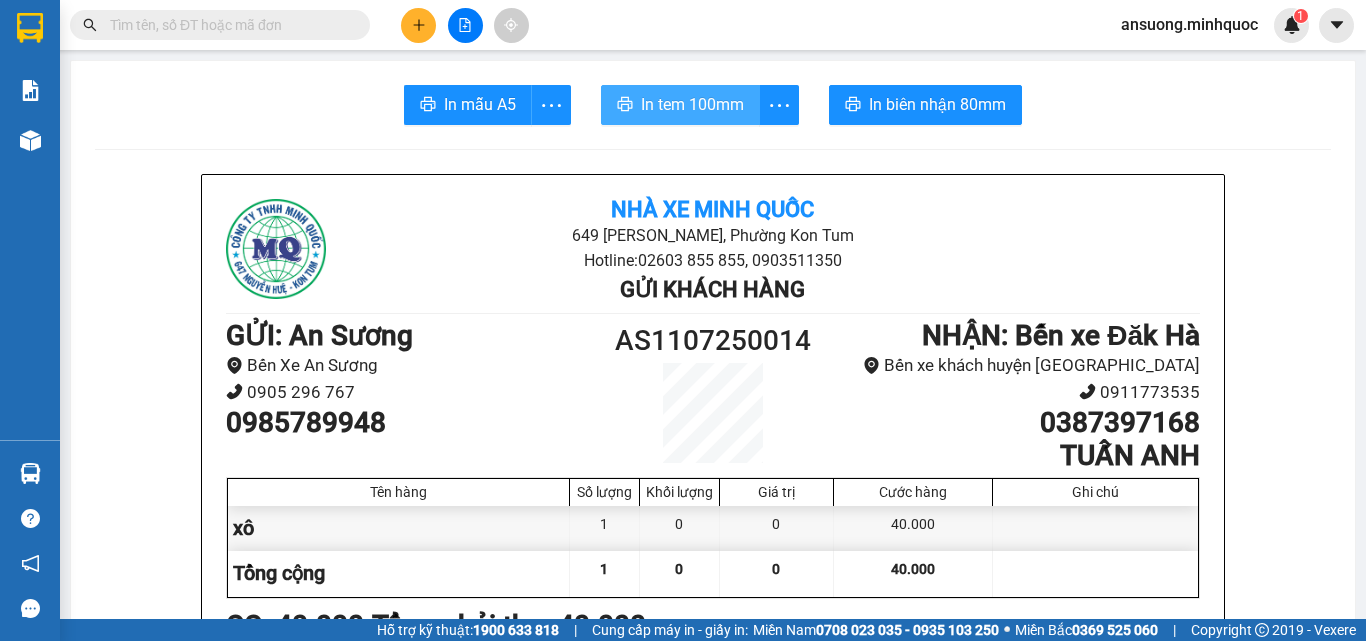 click on "In tem 100mm" at bounding box center (692, 104) 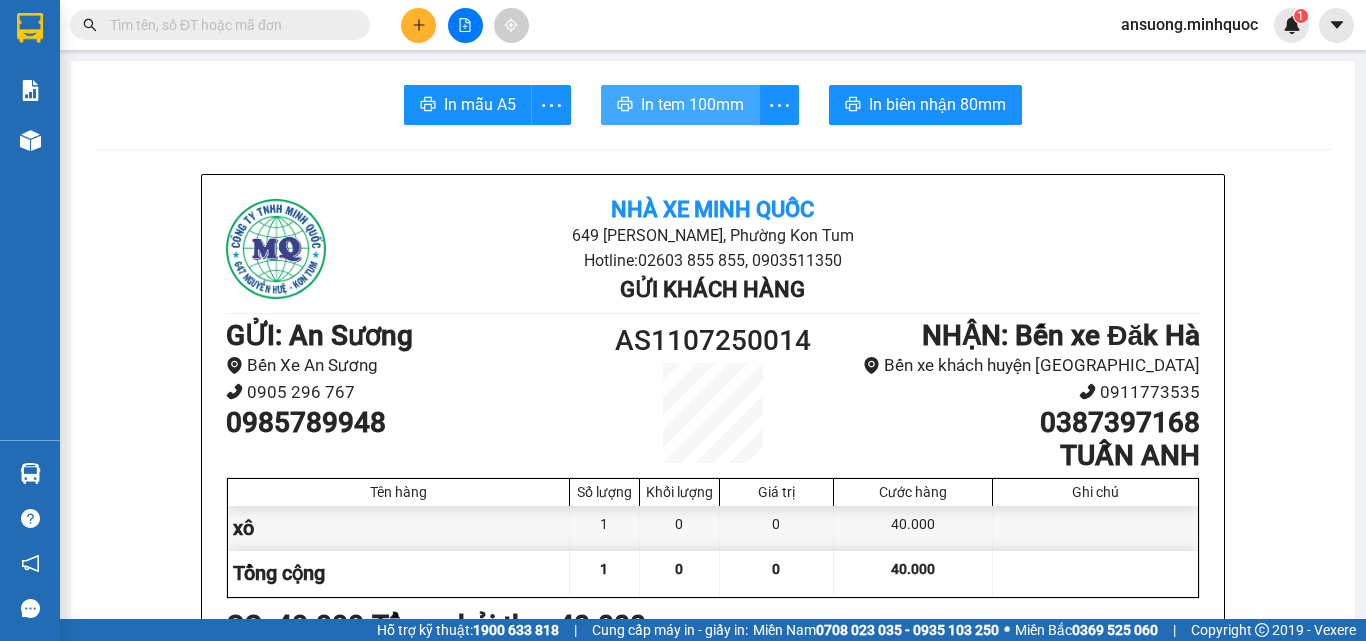 scroll, scrollTop: 0, scrollLeft: 0, axis: both 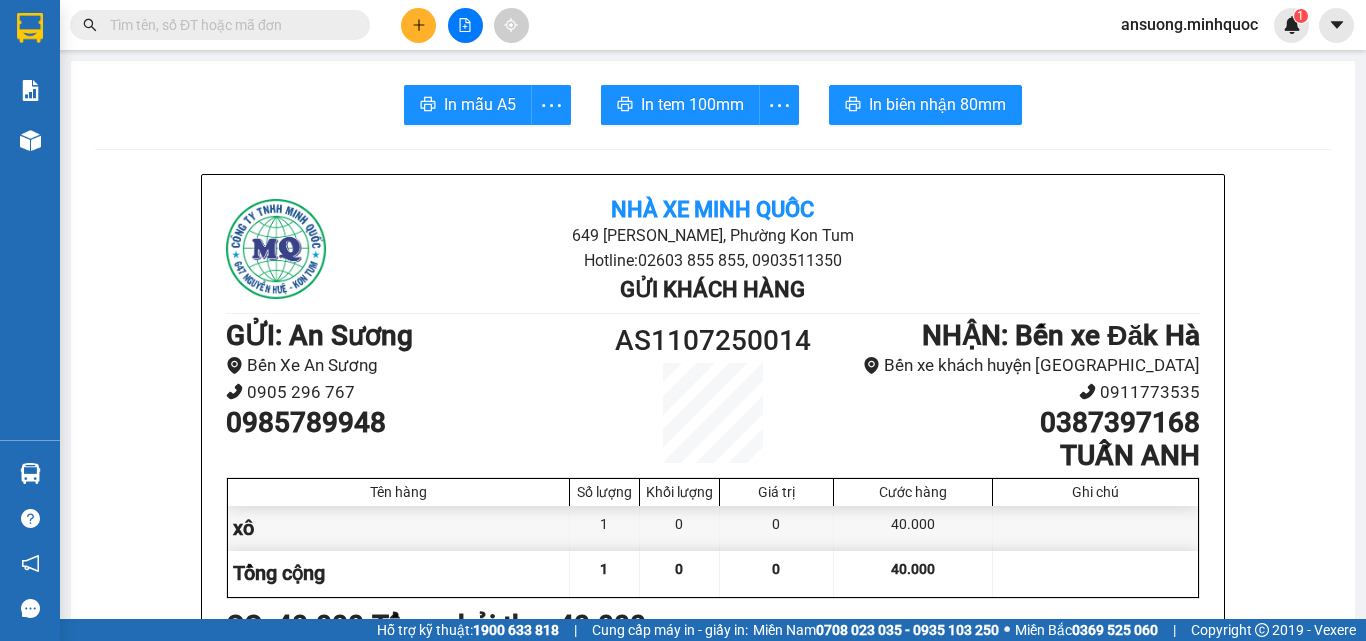 click 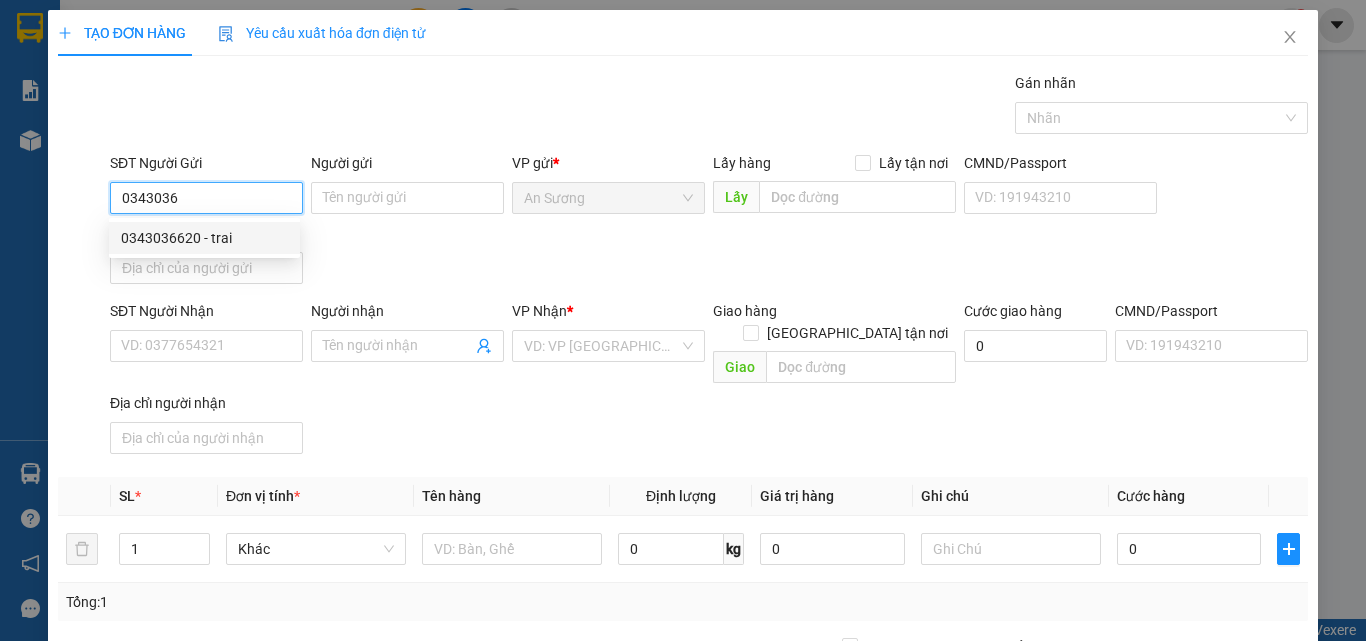 click on "0343036620 - trai" at bounding box center (204, 238) 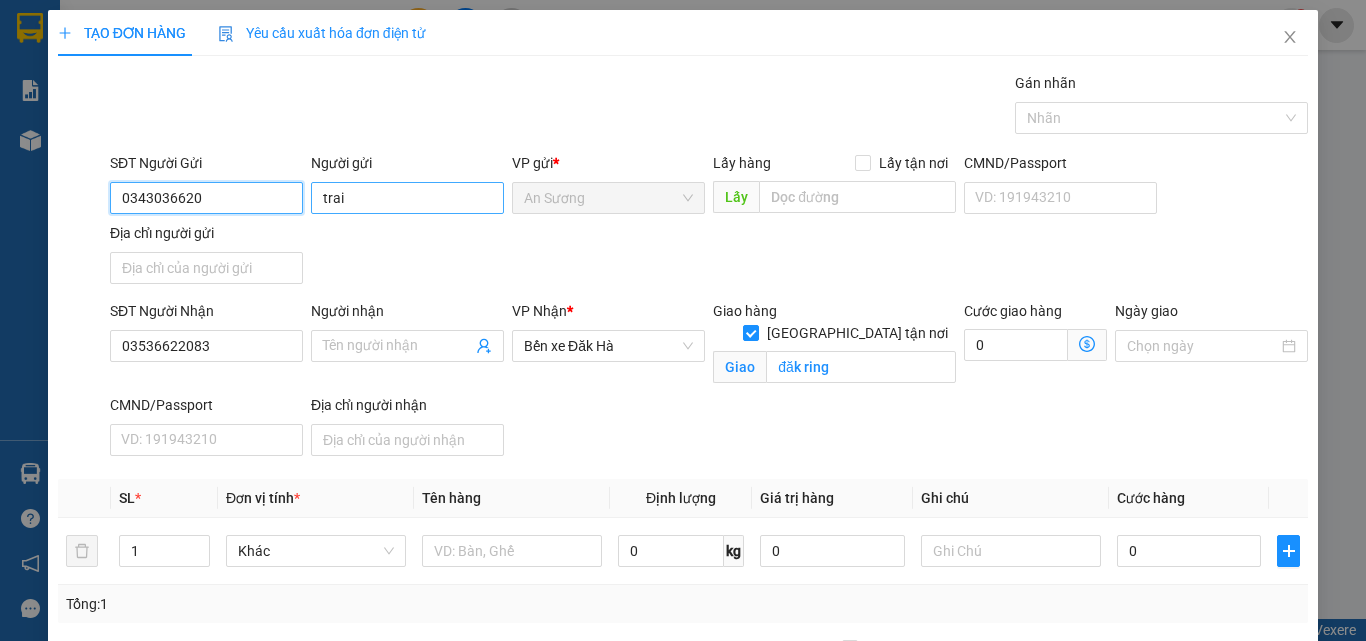 type on "0343036620" 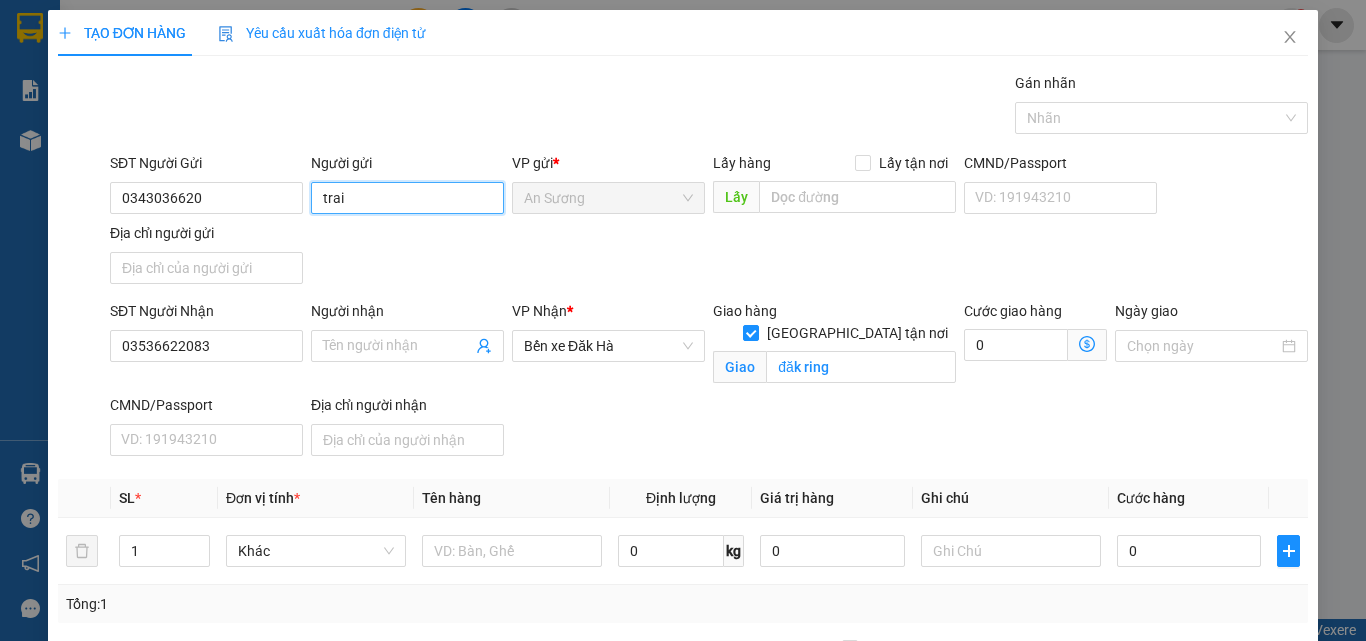 drag, startPoint x: 383, startPoint y: 206, endPoint x: 252, endPoint y: 218, distance: 131.54848 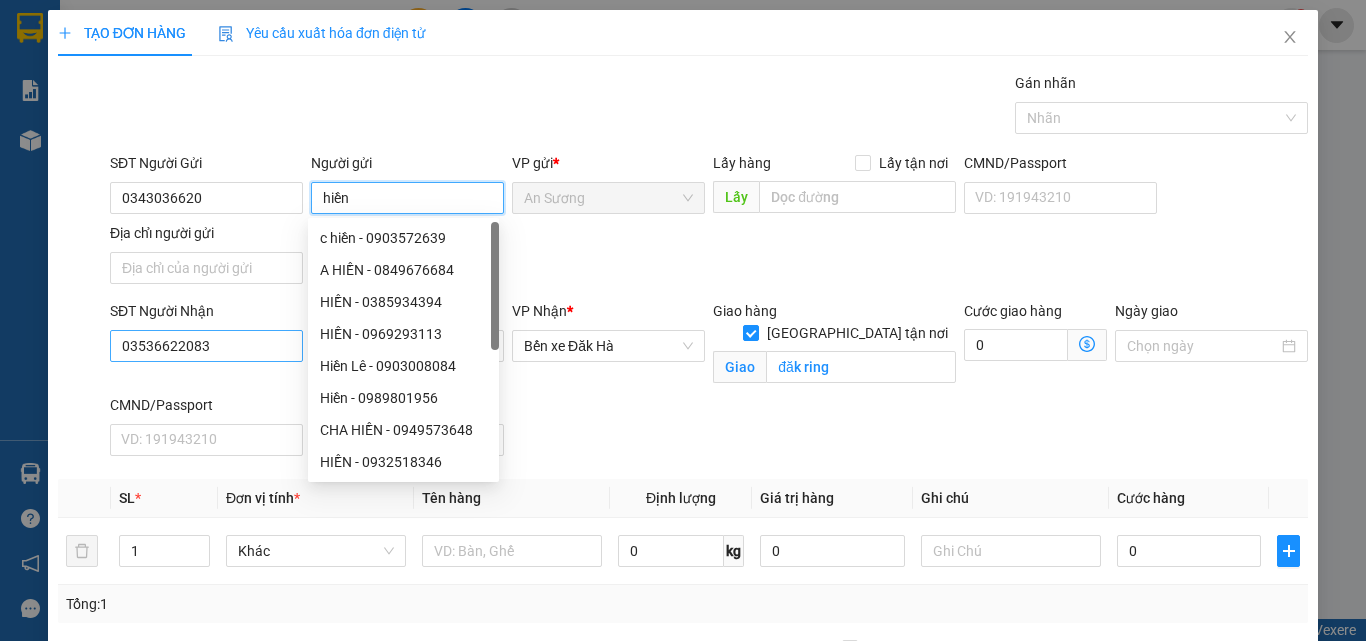 type on "hiền" 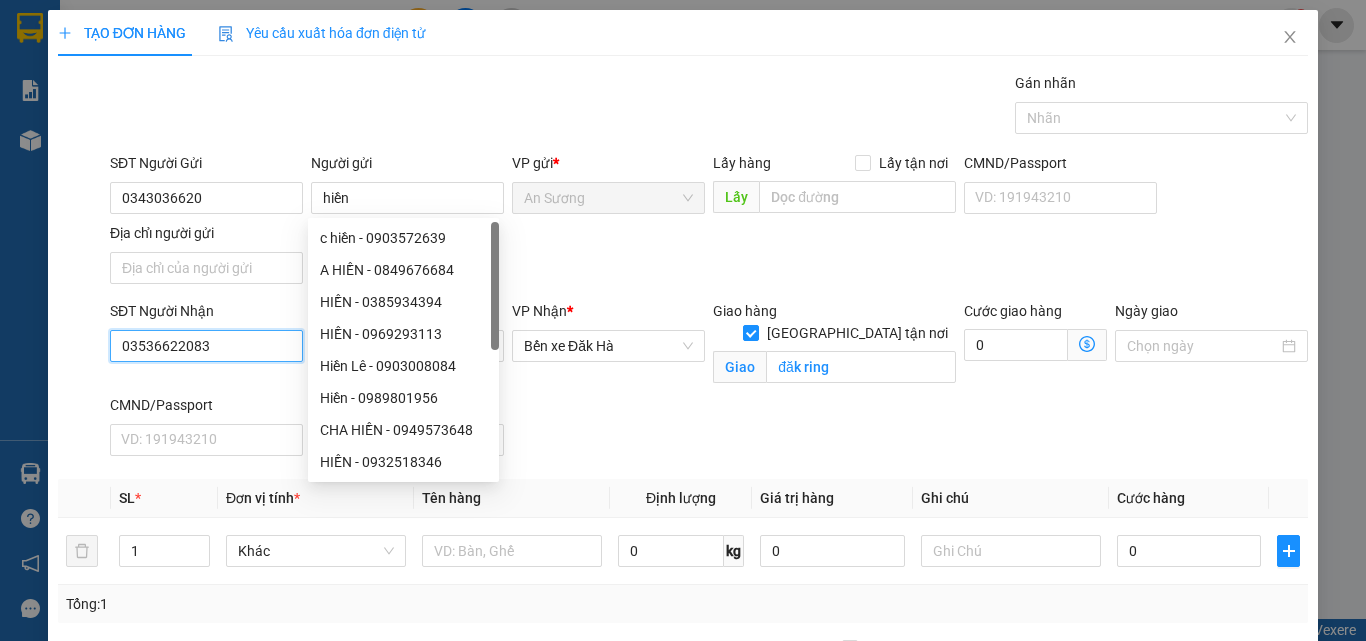 drag, startPoint x: 246, startPoint y: 347, endPoint x: 258, endPoint y: 346, distance: 12.0415945 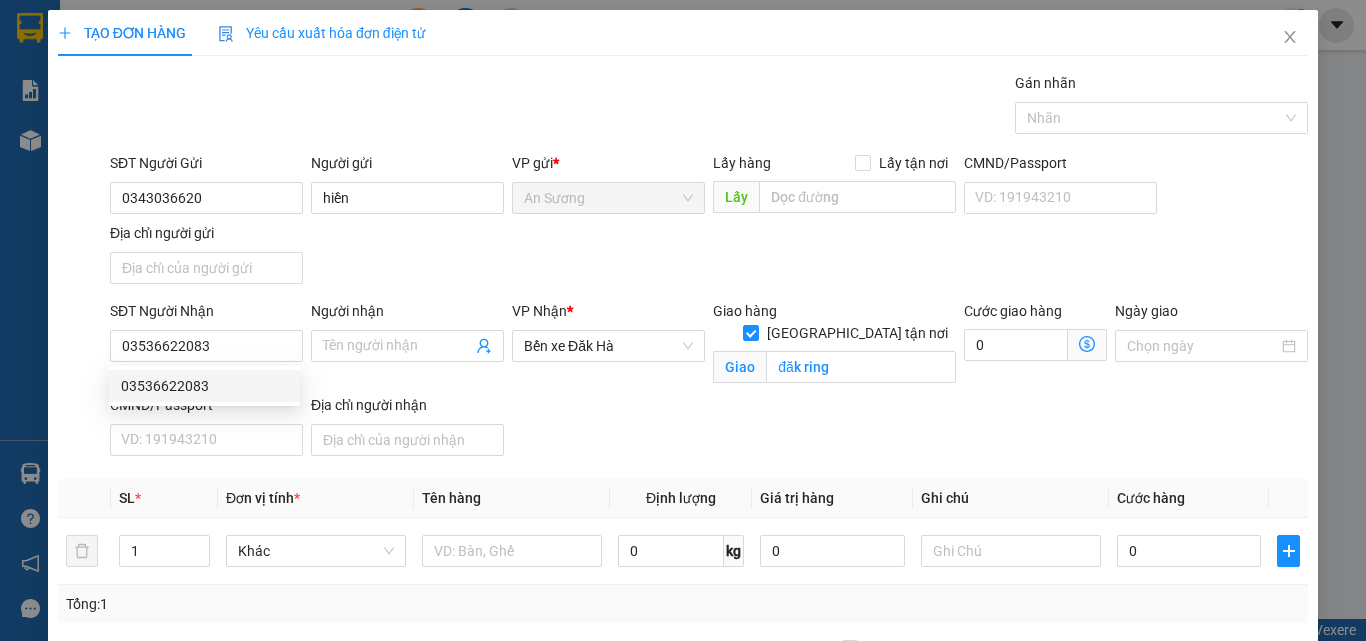 click on "SĐT Người Nhận 03536622083 Người nhận Tên người nhận VP Nhận  * Bến xe Đăk Hà Giao hàng [GEOGRAPHIC_DATA] tận nơi Giao đăk ring Cước giao hàng 0 Ngày giao CMND/Passport VD: [PASSPORT] Địa chỉ người nhận" at bounding box center (709, 382) 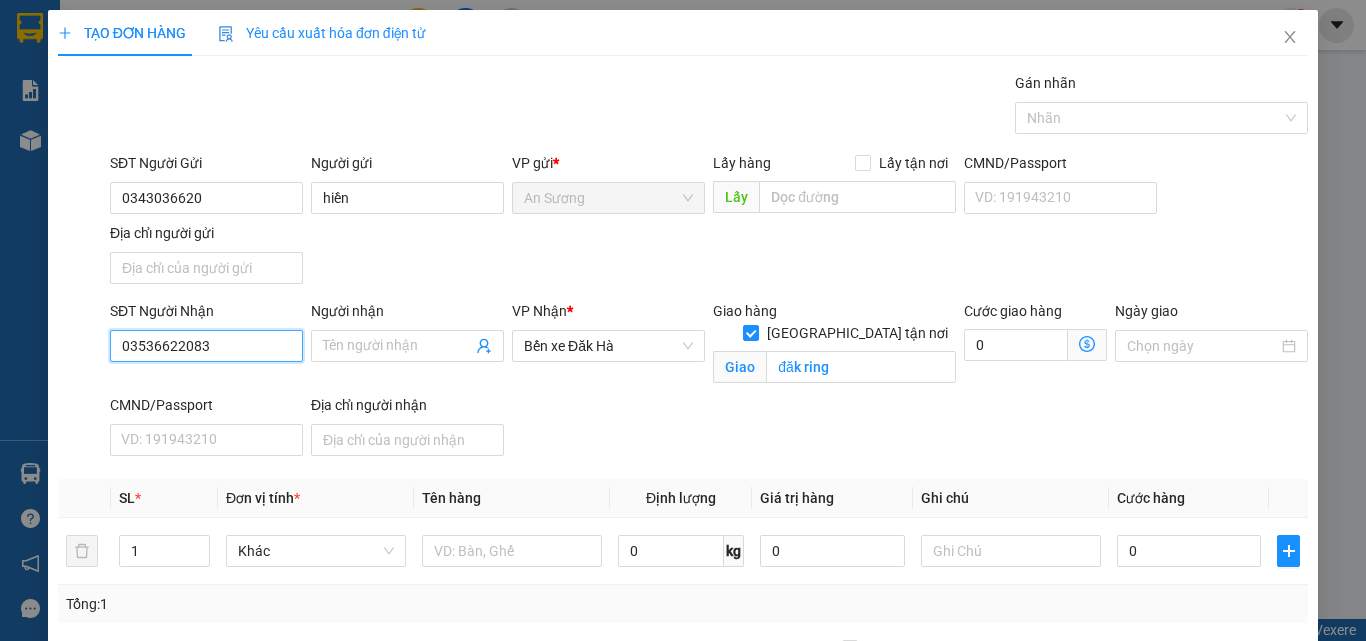 drag, startPoint x: 228, startPoint y: 335, endPoint x: 11, endPoint y: 355, distance: 217.91971 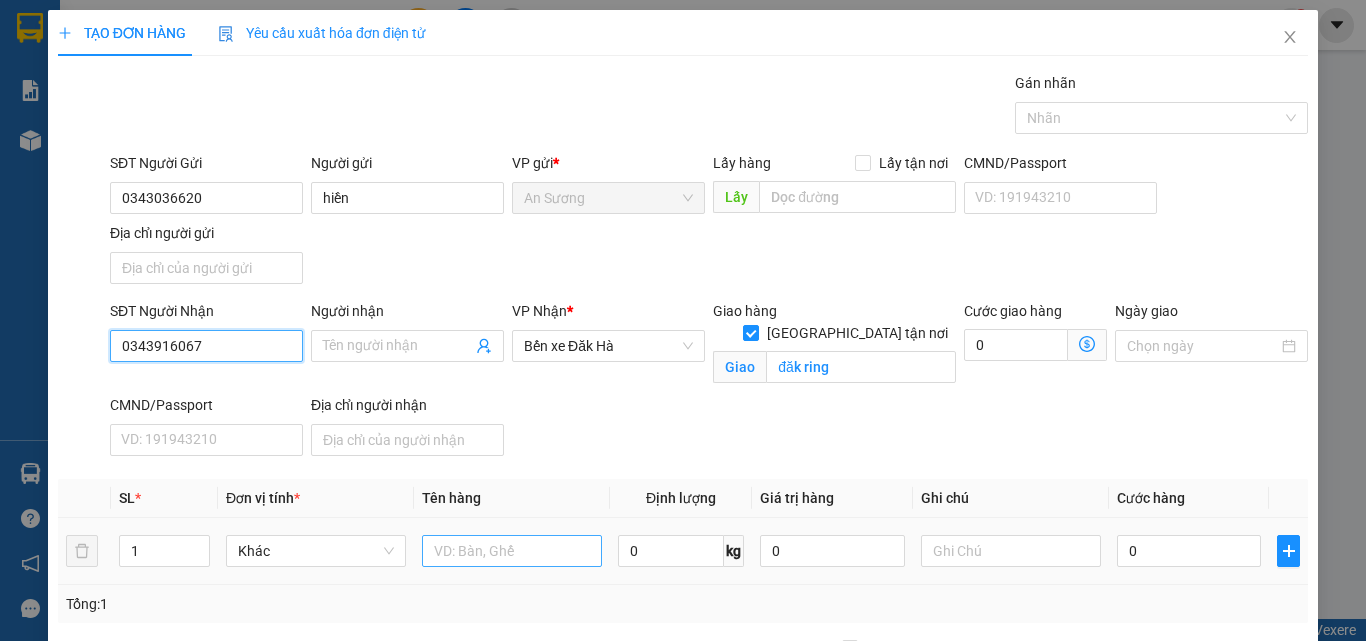 type on "0343916067" 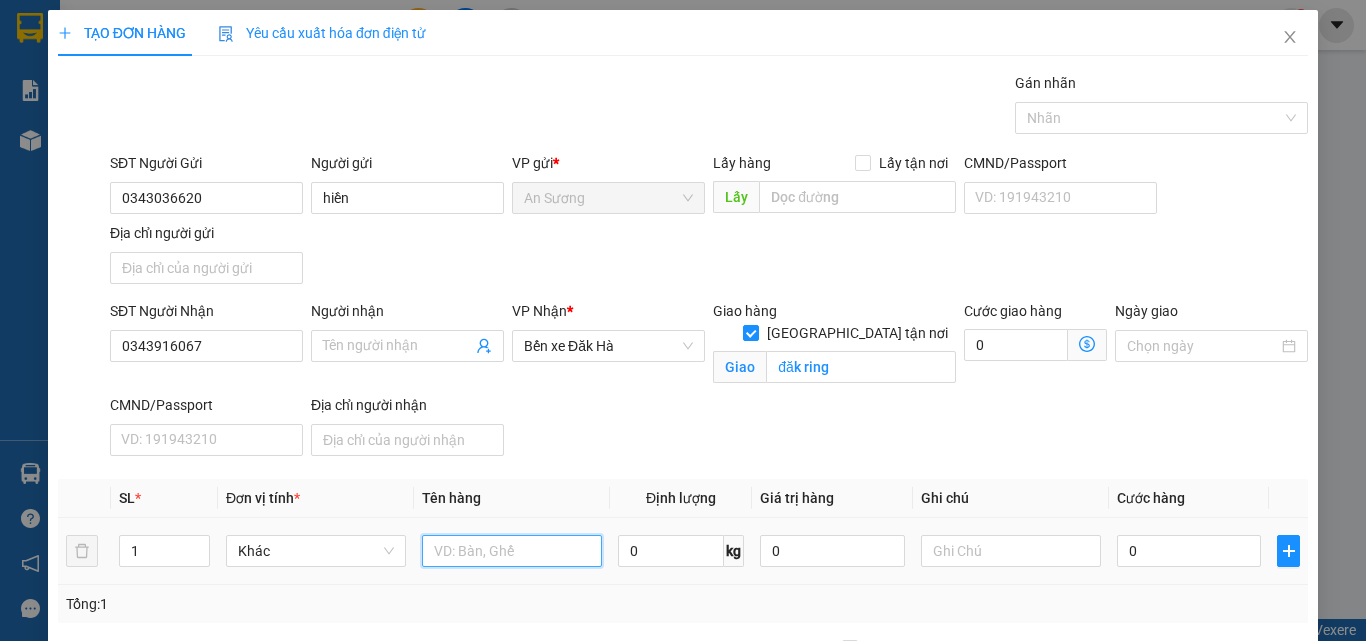 click at bounding box center (512, 551) 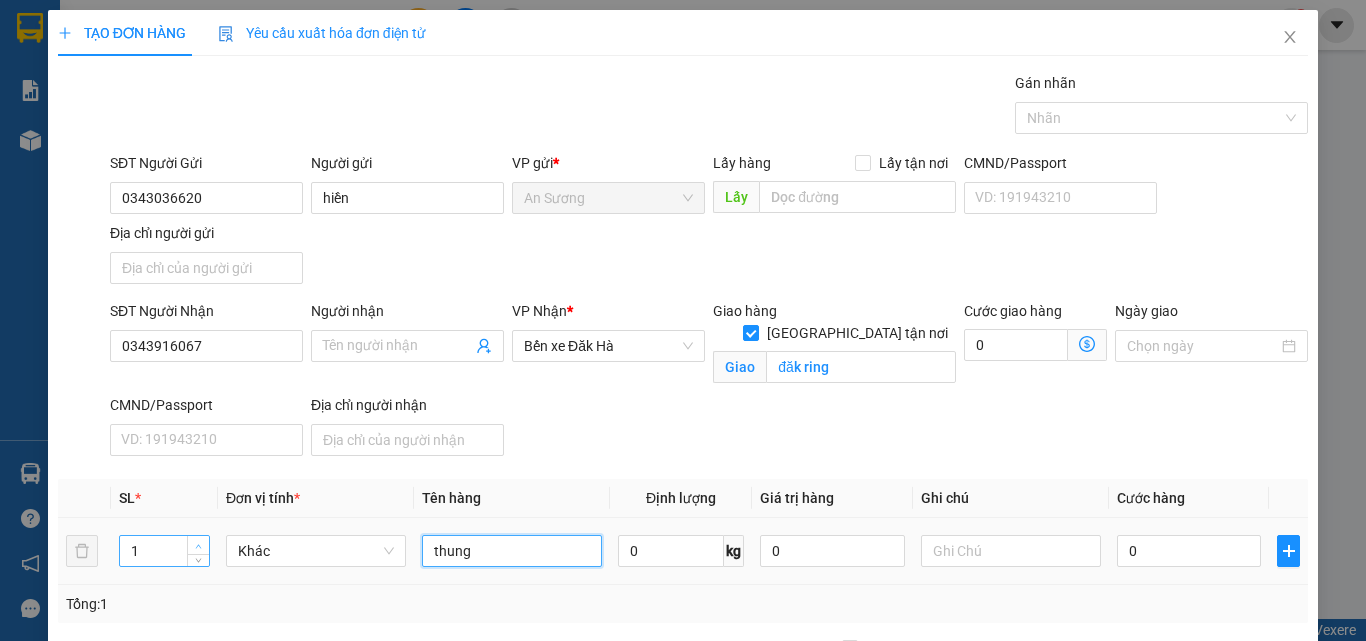 type on "thung" 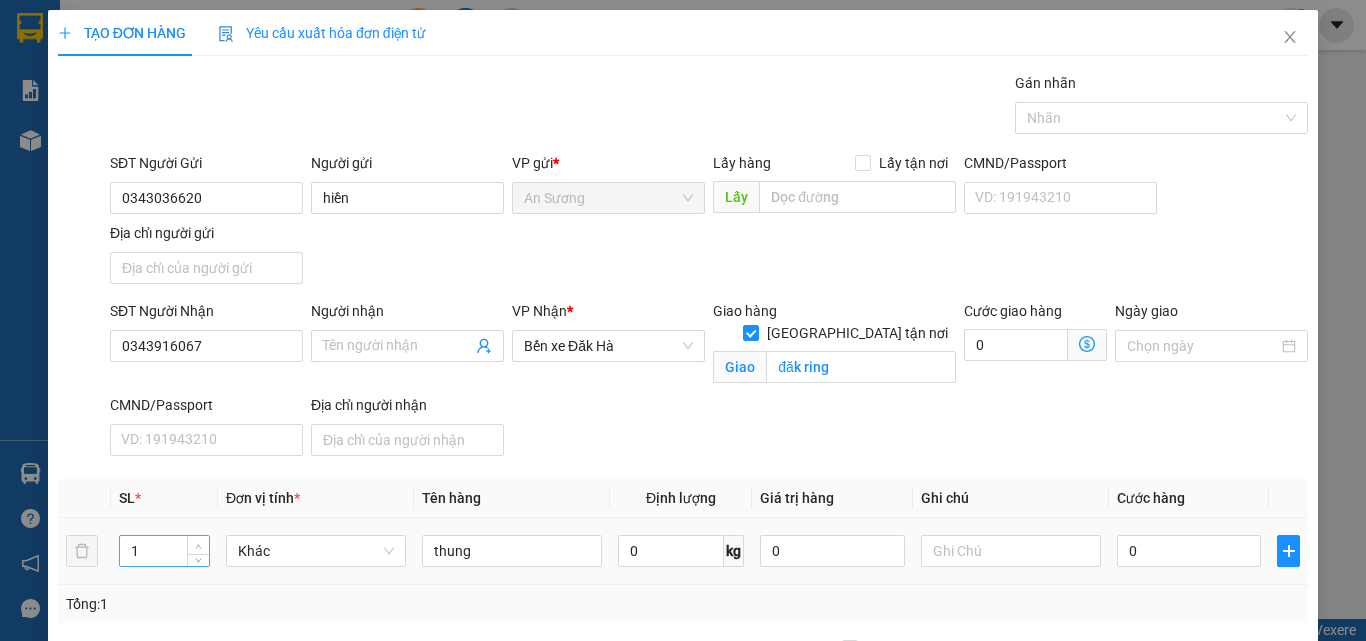 type on "2" 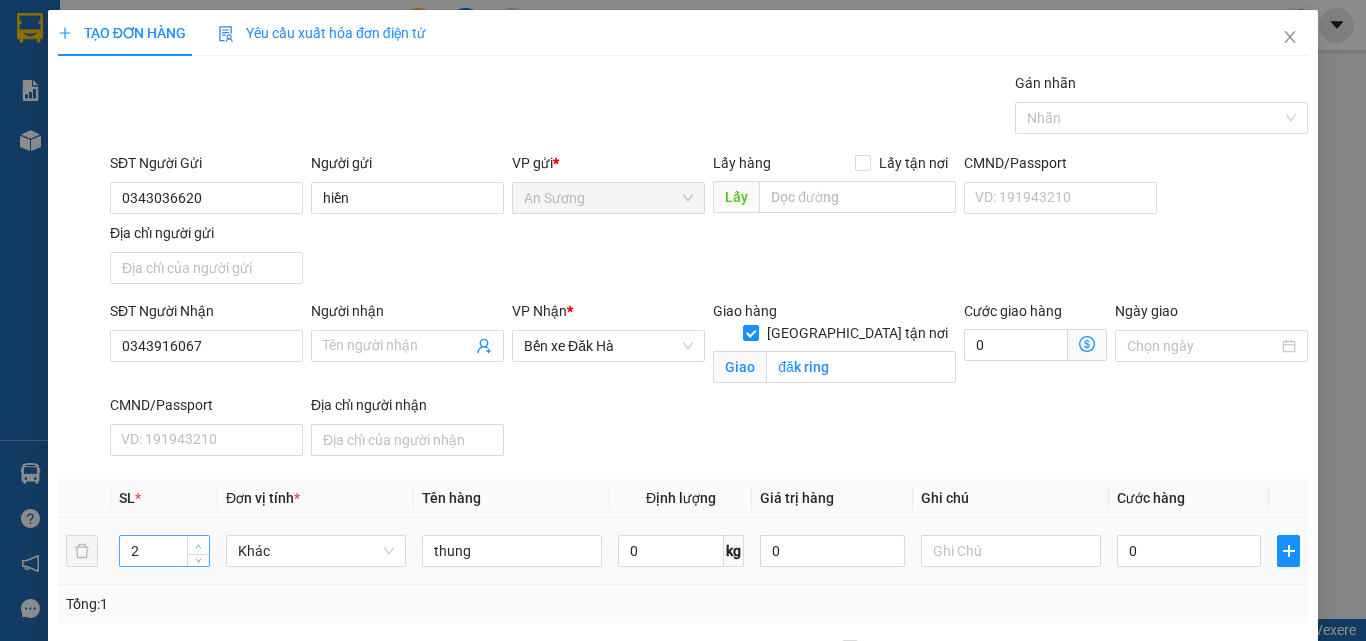 click at bounding box center [199, 546] 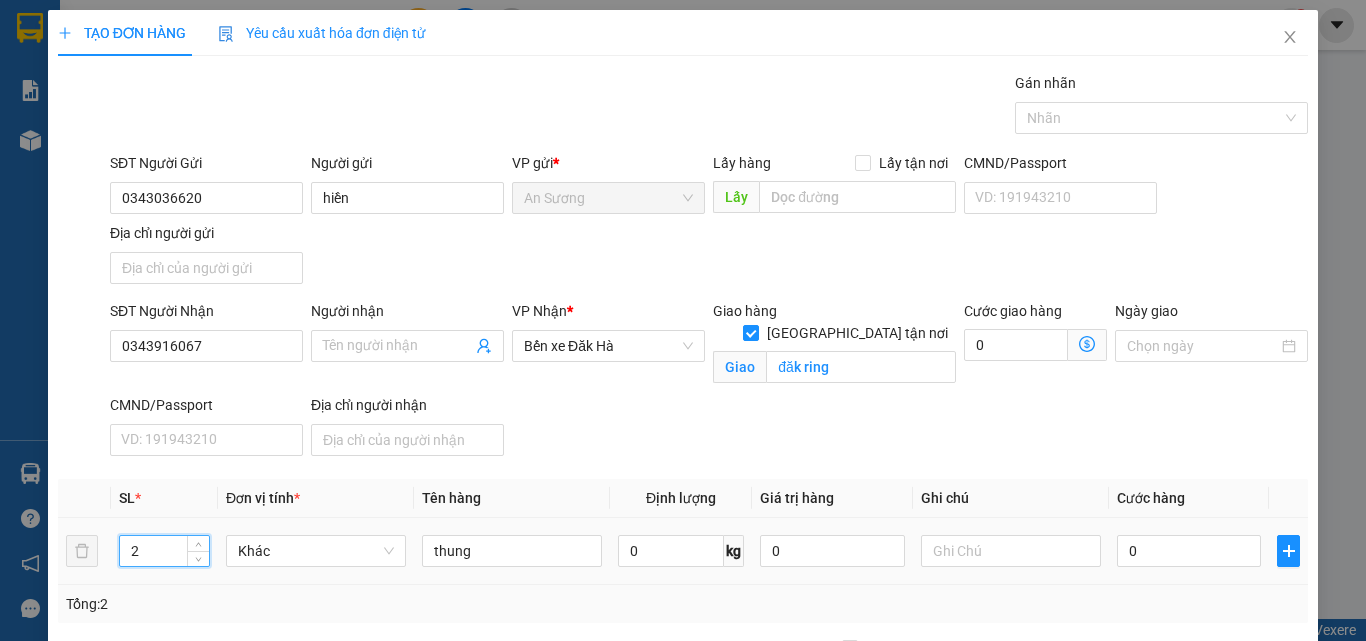 click on "0" at bounding box center (1189, 551) 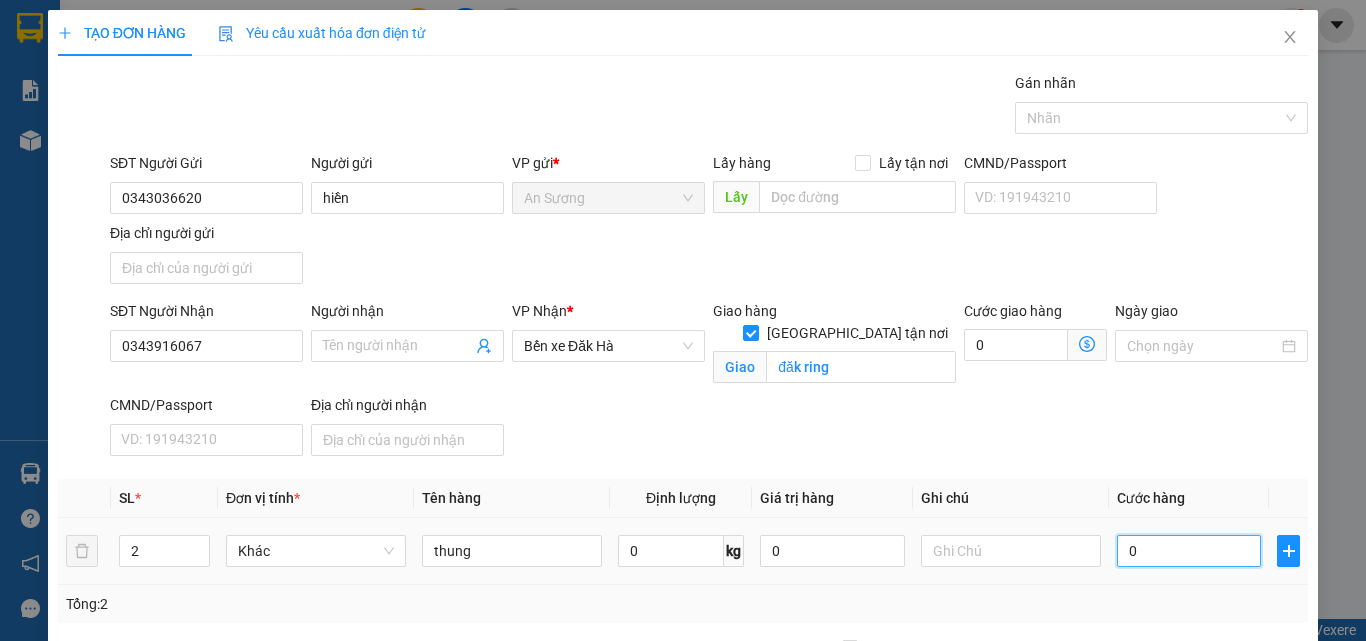 click on "0" at bounding box center (1189, 551) 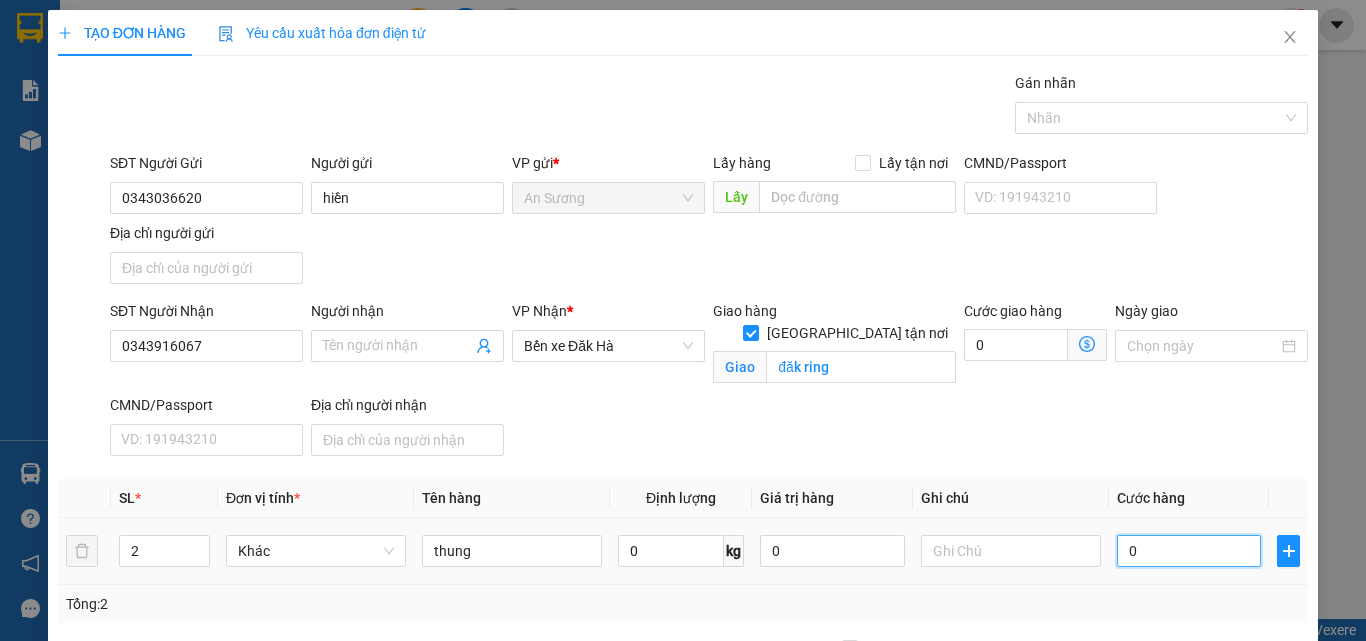 click on "0" at bounding box center [1189, 551] 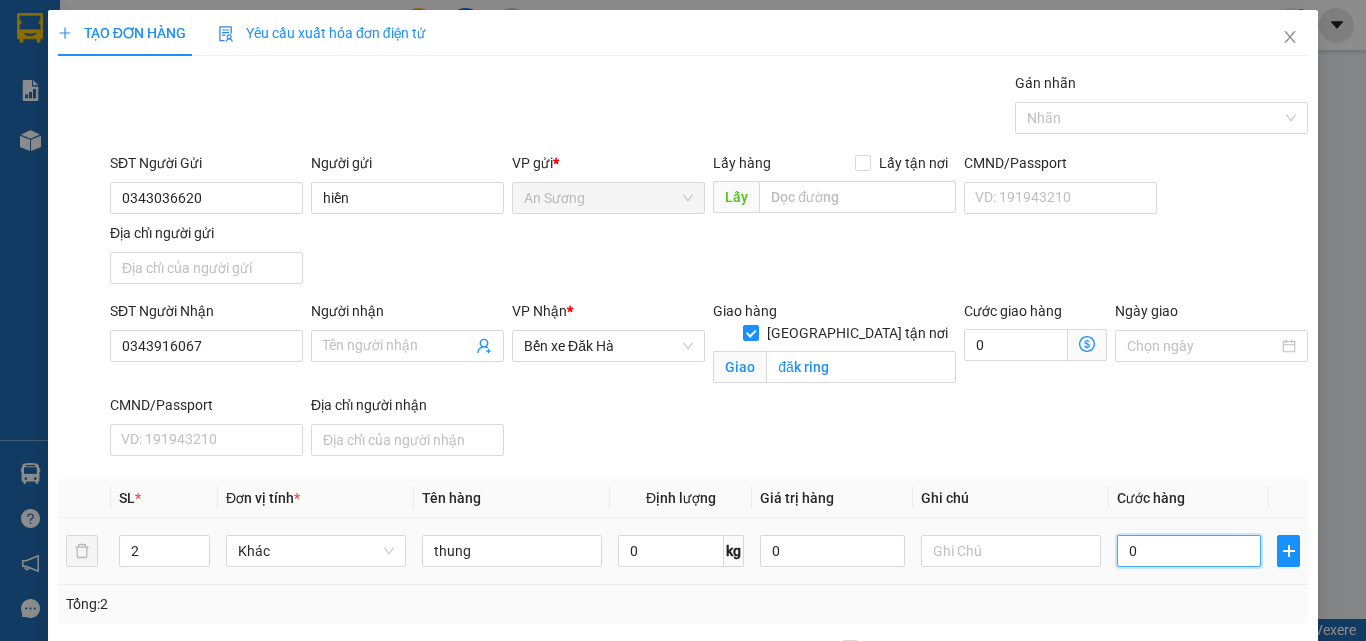 type on "1" 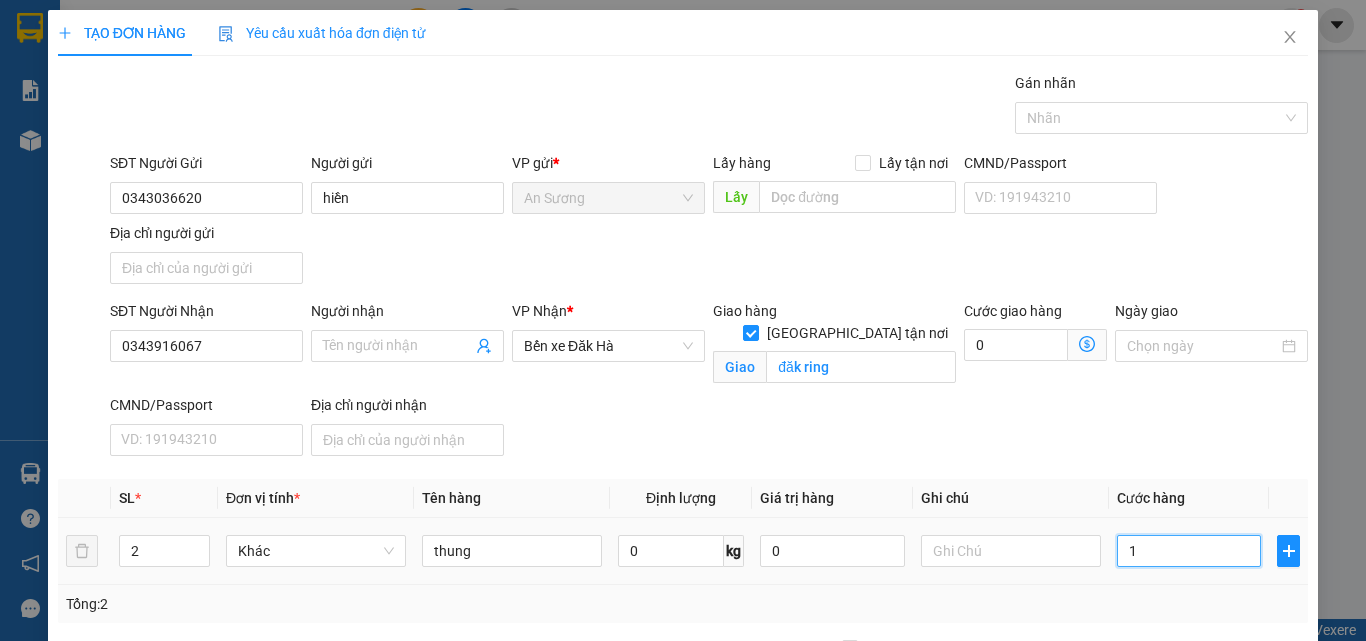 type on "1" 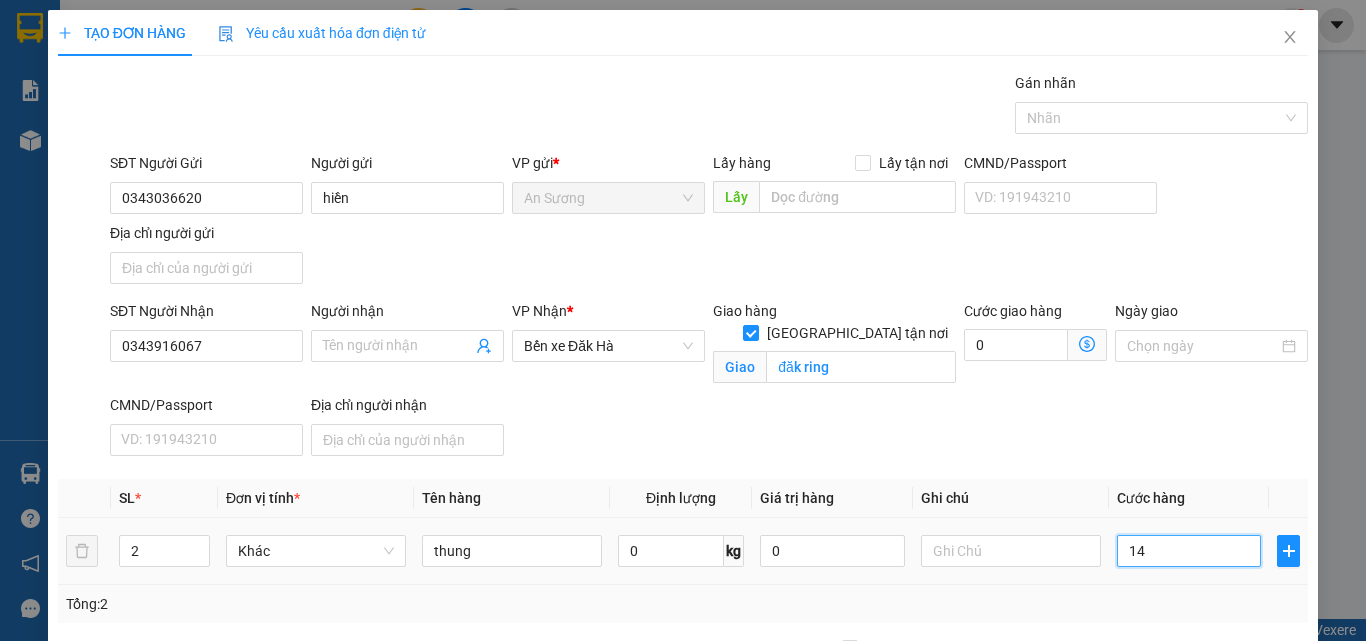 type on "14" 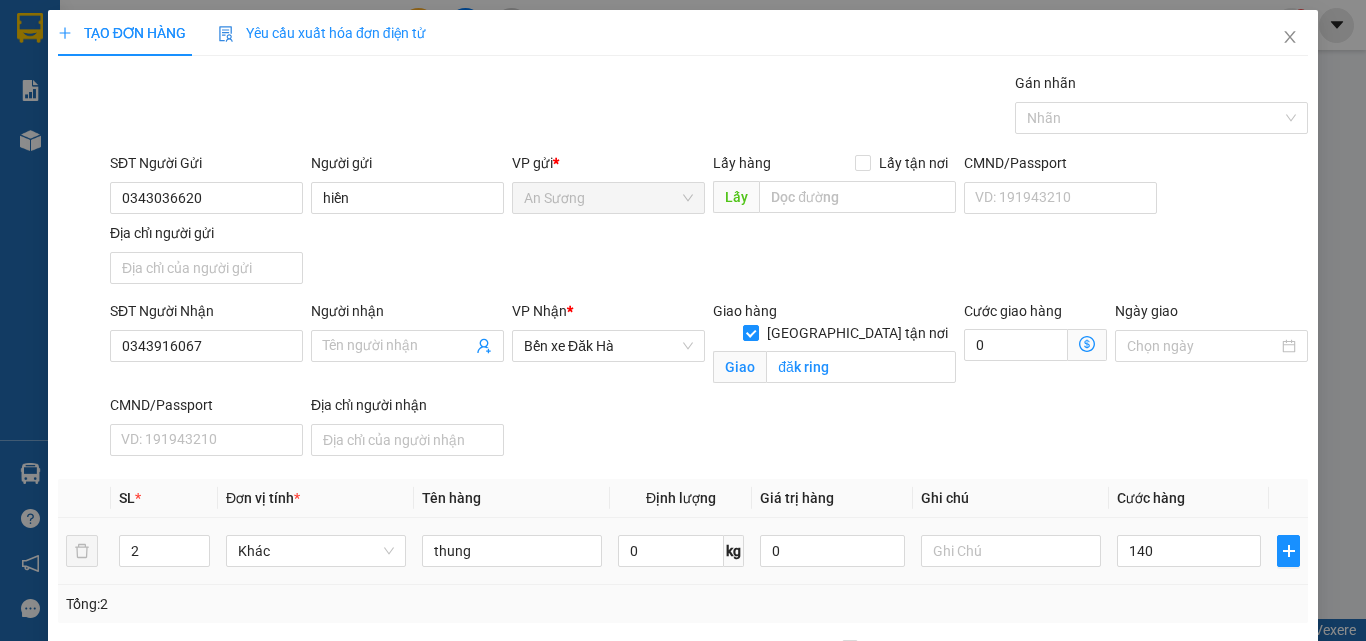 type on "140.000" 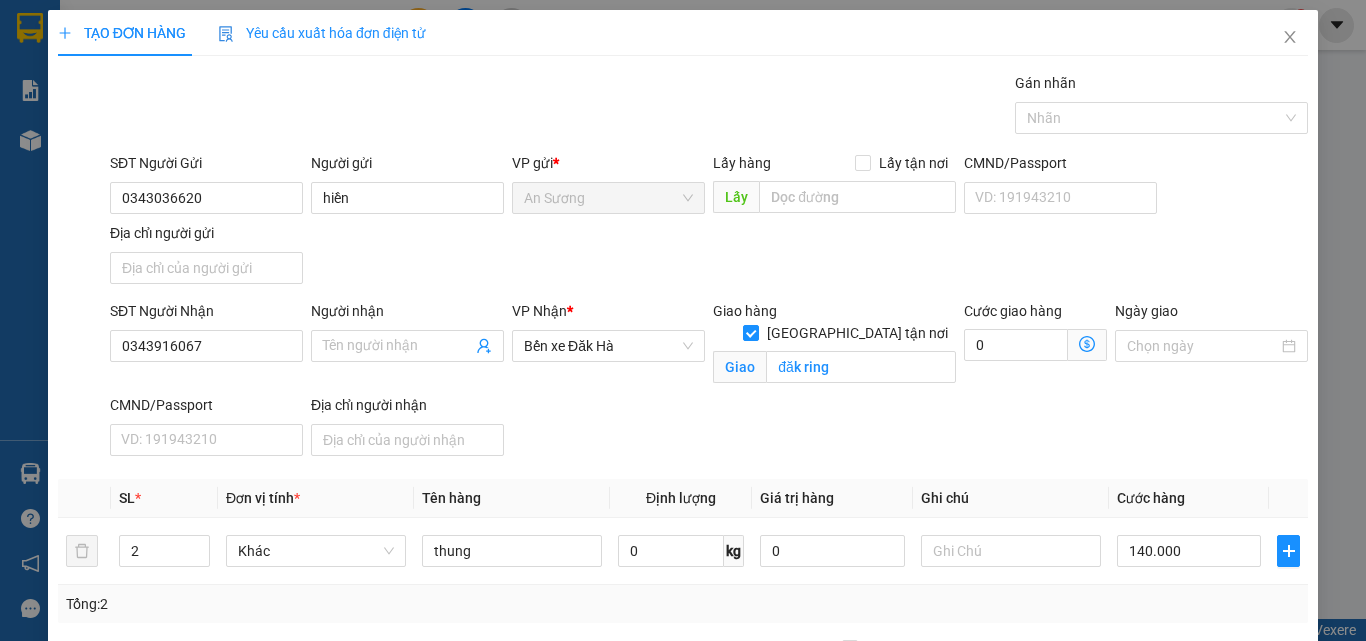 click on "Transit Pickup Surcharge Ids Transit Deliver Surcharge Ids Transit Deliver Surcharge Transit Deliver Surcharge Gán nhãn   Nhãn SĐT Người Gửi 0343036620 Người gửi hiền VP gửi  * An Sương Lấy hàng Lấy tận nơi Lấy CMND/Passport VD: [PASSPORT] Địa chỉ người gửi SĐT Người Nhận 0343916067 Người nhận Tên người nhận VP Nhận  * Bến xe Đăk Hà Giao hàng Giao tận nơi Giao đăk ring Cước giao hàng 0 Ngày giao CMND/Passport VD: [PASSPORT] Địa chỉ người nhận SL  * Đơn vị tính  * Tên hàng  Định lượng Giá trị hàng Ghi chú Cước hàng                   2 Khác thung 0 kg 0 140.000 Tổng:  2 Ghi chú đơn hàng Thu Hộ 0 Phí thu hộ khách nhận trả 0 Tổng cước 140.000 Hình thức thanh toán Chọn HT Thanh Toán Số tiền thu trước 0 Chưa thanh toán 140.000 Chọn HT Thanh Toán Lưu nháp Xóa Thông tin [PERSON_NAME] và In" at bounding box center [683, 468] 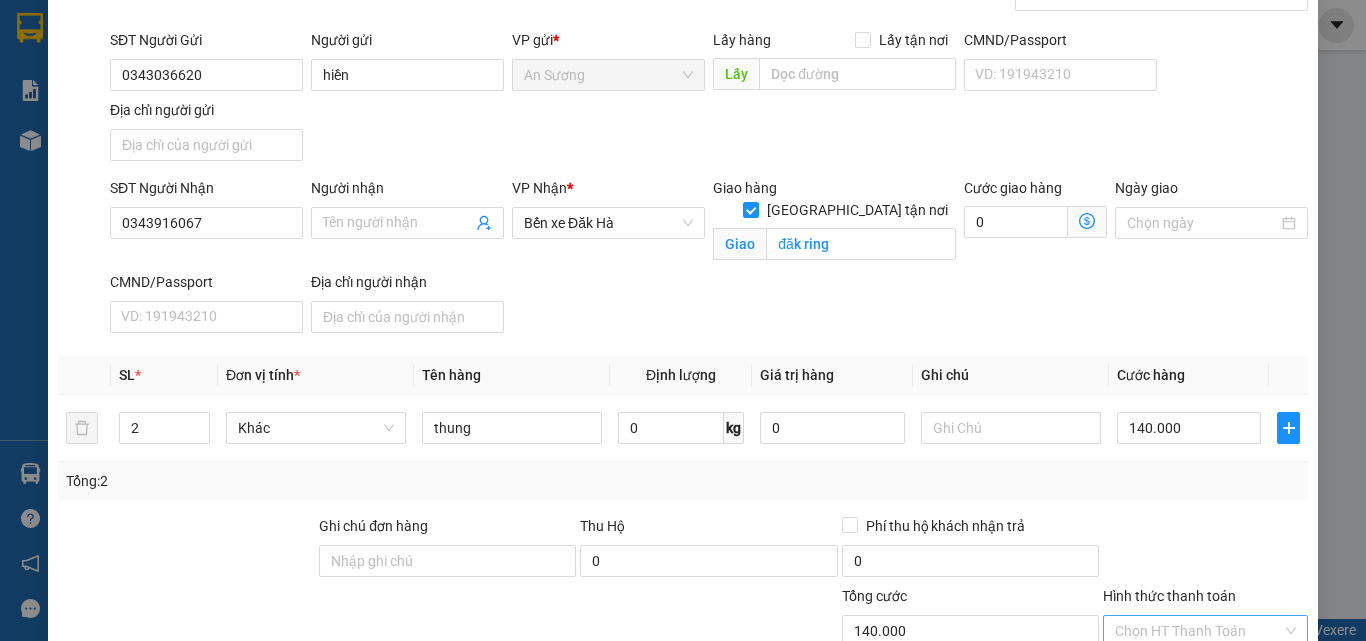 scroll, scrollTop: 263, scrollLeft: 0, axis: vertical 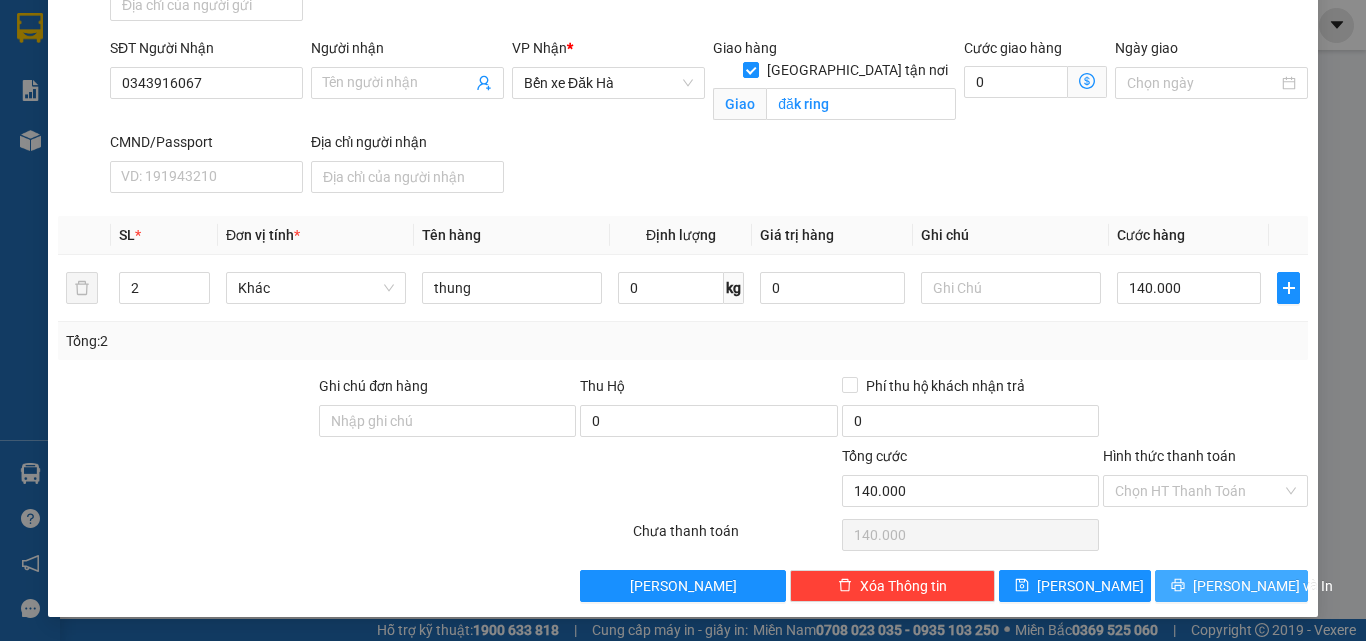 click on "[PERSON_NAME] và In" at bounding box center (1263, 586) 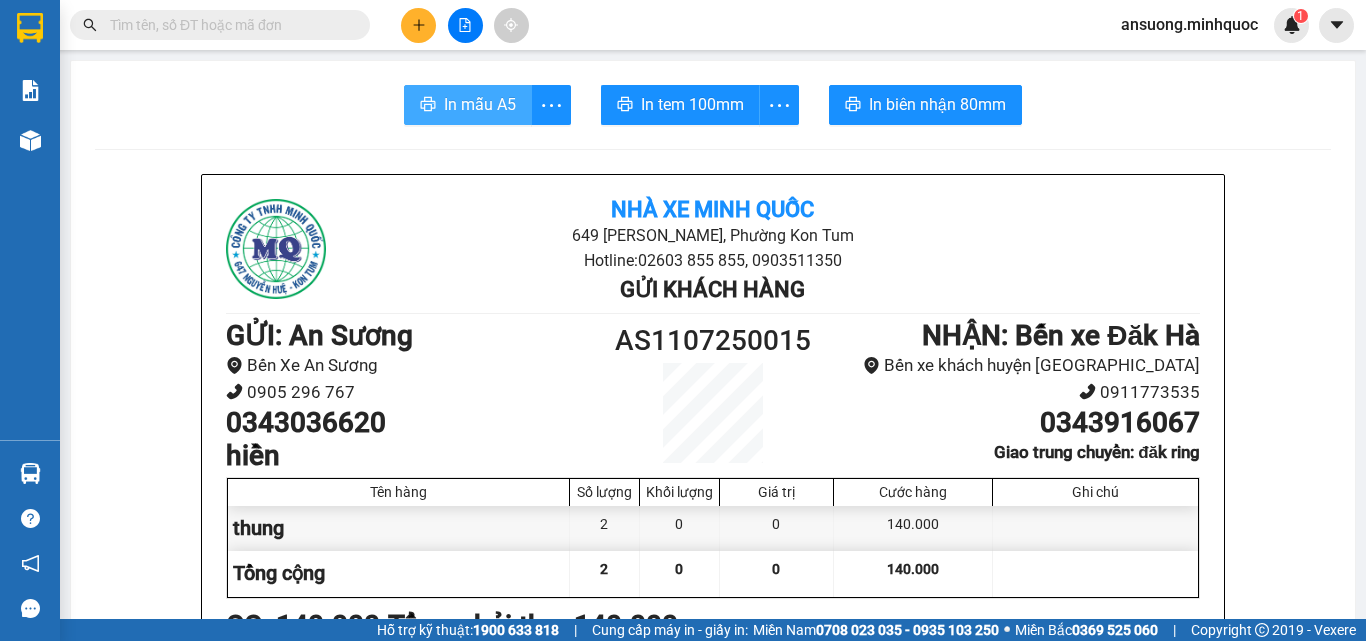 click on "In mẫu A5" at bounding box center (480, 104) 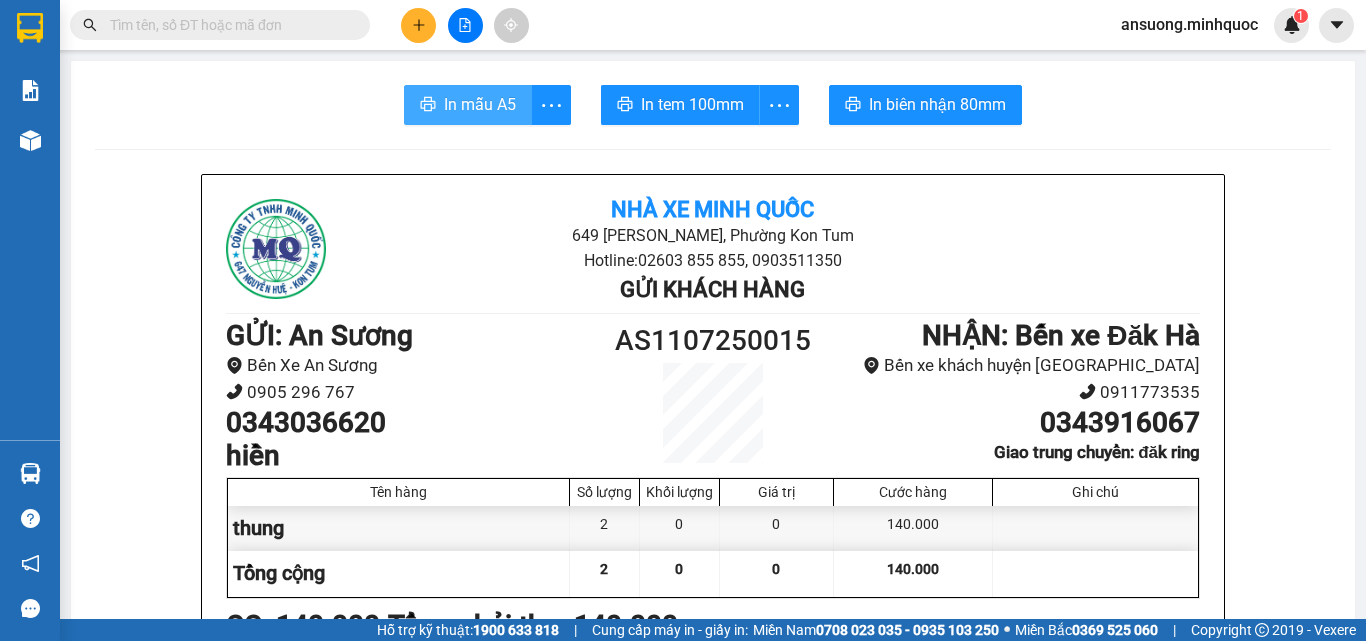 scroll, scrollTop: 0, scrollLeft: 0, axis: both 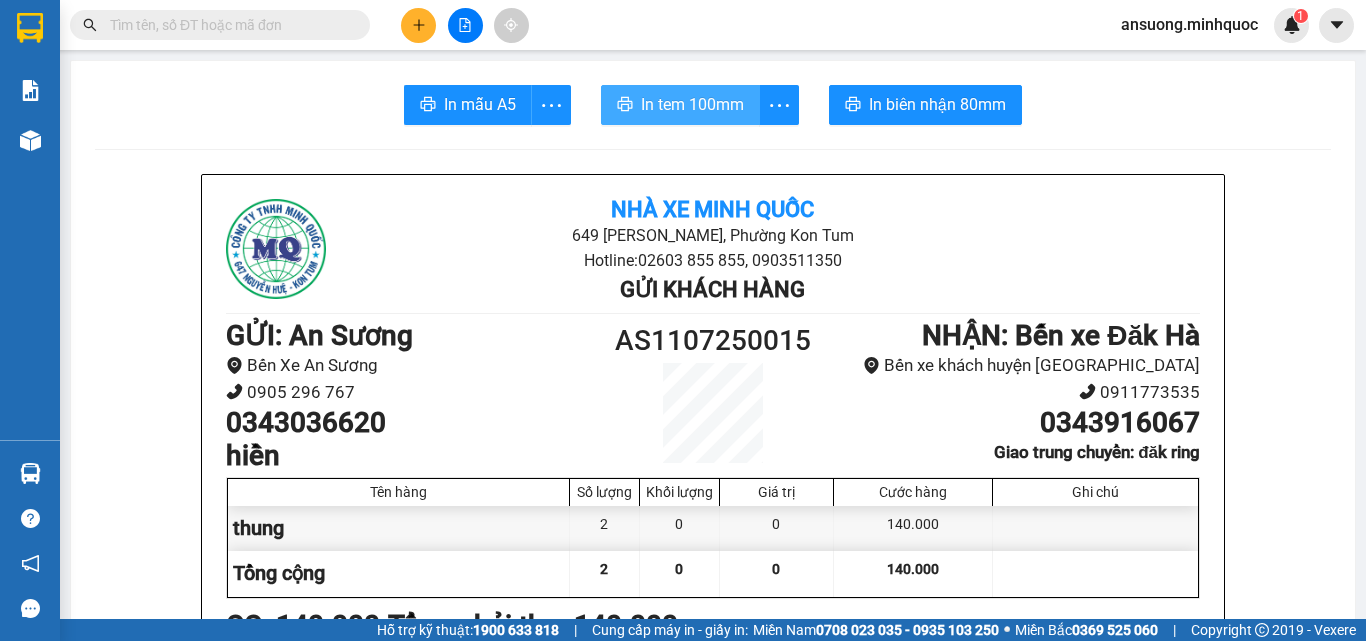 click on "In tem 100mm" at bounding box center (692, 104) 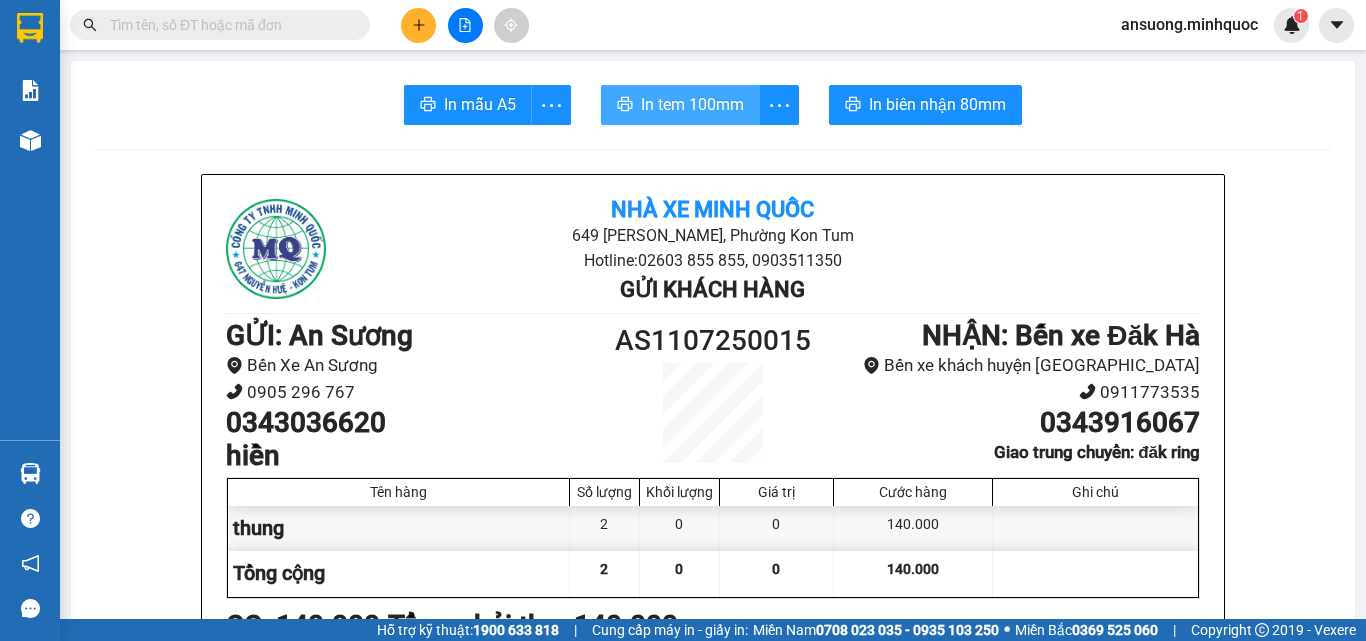 scroll, scrollTop: 0, scrollLeft: 0, axis: both 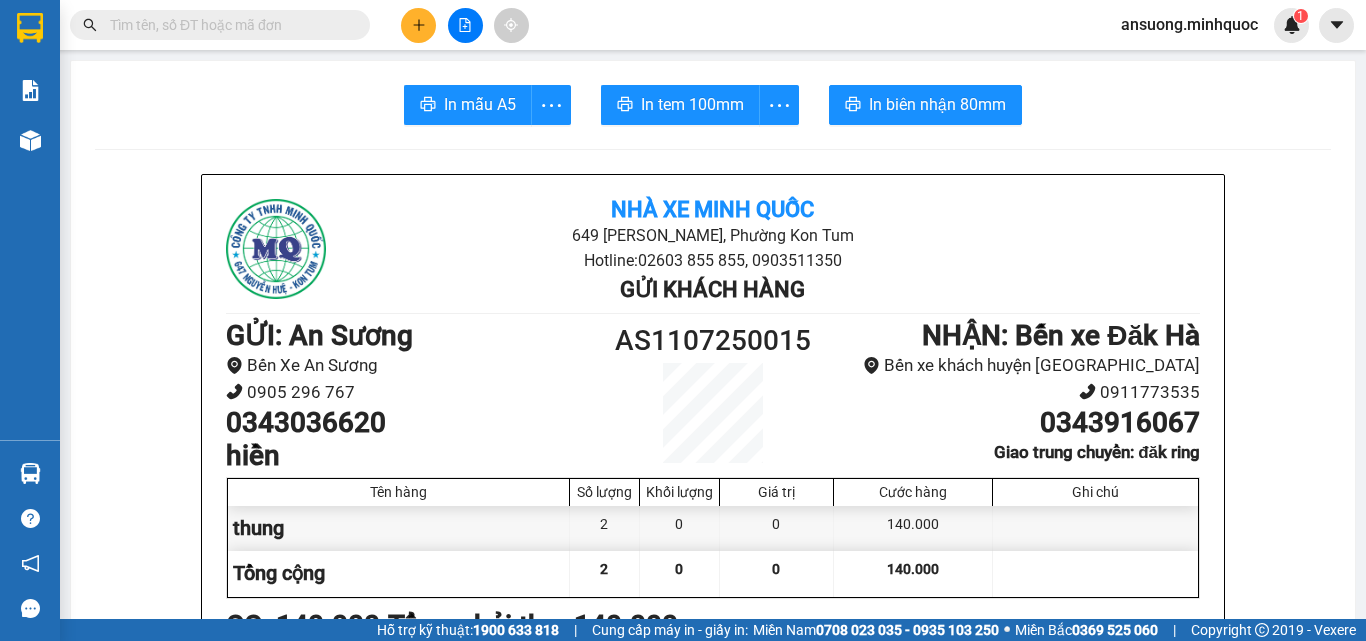 click at bounding box center [418, 25] 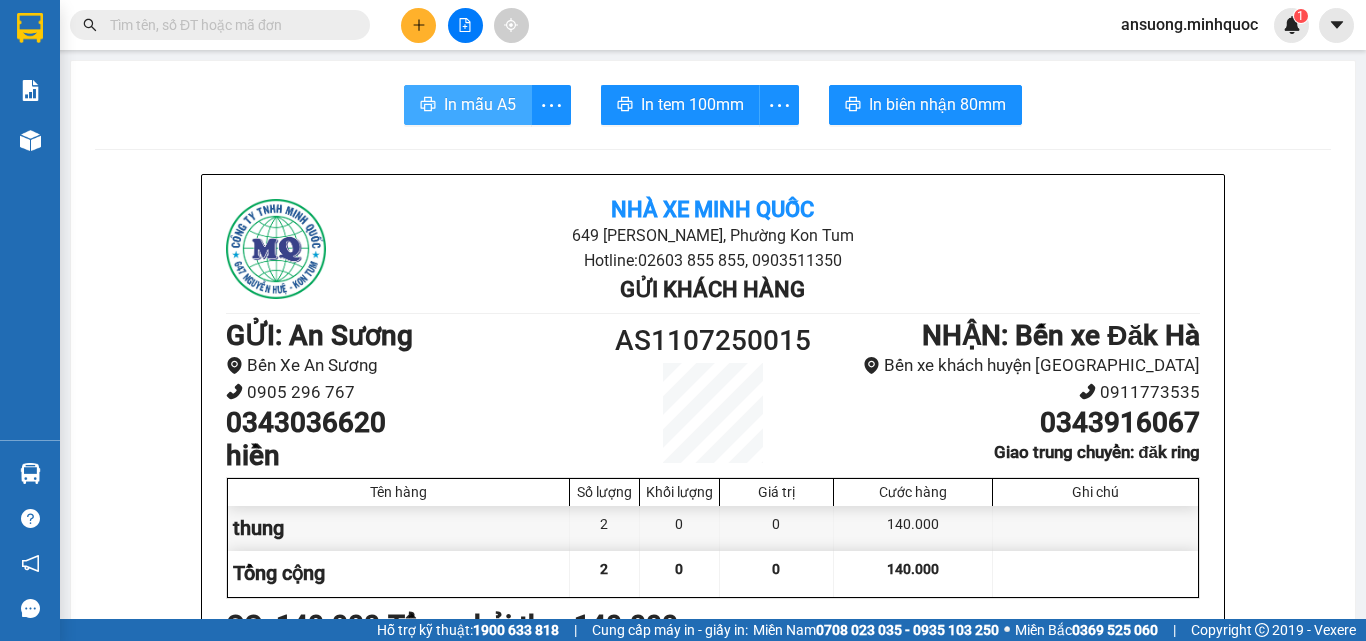 drag, startPoint x: 456, startPoint y: 101, endPoint x: 463, endPoint y: 84, distance: 18.384777 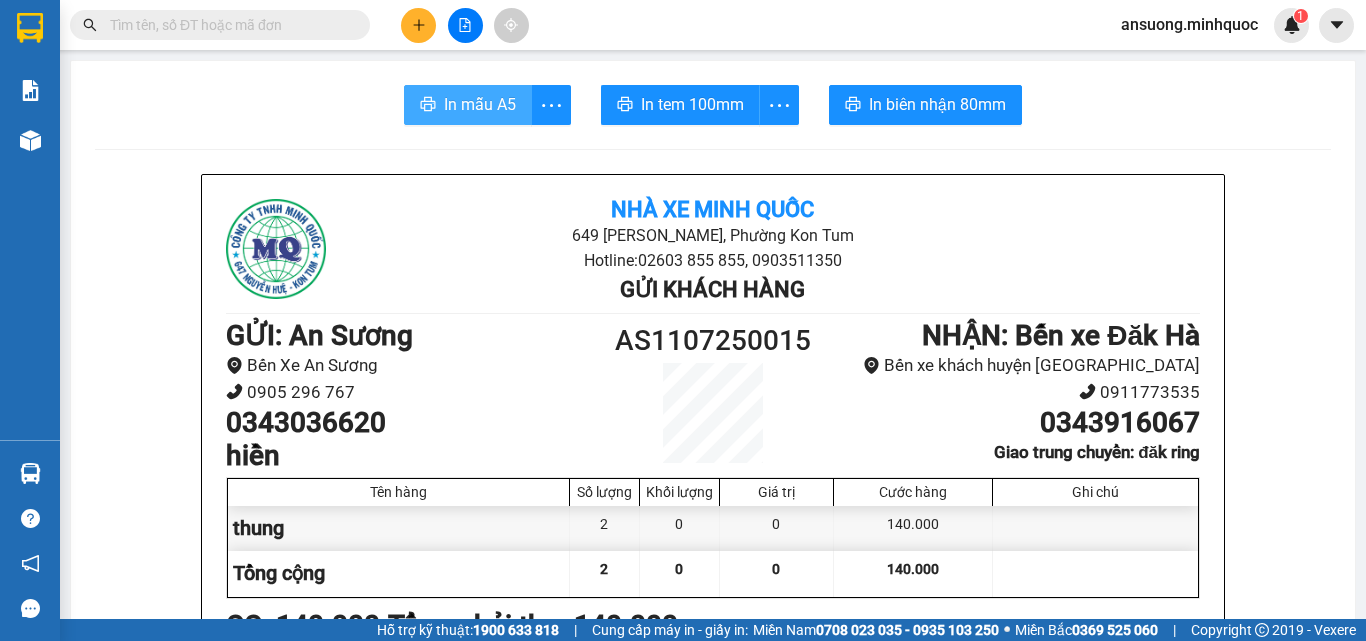 click on "In mẫu A5" at bounding box center (480, 104) 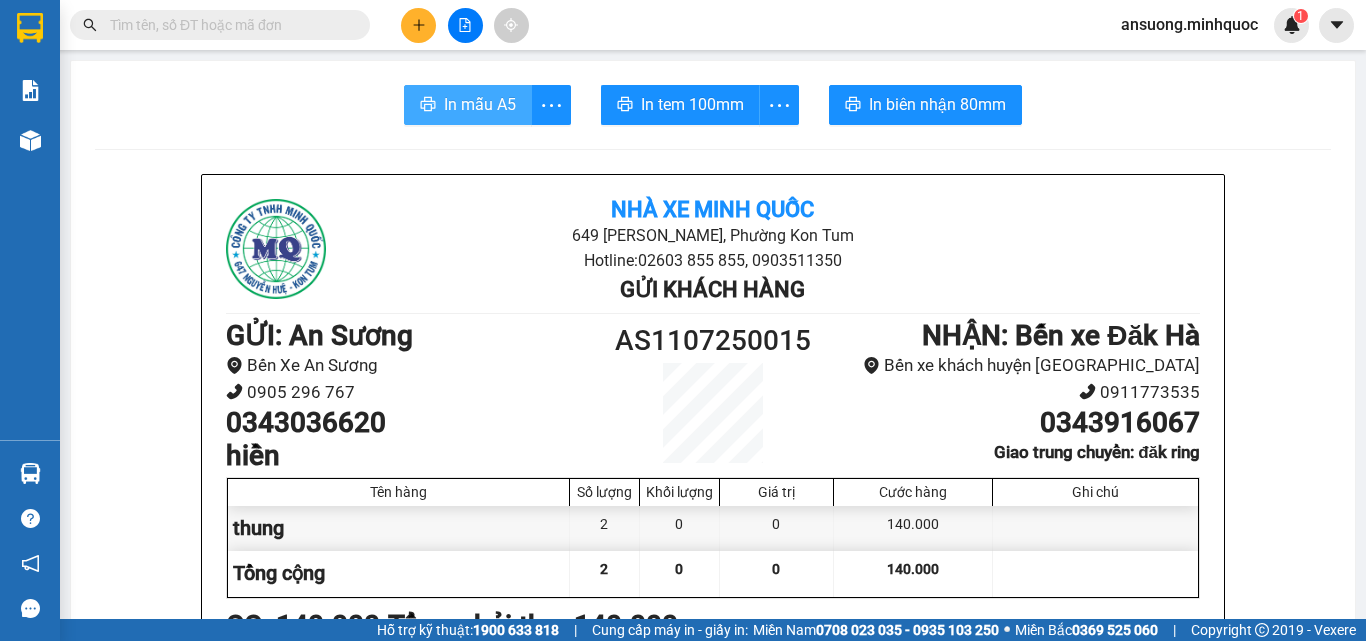 scroll, scrollTop: 0, scrollLeft: 0, axis: both 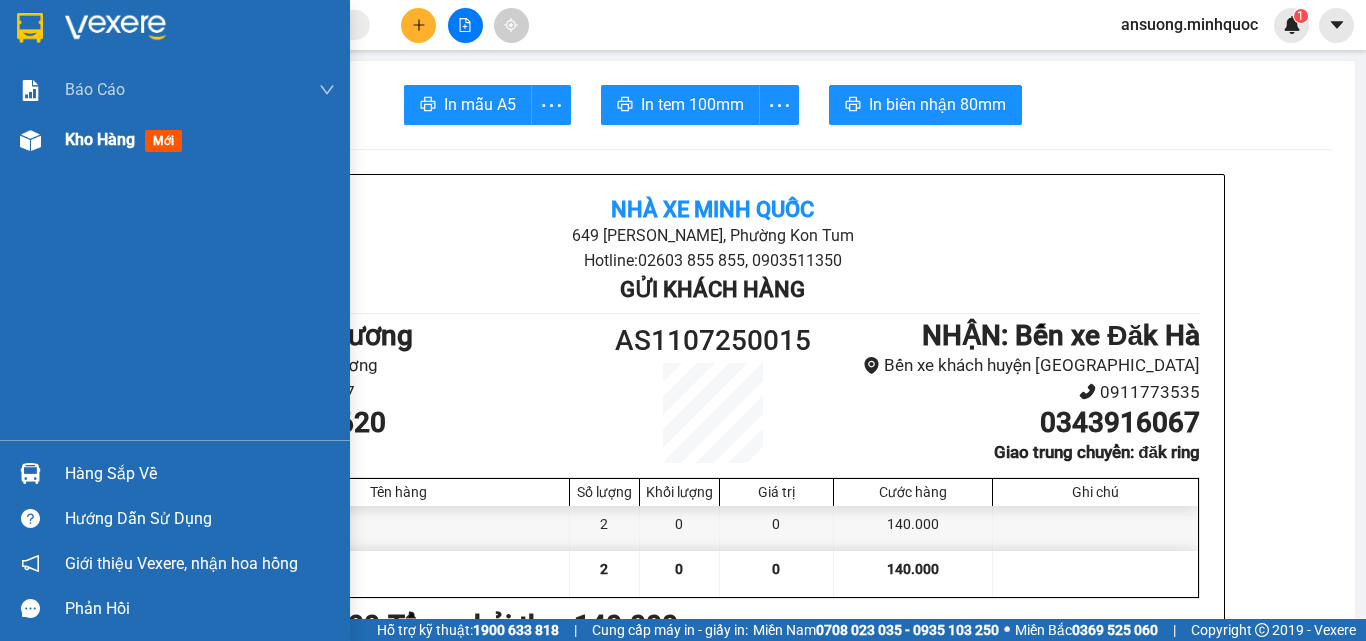 click at bounding box center (30, 140) 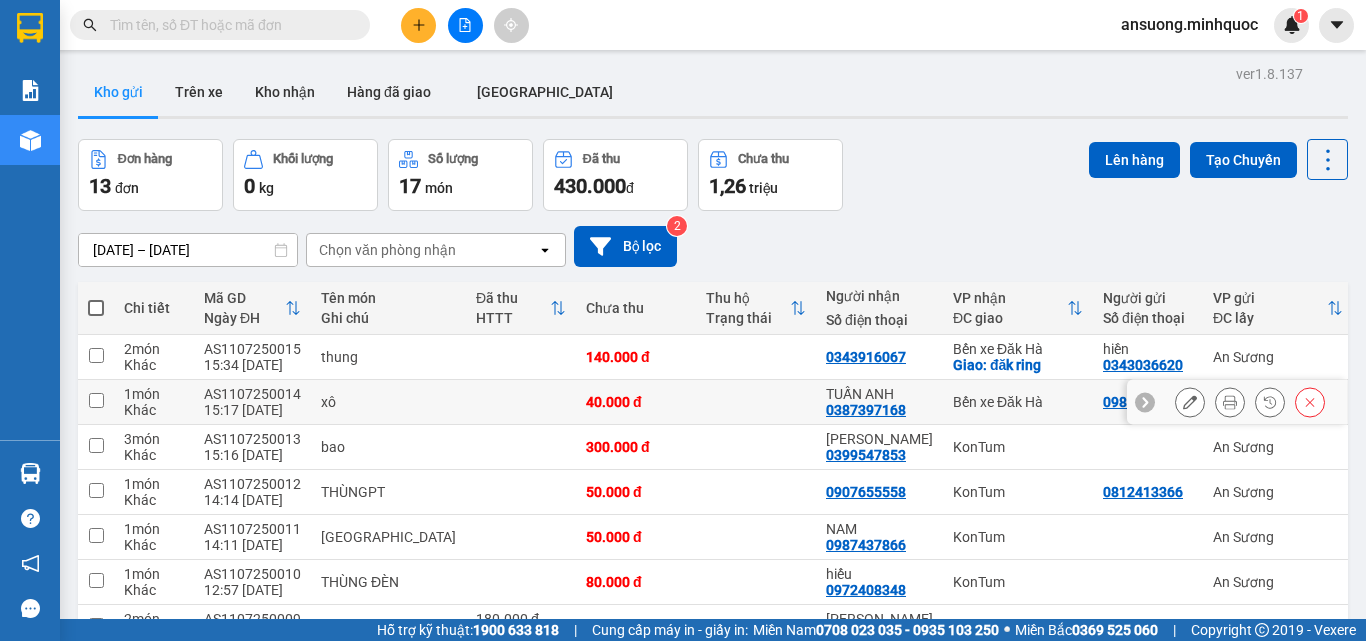 click 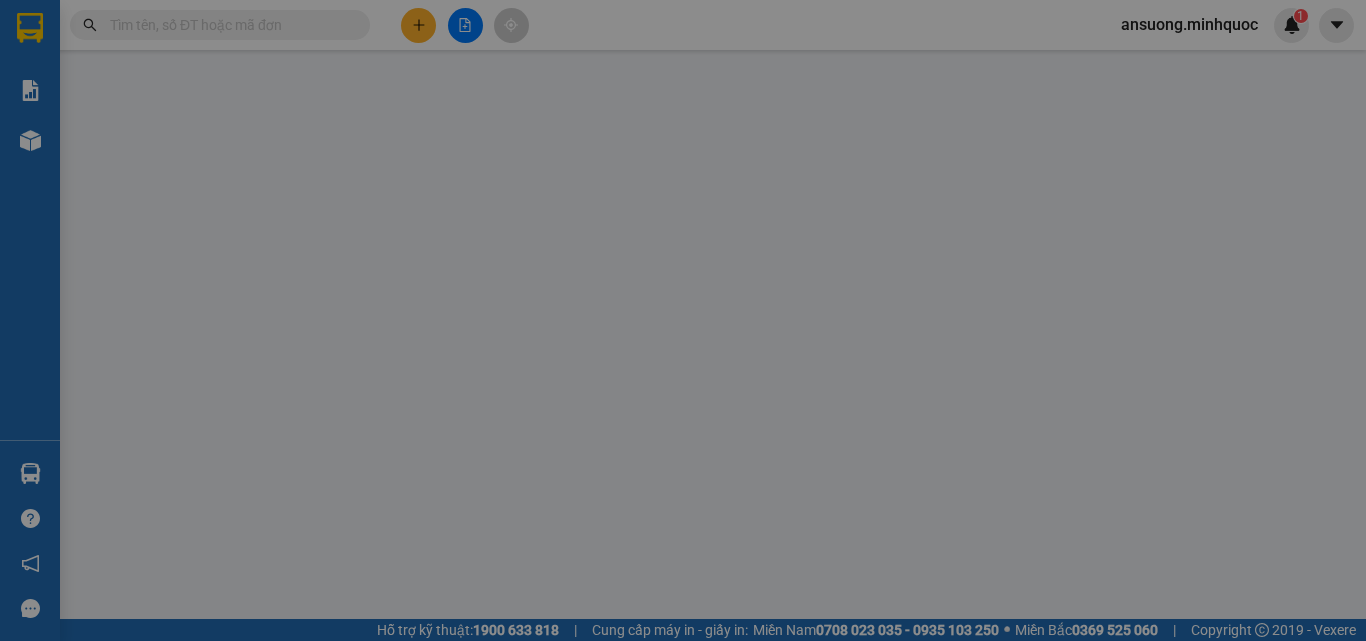 type on "0985789948" 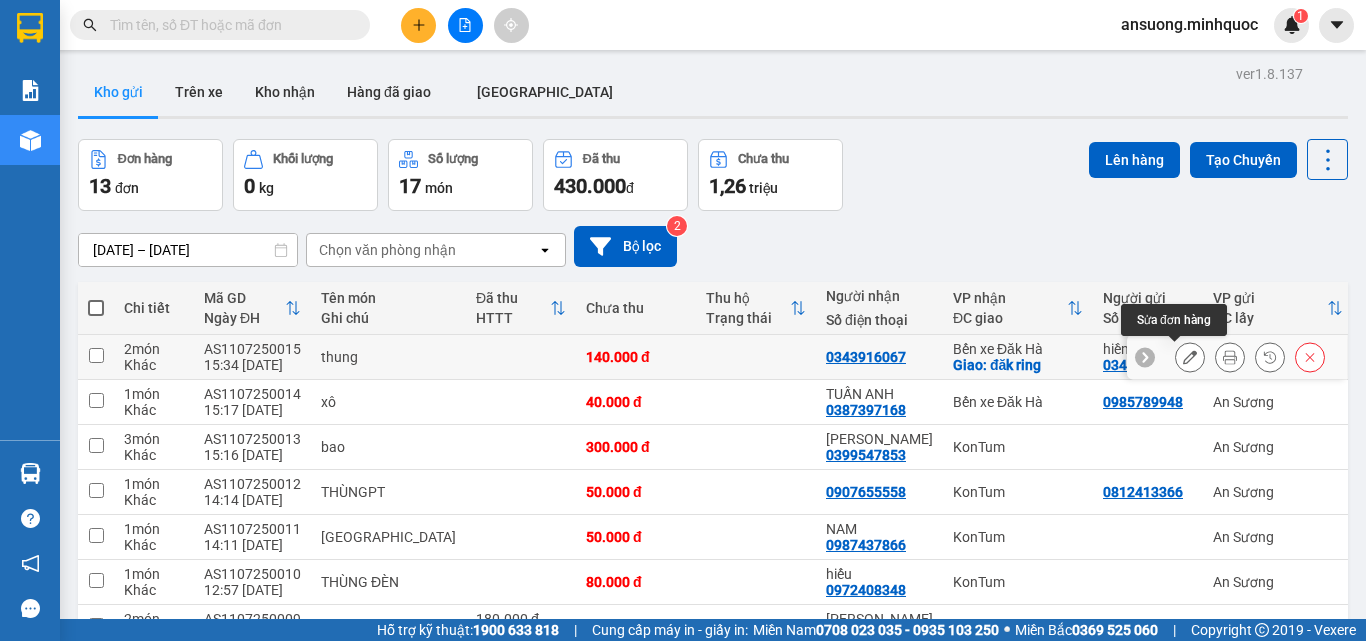 click at bounding box center [1237, 357] 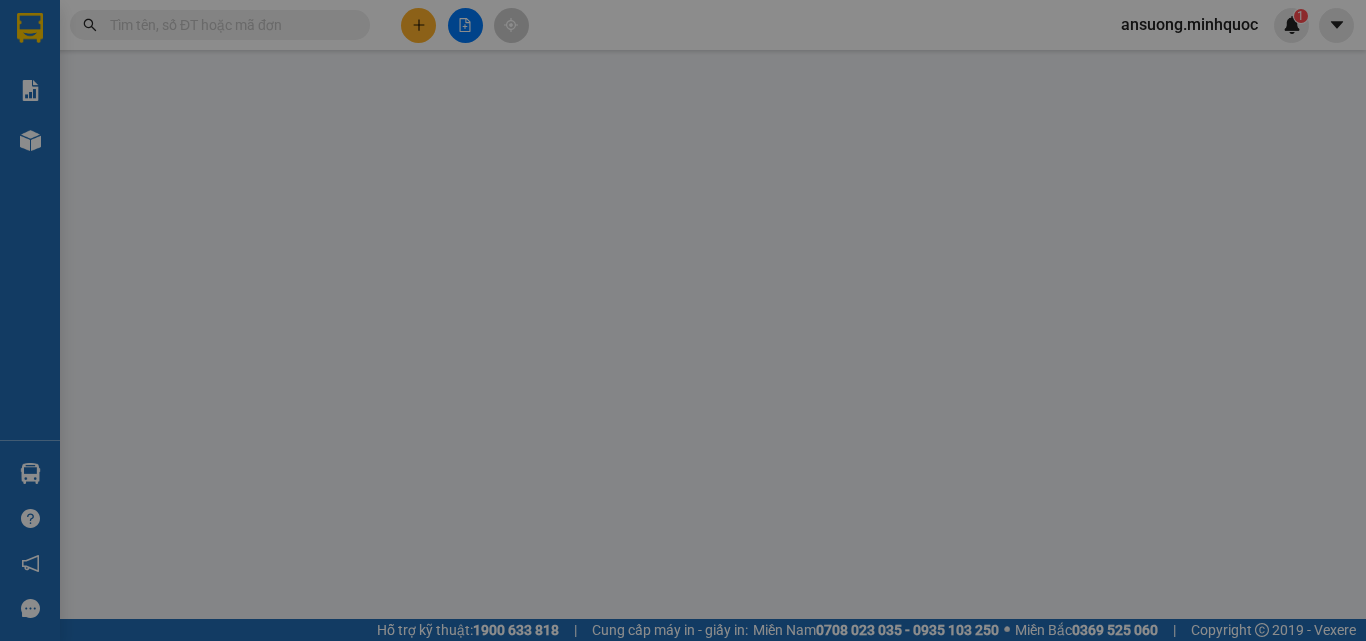 type on "0343036620" 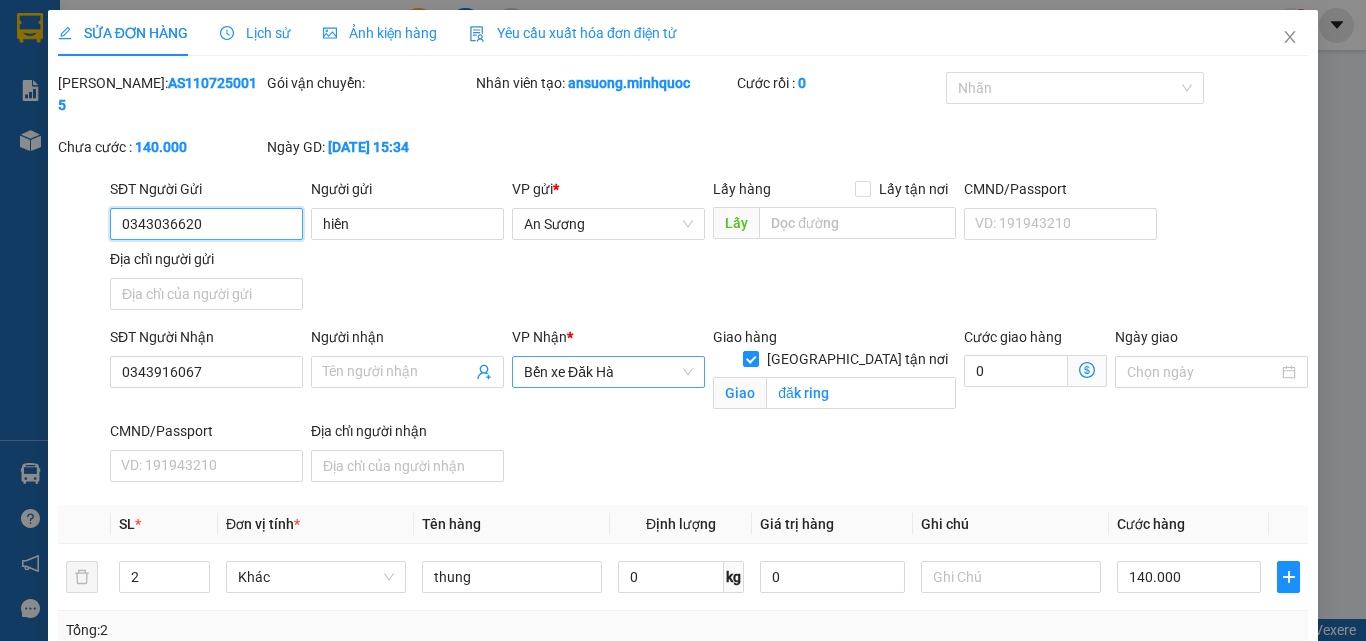 click on "Bến xe Đăk Hà" at bounding box center (608, 372) 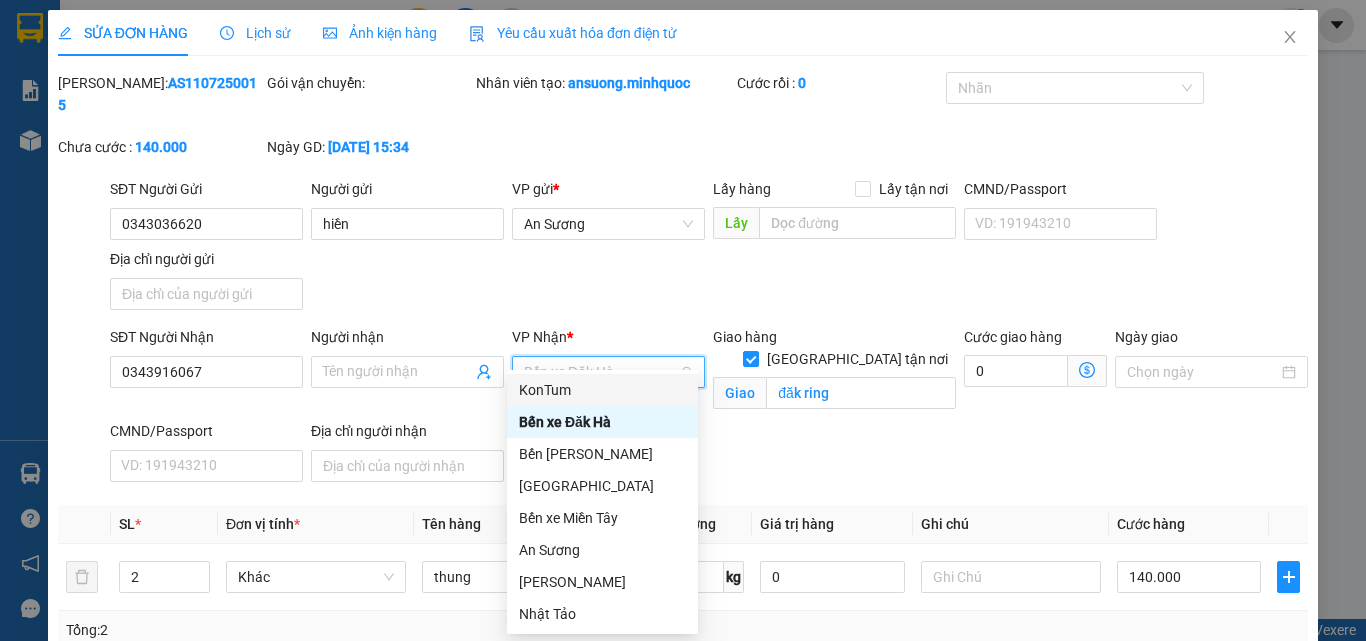 click on "KonTum" at bounding box center (602, 390) 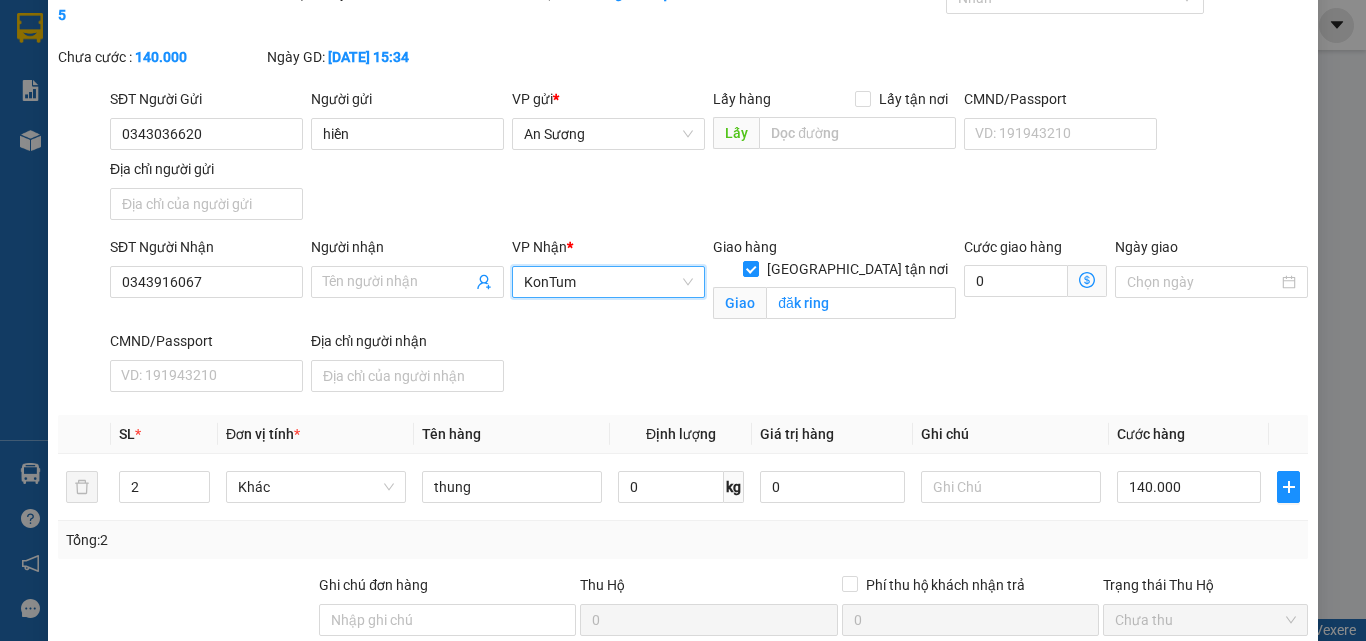 scroll, scrollTop: 267, scrollLeft: 0, axis: vertical 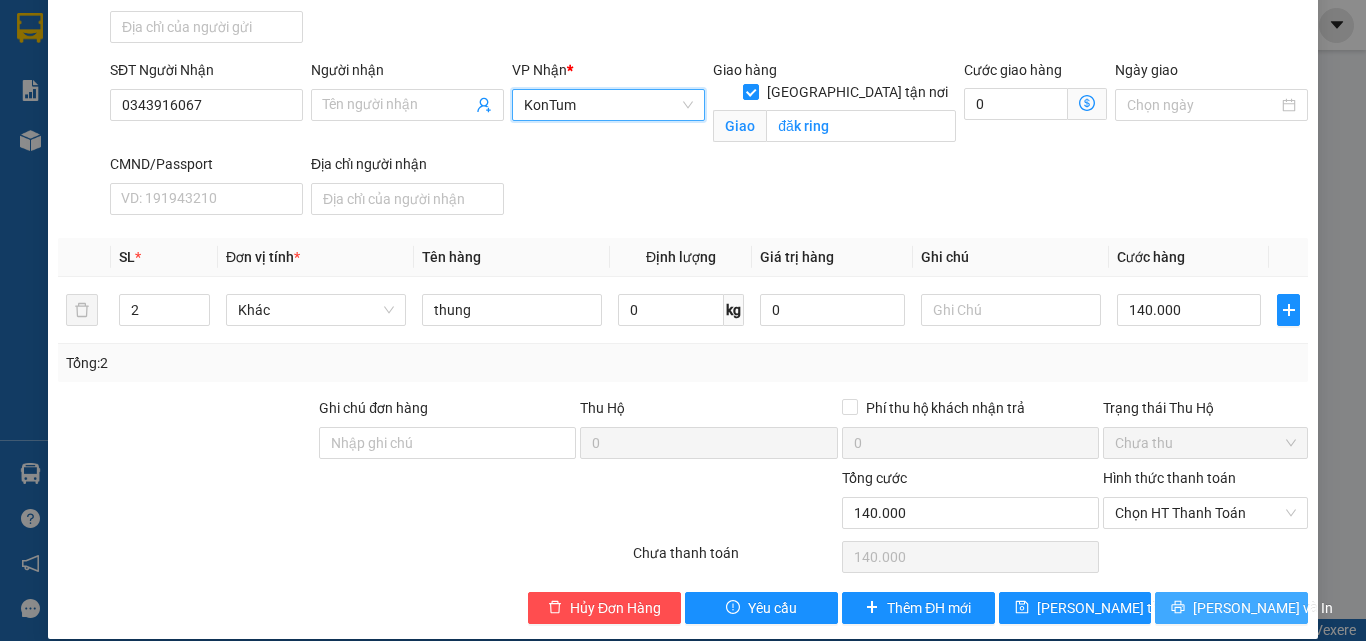 drag, startPoint x: 1188, startPoint y: 584, endPoint x: 1226, endPoint y: 605, distance: 43.416588 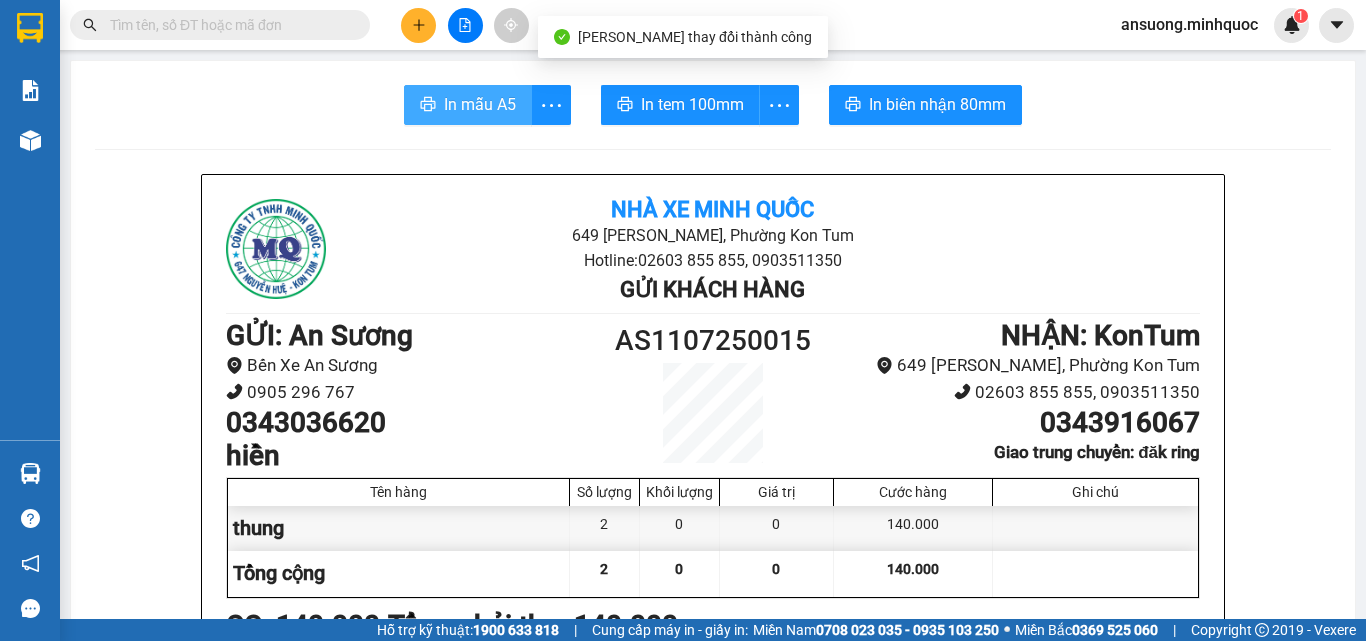 click on "In mẫu A5" at bounding box center [480, 104] 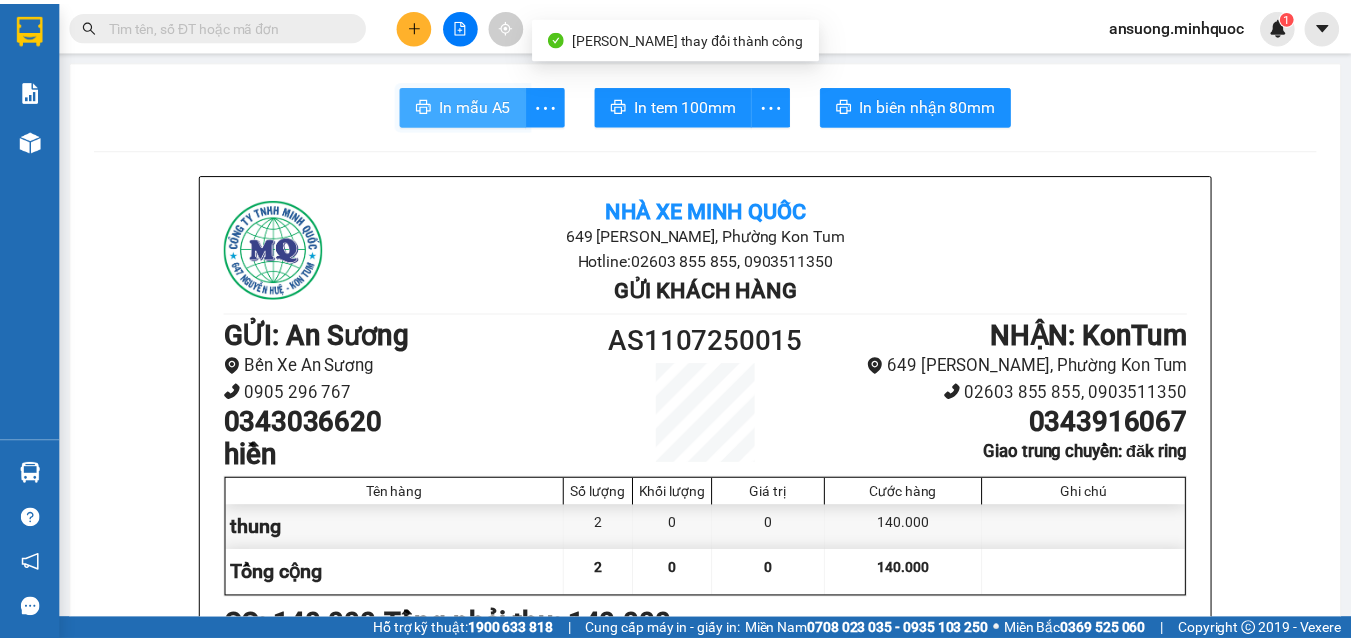 scroll, scrollTop: 0, scrollLeft: 0, axis: both 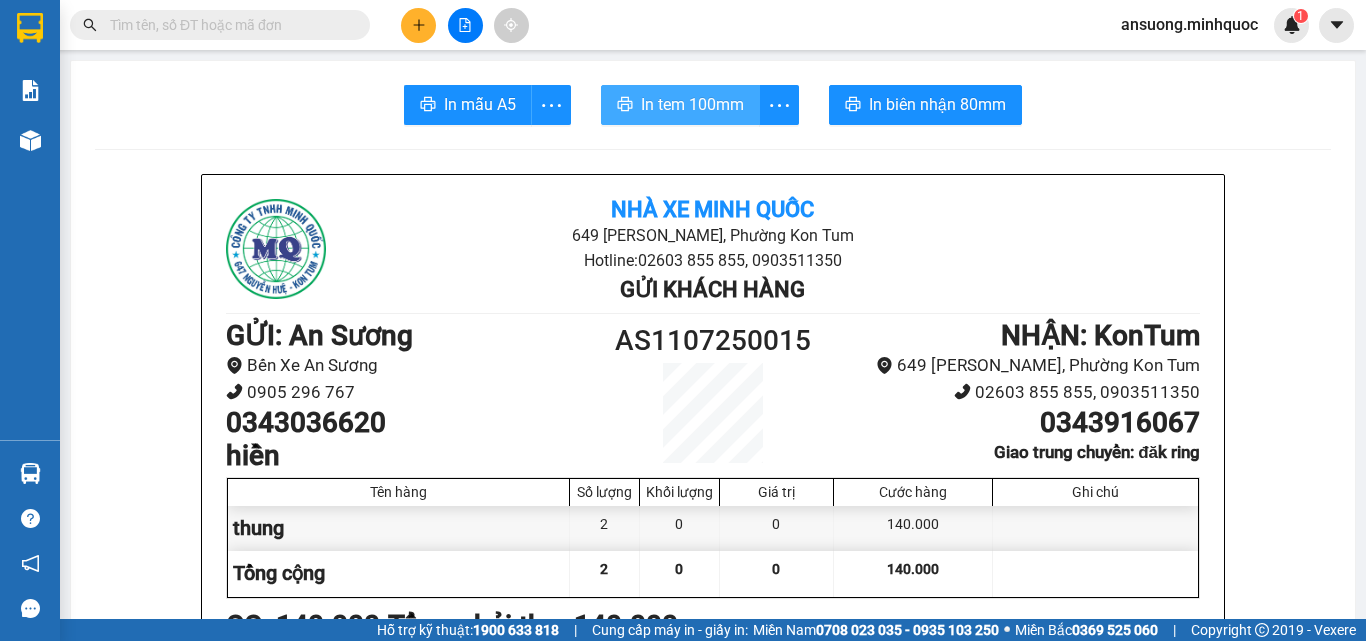 click on "In tem 100mm" at bounding box center (692, 104) 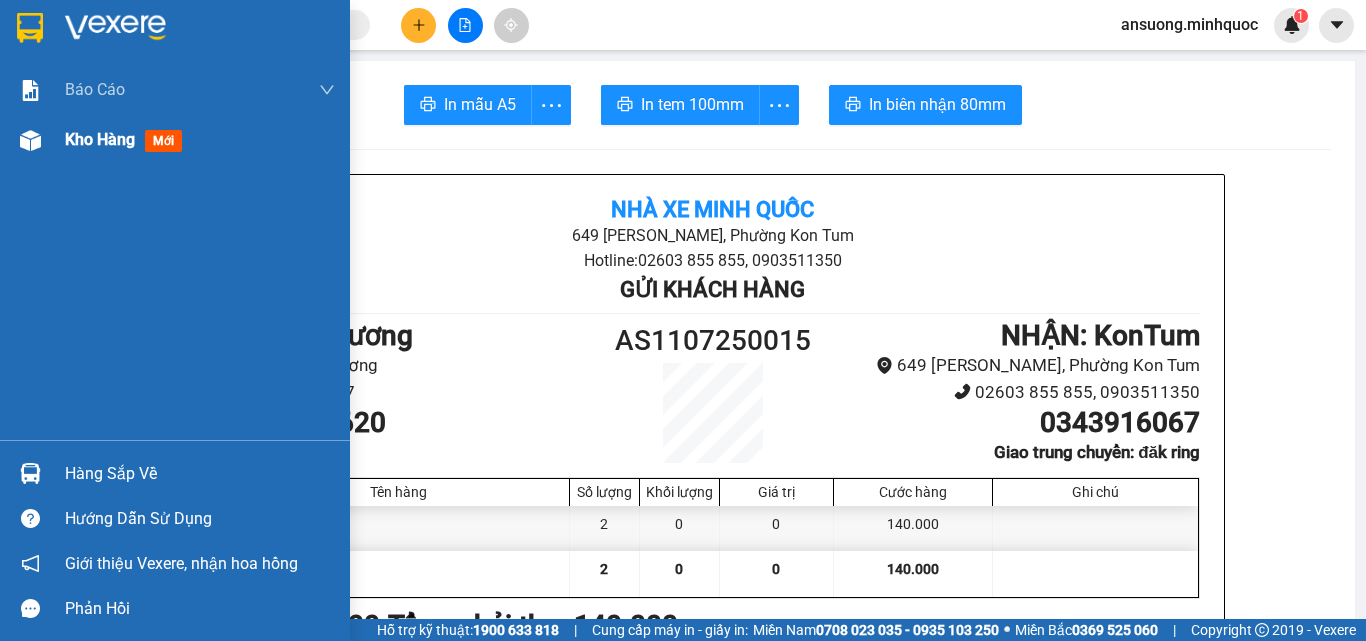 click at bounding box center (30, 140) 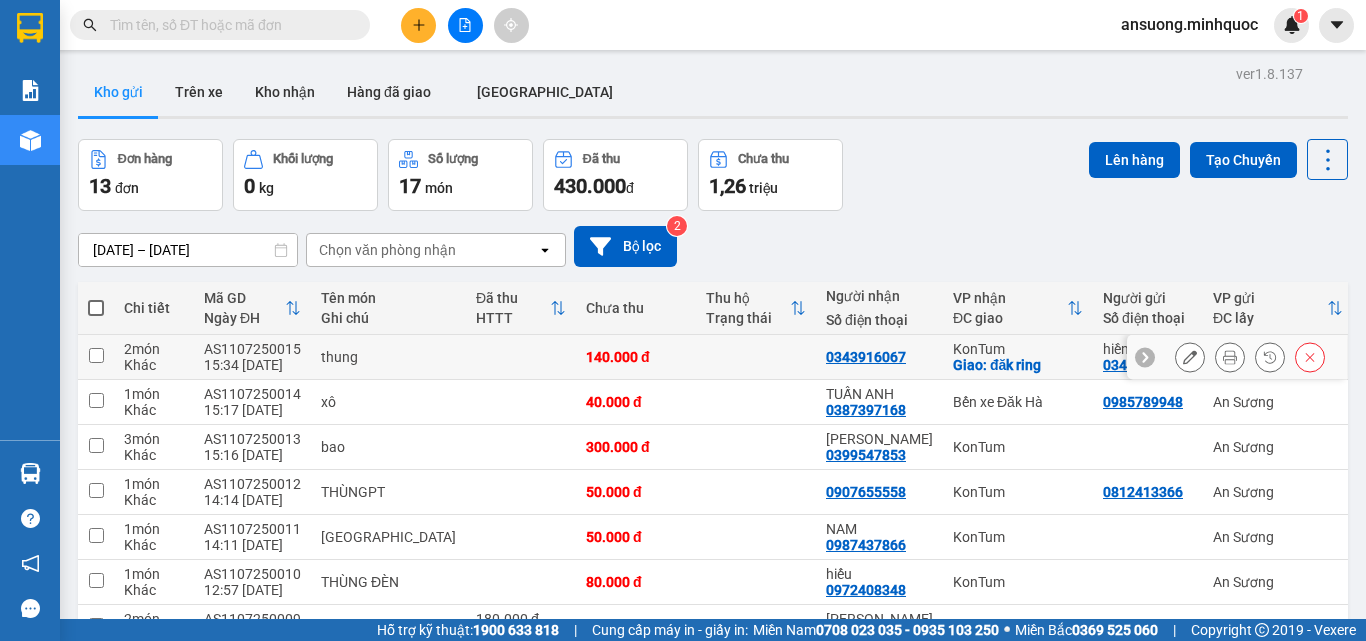 click 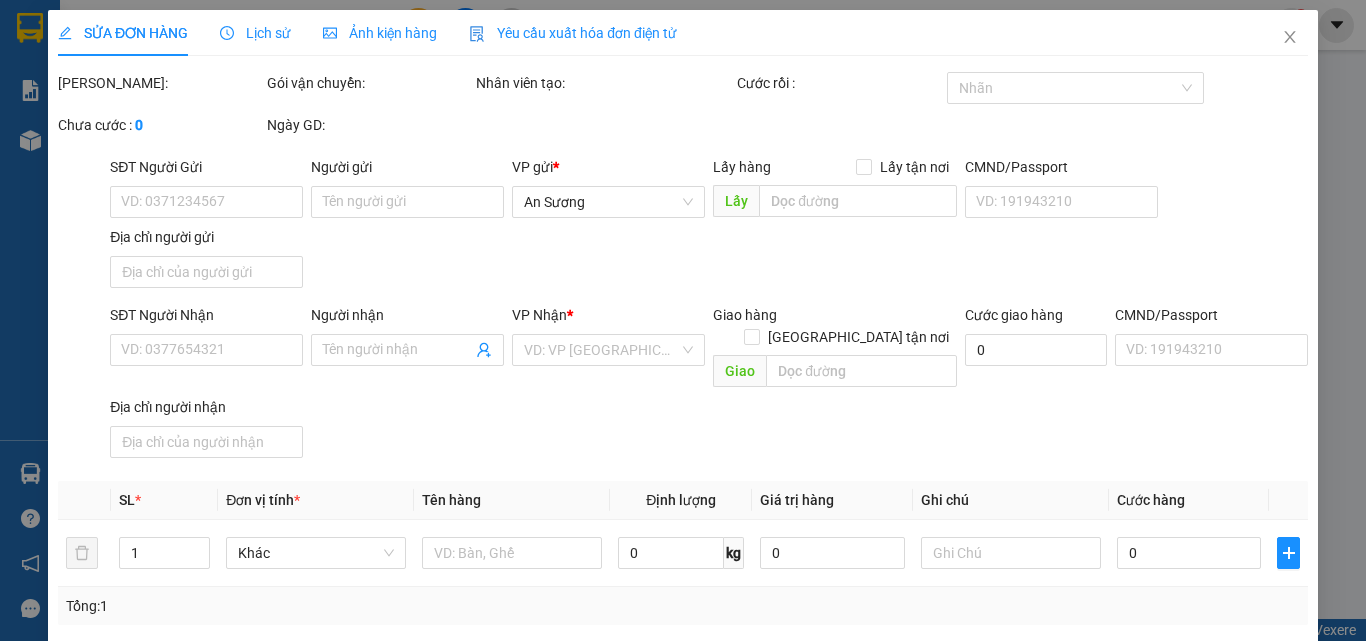 type on "0343036620" 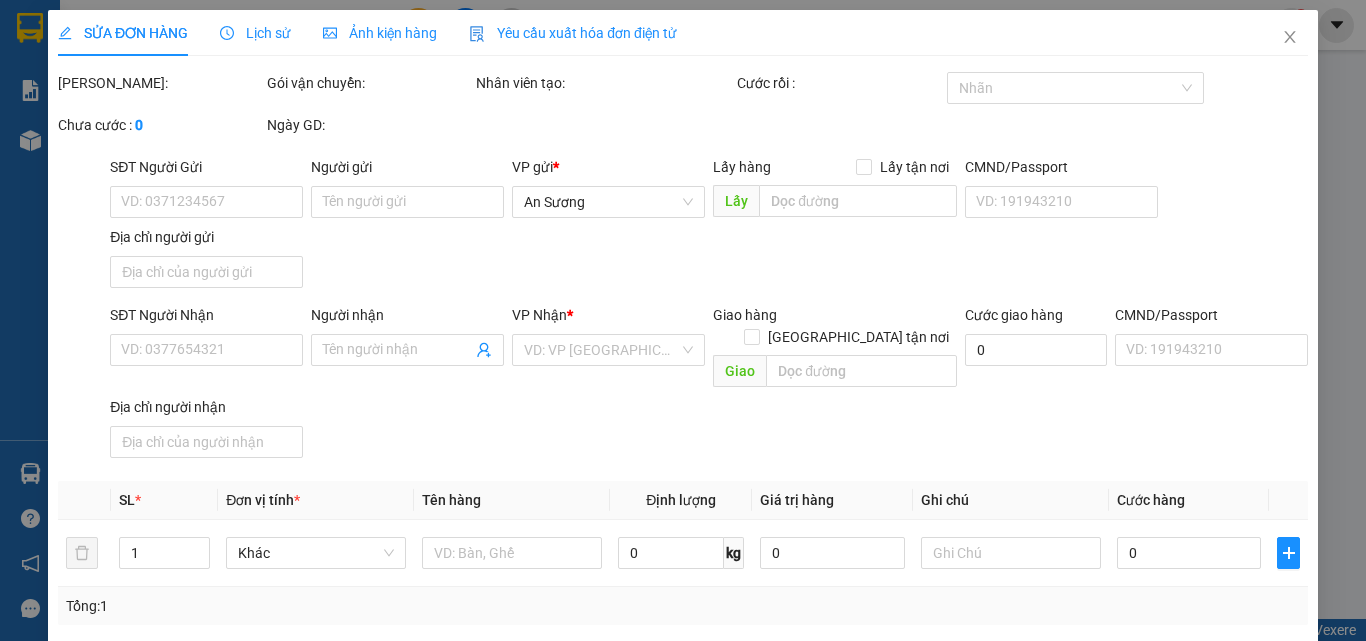 checkbox on "true" 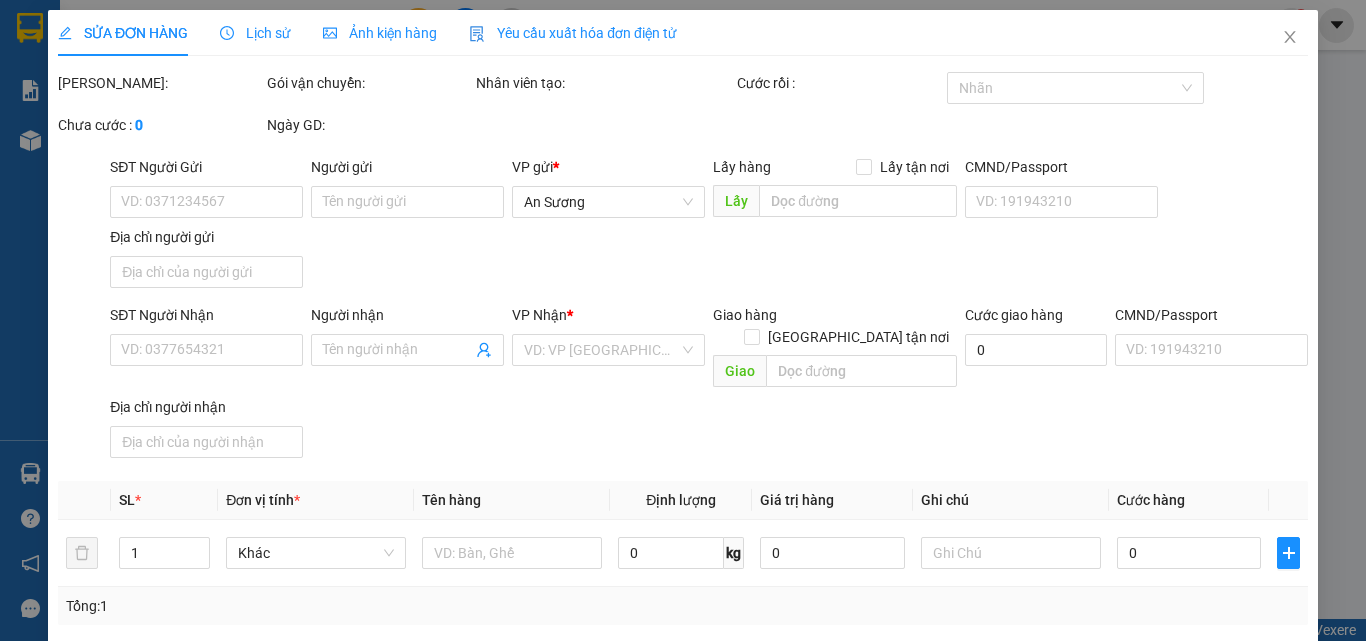 type on "đăk ring" 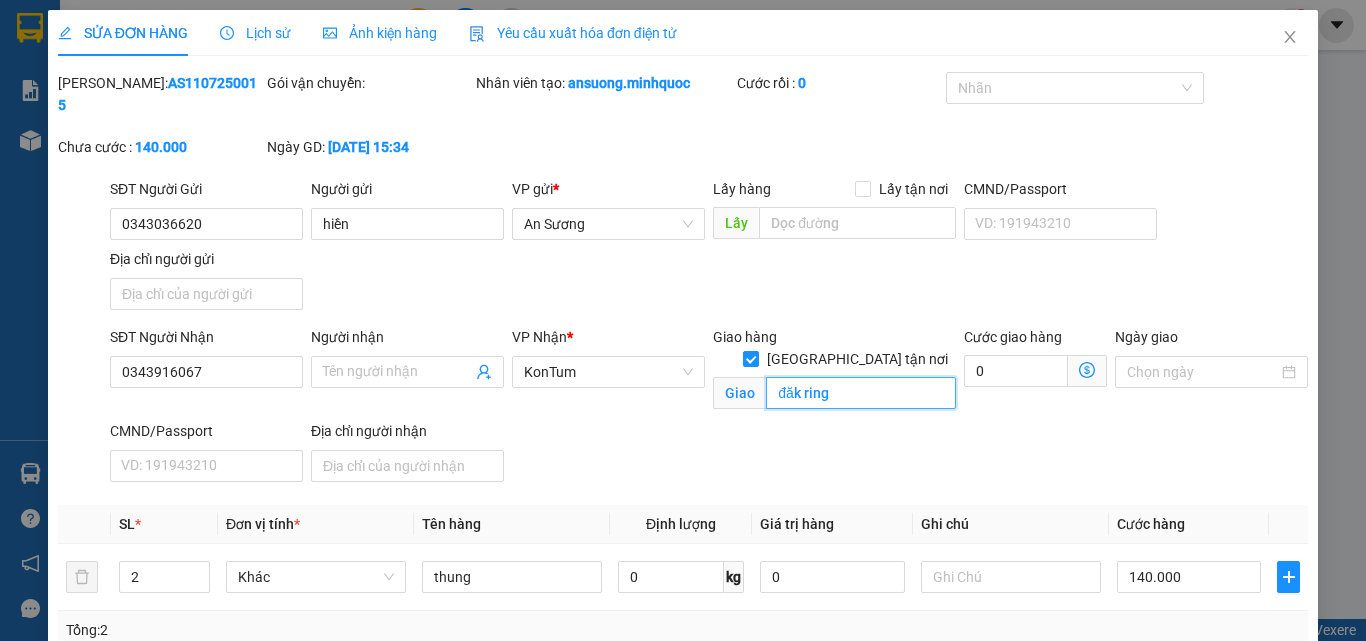click on "đăk ring" at bounding box center [861, 393] 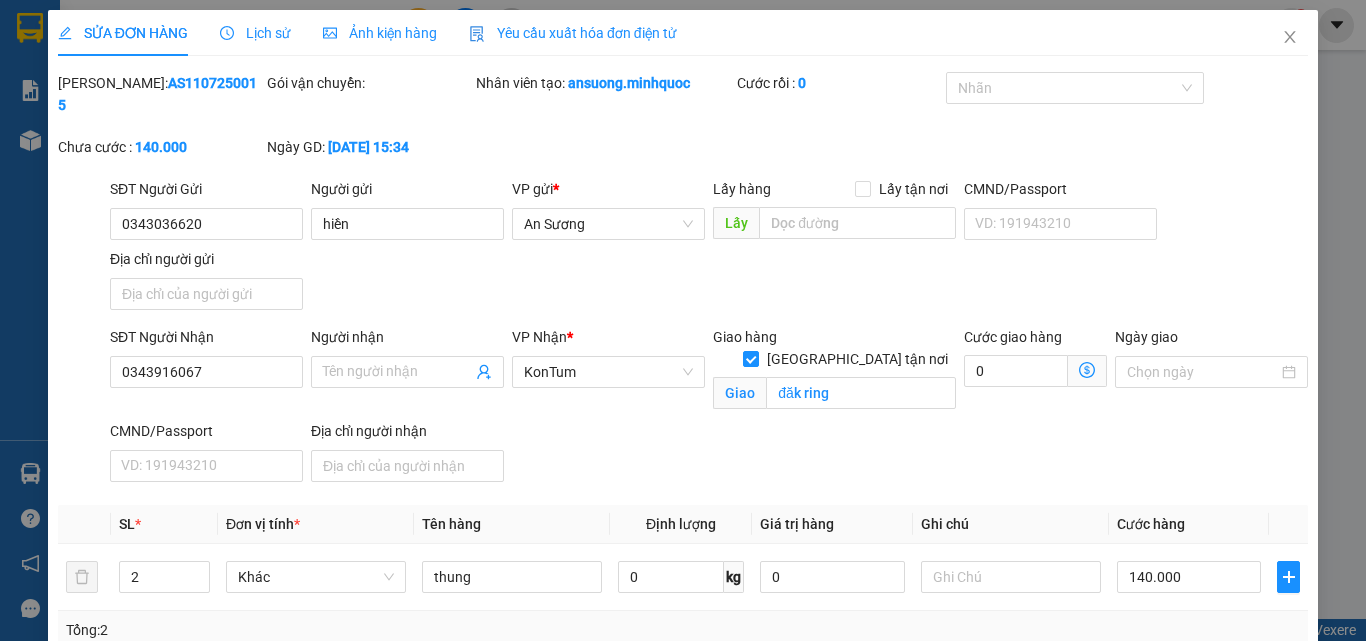 drag, startPoint x: 708, startPoint y: 358, endPoint x: 721, endPoint y: 359, distance: 13.038404 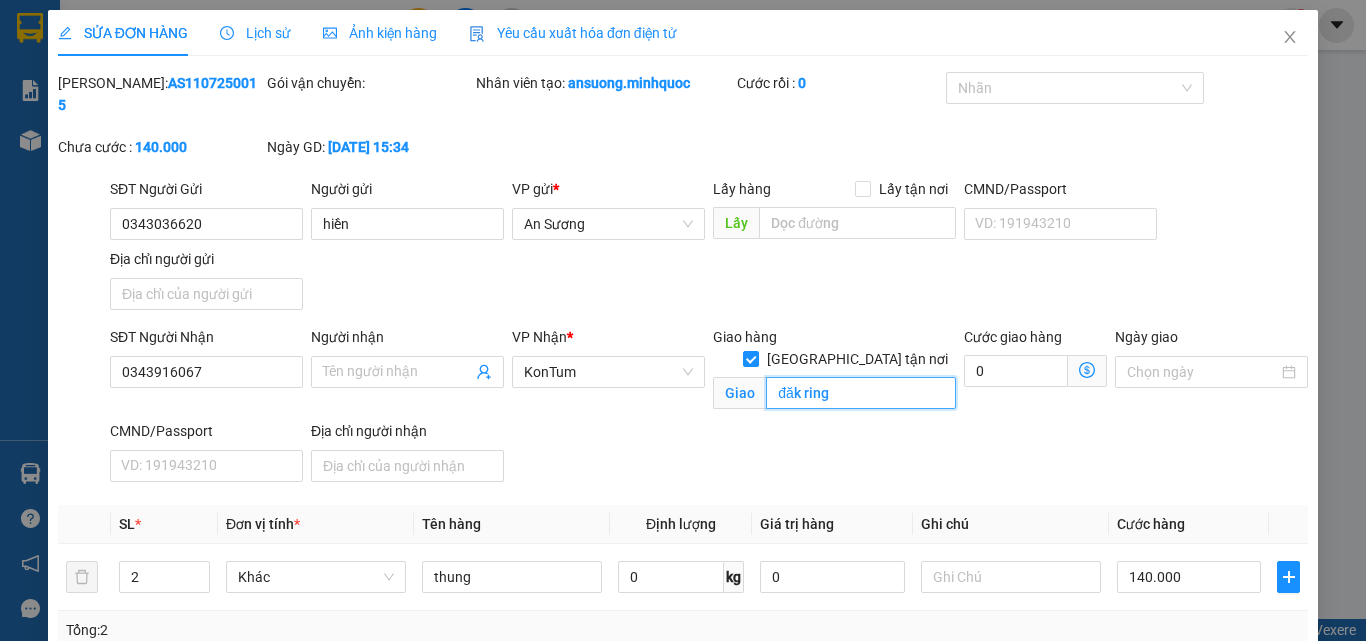 click on "đăk ring" at bounding box center (861, 393) 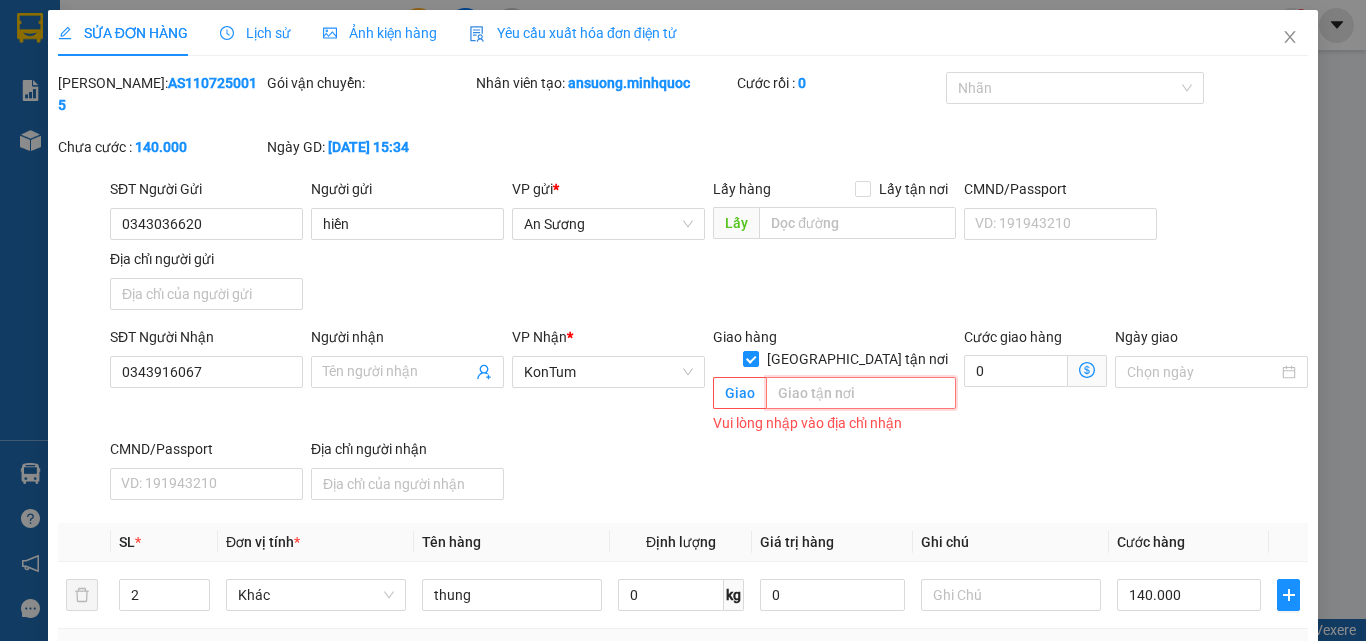 type 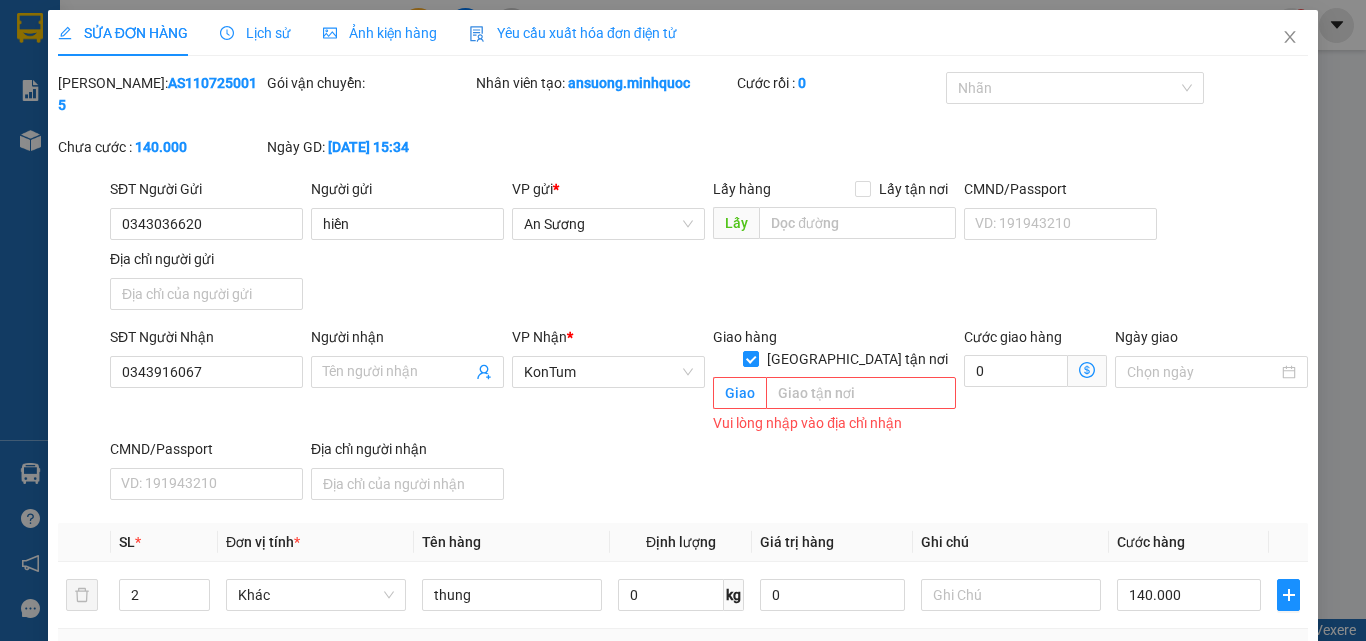 click on "SĐT Người Nhận 0343916067 Người nhận Tên người nhận VP Nhận  * KonTum Giao hàng Giao tận nơi Giao Vui lòng nhập vào địa chỉ nhận Cước giao hàng 0 Ngày giao CMND/Passport VD: [PASSPORT] Địa chỉ người nhận" at bounding box center [709, 417] 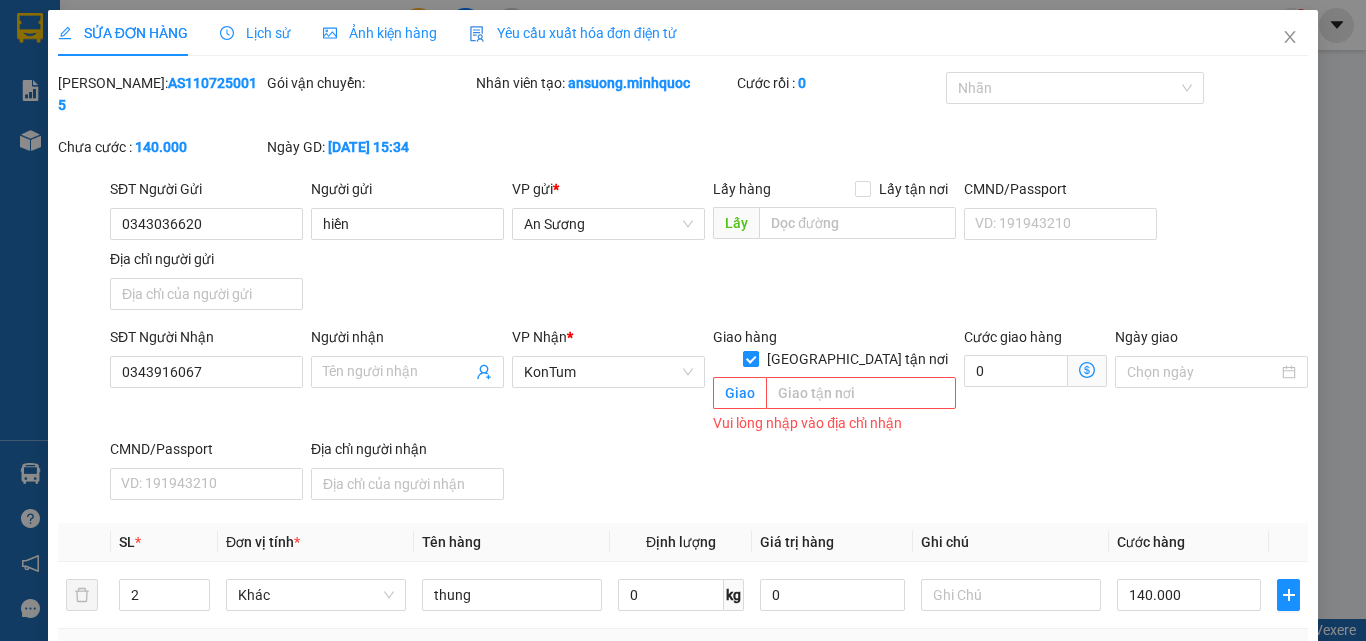 drag, startPoint x: 843, startPoint y: 312, endPoint x: 853, endPoint y: 317, distance: 11.18034 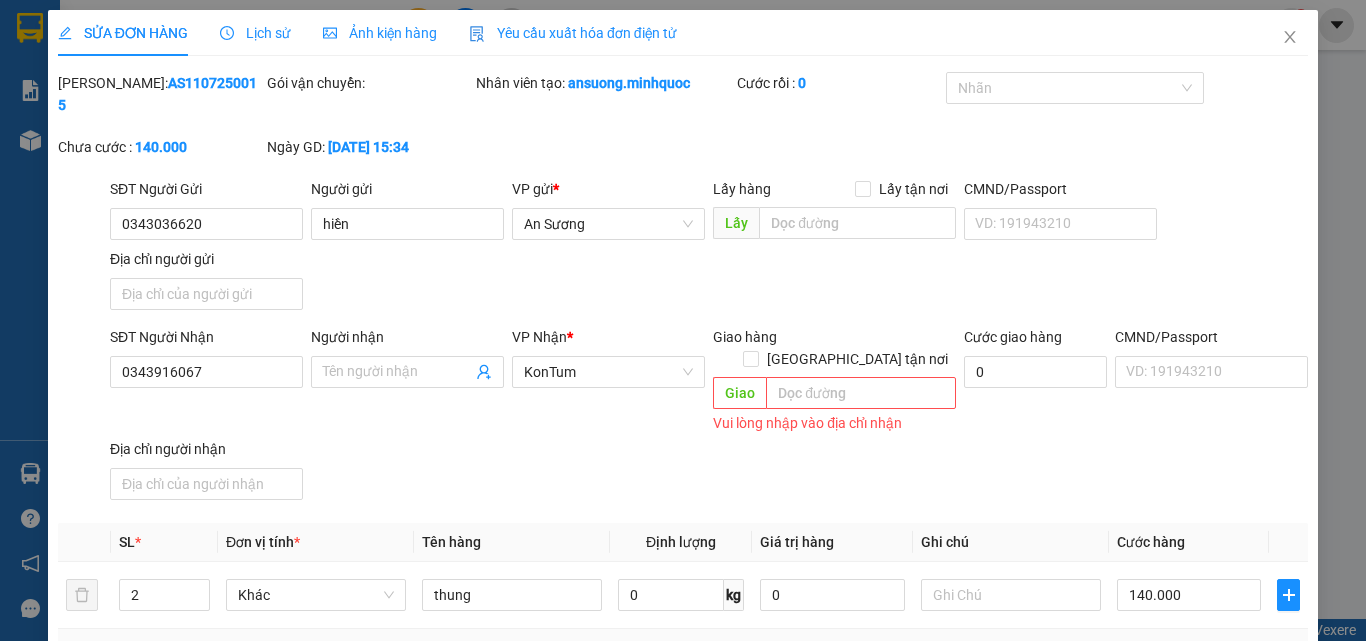 click on "SĐT Người Nhận 0343916067 Người nhận Tên người nhận VP Nhận  * KonTum Giao hàng Giao tận nơi Giao Vui lòng nhập vào địa chỉ nhận Cước giao hàng 0 CMND/Passport VD: [PASSPORT] Địa chỉ người nhận" at bounding box center [709, 417] 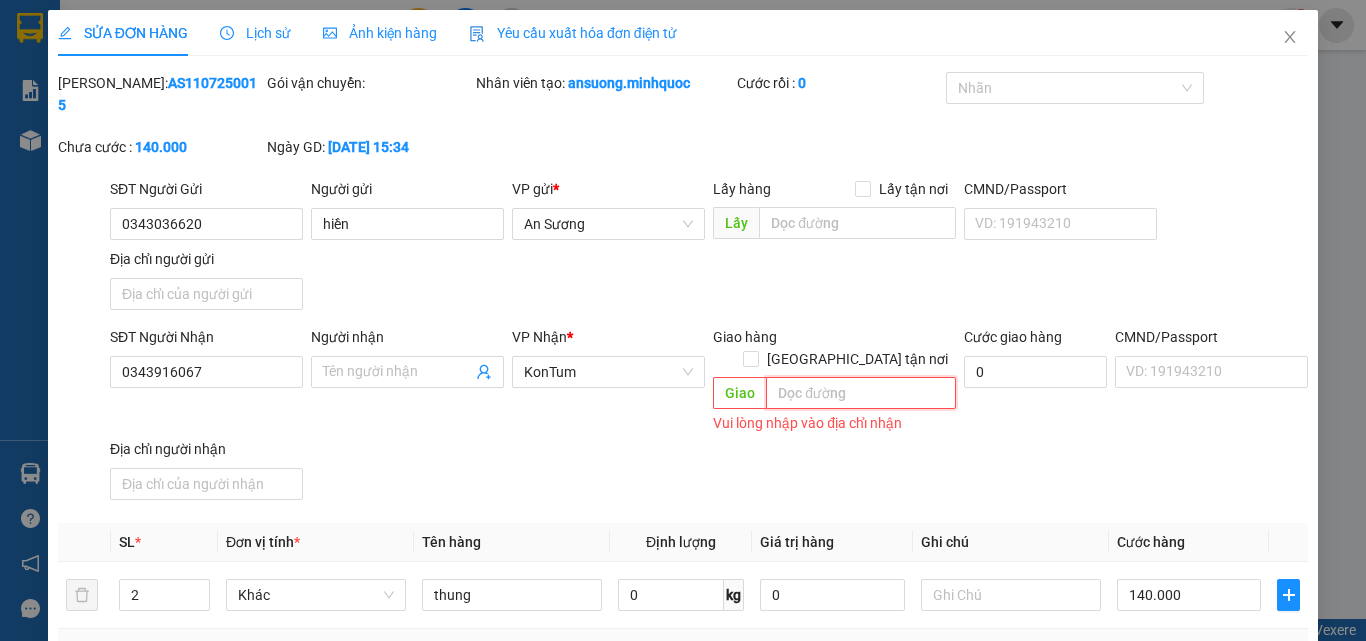 click at bounding box center (861, 393) 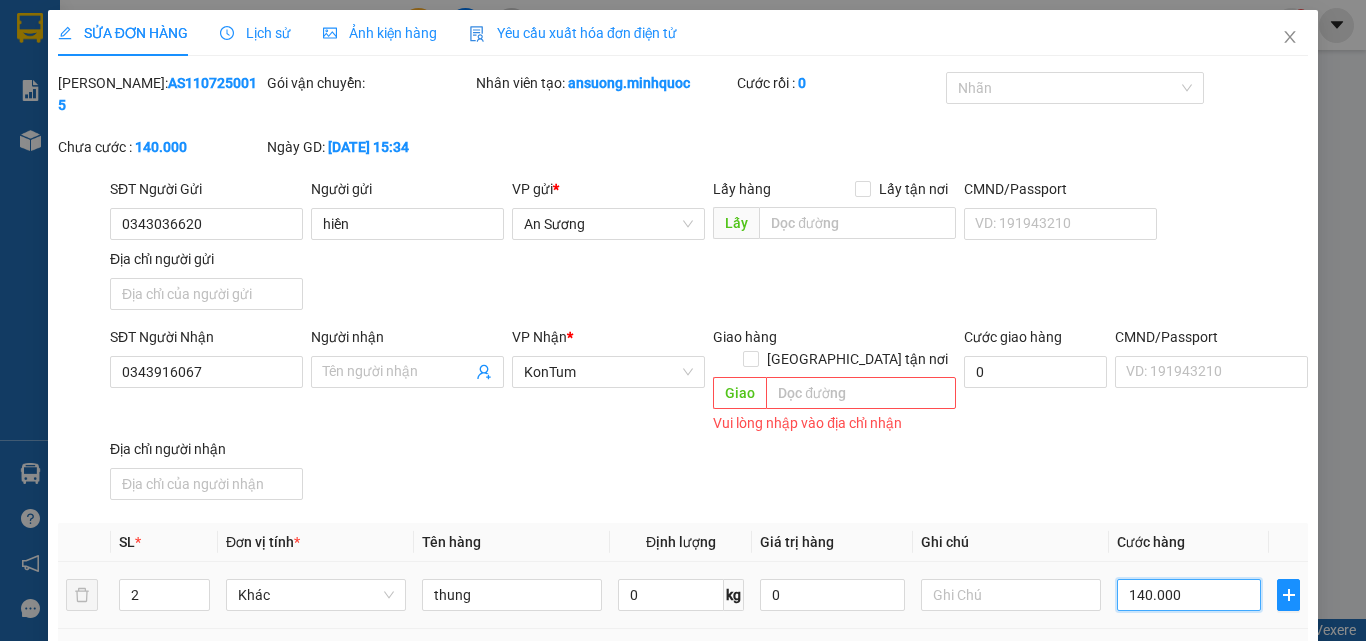 click on "140.000" at bounding box center [1189, 595] 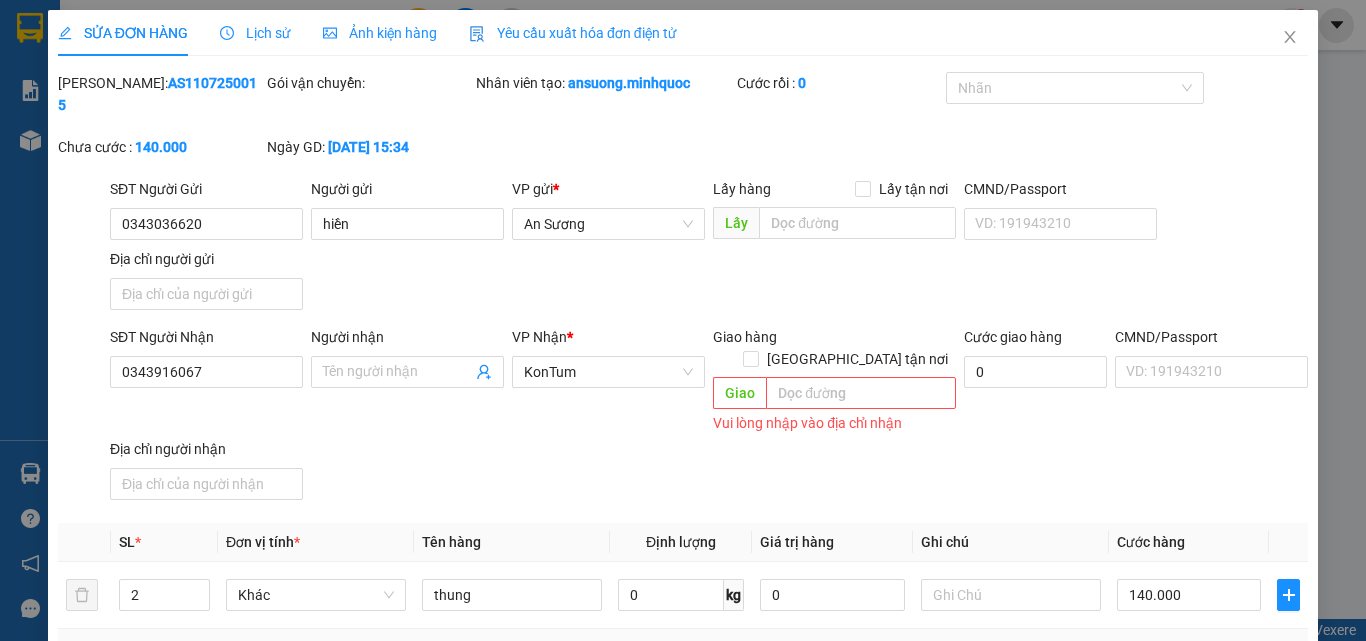 click on "SĐT Người Nhận 0343916067 Người nhận Tên người nhận VP Nhận  * KonTum Giao hàng Giao tận nơi Giao Vui lòng nhập vào địa chỉ nhận Cước giao hàng 0 CMND/Passport VD: [PASSPORT] Địa chỉ người nhận" at bounding box center [709, 417] 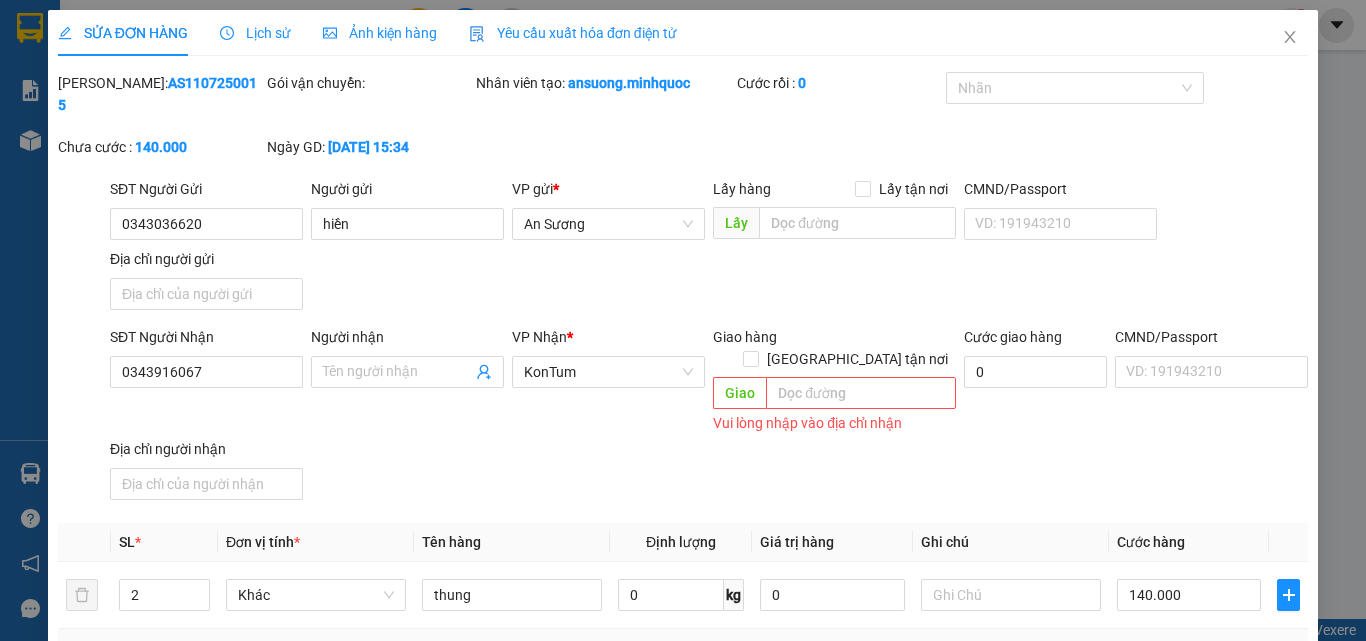 click on "[PERSON_NAME] và In" at bounding box center (1231, 893) 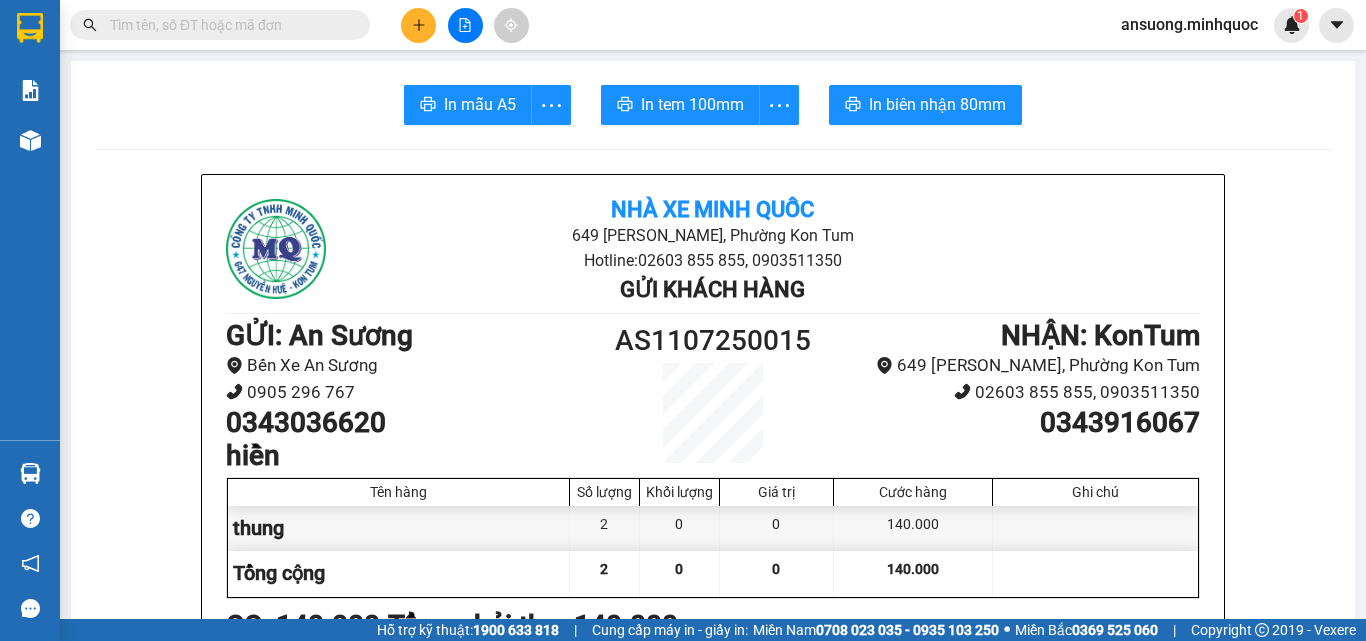 click 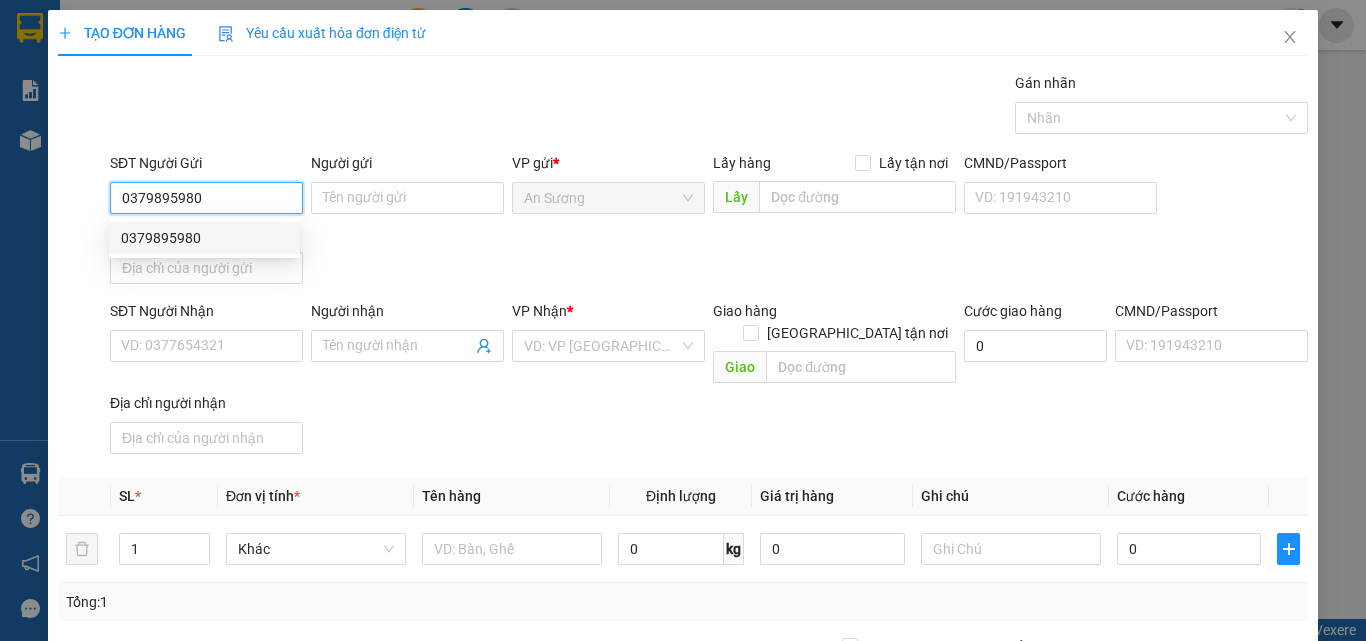 type on "0379895980" 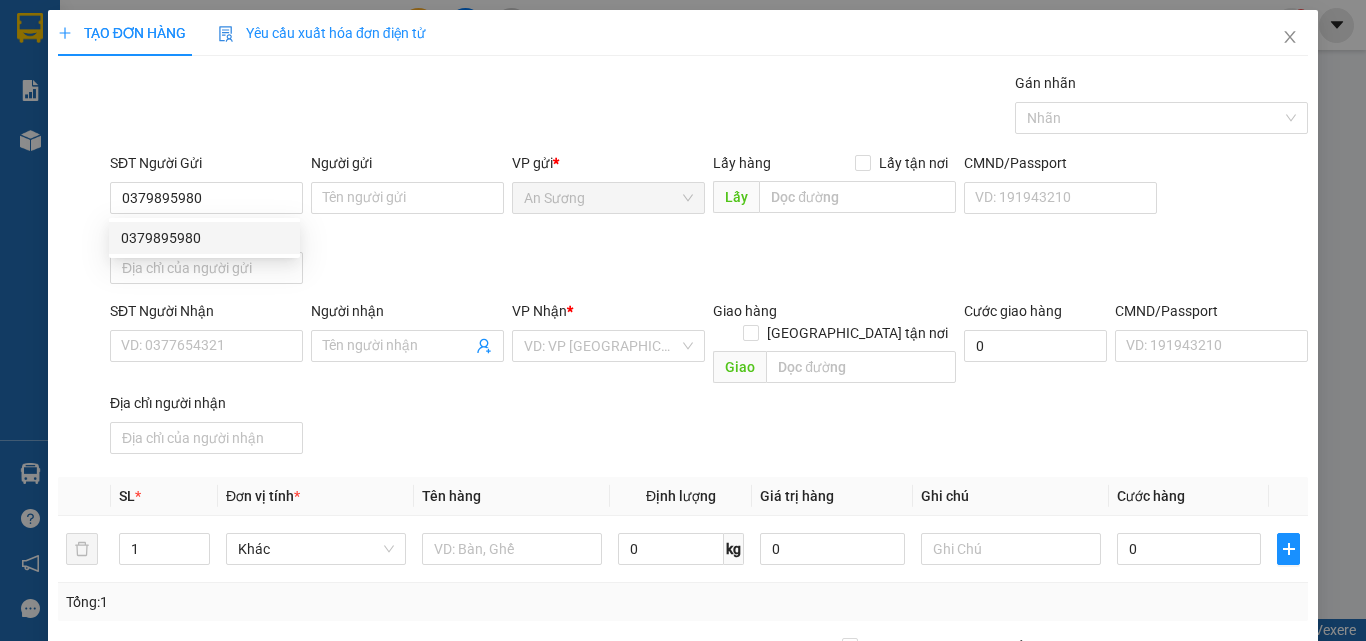 click on "0379895980 0379895980" at bounding box center [204, 238] 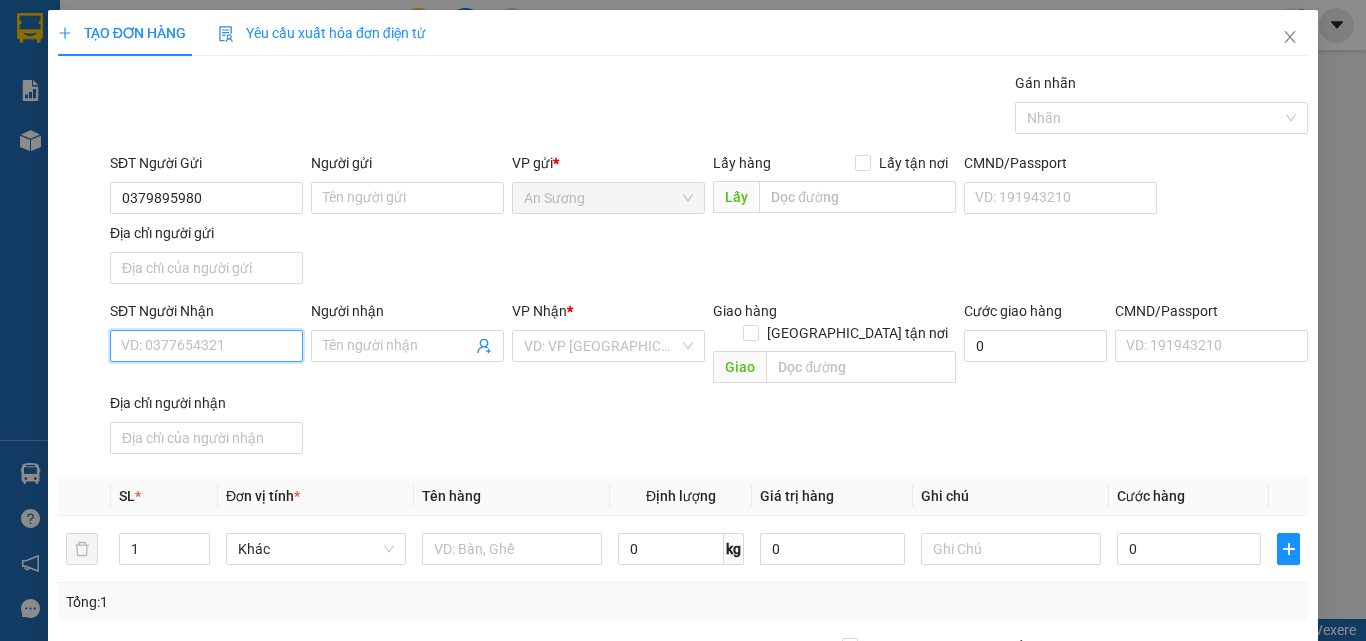 click on "SĐT Người Nhận" at bounding box center (206, 346) 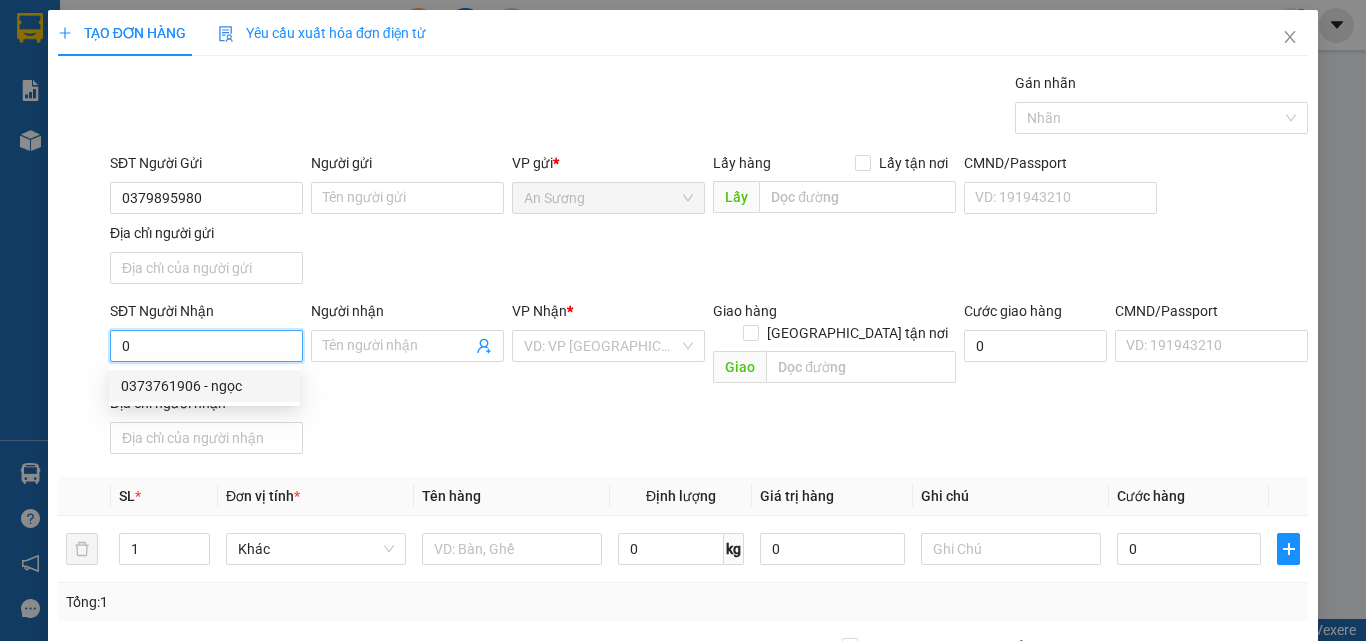 click on "0373761906 - ngọc" at bounding box center (204, 386) 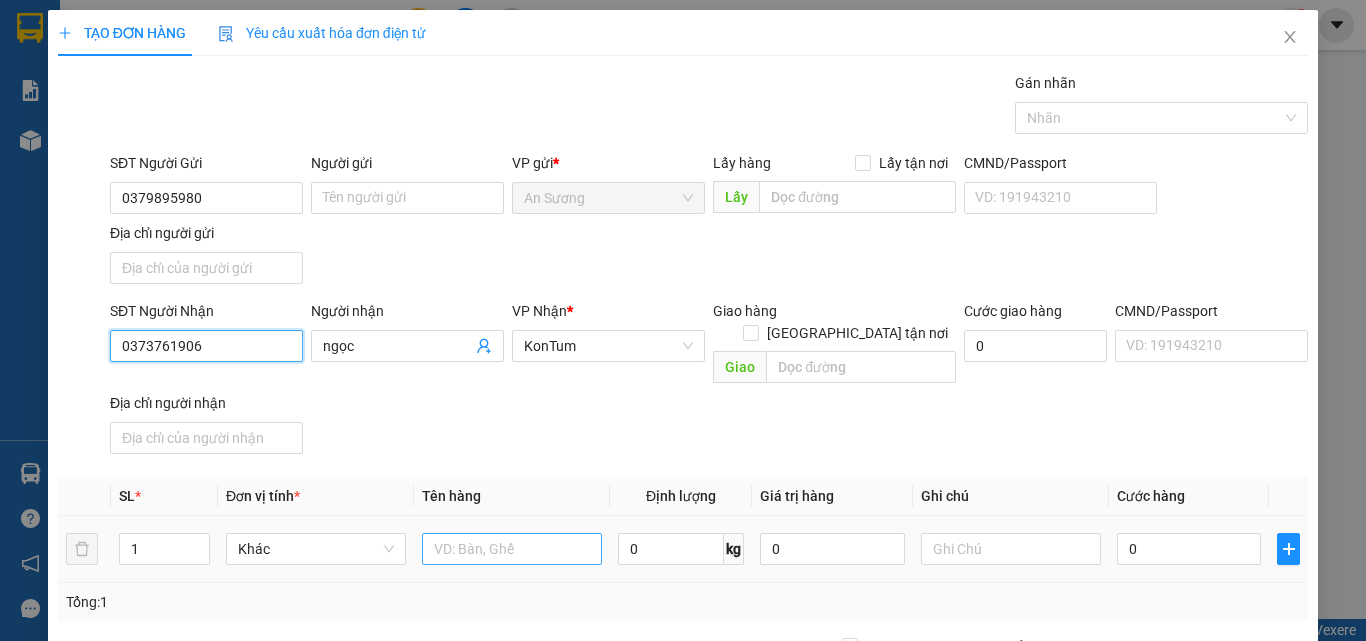 type on "0373761906" 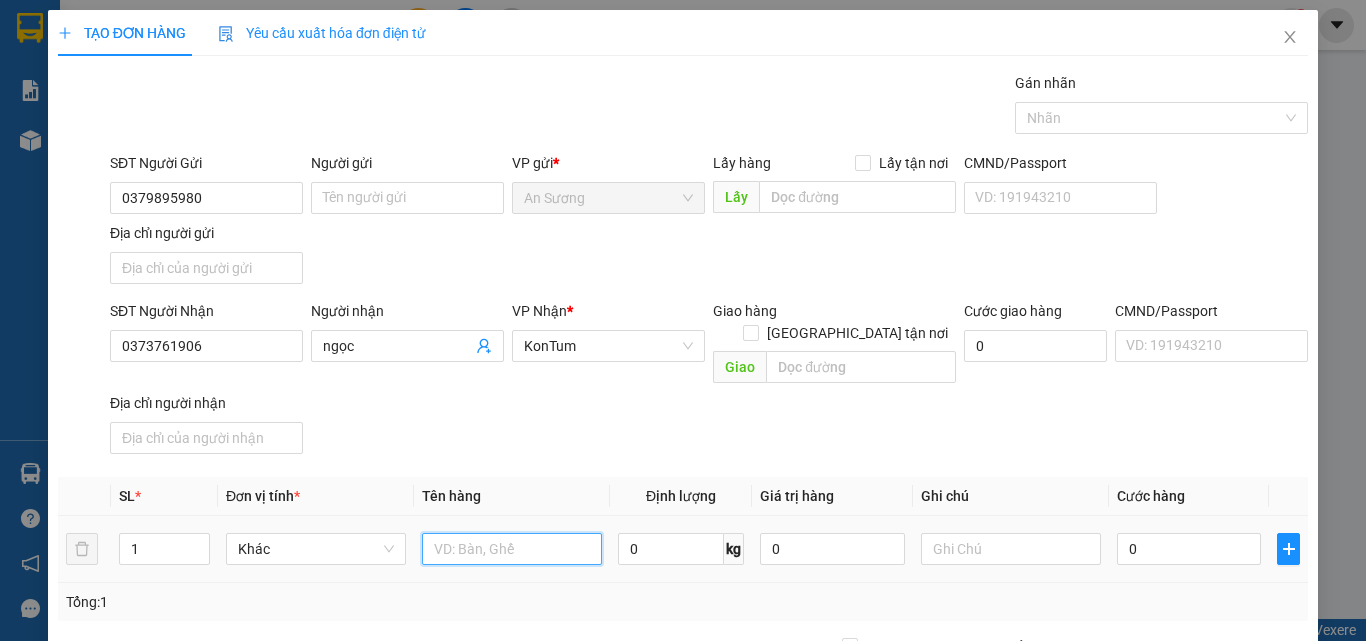 click at bounding box center (512, 549) 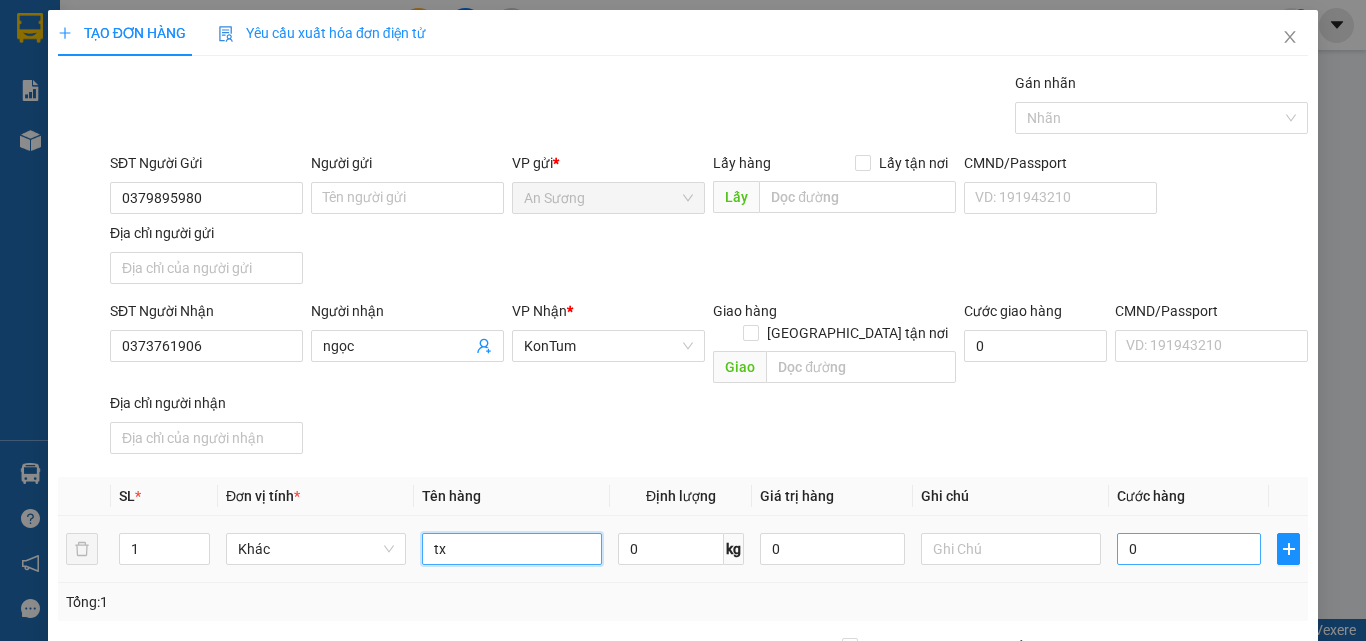 type on "tx" 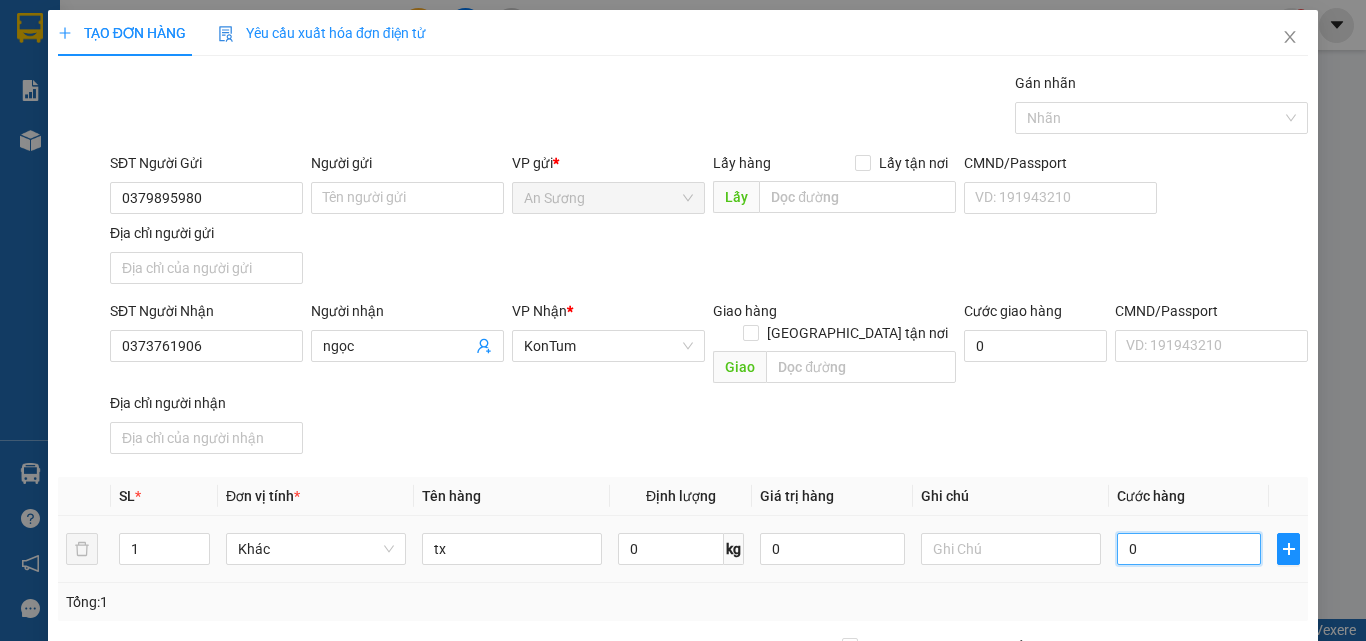 click on "0" at bounding box center [1189, 549] 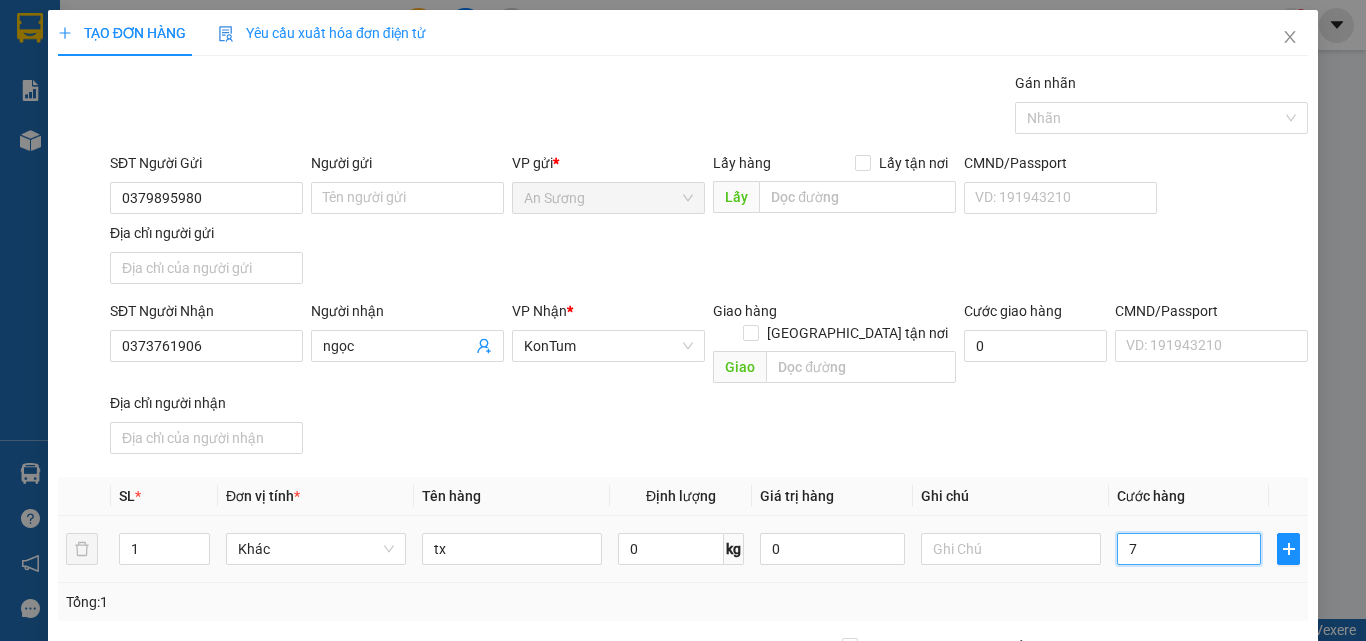 type on "7" 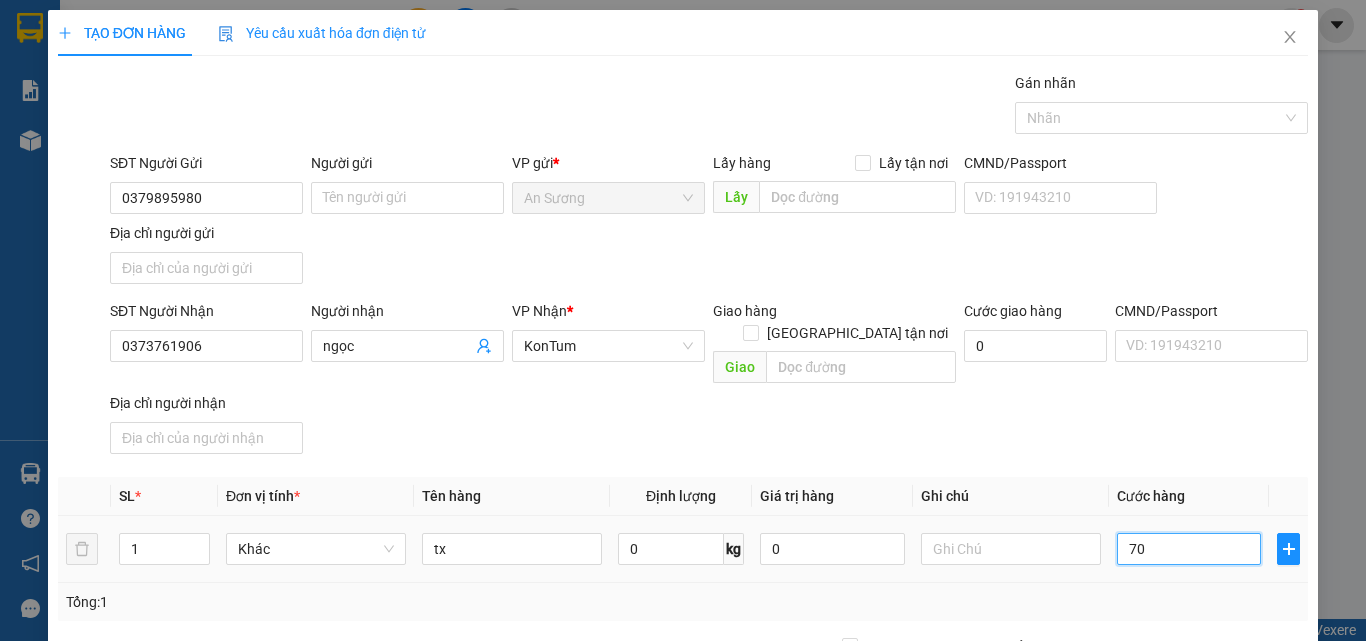 type on "70" 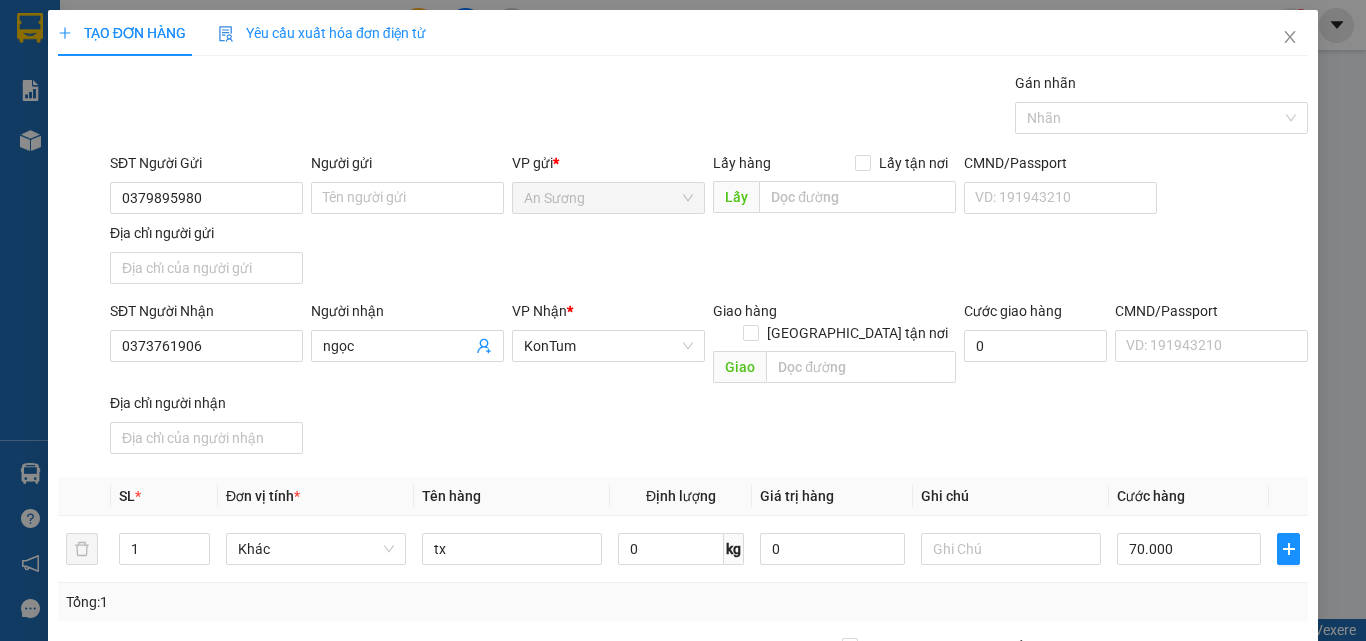 click on "SĐT Người Nhận 0373761906 Người nhận ngọc VP Nhận  * KonTum Giao hàng Giao tận nơi Giao Cước giao hàng 0 CMND/Passport VD: [PASSPORT] Địa chỉ người nhận" at bounding box center (709, 381) 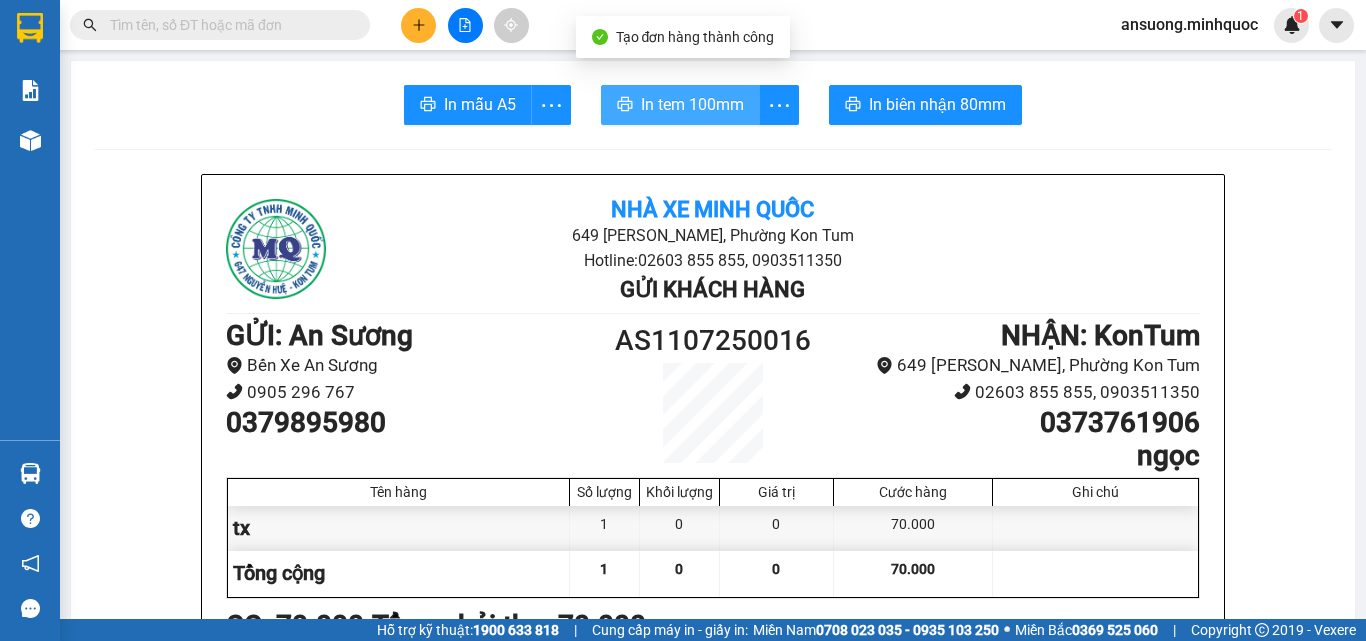 click on "In tem 100mm" at bounding box center (692, 104) 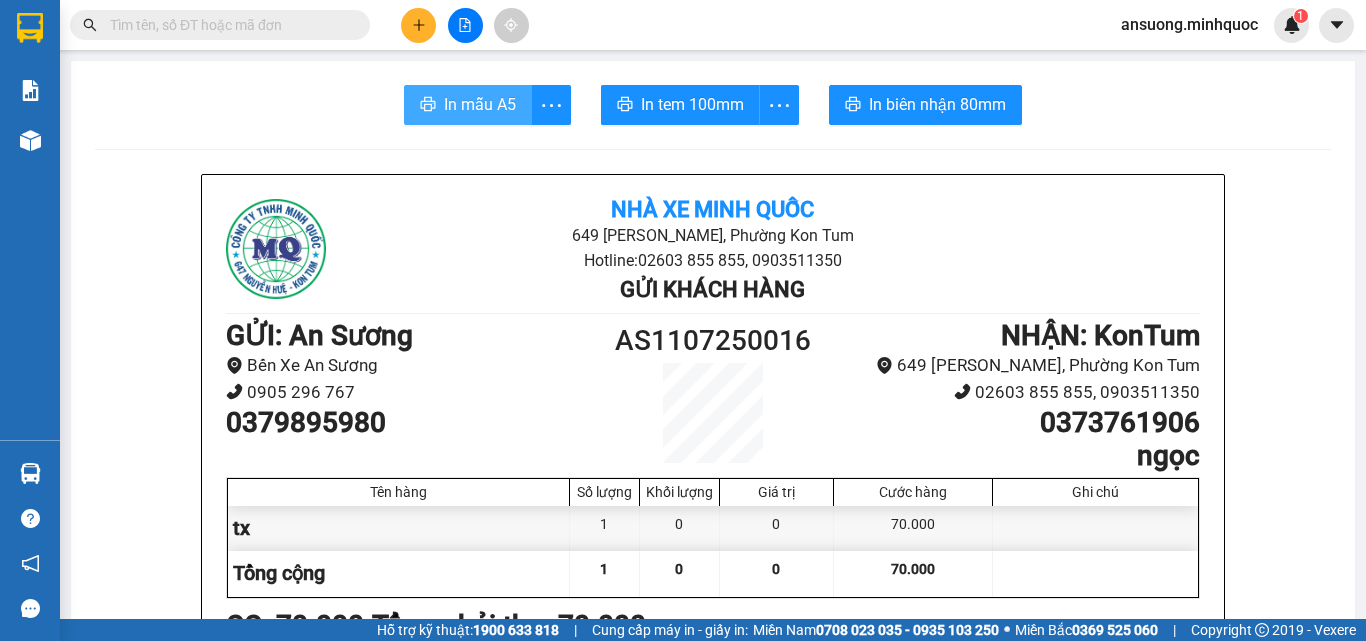 click on "In mẫu A5" at bounding box center [480, 104] 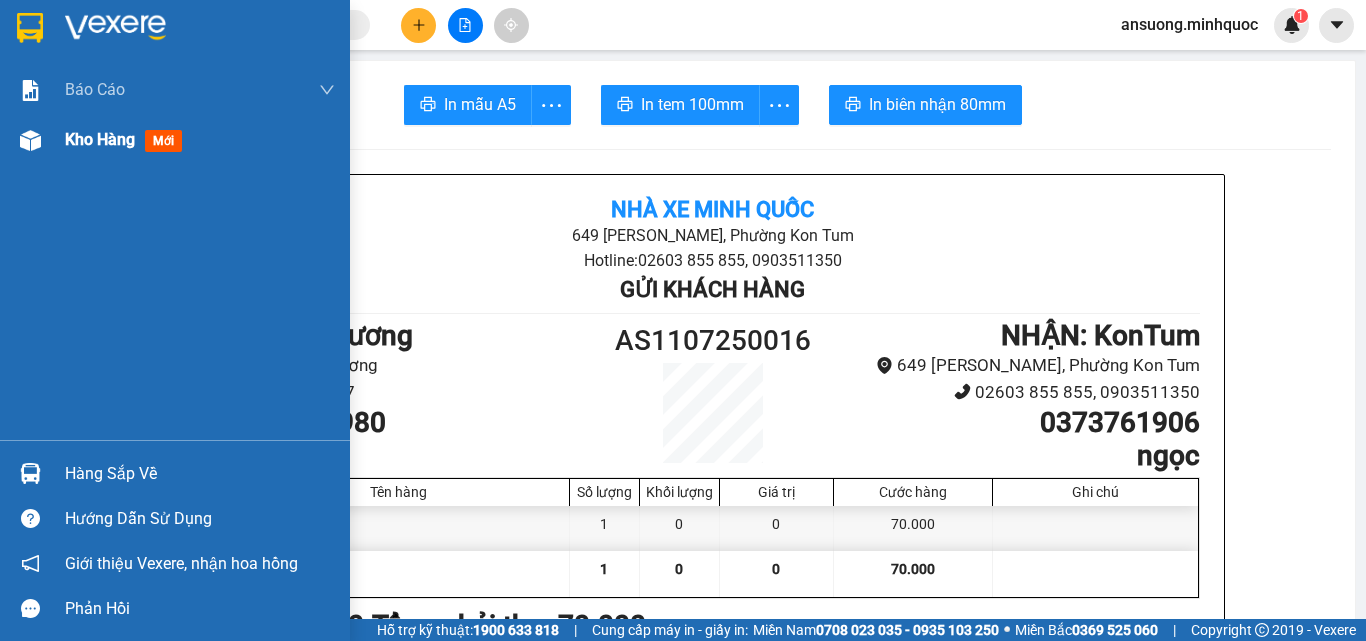 click at bounding box center [30, 140] 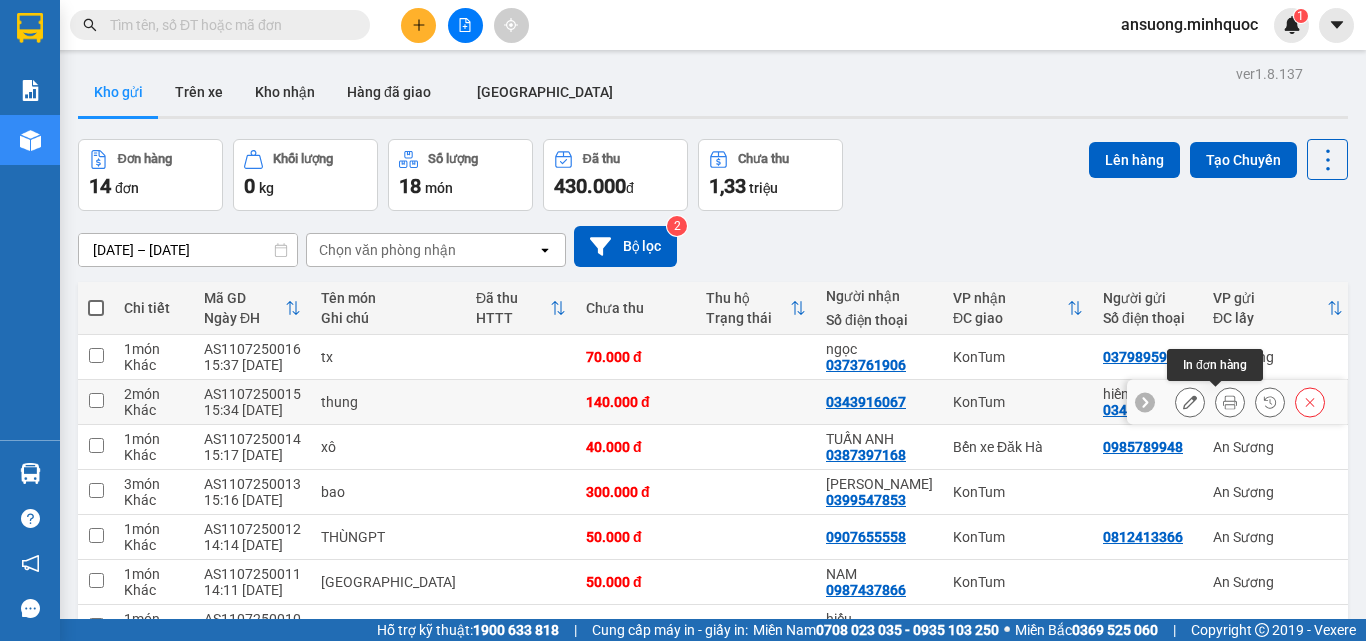click at bounding box center (1230, 402) 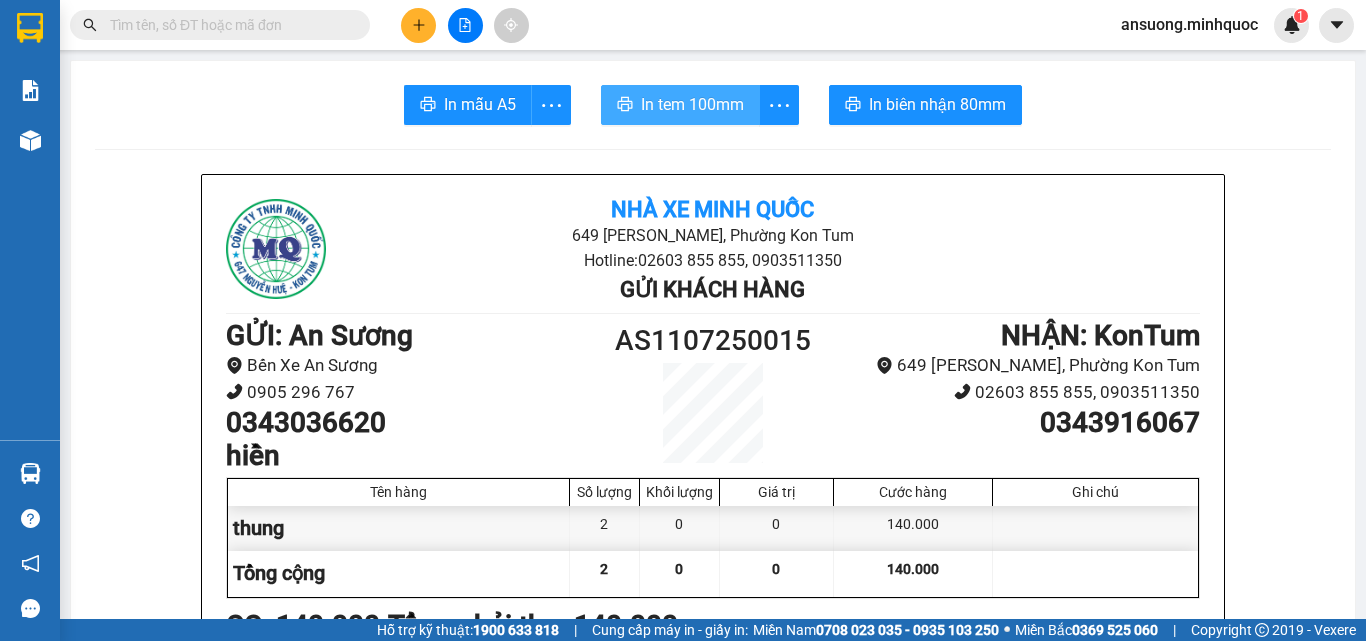 click on "In tem 100mm" at bounding box center [692, 104] 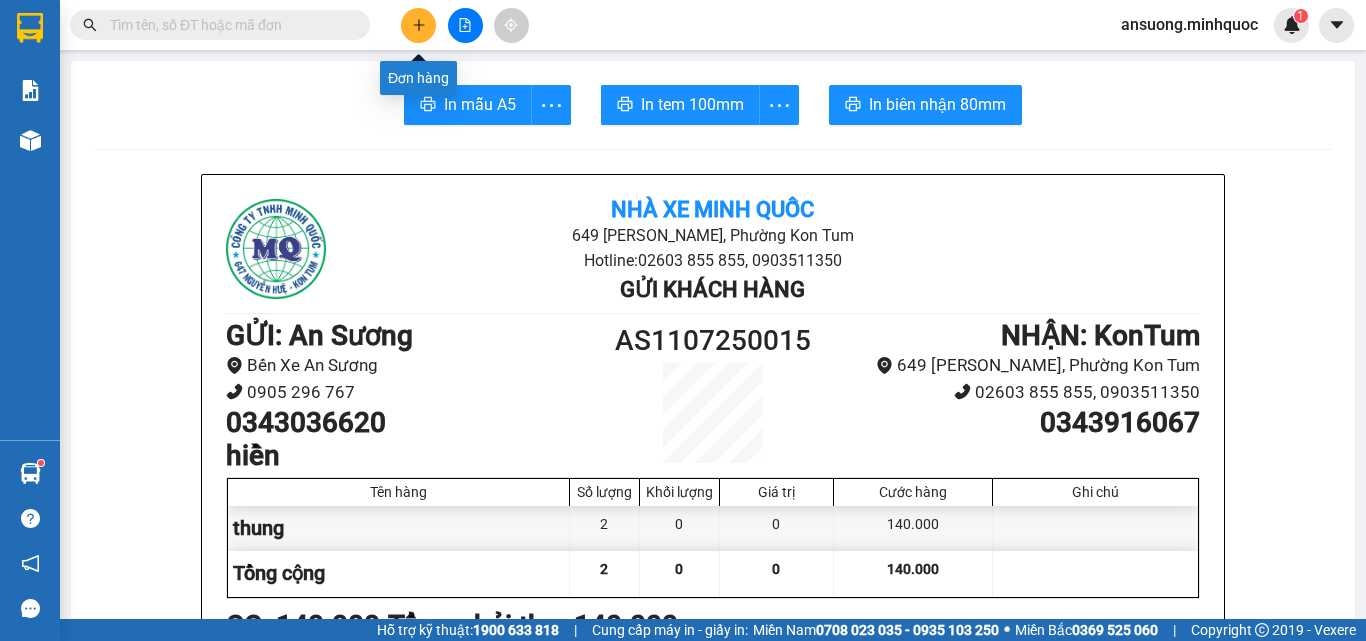 click 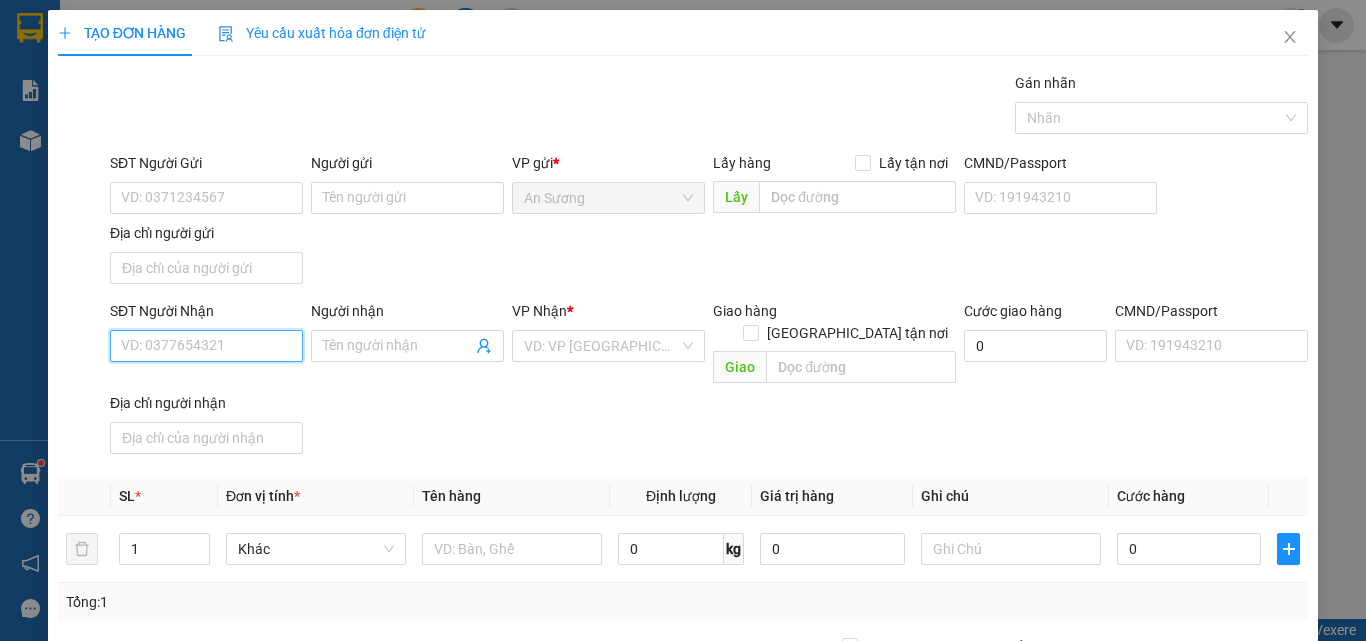 click on "SĐT Người Nhận" at bounding box center [206, 346] 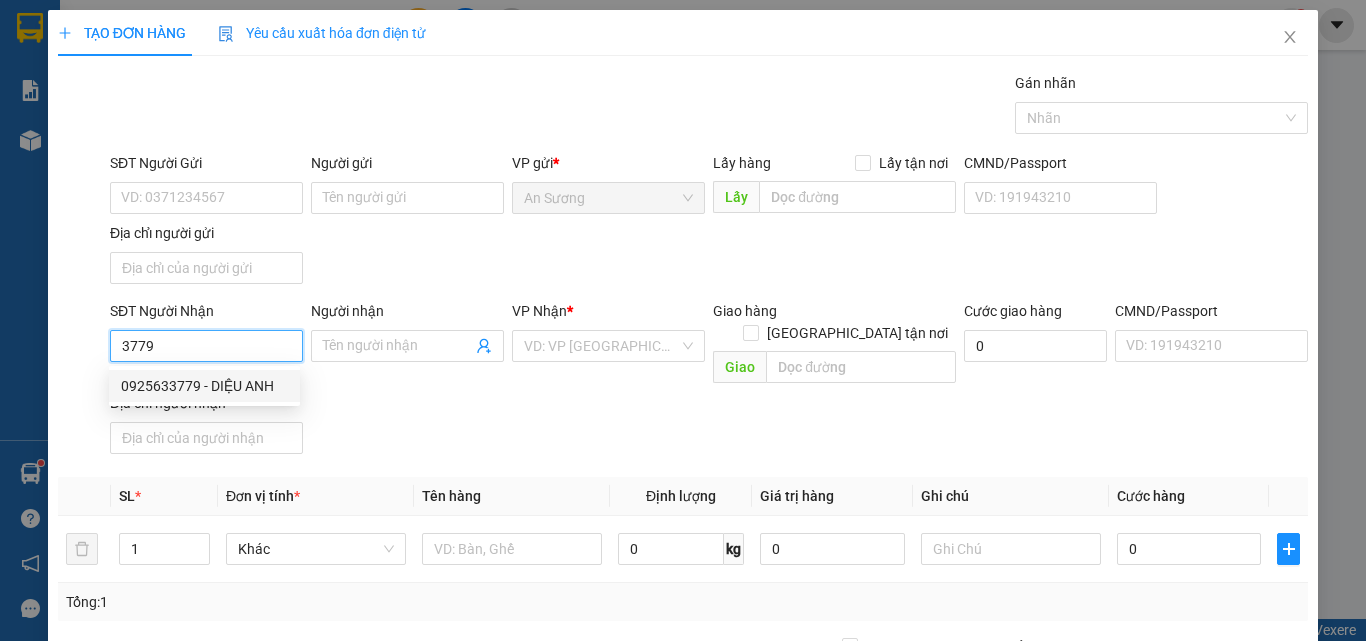 click on "0925633779 - DIỆU ANH" at bounding box center (204, 386) 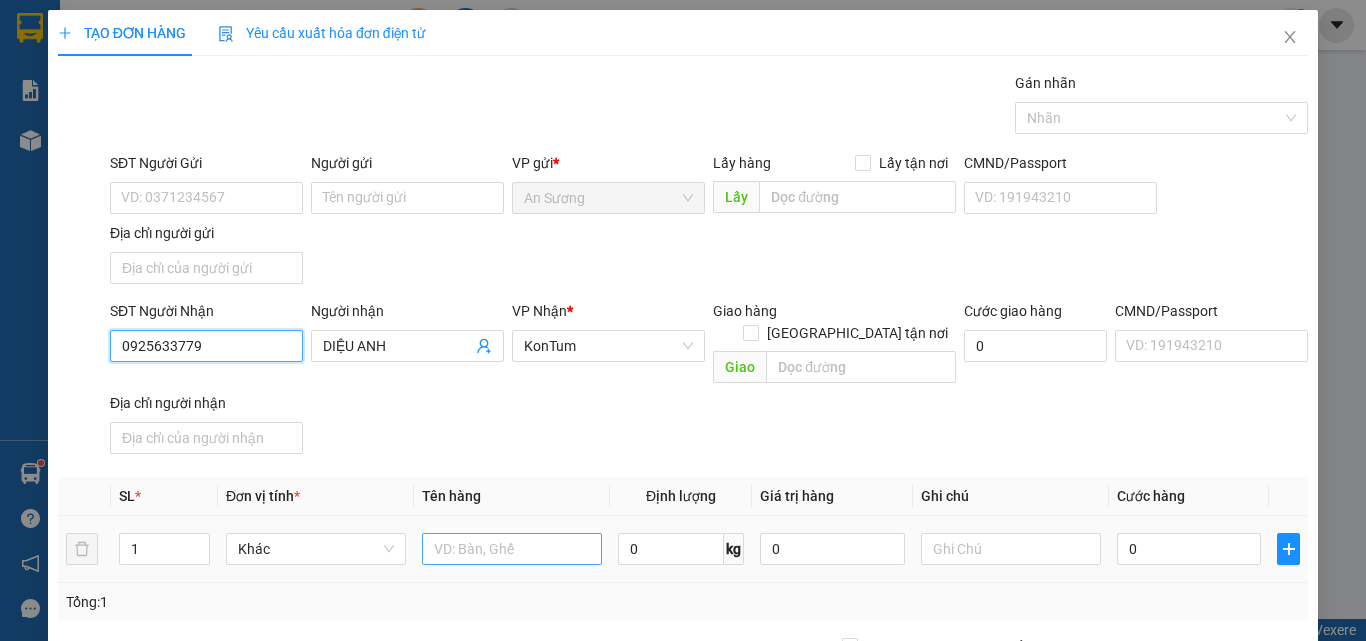 type on "0925633779" 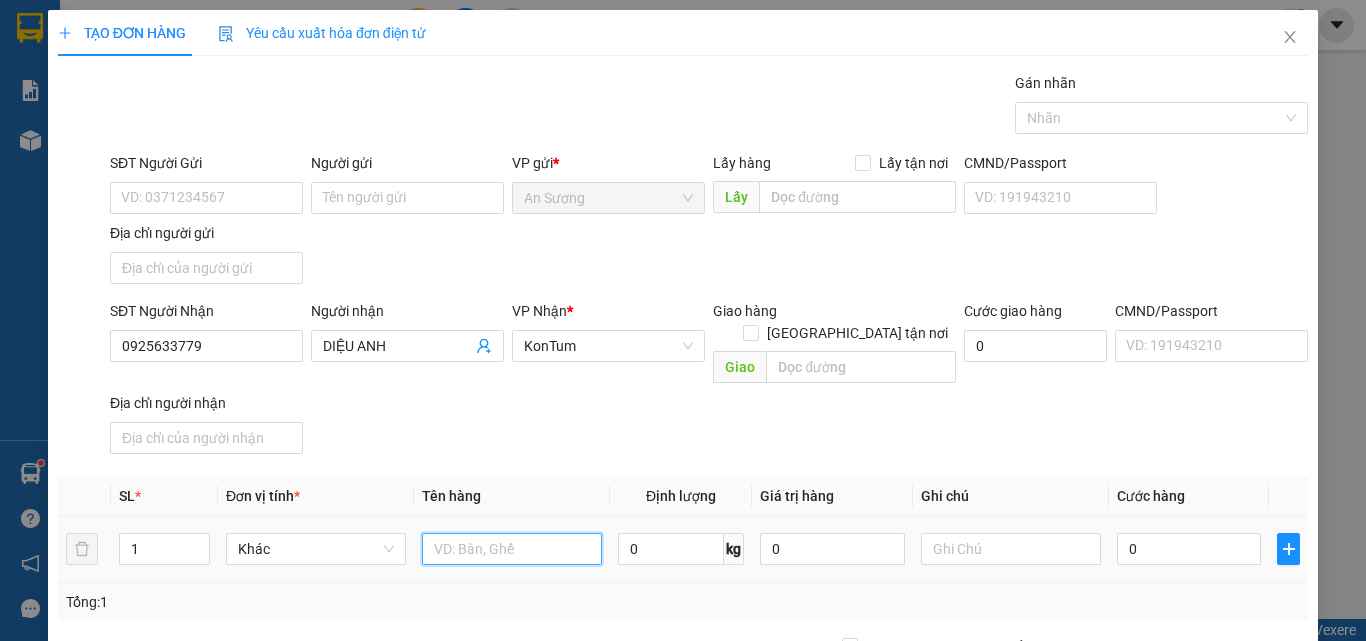 click at bounding box center (512, 549) 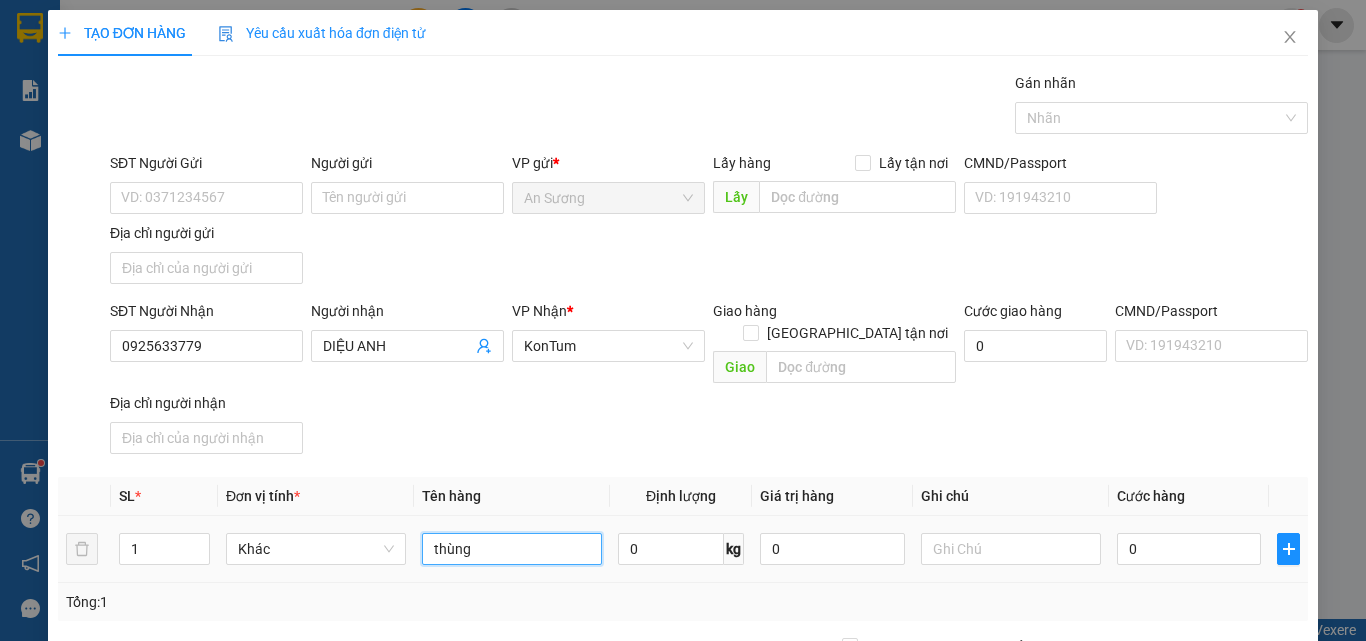type on "thùng" 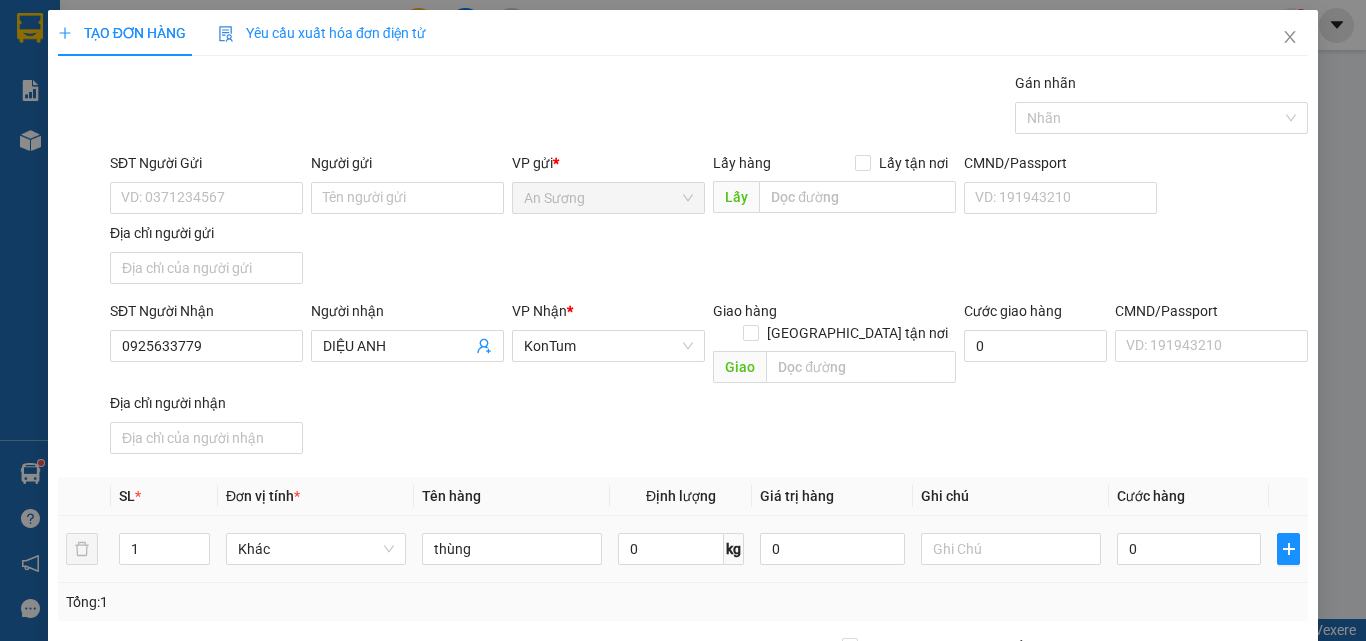click on "SĐT Người Nhận 0925633779 Người nhận DIỆU ANH VP Nhận  * KonTum Giao hàng Giao tận nơi Giao Cước giao hàng 0 CMND/Passport VD: [PASSPORT] Địa chỉ người nhận" at bounding box center [709, 381] 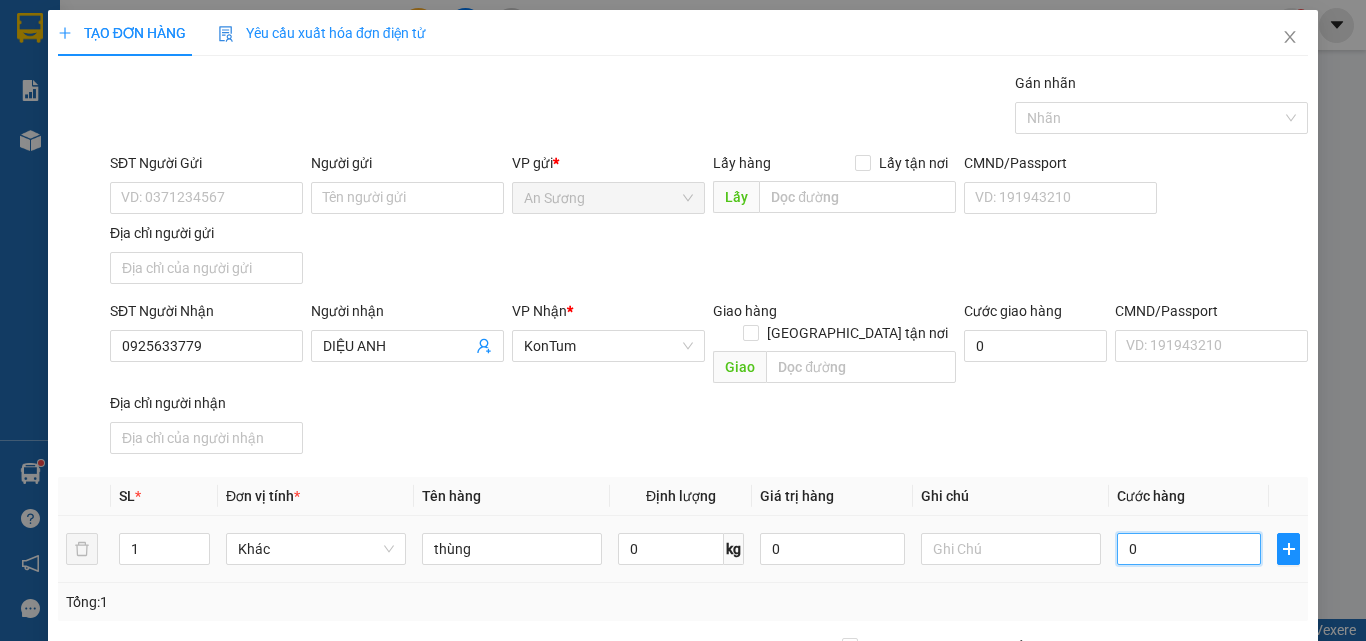 click on "0" at bounding box center [1189, 549] 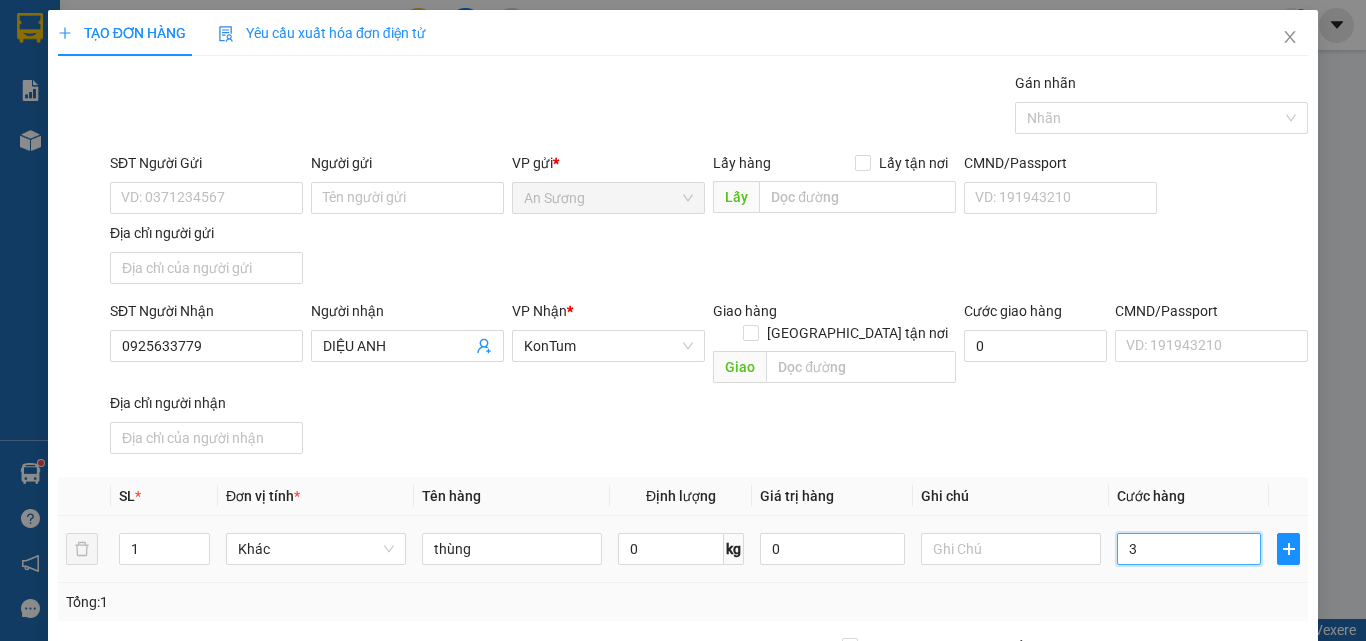 type on "3" 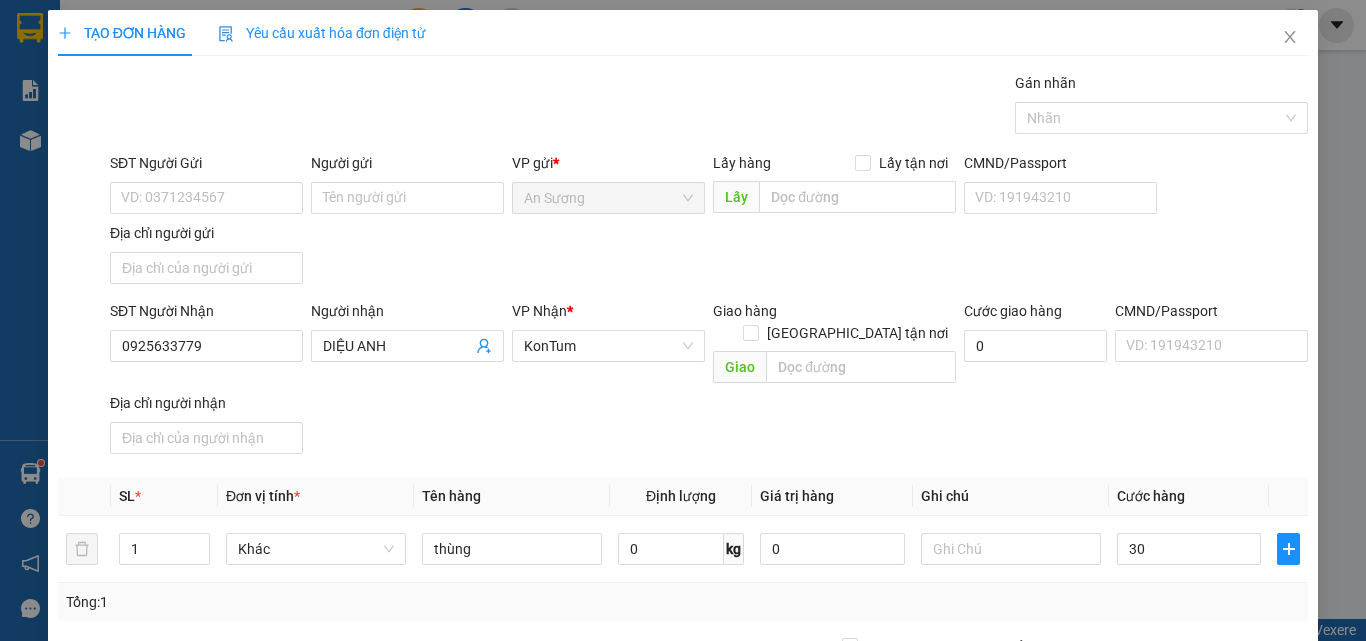 type on "30.000" 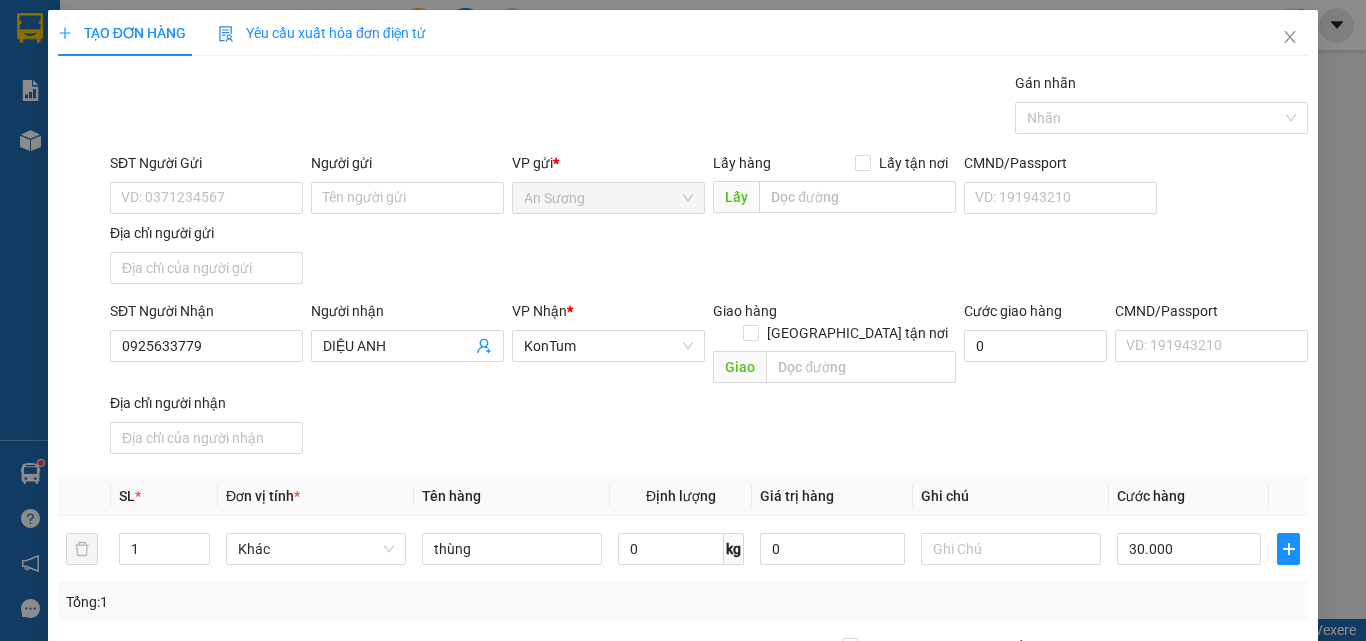 type on "30.000" 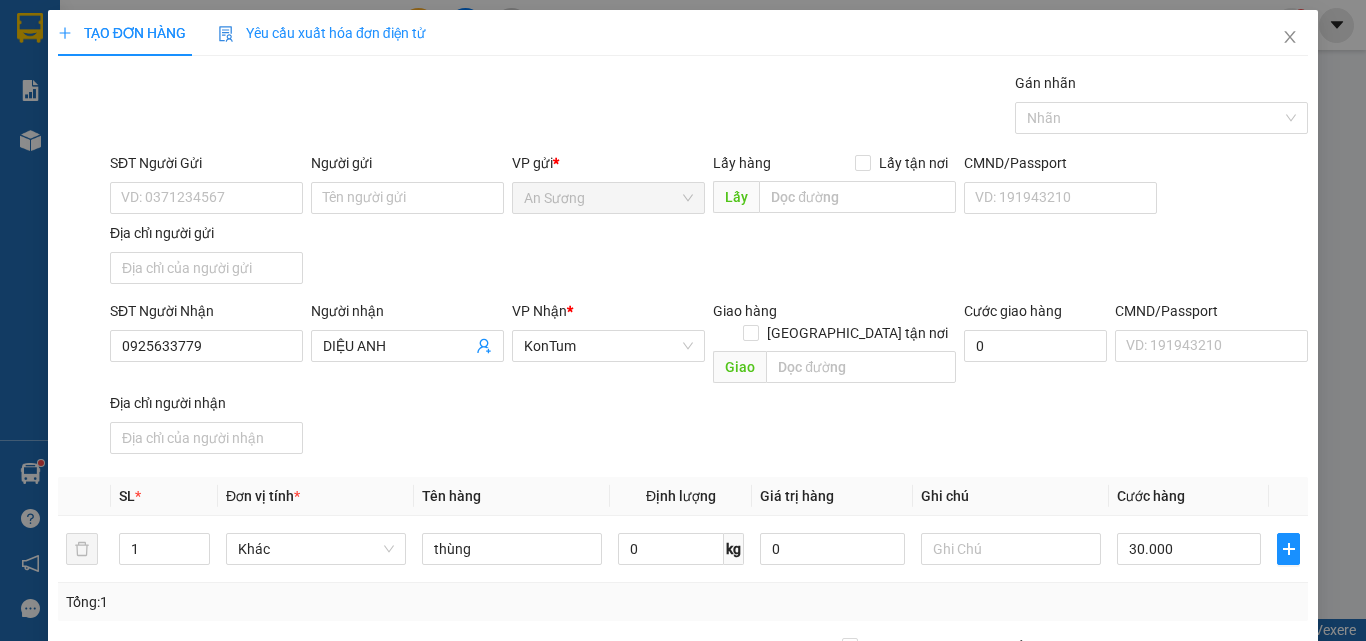 click on "[PERSON_NAME] và In" at bounding box center (1263, 847) 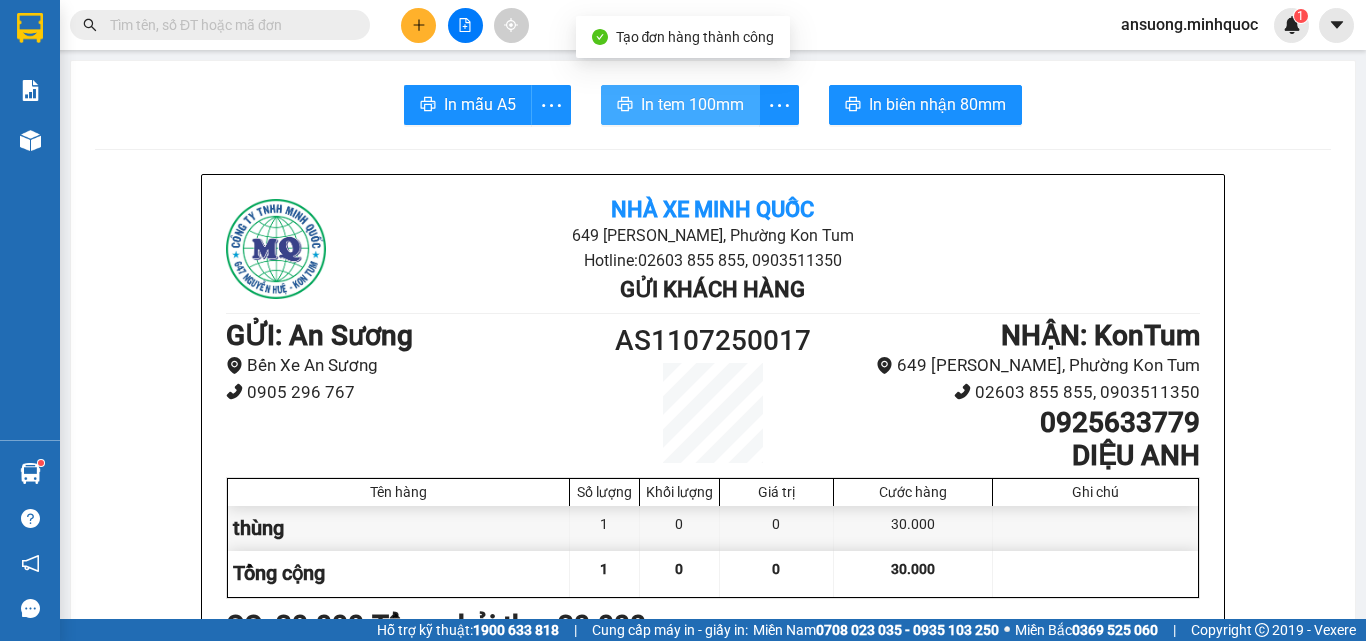 click on "In tem 100mm" at bounding box center (692, 104) 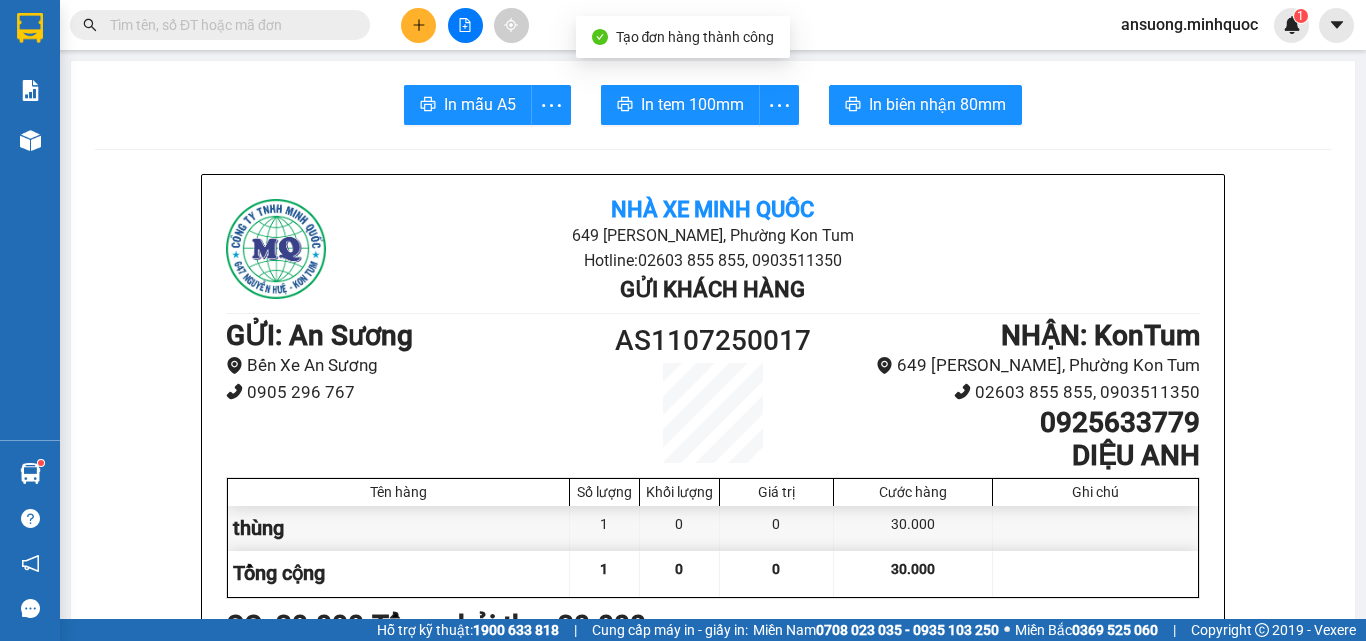 click at bounding box center (1095, 573) 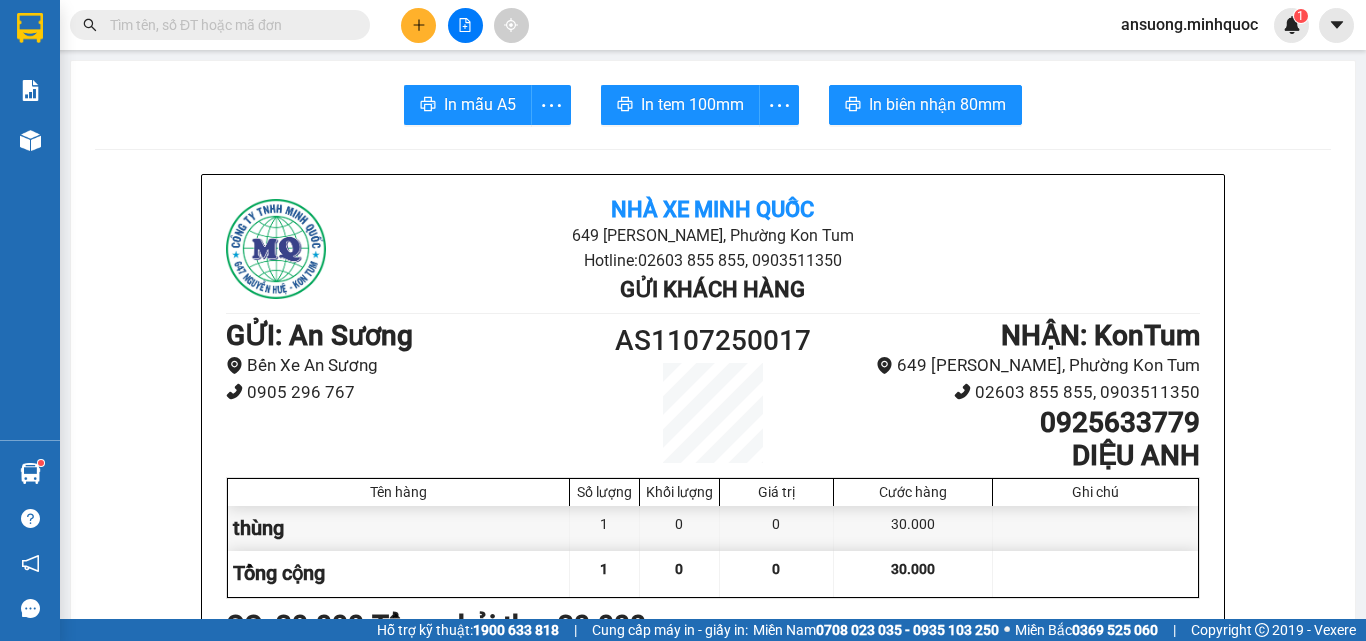 click at bounding box center (465, 25) 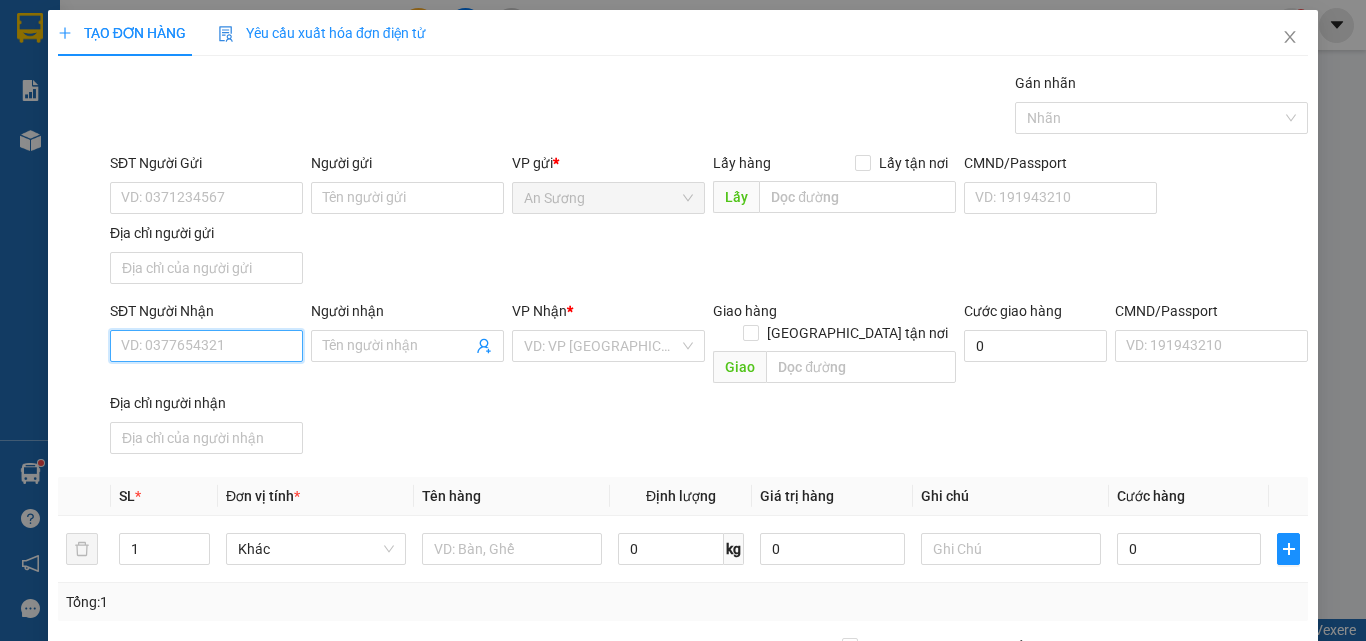 click on "SĐT Người Nhận" at bounding box center [206, 346] 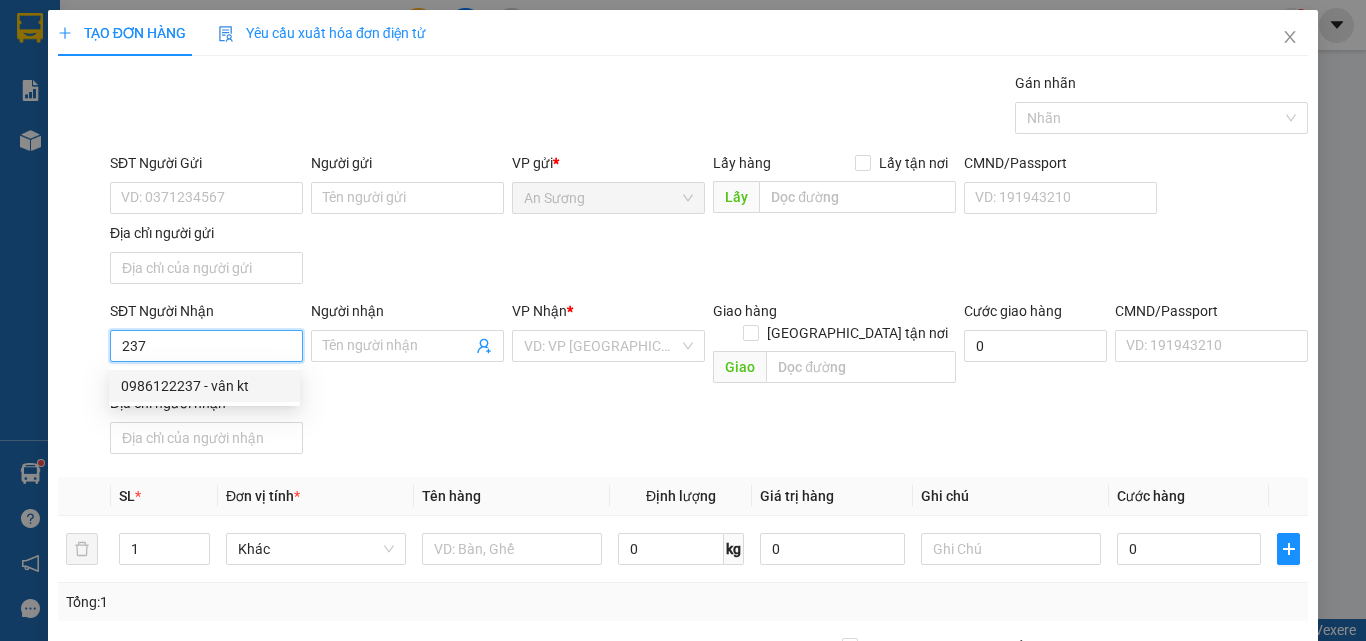 click on "0986122237 - vân kt" at bounding box center [204, 386] 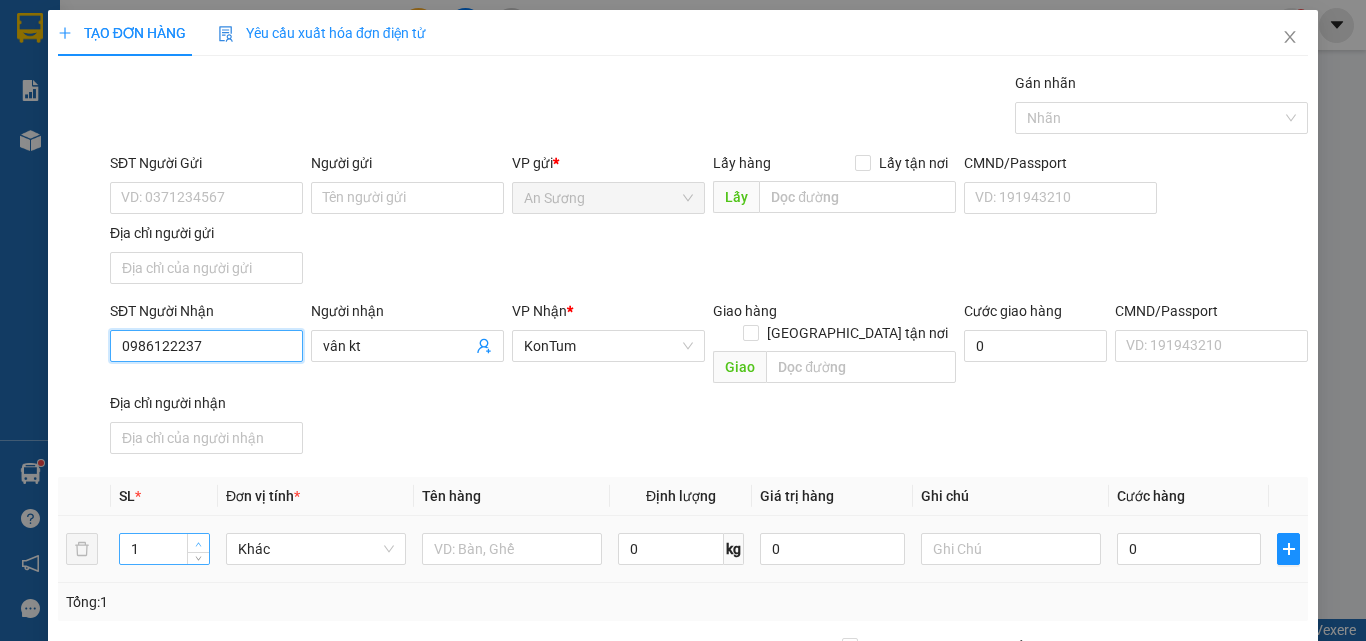 type on "0986122237" 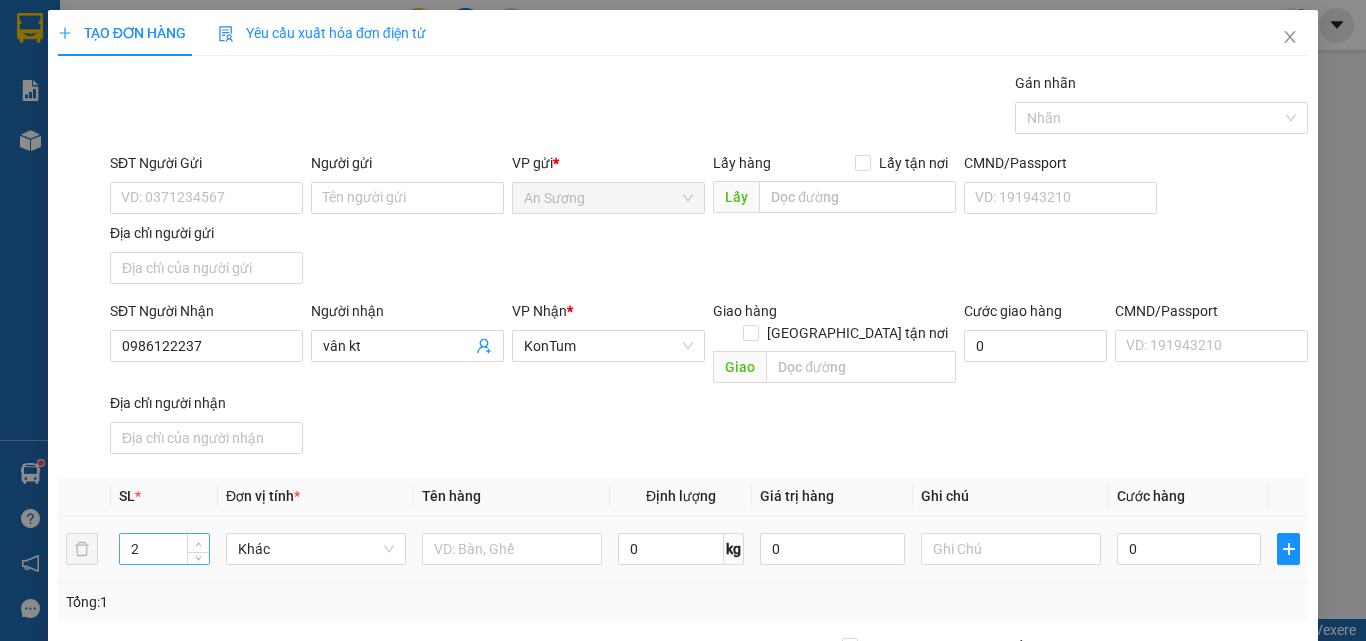 click at bounding box center [198, 543] 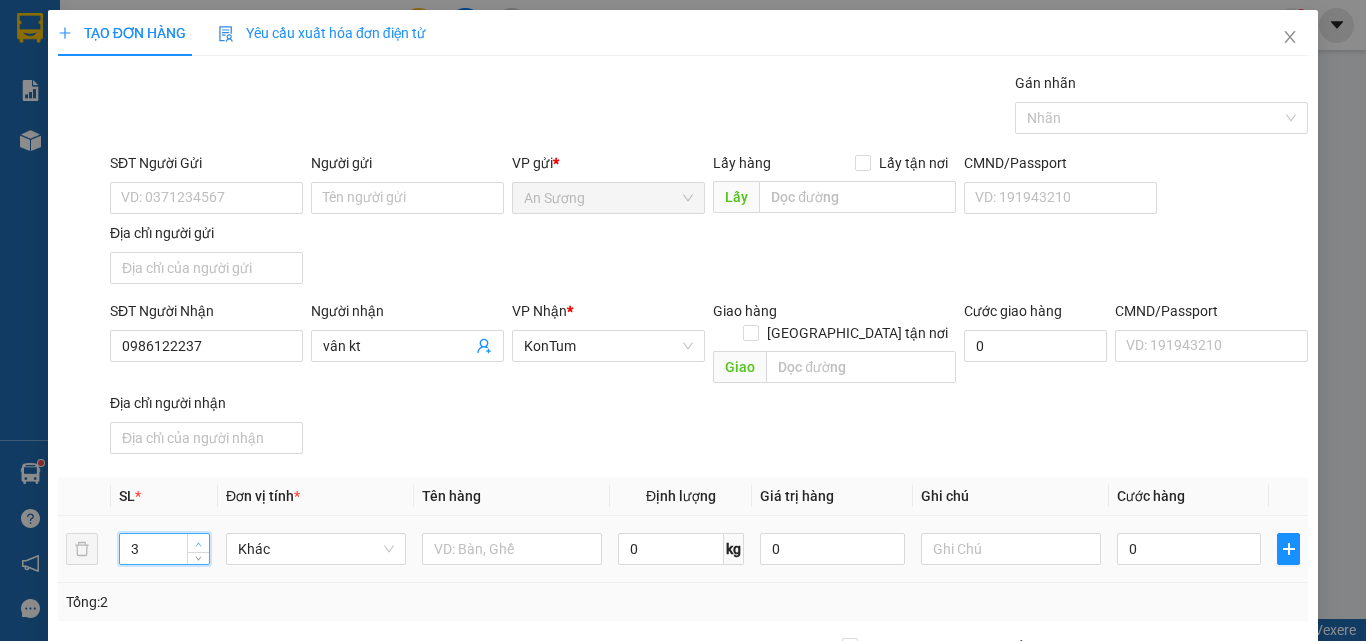 click at bounding box center [198, 543] 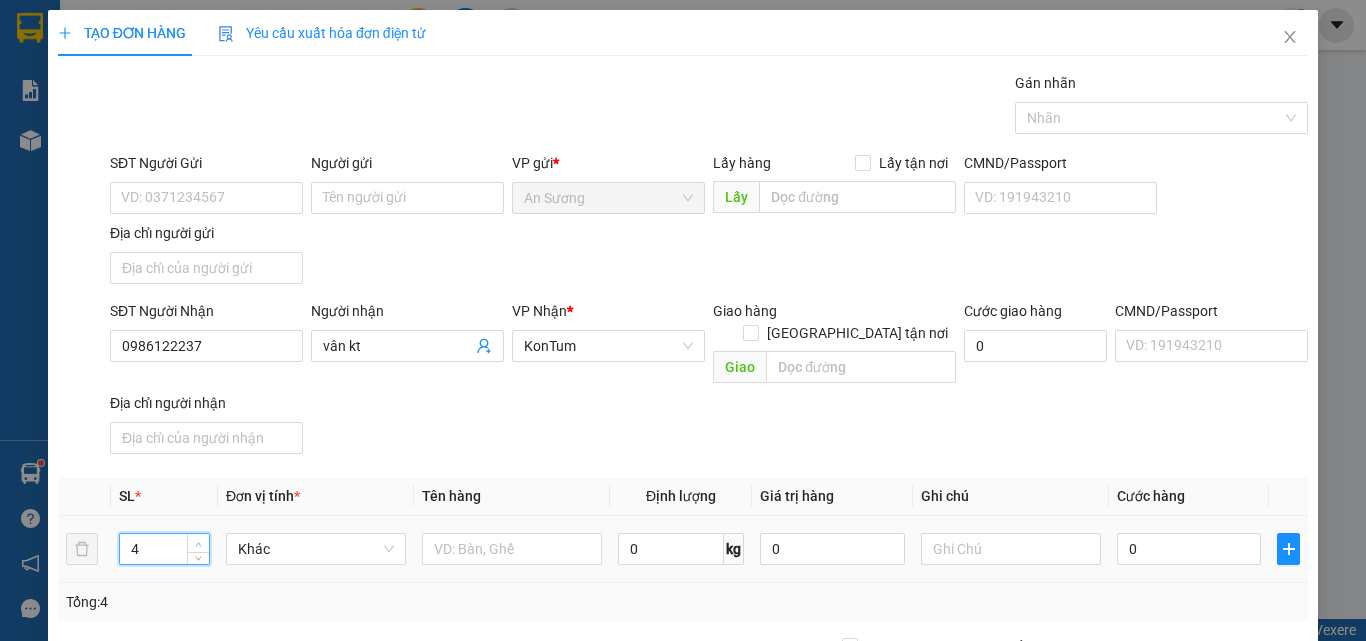 click at bounding box center (198, 543) 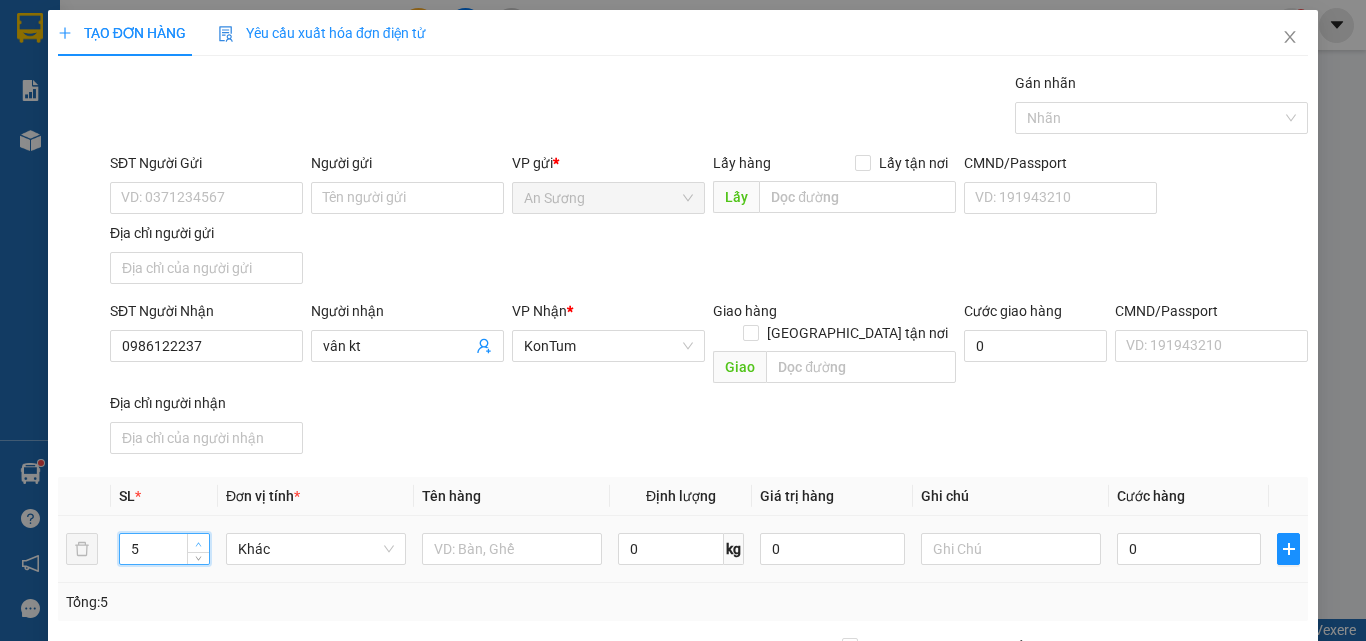 click at bounding box center (198, 543) 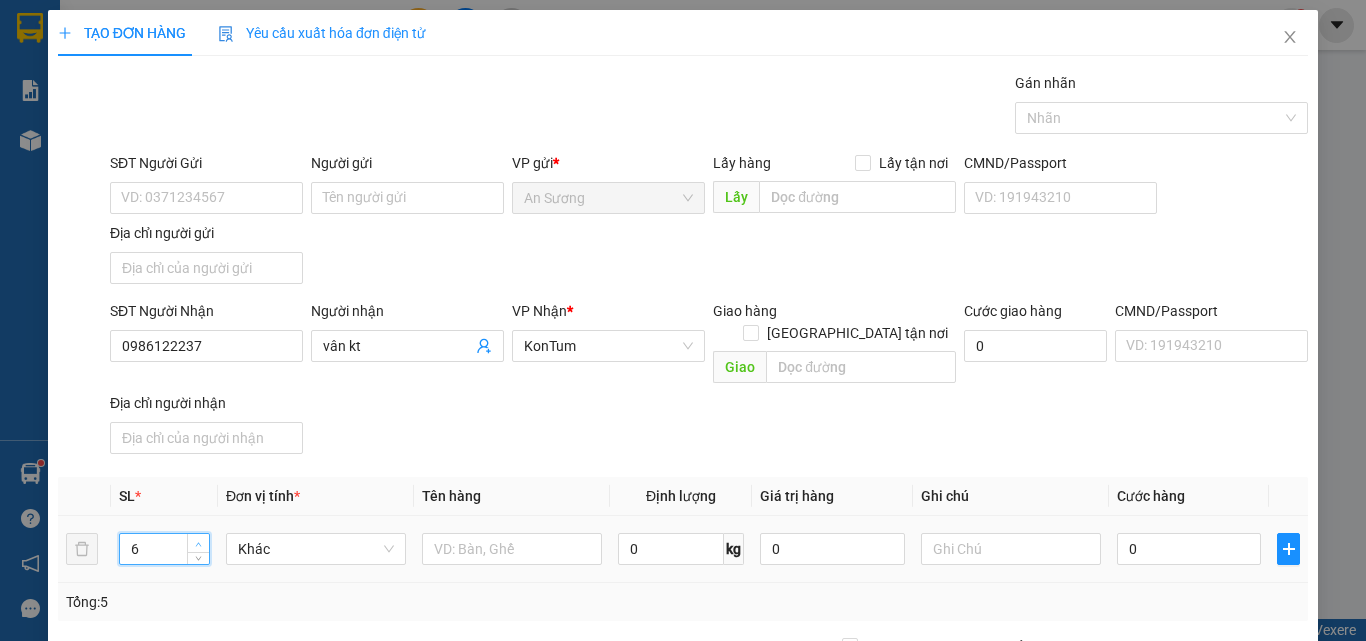 click at bounding box center [198, 543] 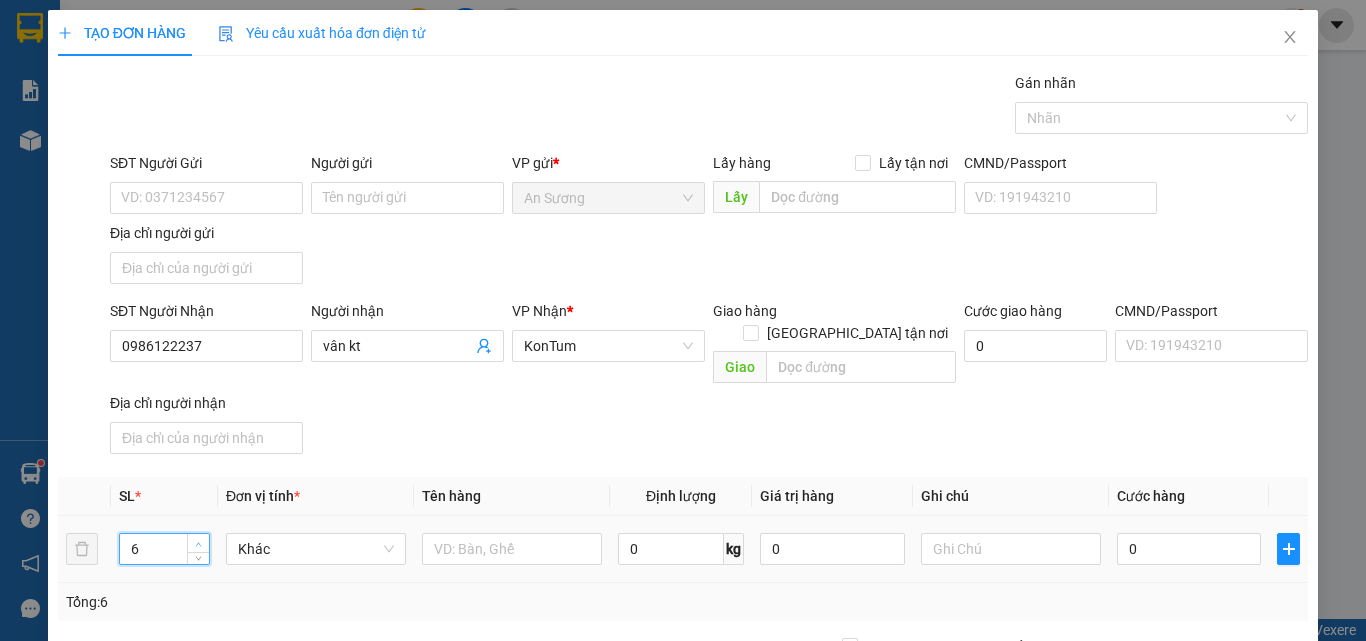 type on "7" 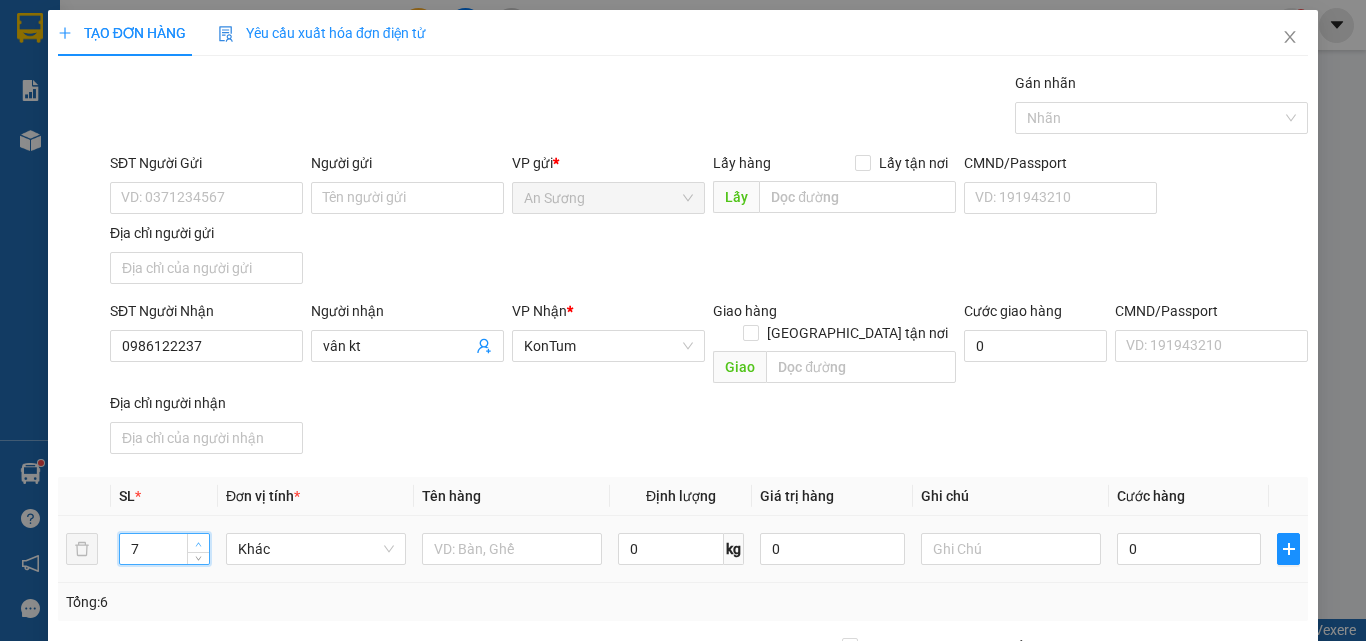 click at bounding box center [198, 543] 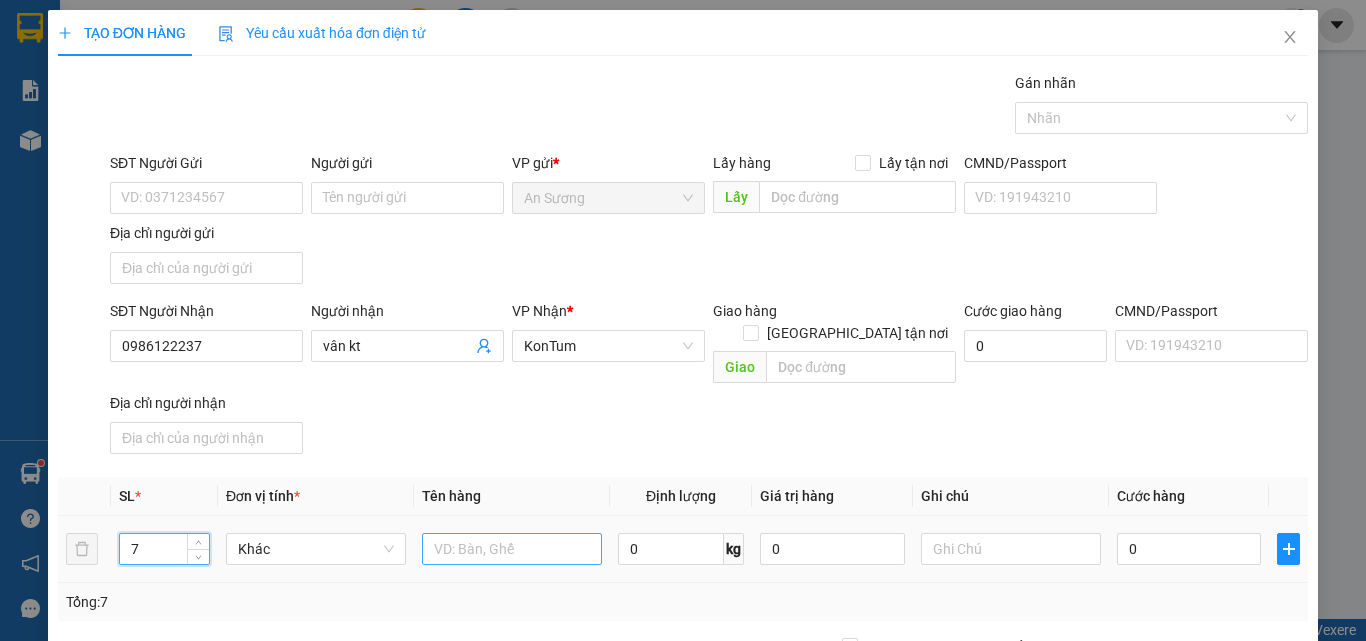 drag, startPoint x: 414, startPoint y: 519, endPoint x: 444, endPoint y: 539, distance: 36.05551 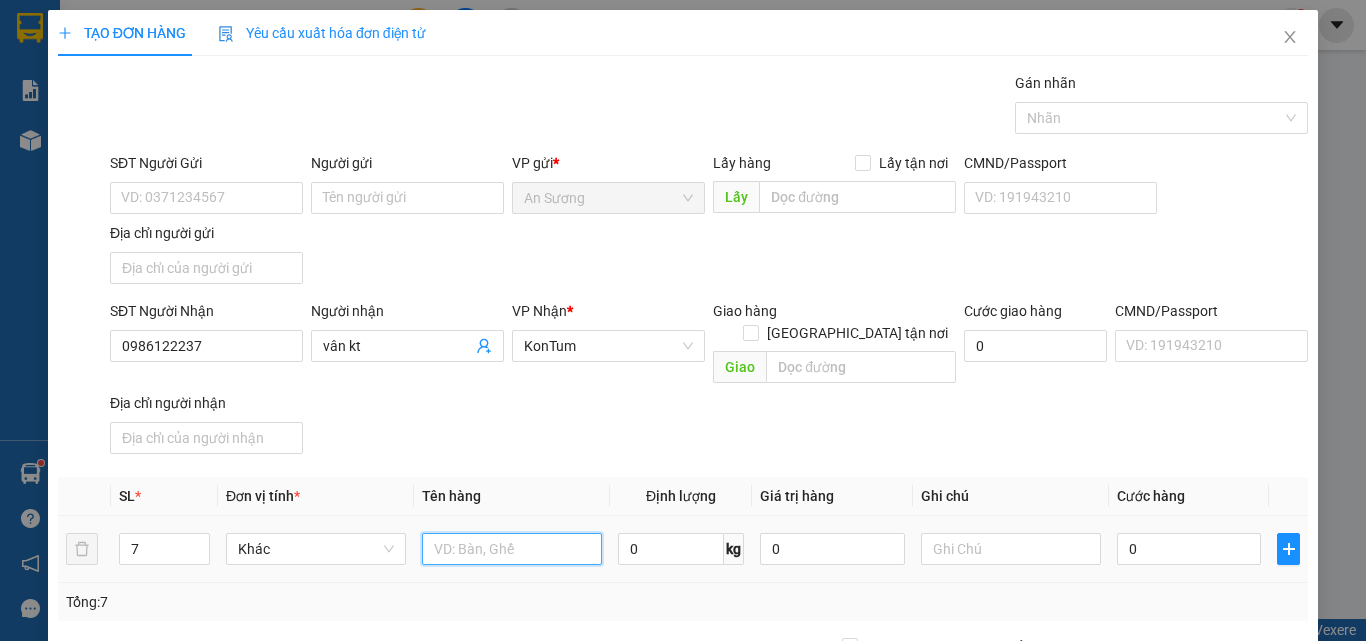 click at bounding box center (512, 549) 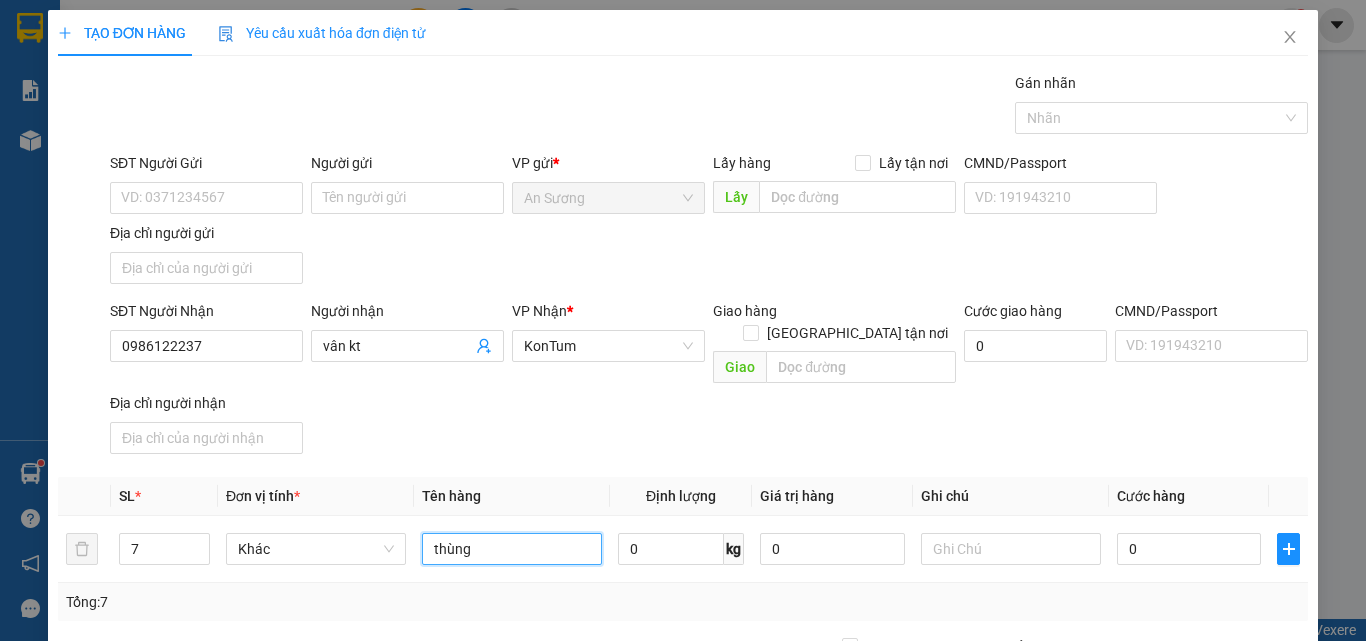 type on "thùng" 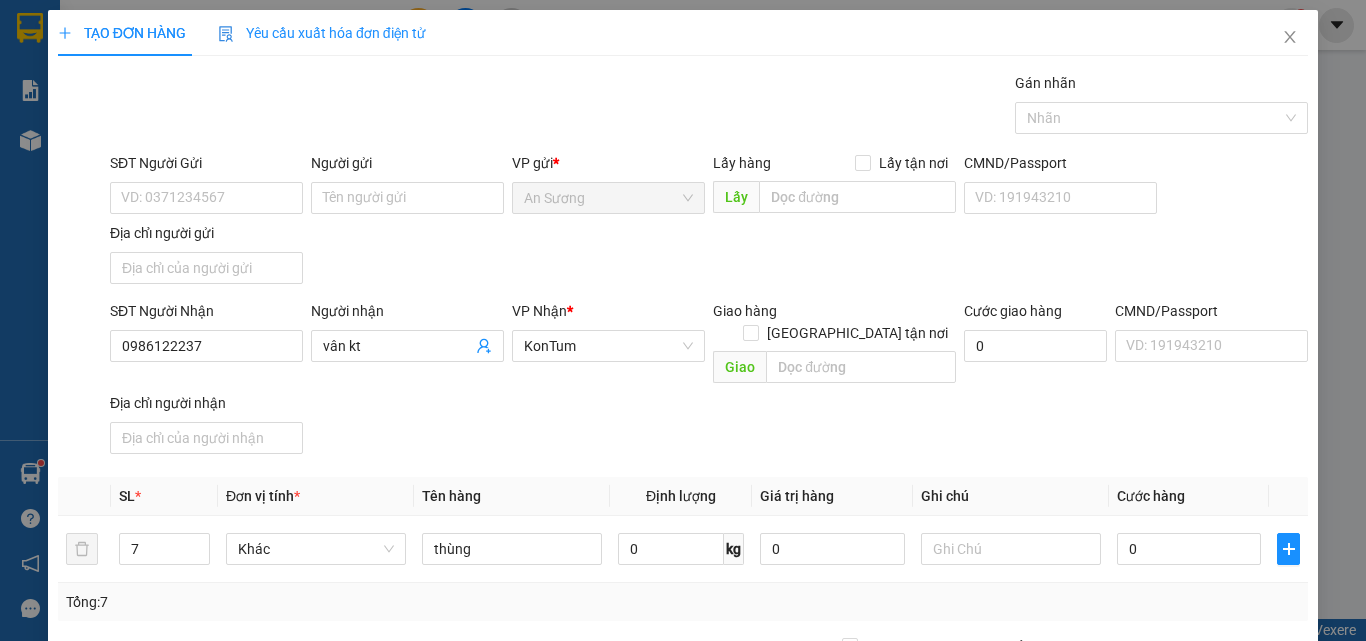 click on "Tên hàng" at bounding box center [512, 496] 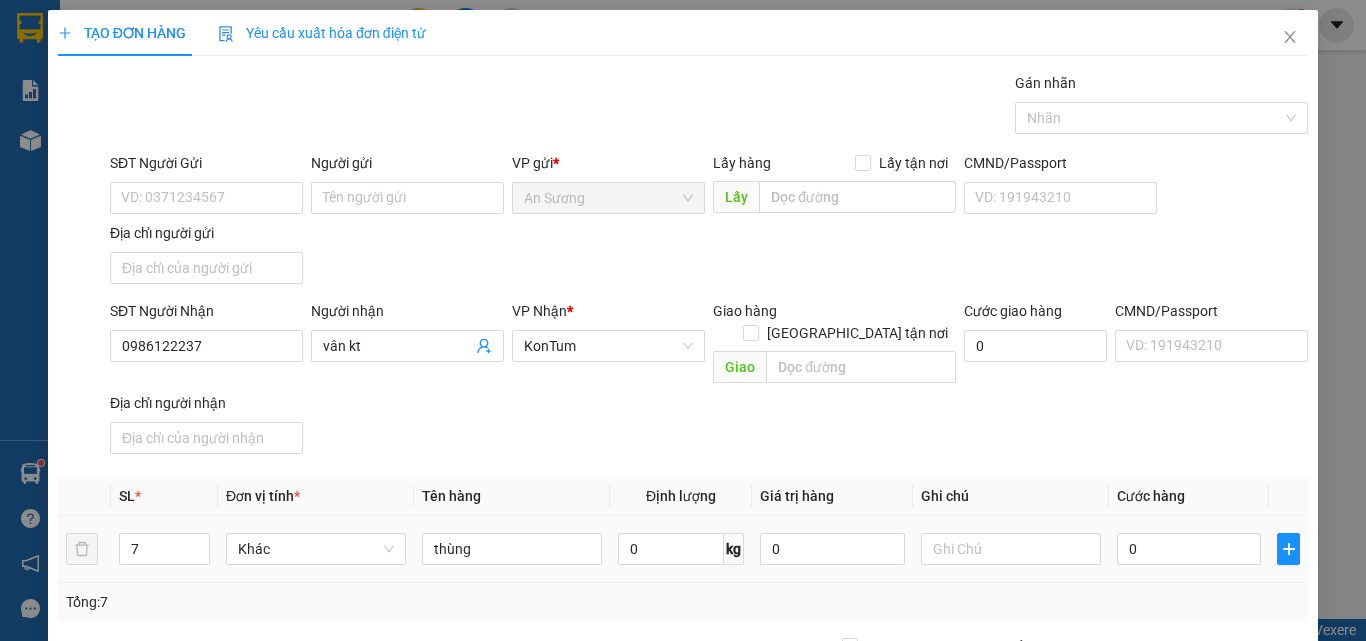 click on "0" at bounding box center [1189, 549] 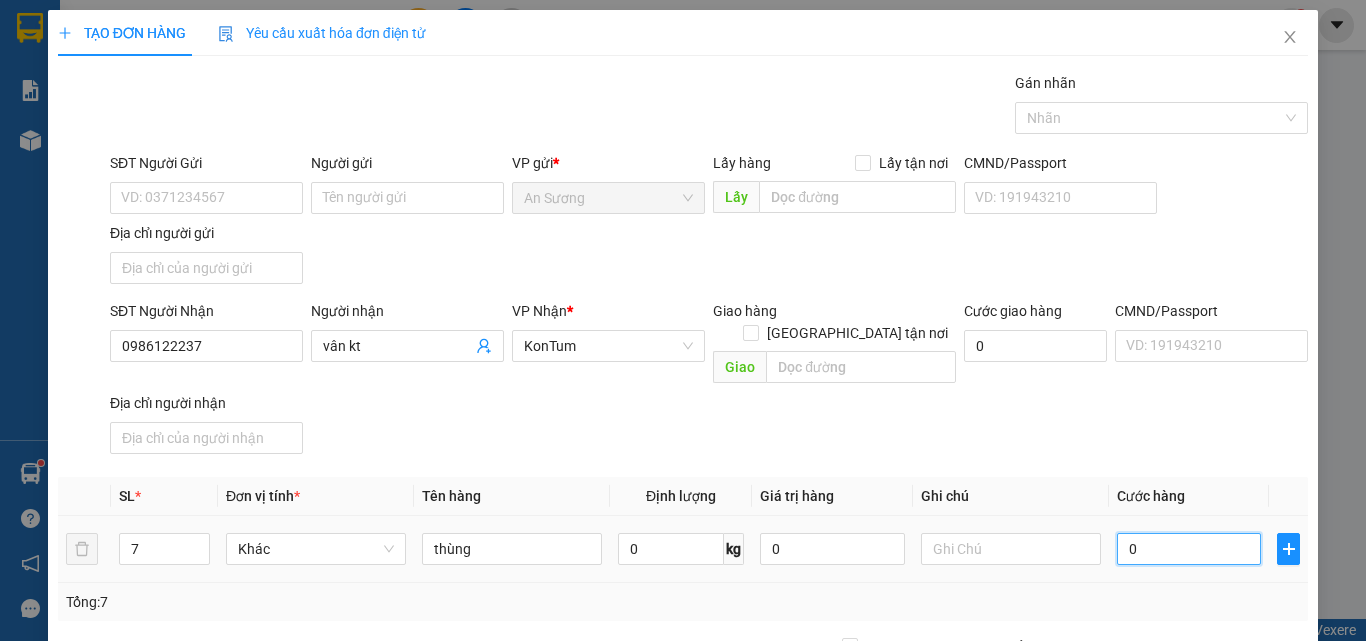 click on "0" at bounding box center [1189, 549] 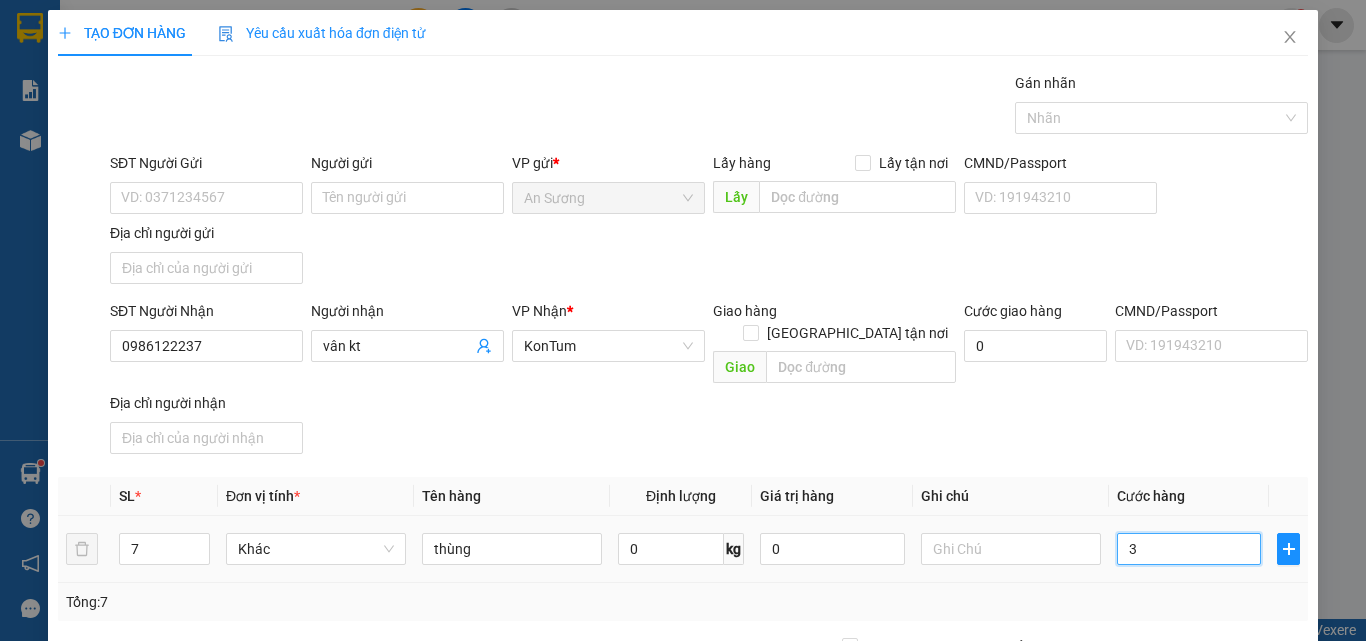 type on "3" 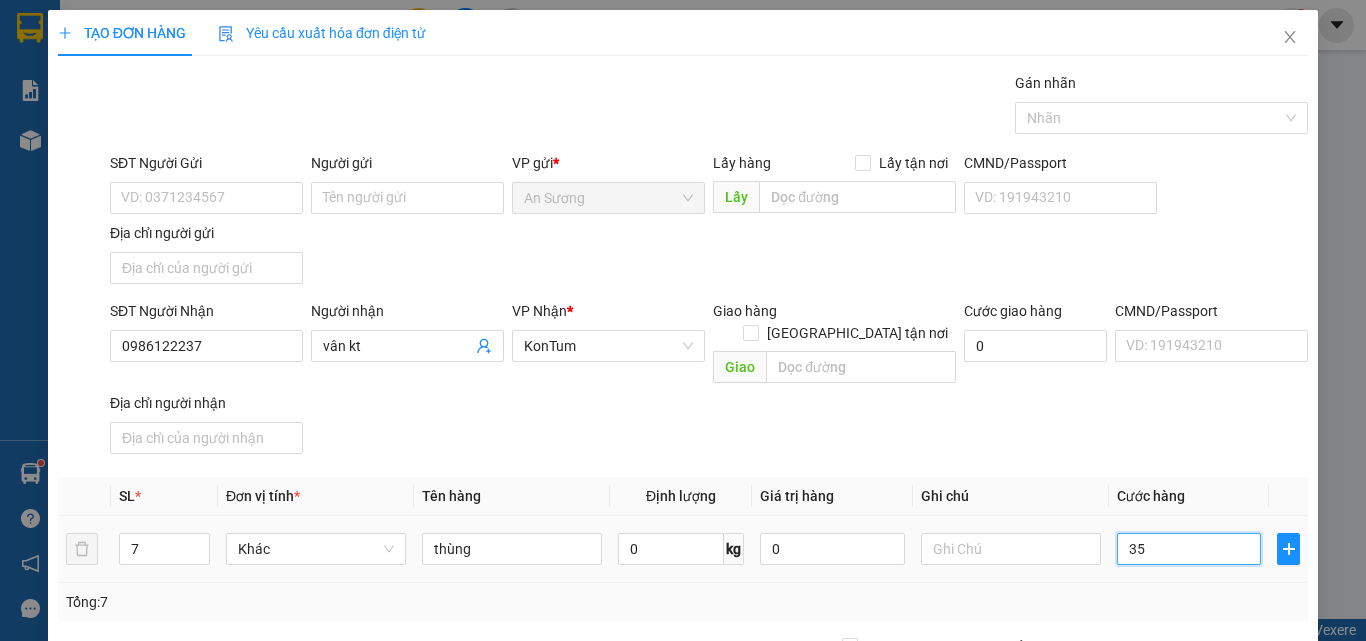 type on "35" 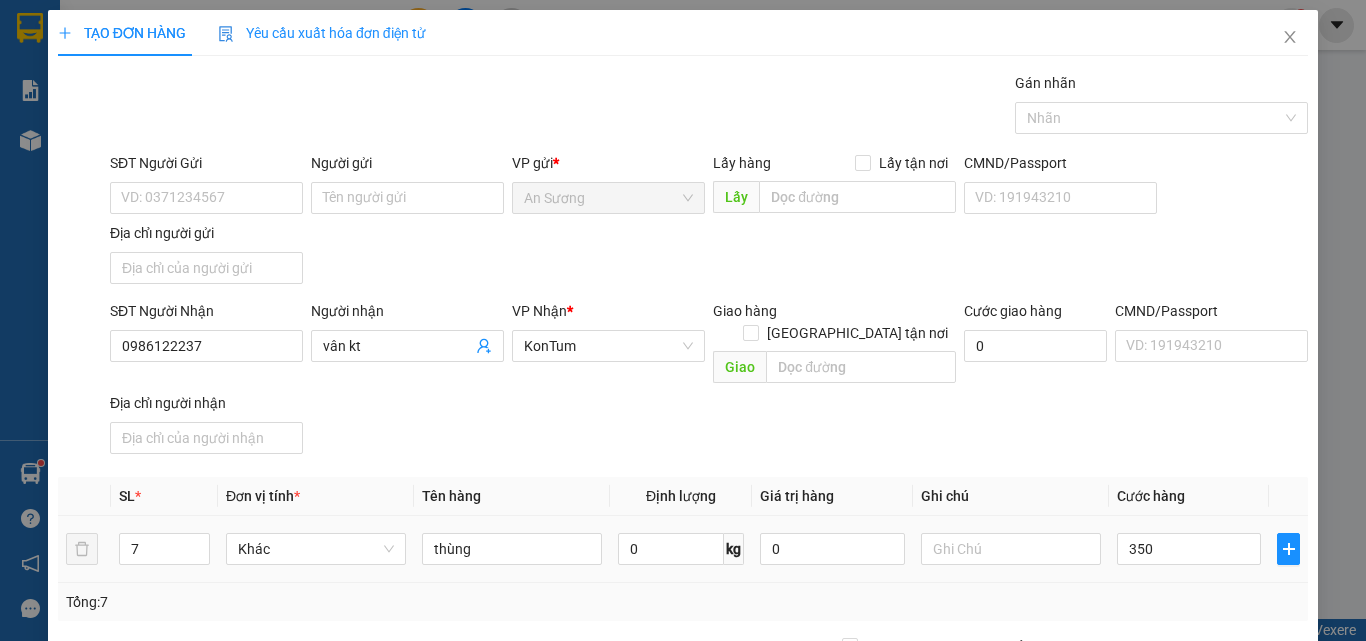 type on "350.000" 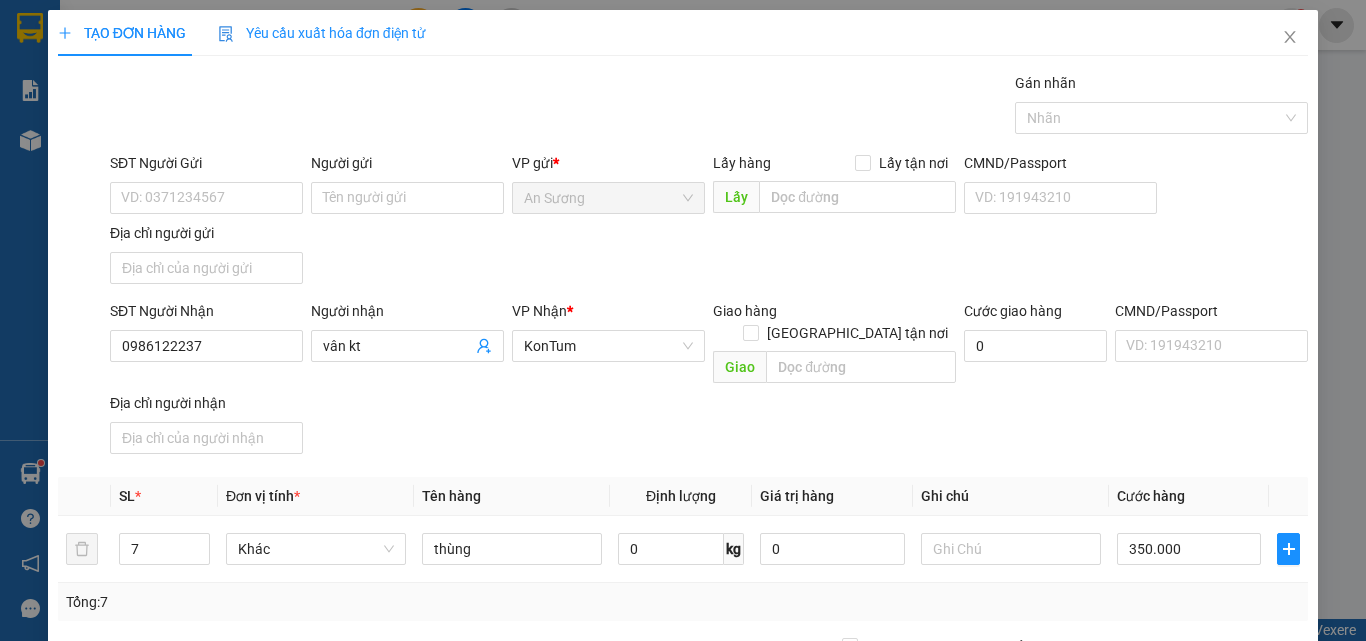 click on "Cước hàng" at bounding box center (1151, 496) 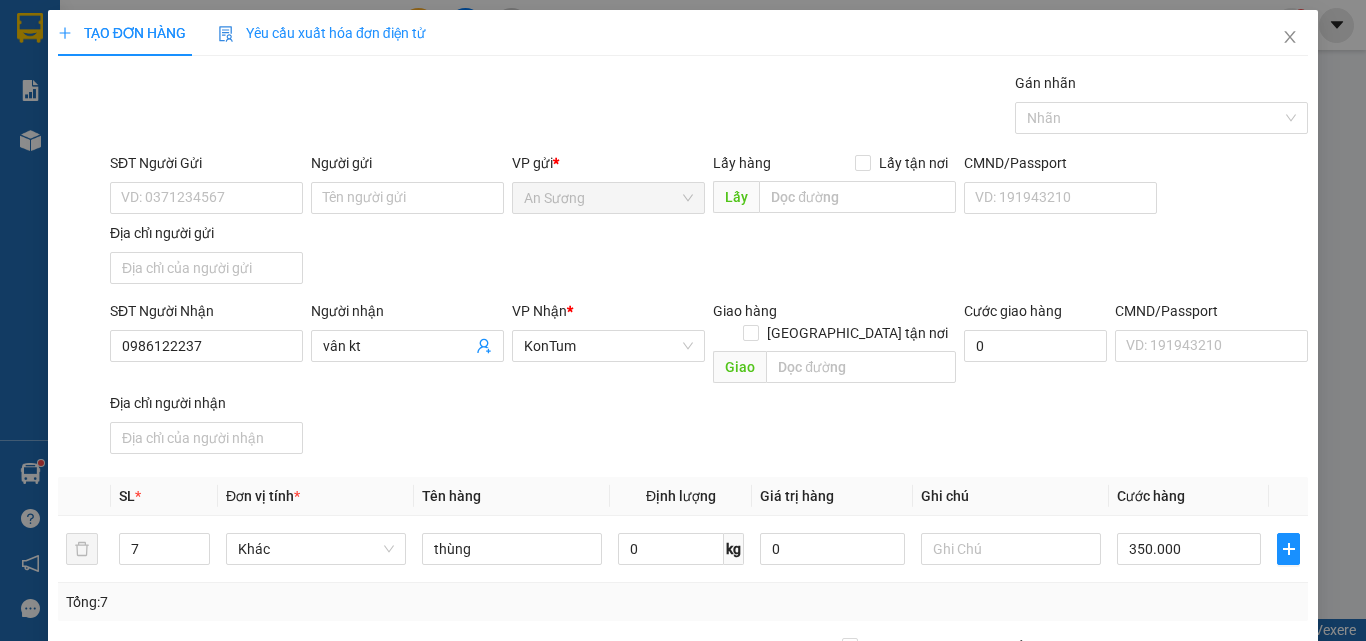 click on "[PERSON_NAME] và In" at bounding box center [1263, 847] 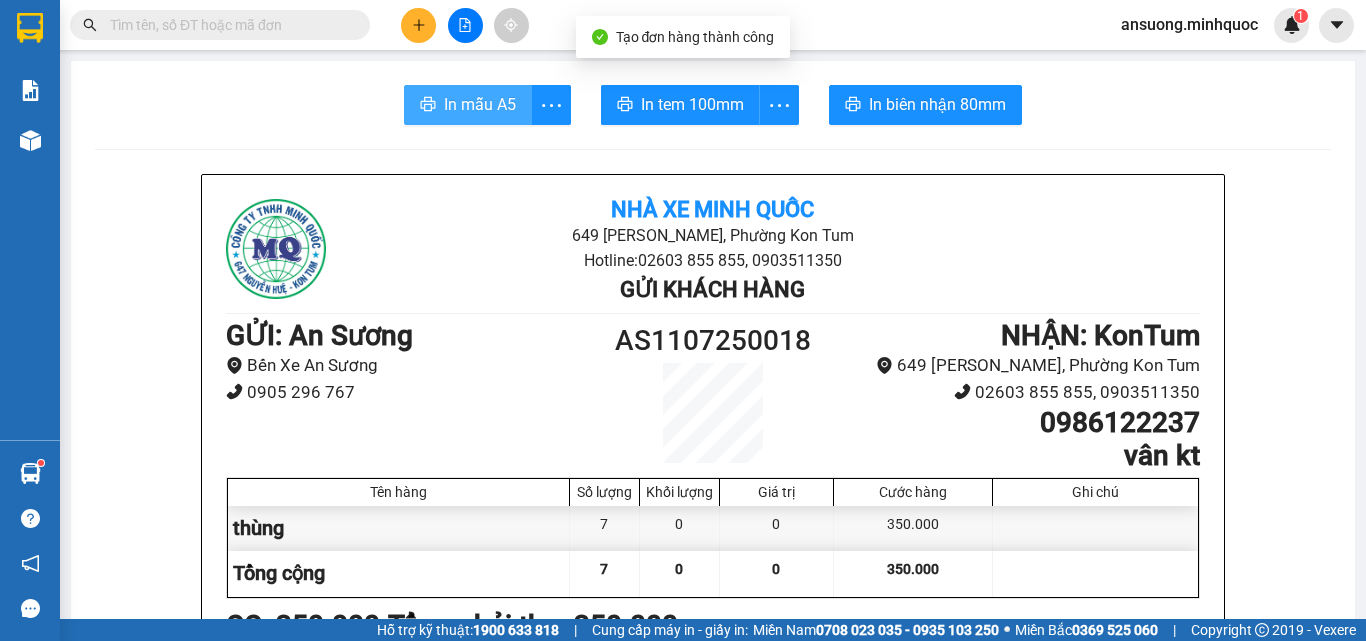 click on "In mẫu A5" at bounding box center (480, 104) 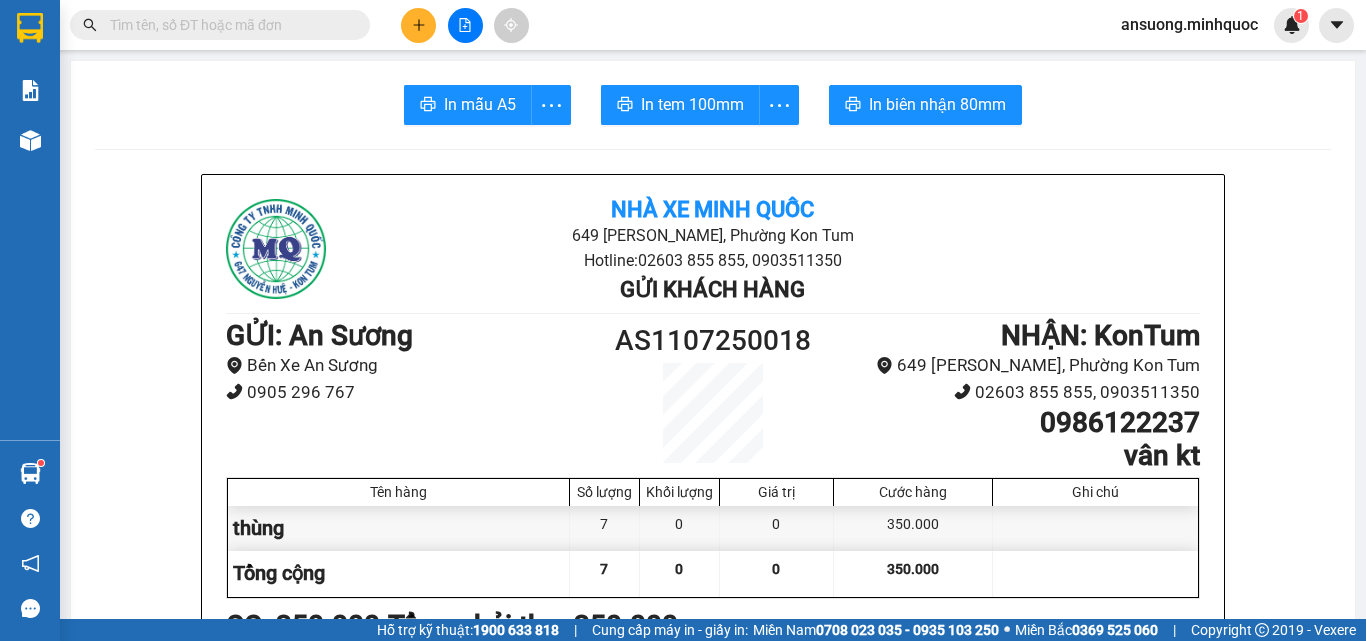 click on "Kho hàng mới" at bounding box center [30, 140] 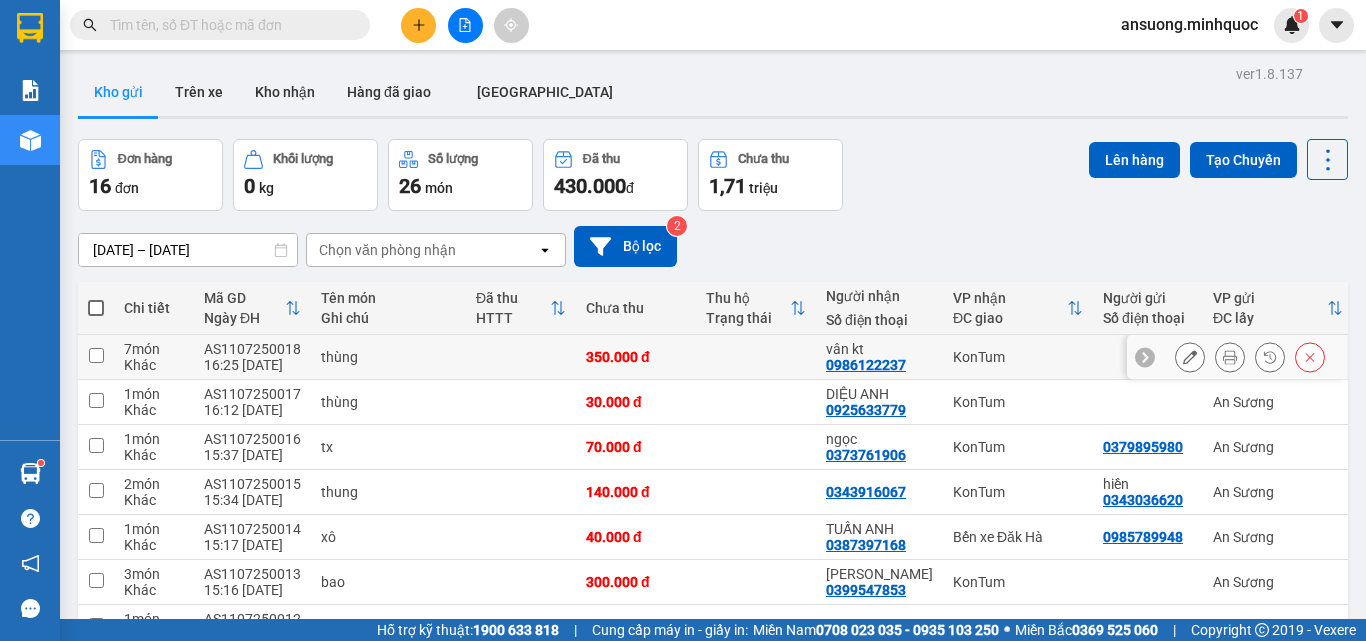 click at bounding box center [1190, 357] 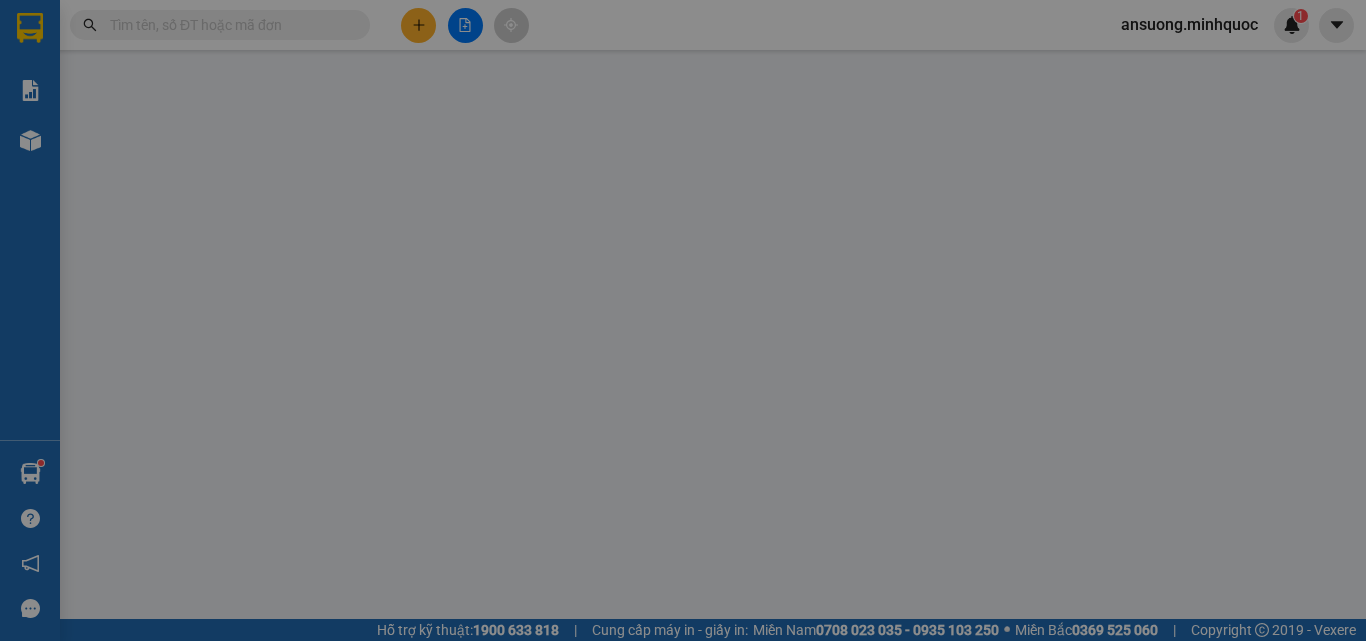 type on "0986122237" 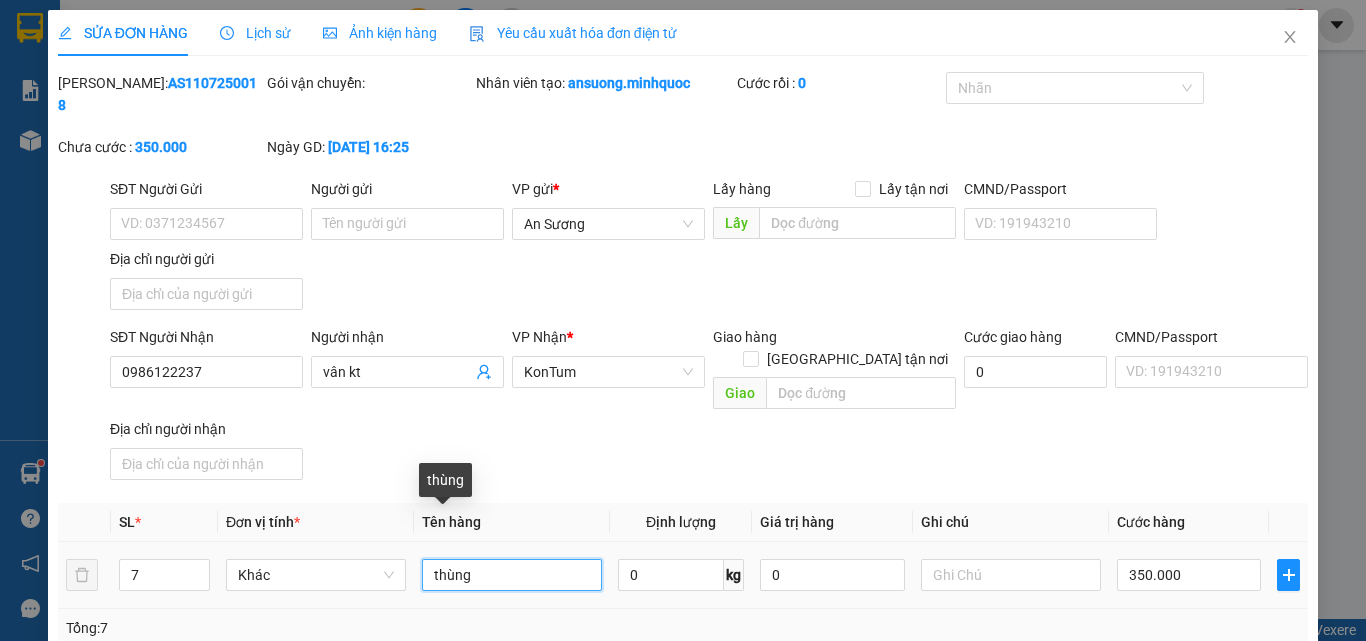 click on "thùng" at bounding box center [512, 575] 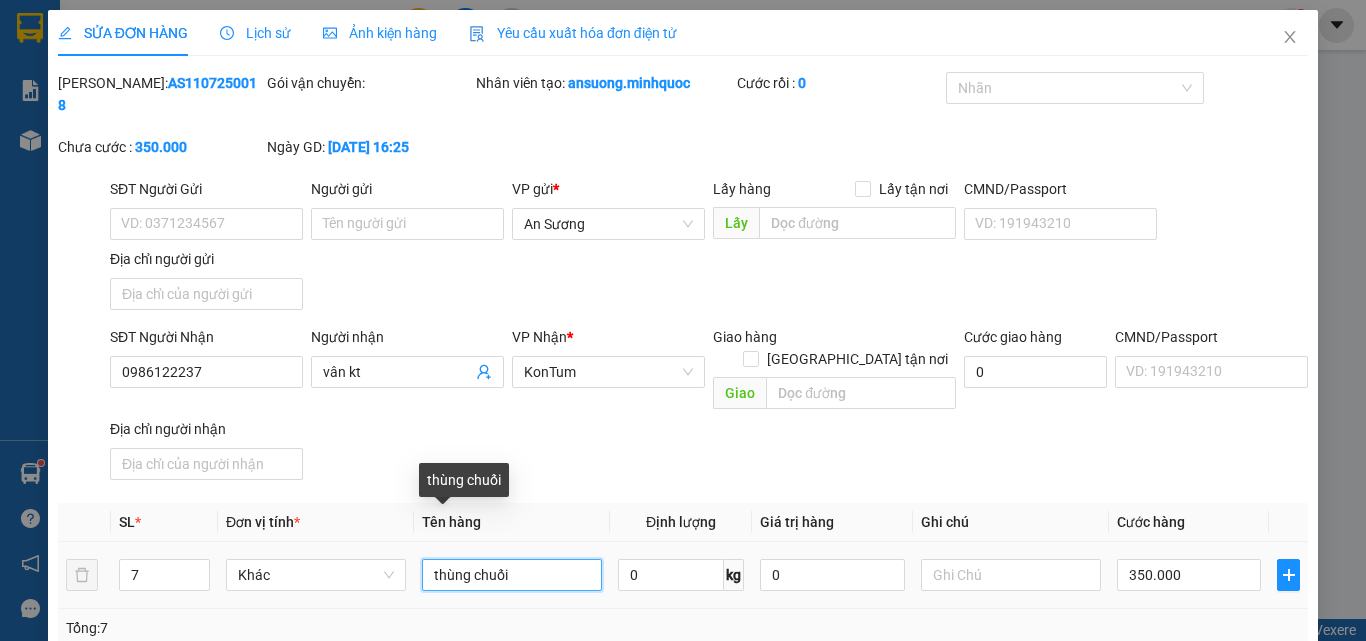 type on "thùng chuối" 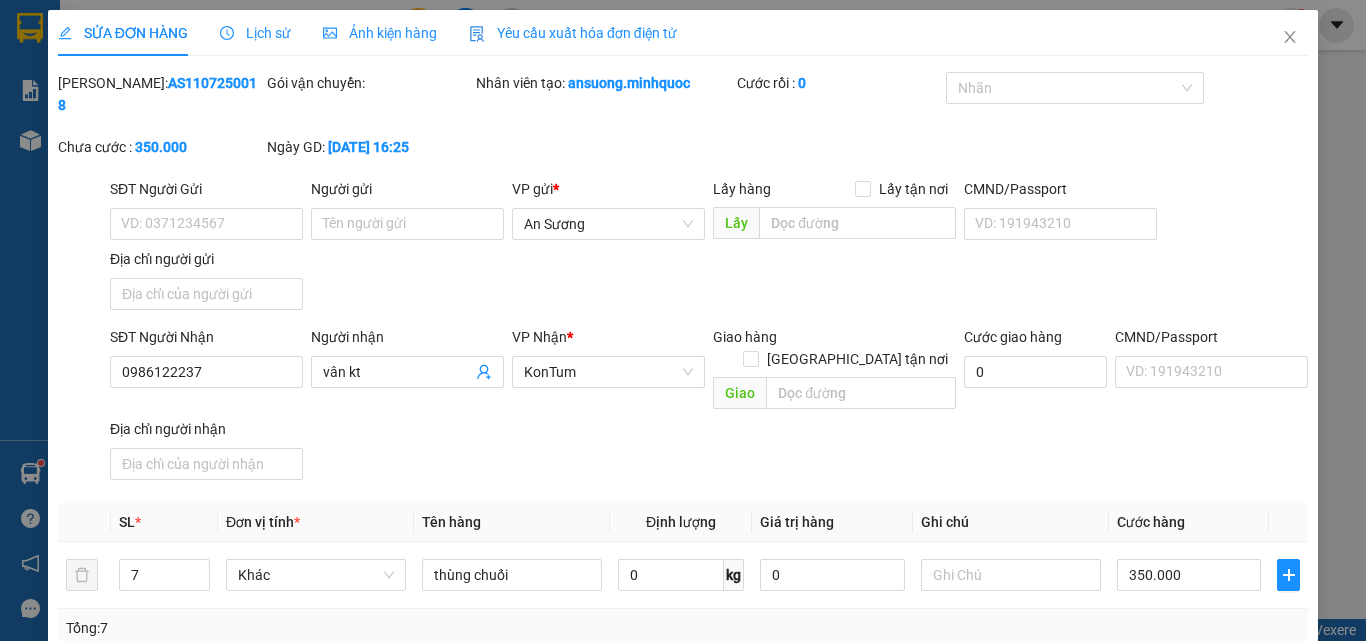 click on "SĐT Người Nhận 0986122237 Người nhận vân kt VP Nhận  * KonTum Giao hàng Giao tận nơi Giao Cước giao hàng 0 CMND/Passport VD: [PASSPORT] Địa chỉ người nhận" at bounding box center [709, 407] 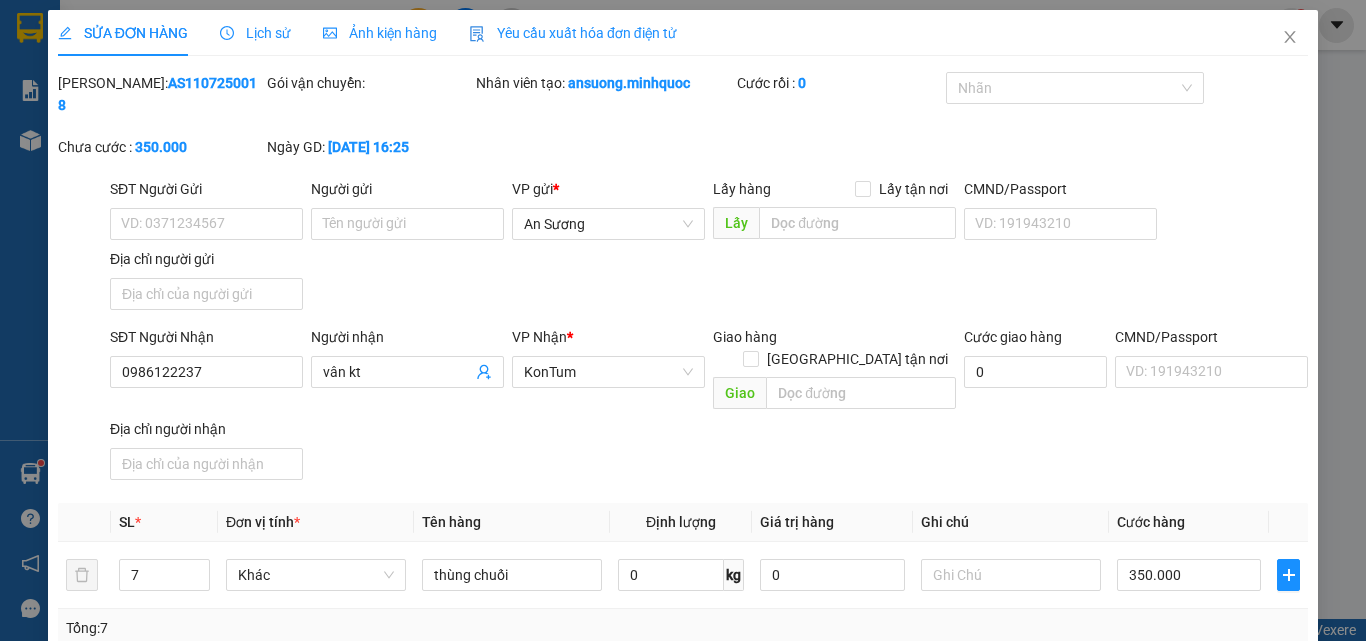 drag, startPoint x: 713, startPoint y: 398, endPoint x: 723, endPoint y: 399, distance: 10.049875 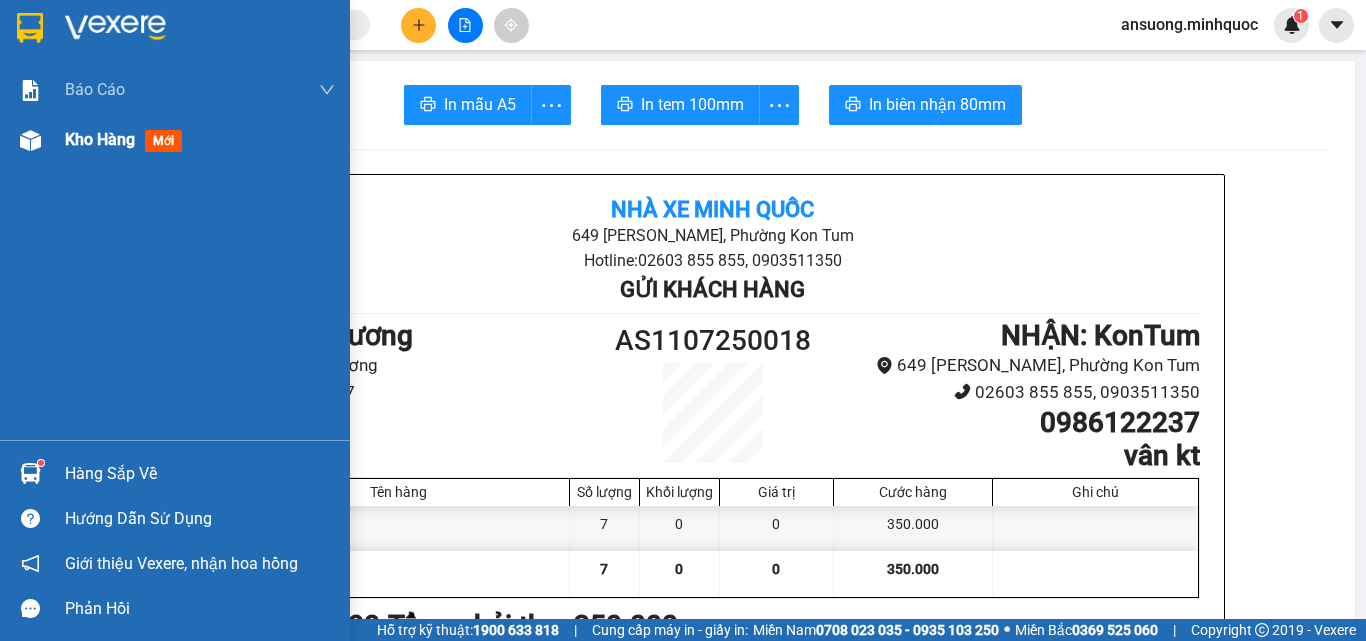 click on "Kho hàng mới" at bounding box center [175, 140] 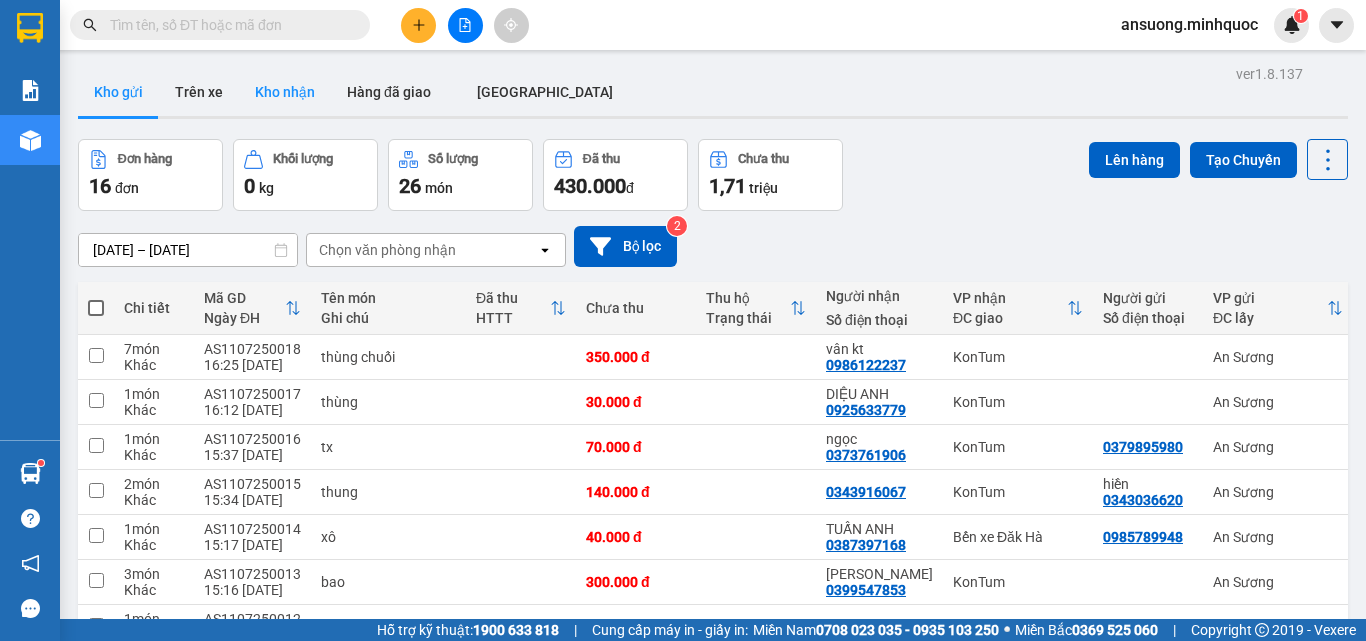 click on "Kho nhận" at bounding box center (285, 92) 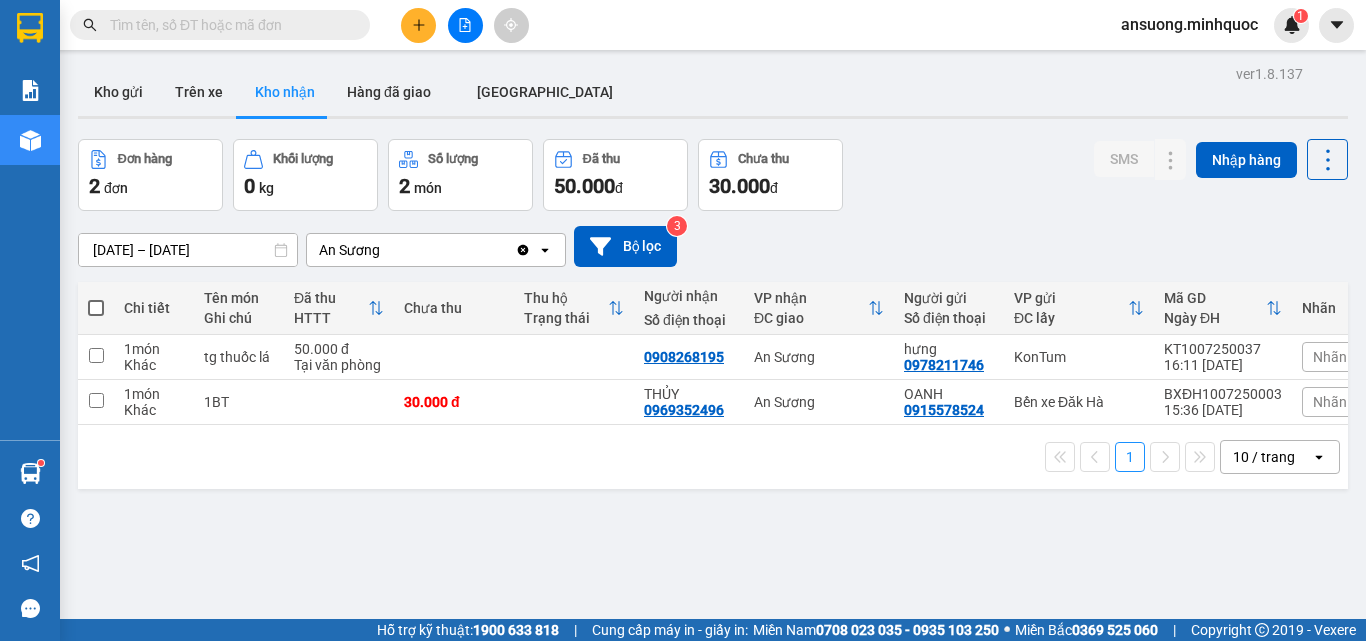 drag, startPoint x: 126, startPoint y: 93, endPoint x: 131, endPoint y: 122, distance: 29.427877 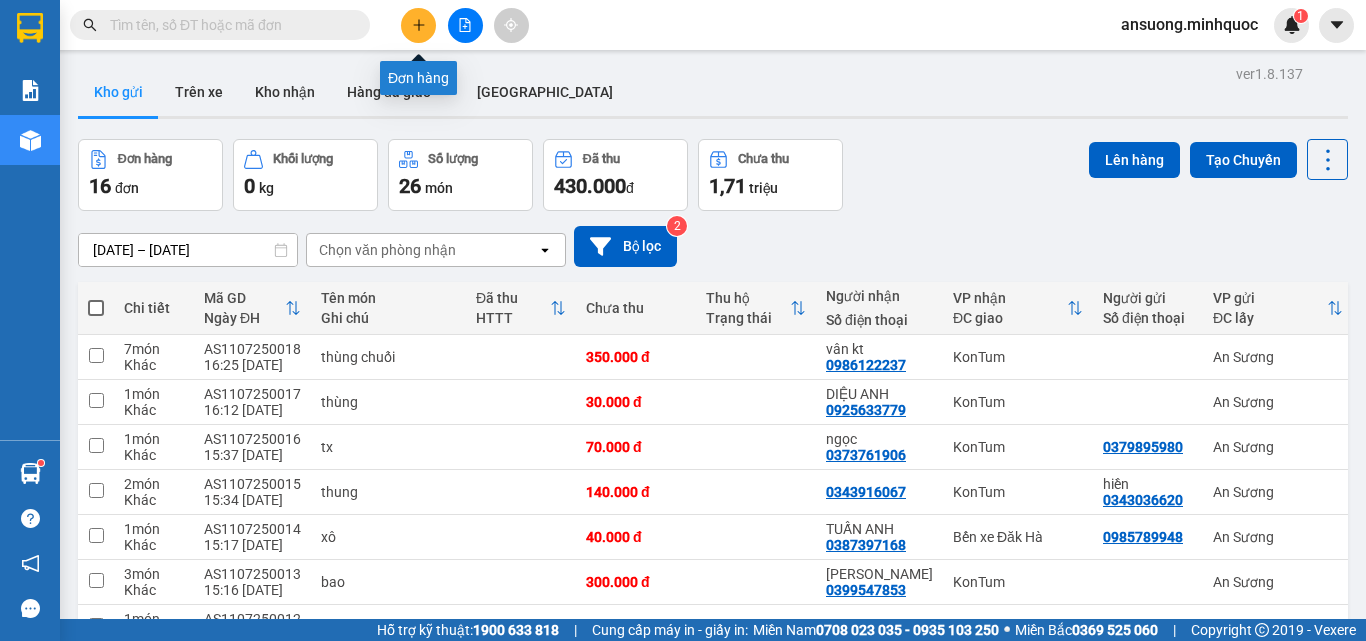 click at bounding box center [418, 25] 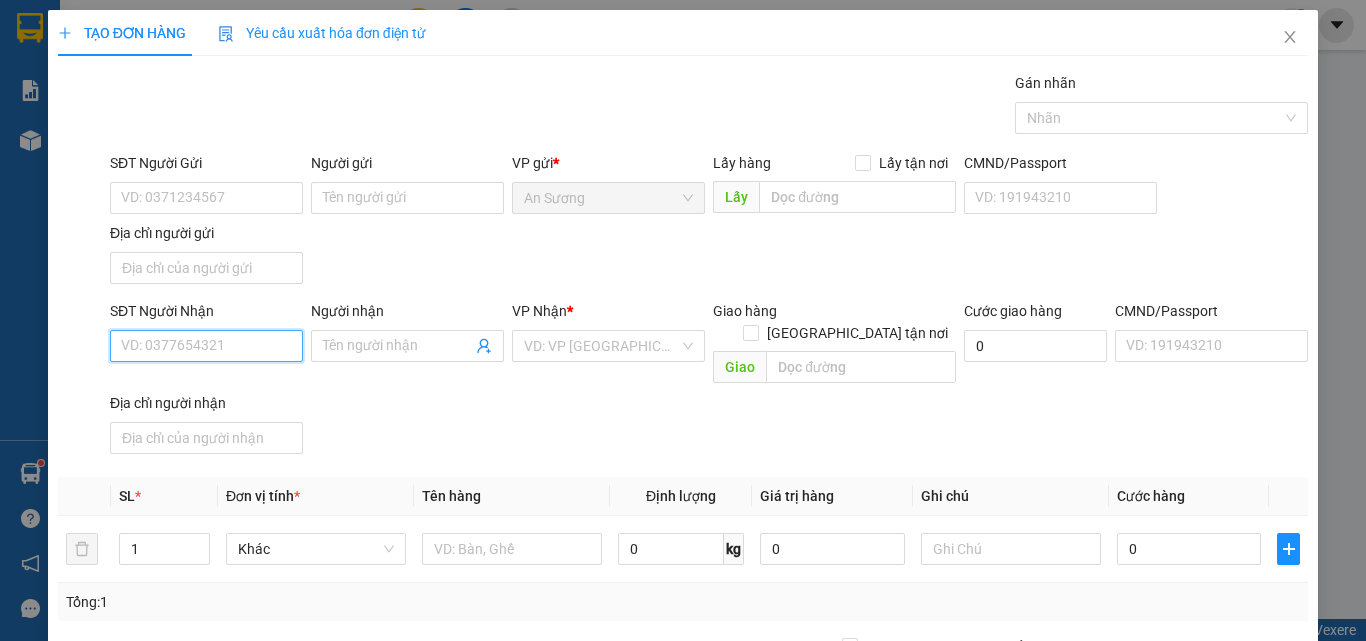 click on "SĐT Người Nhận" at bounding box center [206, 346] 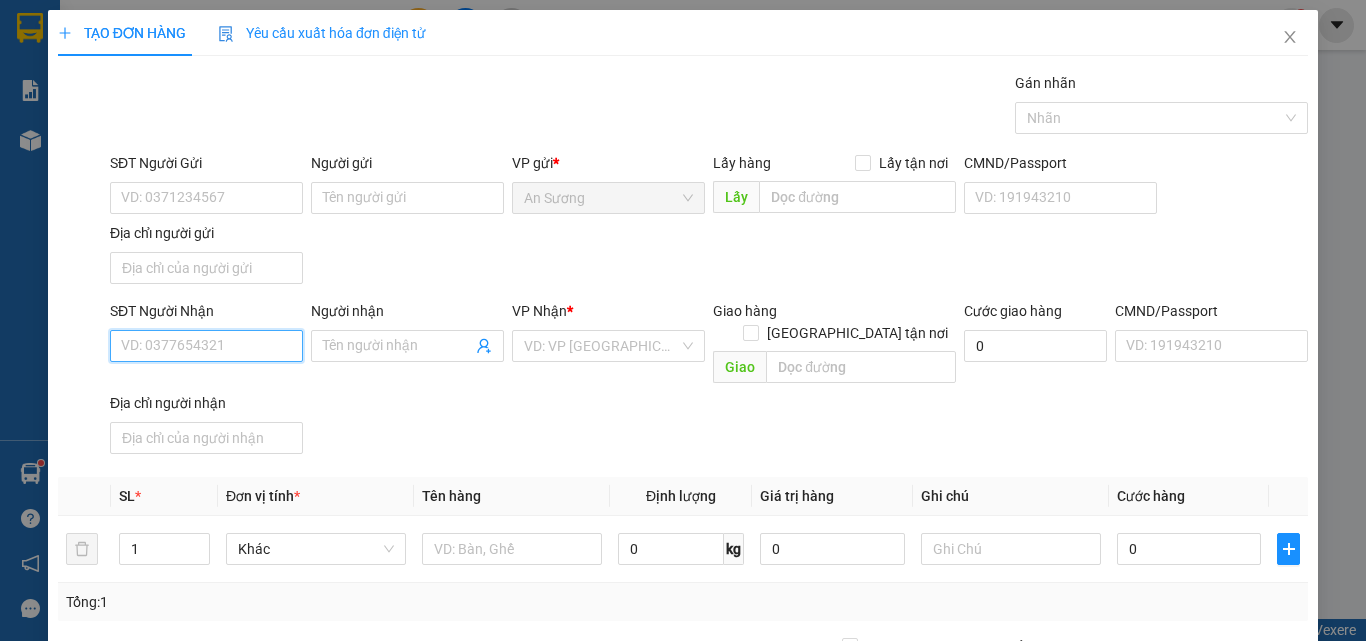 paste on "0389914146" 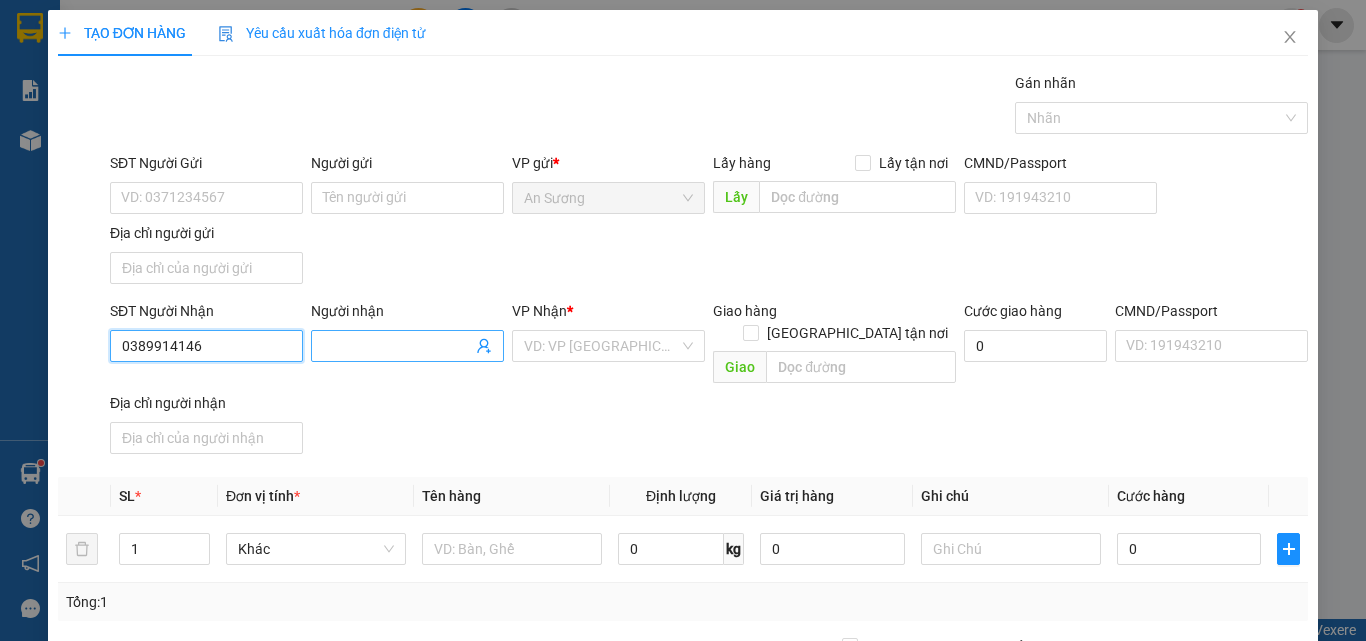 type on "0389914146" 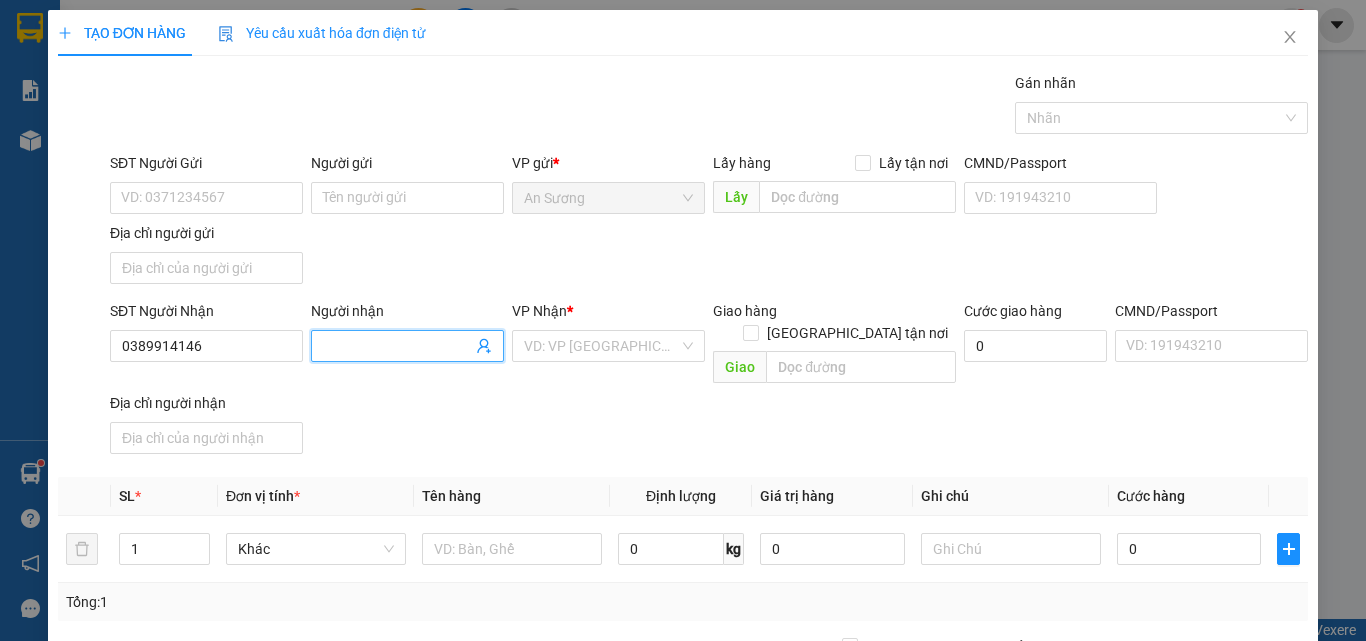 click at bounding box center [407, 346] 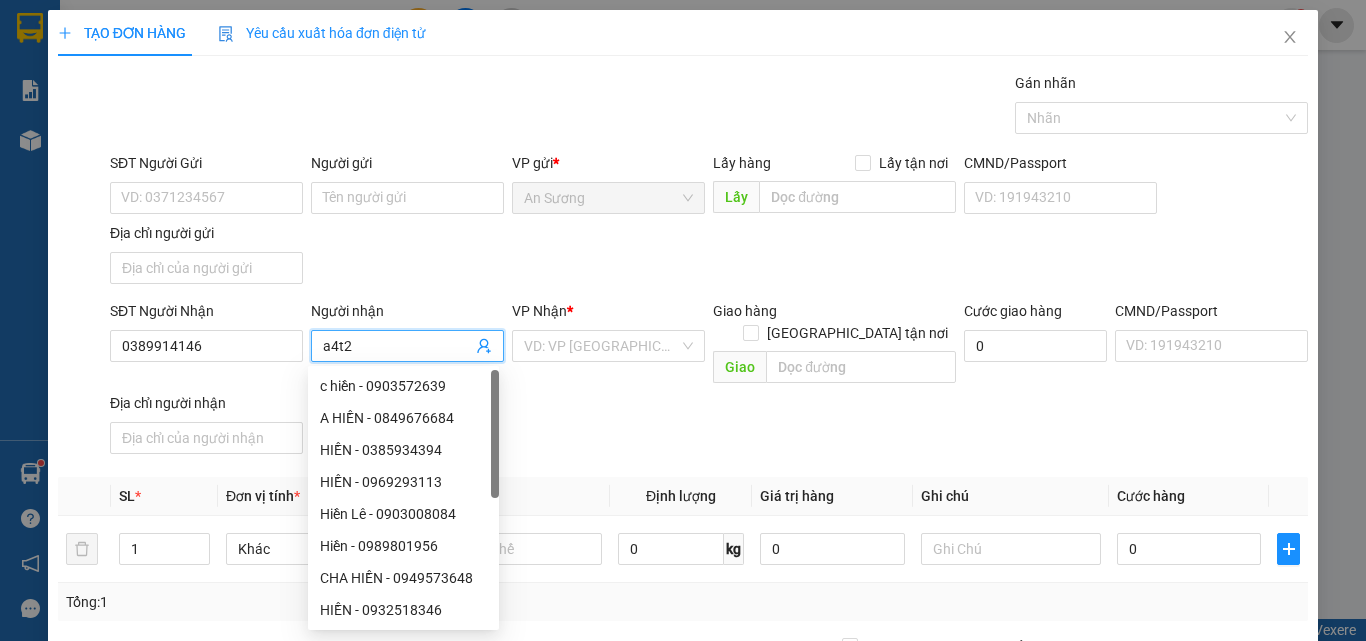 type on "a4t2" 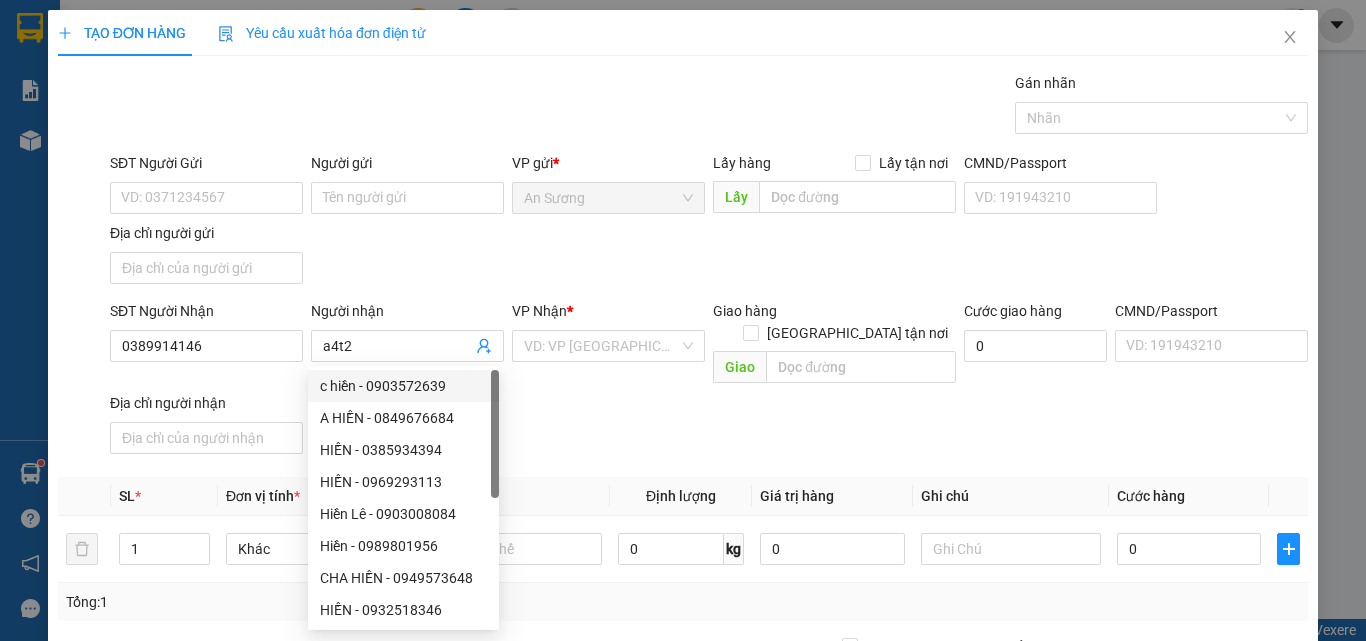 click on "SĐT Người Nhận 0389914146 Người nhận a4t2 VP Nhận  * VD: VP [GEOGRAPHIC_DATA] Giao hàng [GEOGRAPHIC_DATA] tận nơi Giao Cước giao hàng 0 CMND/Passport VD: [PASSPORT] Địa chỉ người nhận" at bounding box center [709, 381] 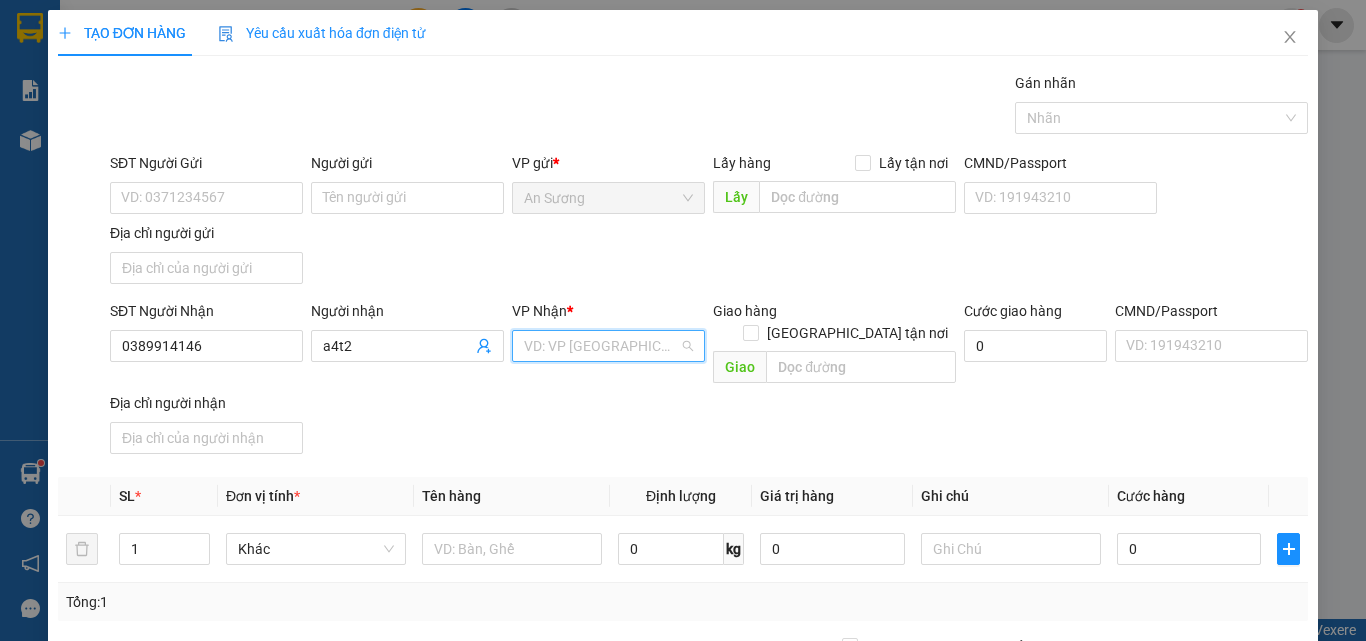 click at bounding box center (601, 346) 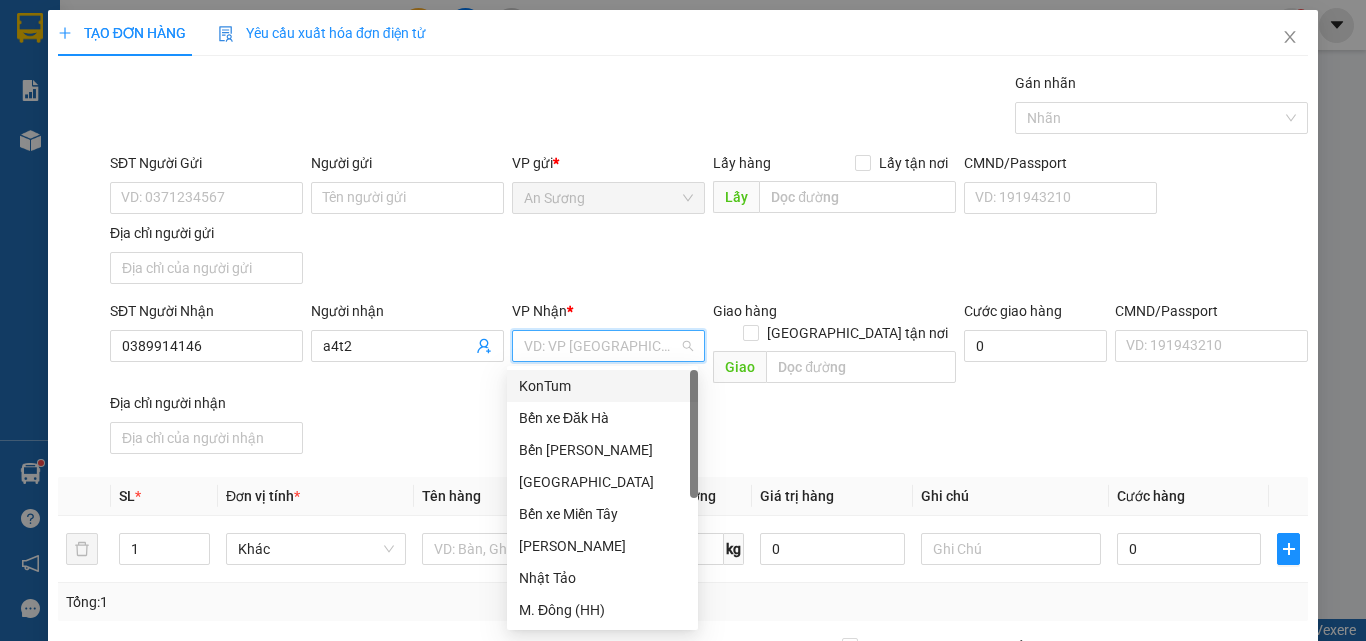 click on "KonTum" at bounding box center [602, 386] 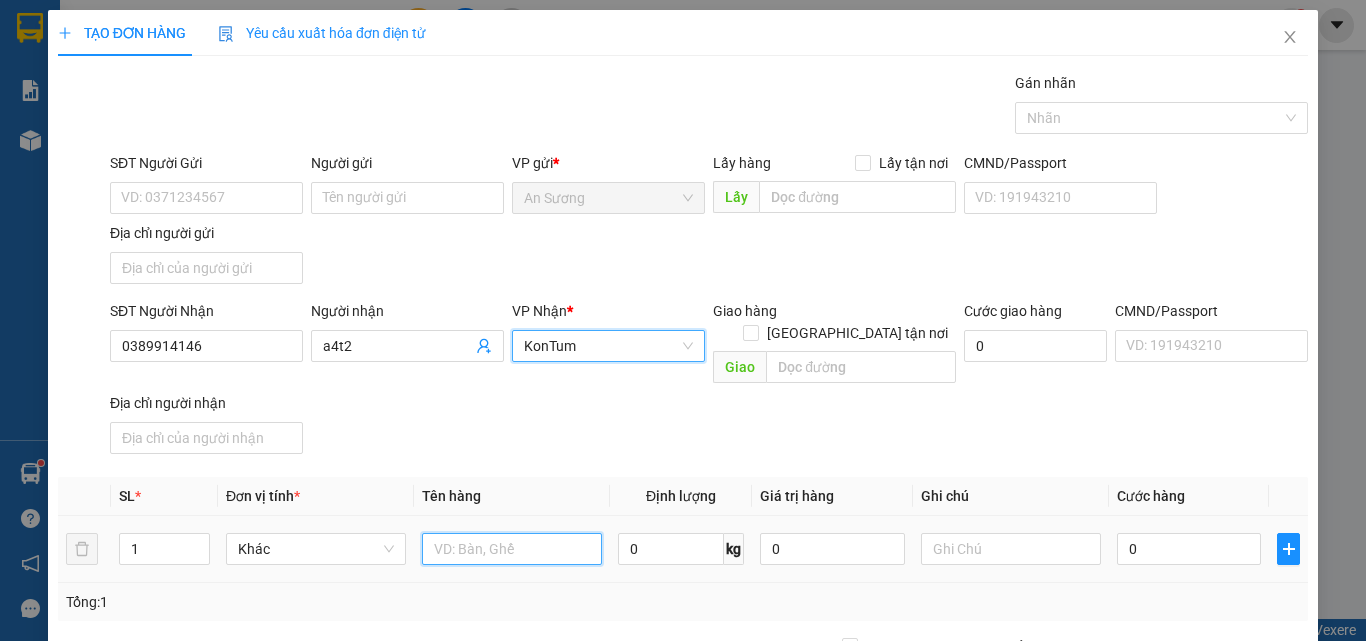 click at bounding box center (512, 549) 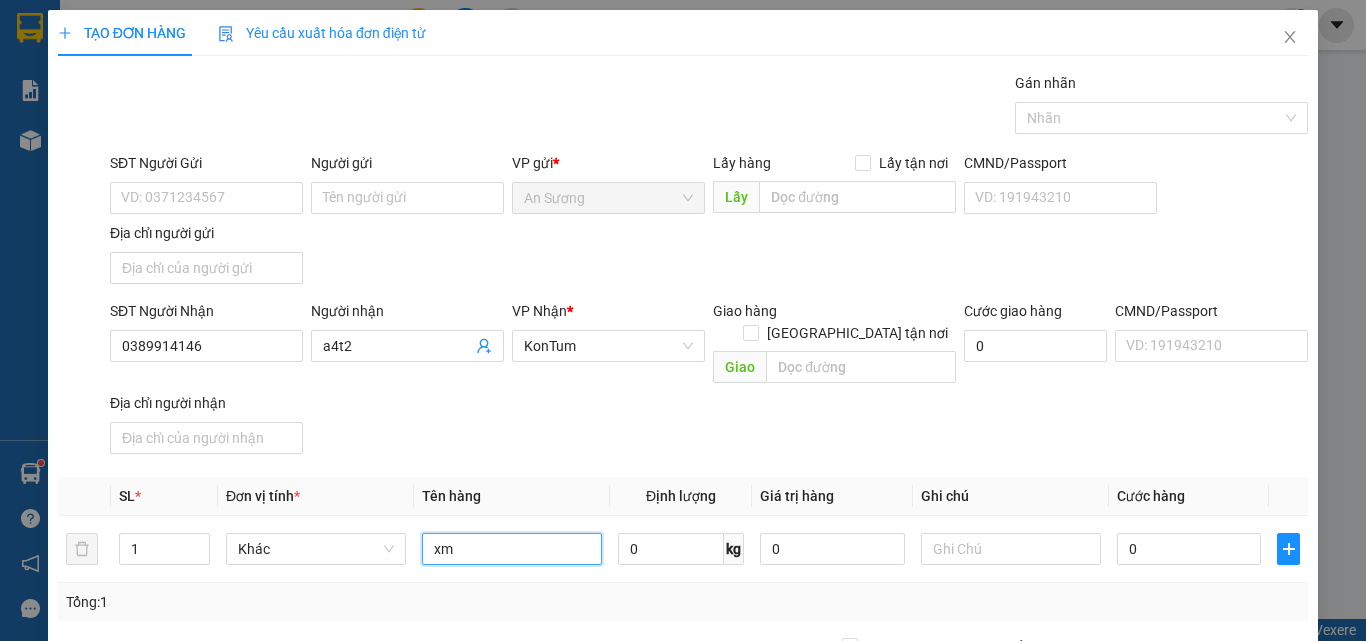 type on "xm" 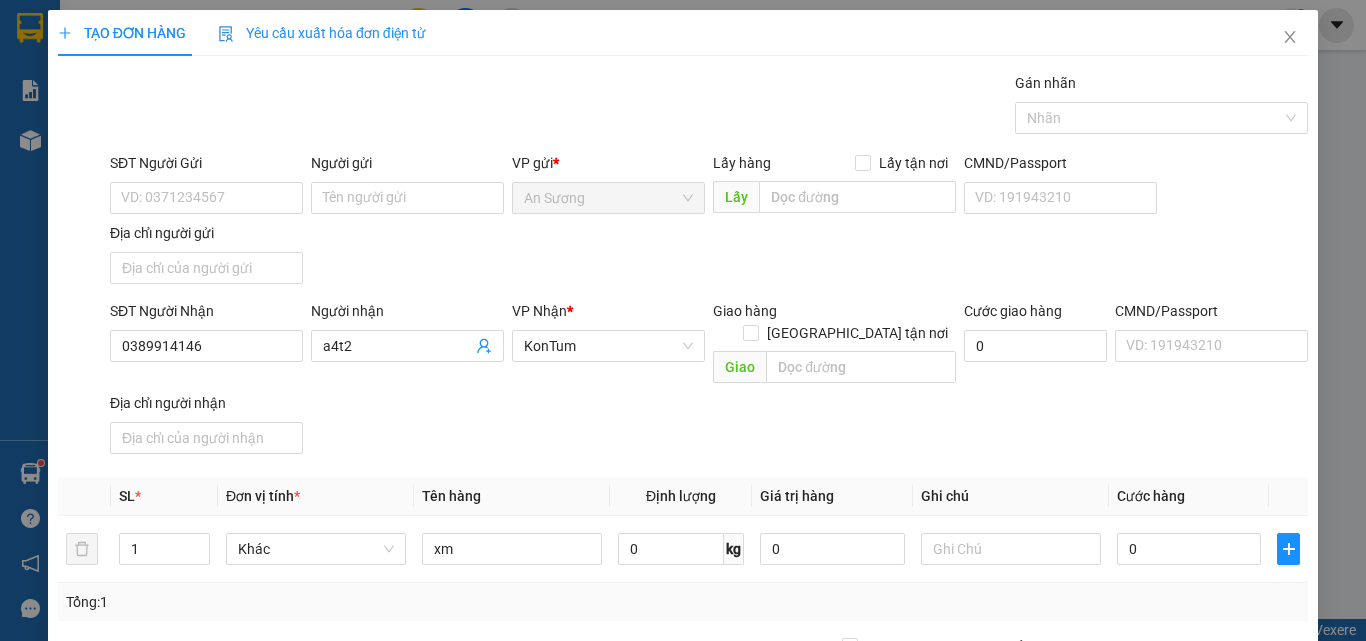 click on "Transit Pickup Surcharge Ids Transit Deliver Surcharge Ids Transit Deliver Surcharge Transit Deliver Surcharge Gán nhãn   Nhãn SĐT Người Gửi VD: 0371234567 Người gửi Tên người gửi VP gửi  * An Sương Lấy hàng Lấy tận nơi Lấy CMND/Passport VD: [PASSPORT] Địa chỉ người gửi SĐT Người Nhận 0389914146 Người nhận a4t2 VP Nhận  * KonTum Giao hàng Giao tận nơi Giao Cước giao hàng 0 CMND/Passport VD: [PASSPORT] Địa chỉ người nhận SL  * Đơn vị tính  * Tên hàng  Định lượng Giá trị hàng Ghi chú Cước hàng                   1 Khác xm 0 kg 0 0 Tổng:  1 Ghi chú đơn hàng Thu Hộ 0 Phí thu hộ khách nhận trả 0 Tổng cước 0 Hình thức thanh toán Chọn HT Thanh Toán Số tiền thu trước 0 Chưa thanh toán 0 Chọn HT Thanh Toán Lưu nháp Xóa Thông tin [PERSON_NAME] và In" at bounding box center [683, 467] 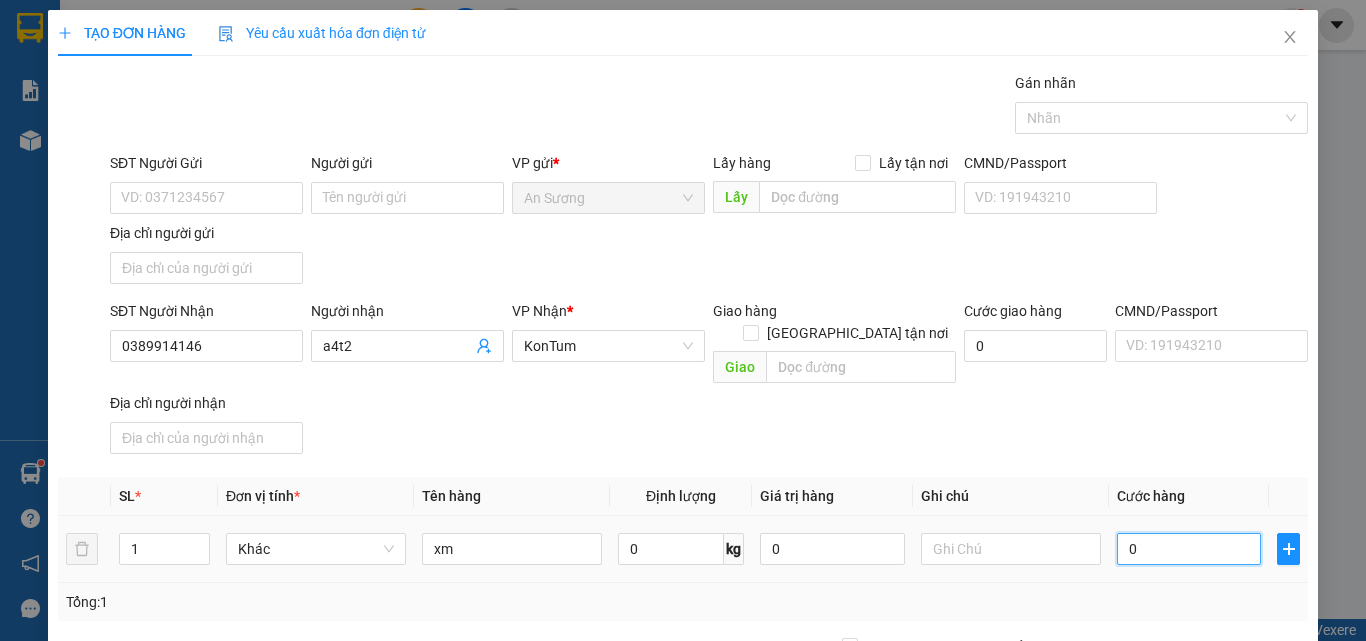 click on "0" at bounding box center (1189, 549) 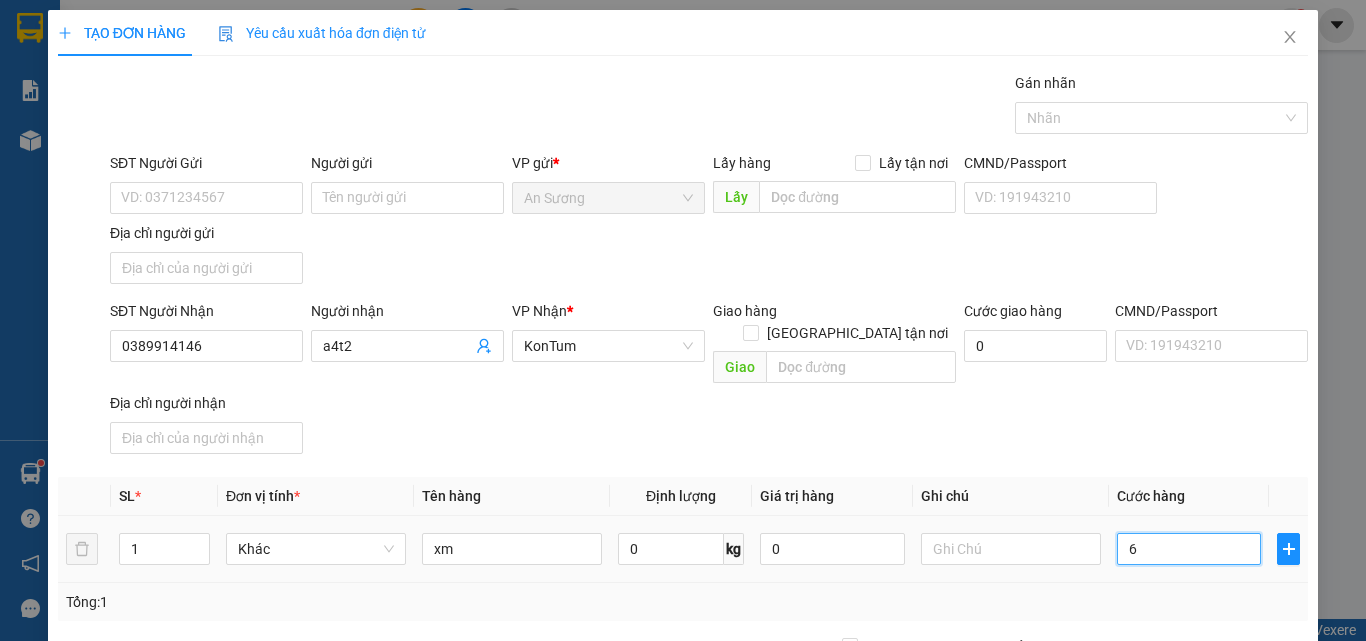 type on "6" 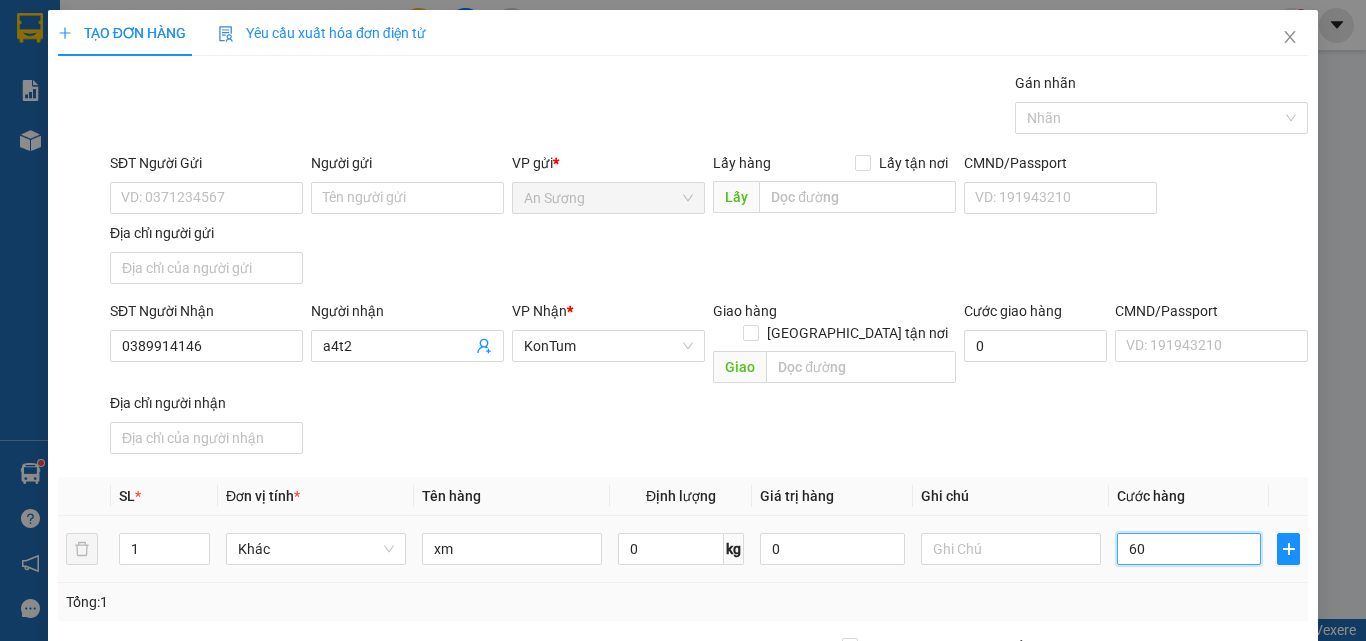 type on "60" 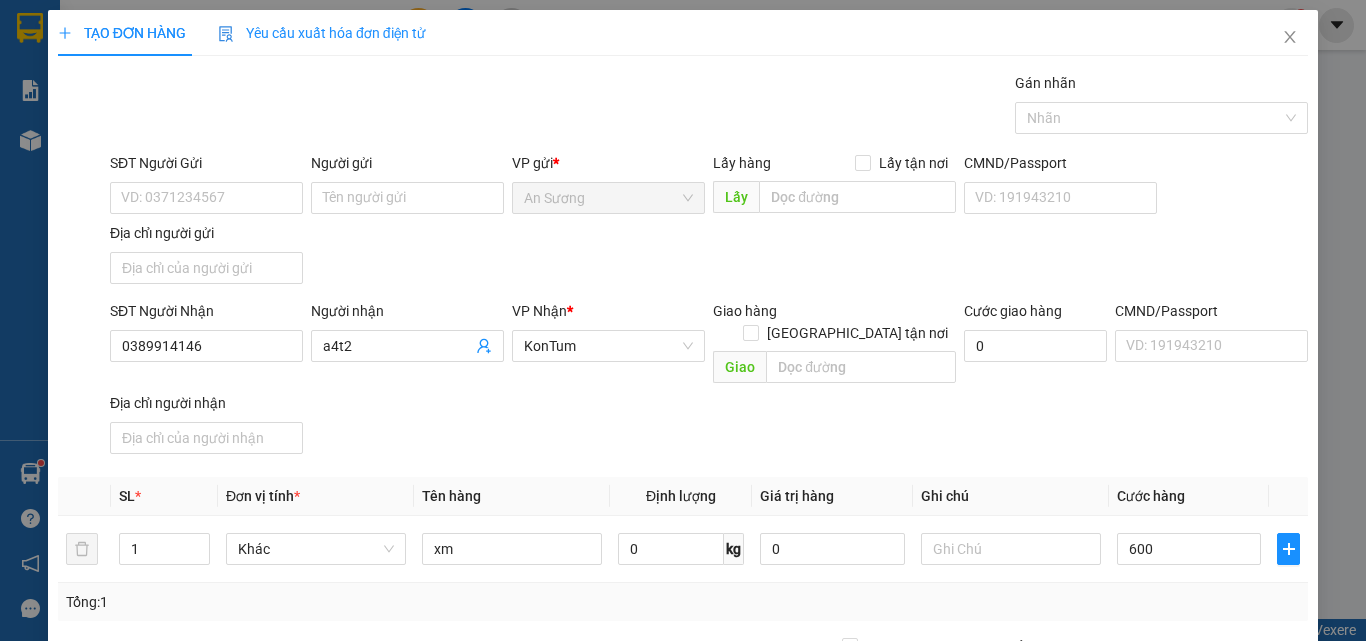 type on "600.000" 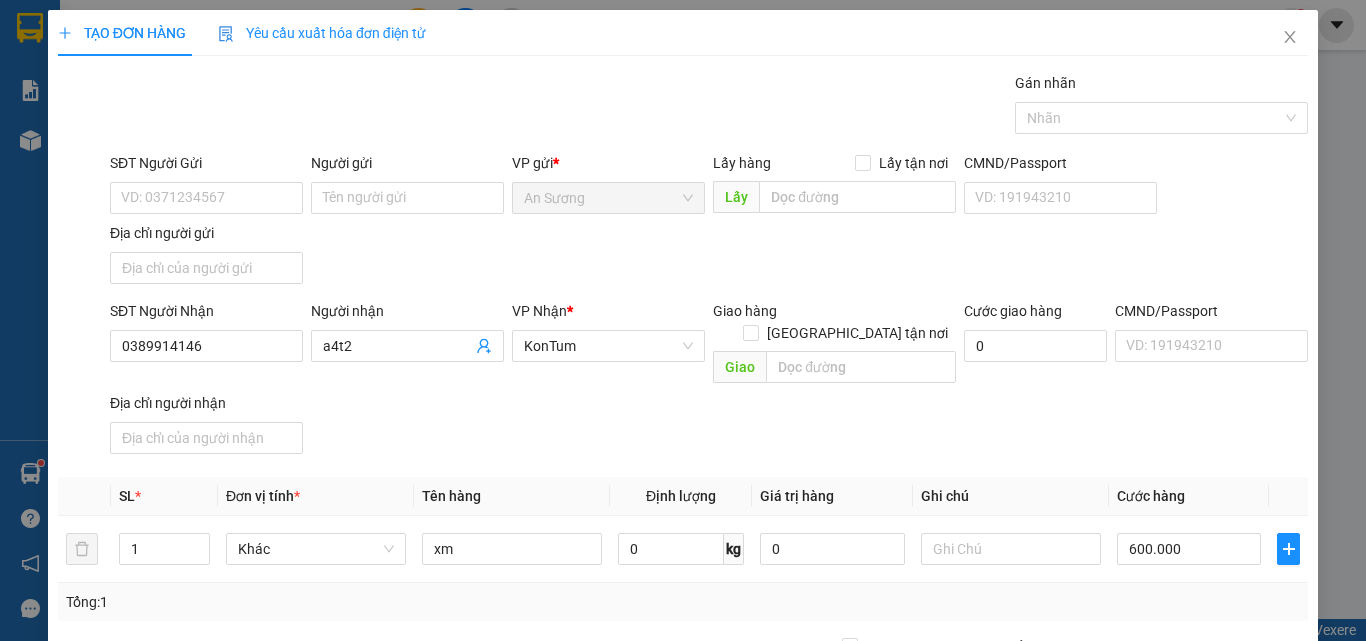 click on "Transit Pickup Surcharge Ids Transit Deliver Surcharge Ids Transit Deliver Surcharge Transit Deliver Surcharge Gán nhãn   Nhãn SĐT Người Gửi VD: 0371234567 Người gửi Tên người gửi VP gửi  * An Sương Lấy hàng Lấy tận nơi Lấy CMND/Passport VD: [PASSPORT] Địa chỉ người gửi SĐT Người Nhận 0389914146 Người nhận a4t2 VP Nhận  * KonTum Giao hàng Giao tận nơi Giao Cước giao hàng 0 CMND/Passport VD: [PASSPORT] Địa chỉ người nhận SL  * Đơn vị tính  * Tên hàng  Định lượng Giá trị hàng Ghi chú Cước hàng                   1 Khác xm 0 kg 0 600.000 Tổng:  1 Ghi chú đơn hàng Thu Hộ 0 Phí thu hộ khách nhận trả 0 Tổng cước 600.000 Hình thức thanh toán Chọn HT Thanh Toán Số tiền thu trước 0 Chưa thanh toán 600.000 Chọn HT Thanh Toán Lưu nháp Xóa Thông tin [PERSON_NAME] và In" at bounding box center [683, 467] 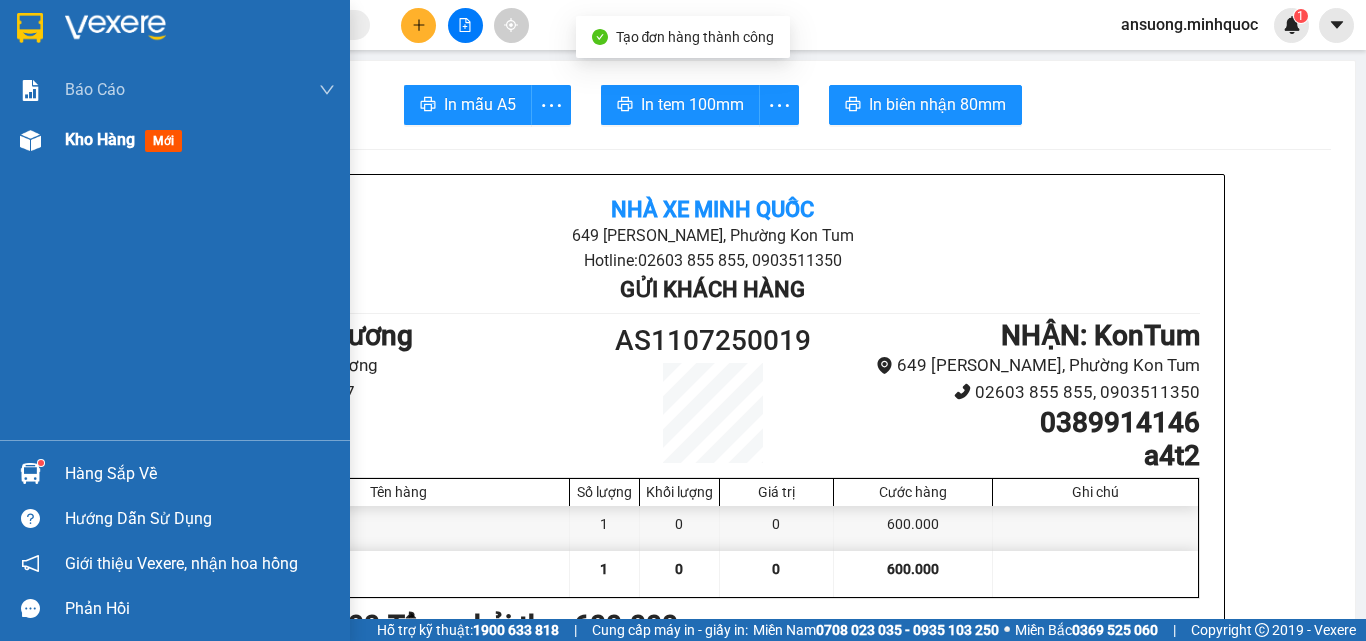 drag, startPoint x: 12, startPoint y: 169, endPoint x: 49, endPoint y: 139, distance: 47.63402 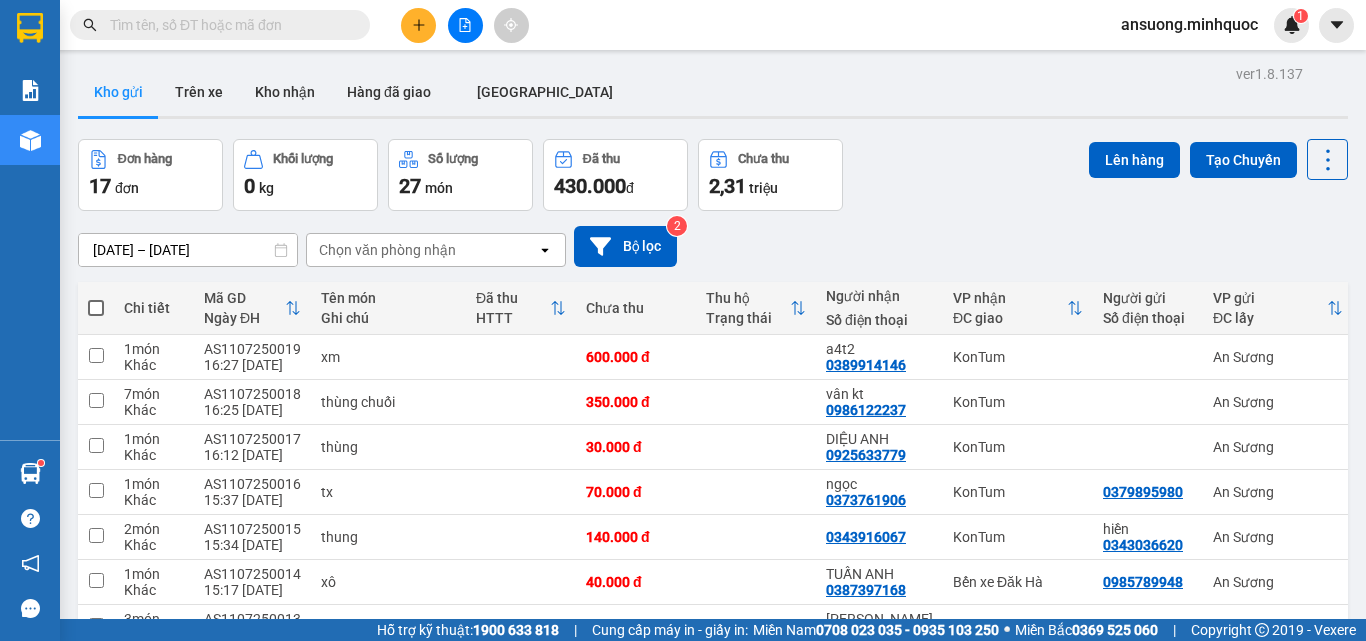 click at bounding box center [96, 308] 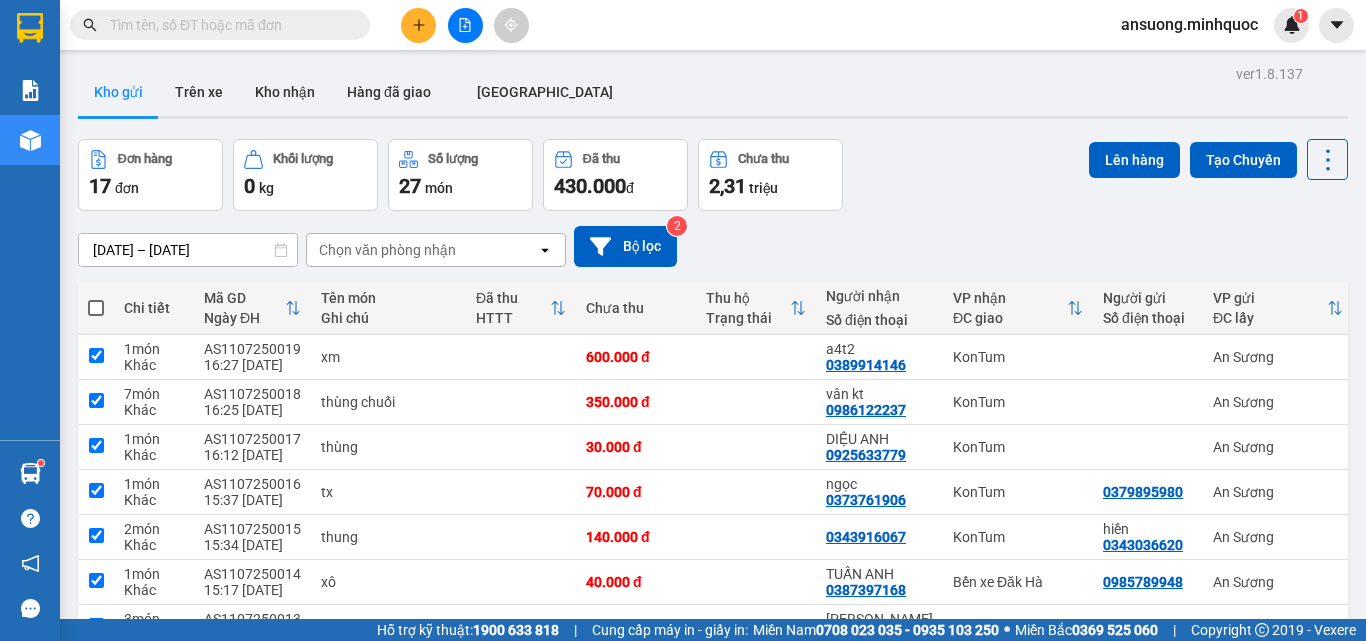 checkbox on "true" 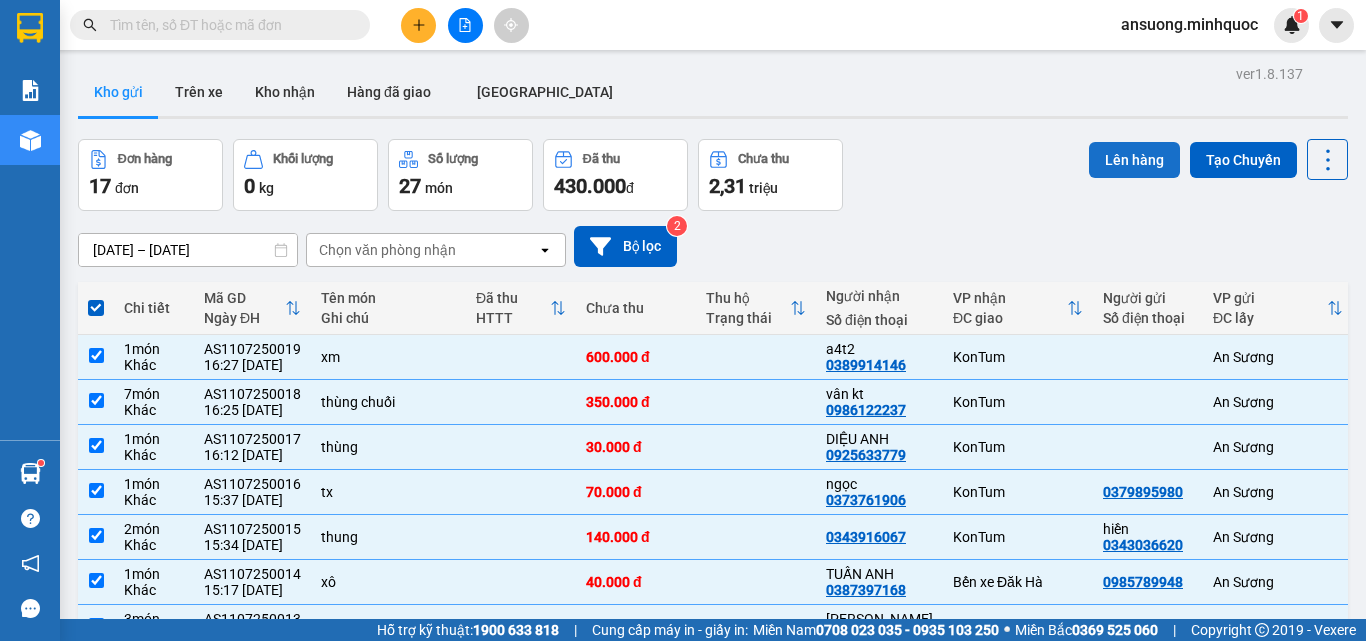 click on "Lên hàng" at bounding box center [1134, 160] 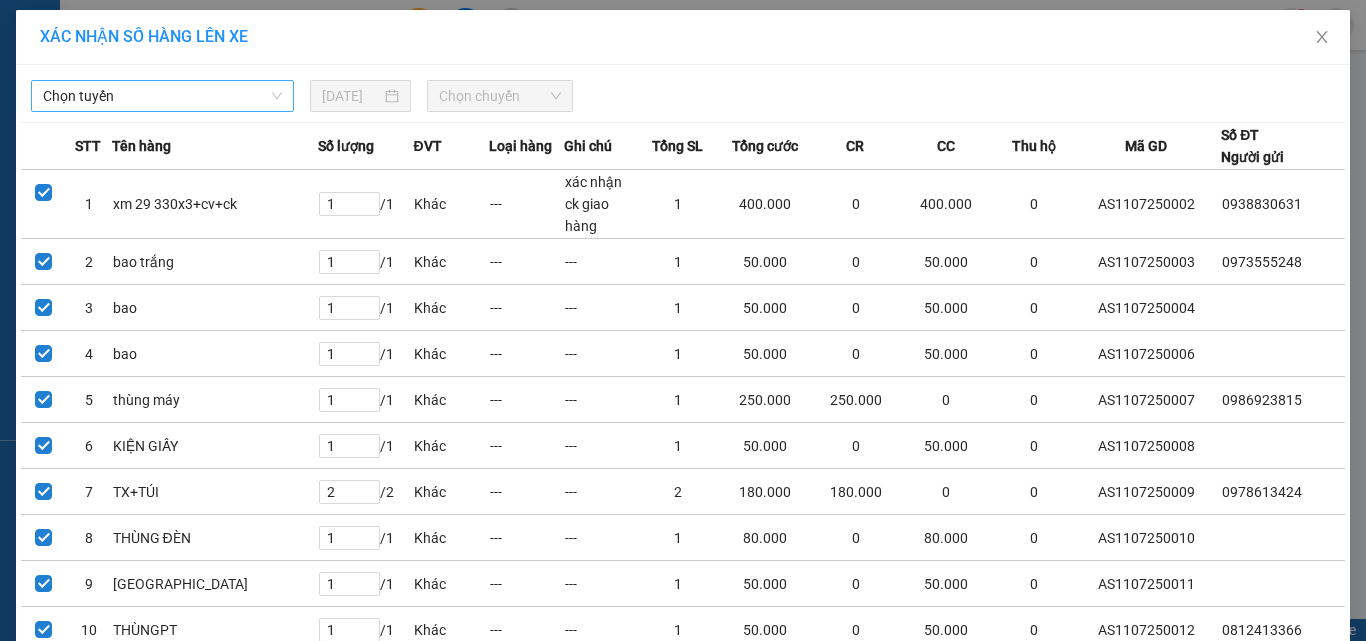 click on "Chọn tuyến" at bounding box center [162, 96] 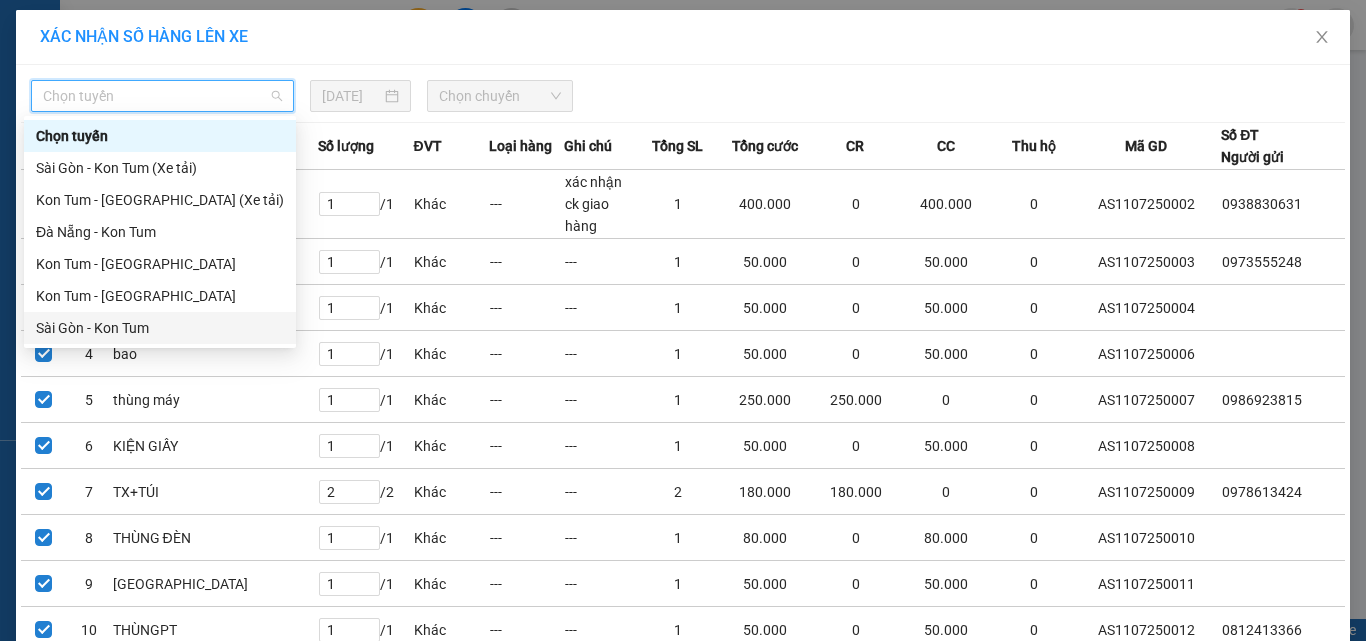 click on "Sài Gòn - Kon Tum" at bounding box center [160, 328] 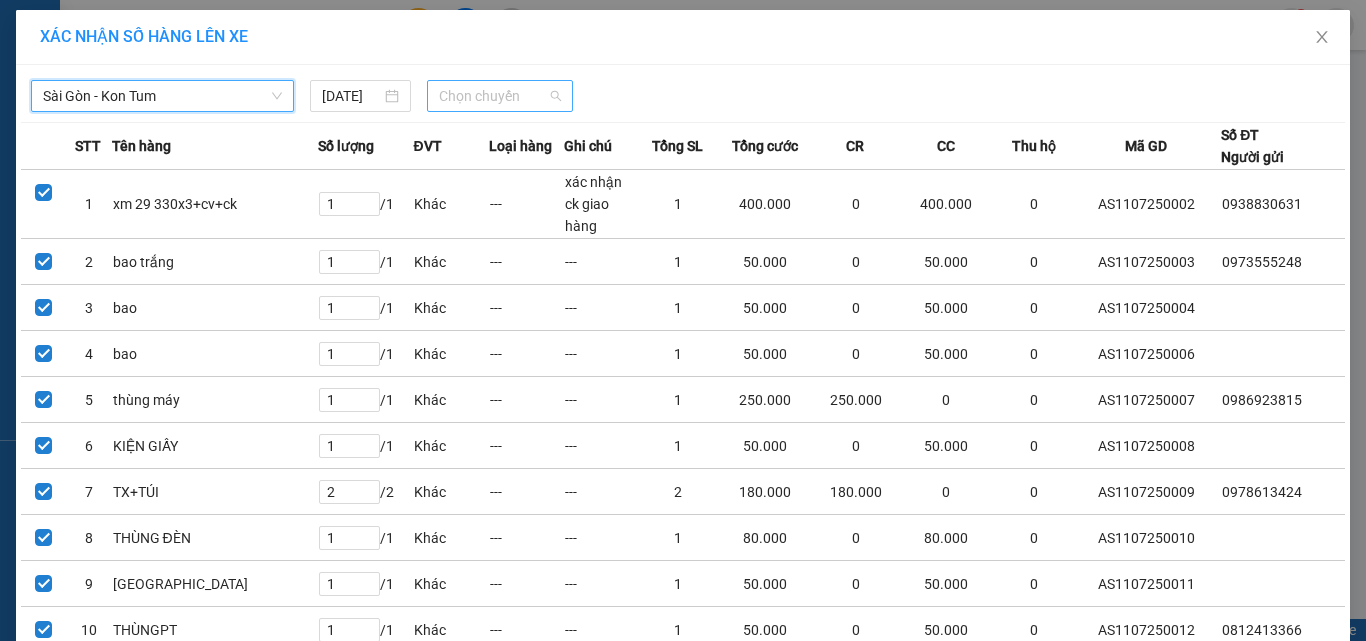 click on "Chọn chuyến" at bounding box center (500, 96) 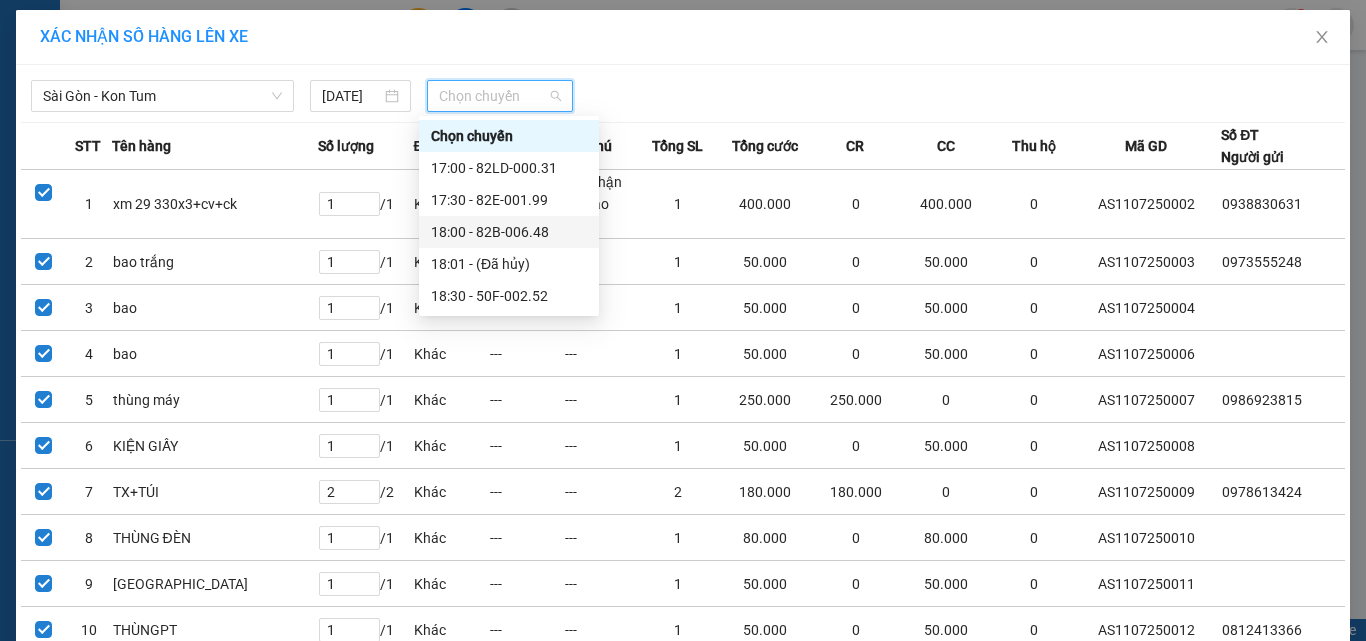 click on "17:30     - 82E-001.99" at bounding box center [509, 200] 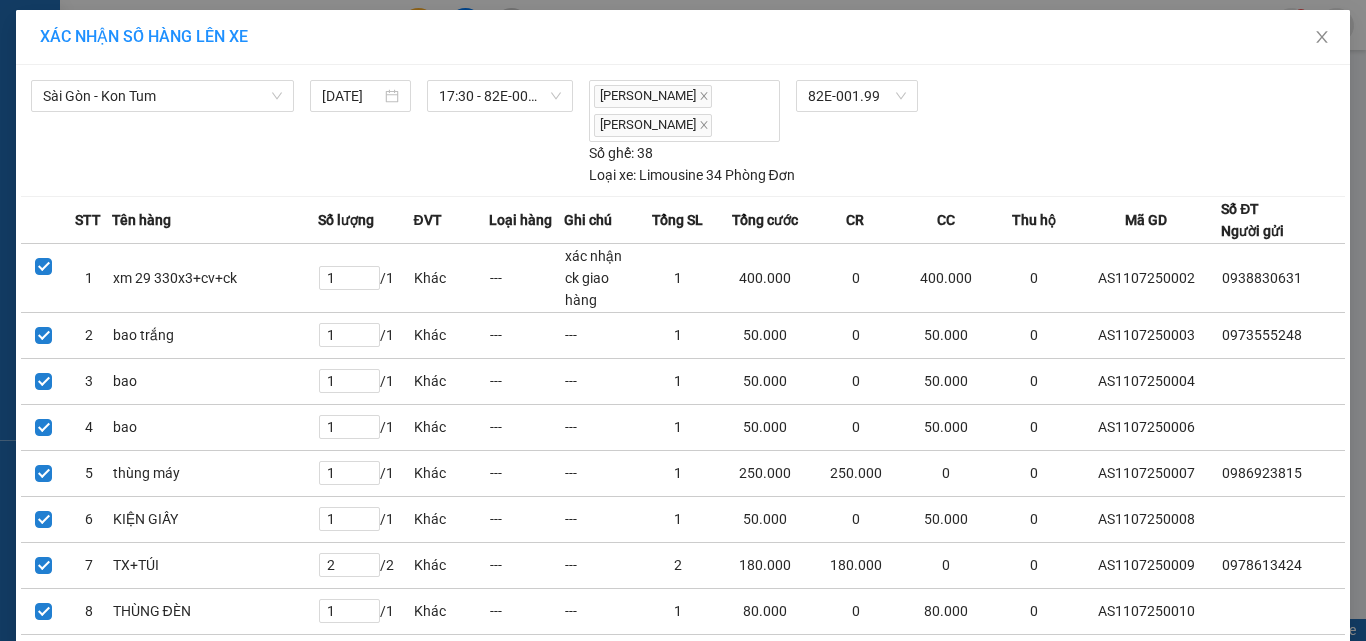 click on "Lên hàng" at bounding box center (745, 1131) 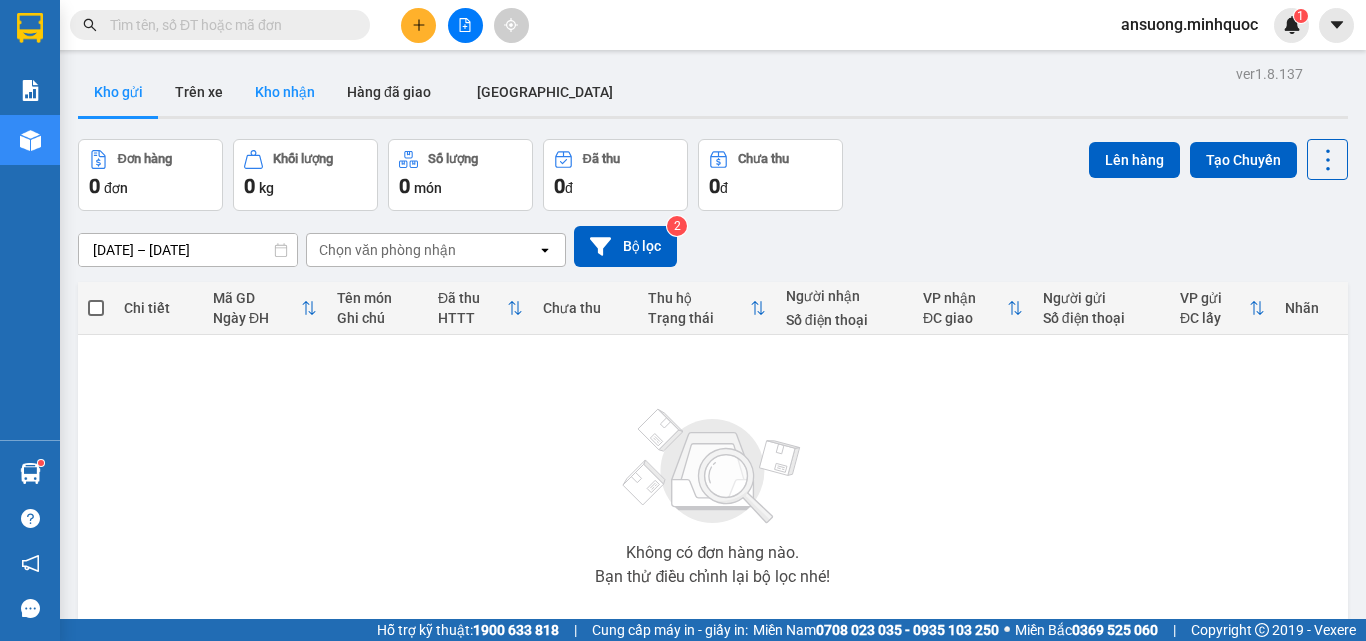 click on "Kho nhận" at bounding box center [285, 92] 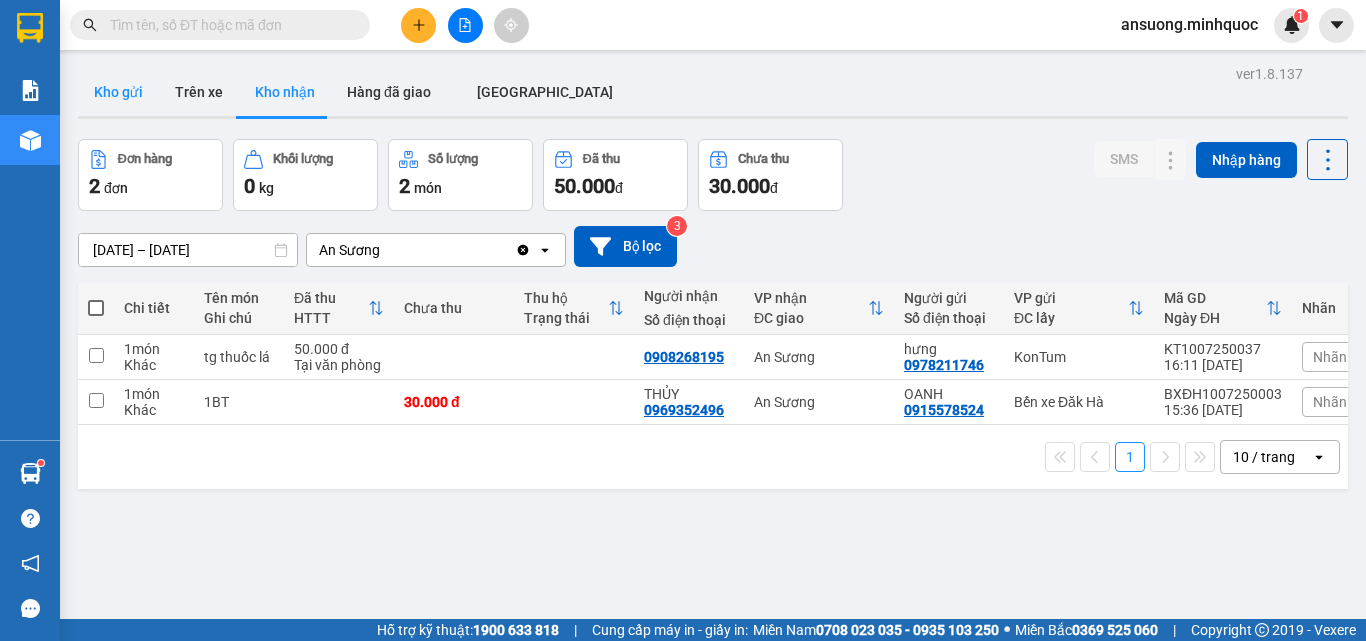 click on "Kho gửi" at bounding box center (118, 92) 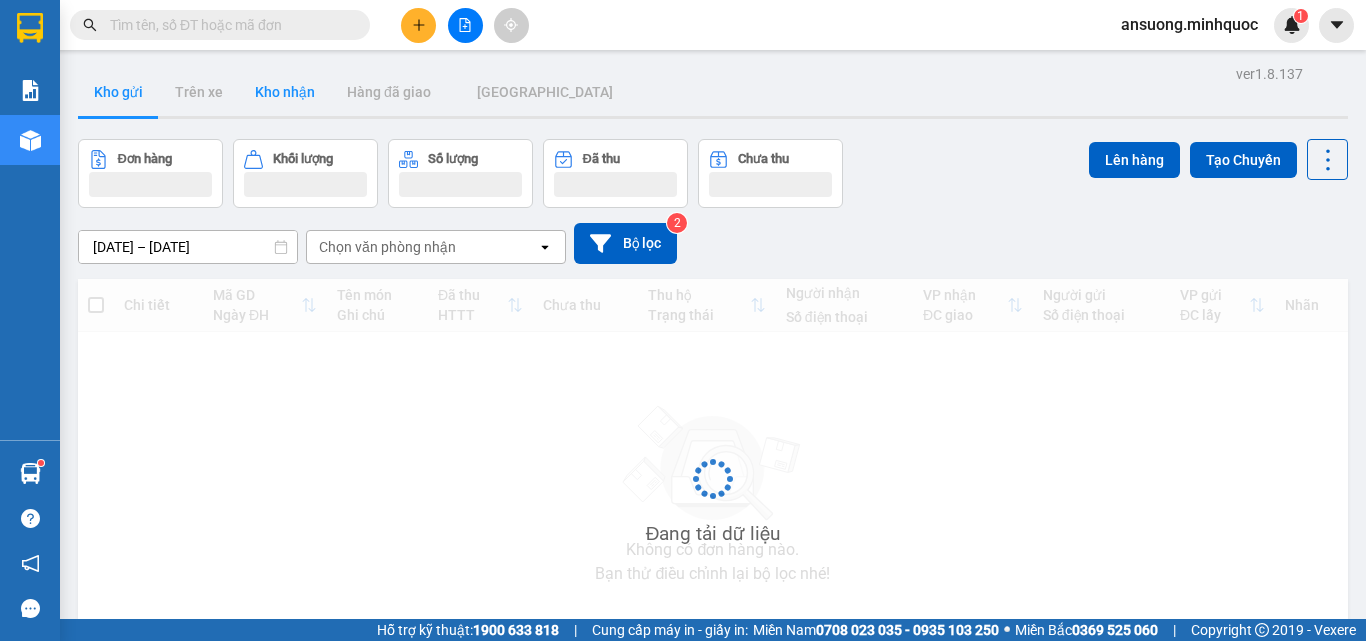 click on "Kho nhận" at bounding box center (285, 92) 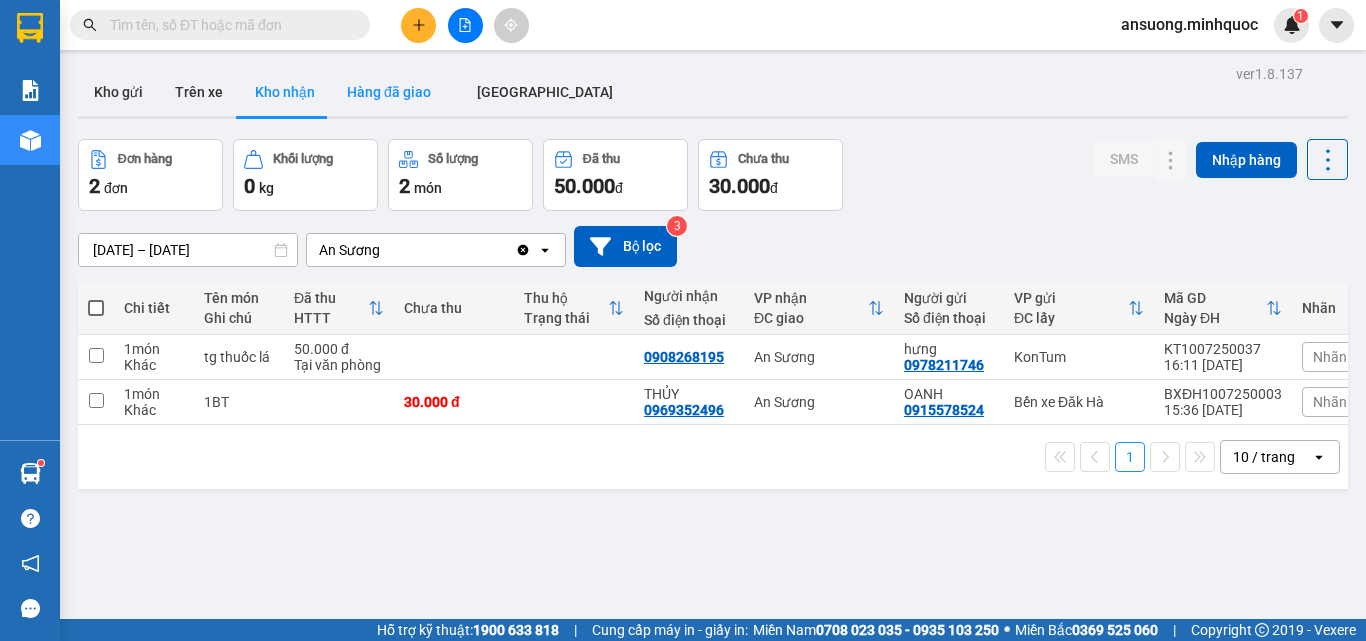 click on "Hàng đã giao" at bounding box center (389, 92) 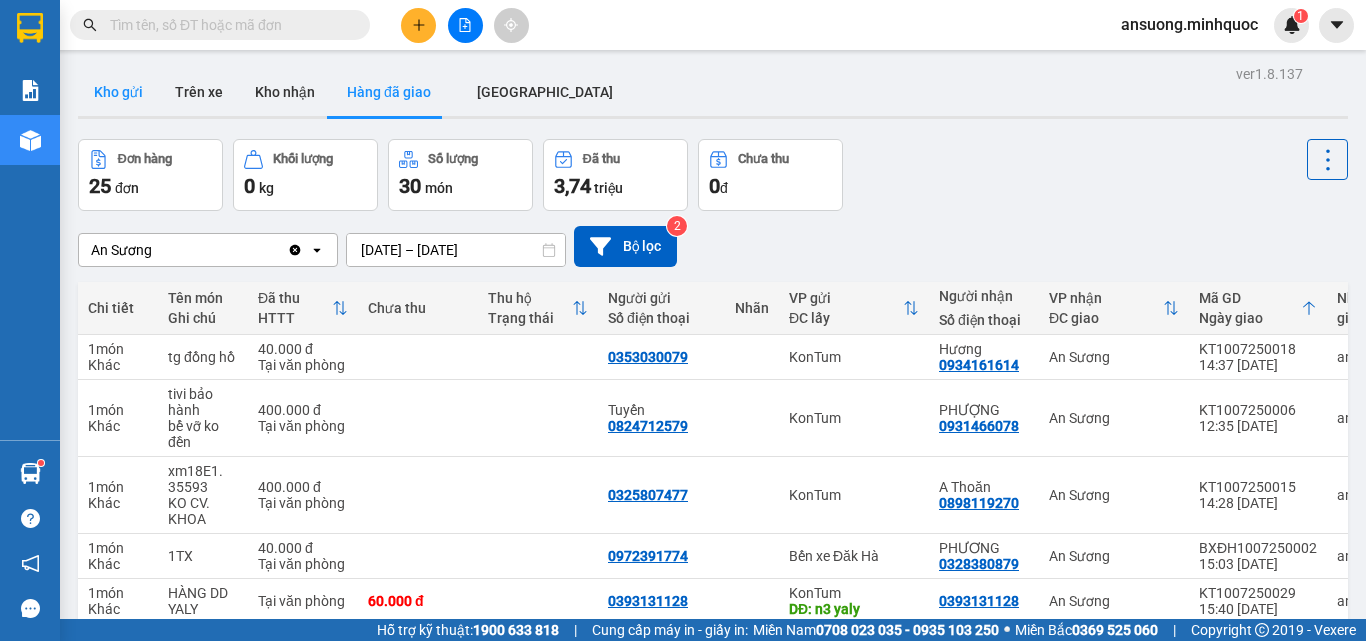 click on "Kho gửi" at bounding box center (118, 92) 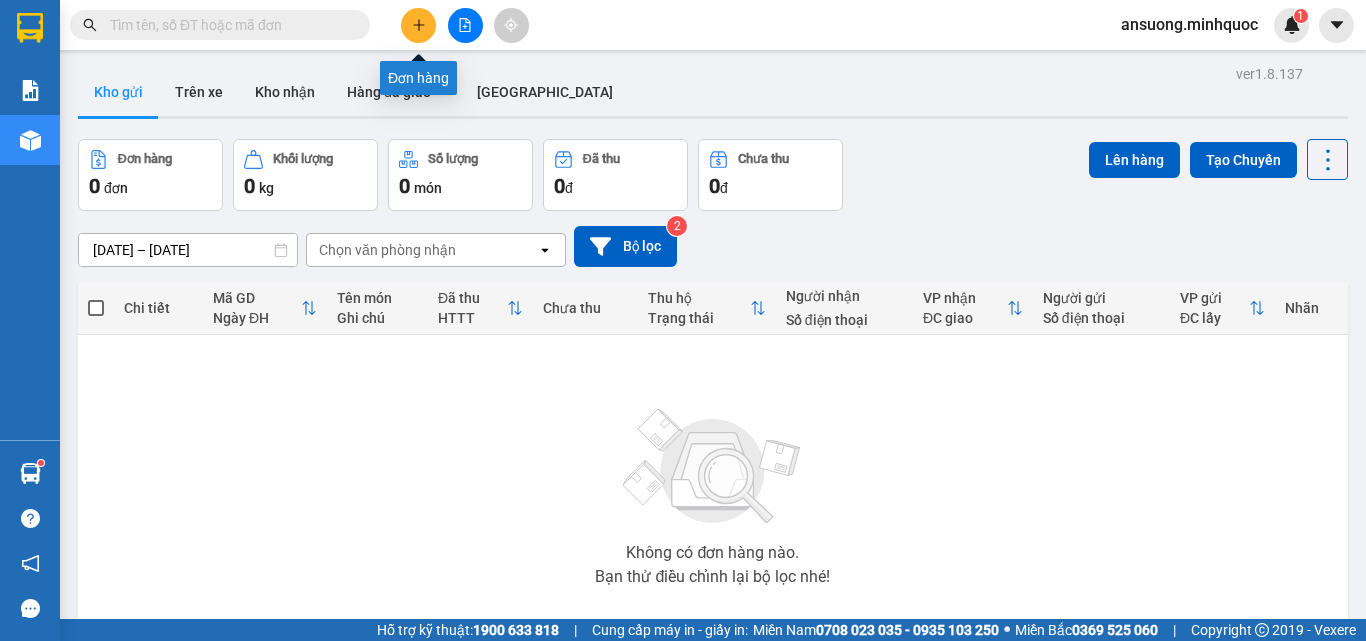 click at bounding box center [418, 25] 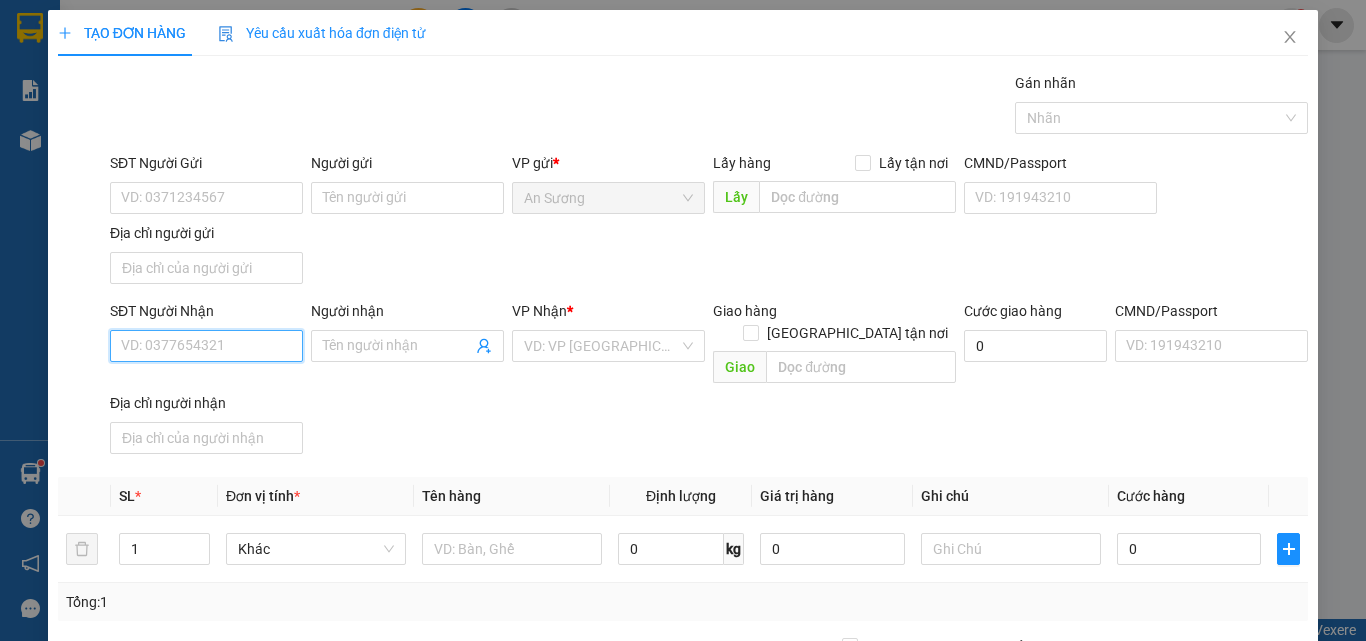 click on "SĐT Người Nhận" at bounding box center (206, 346) 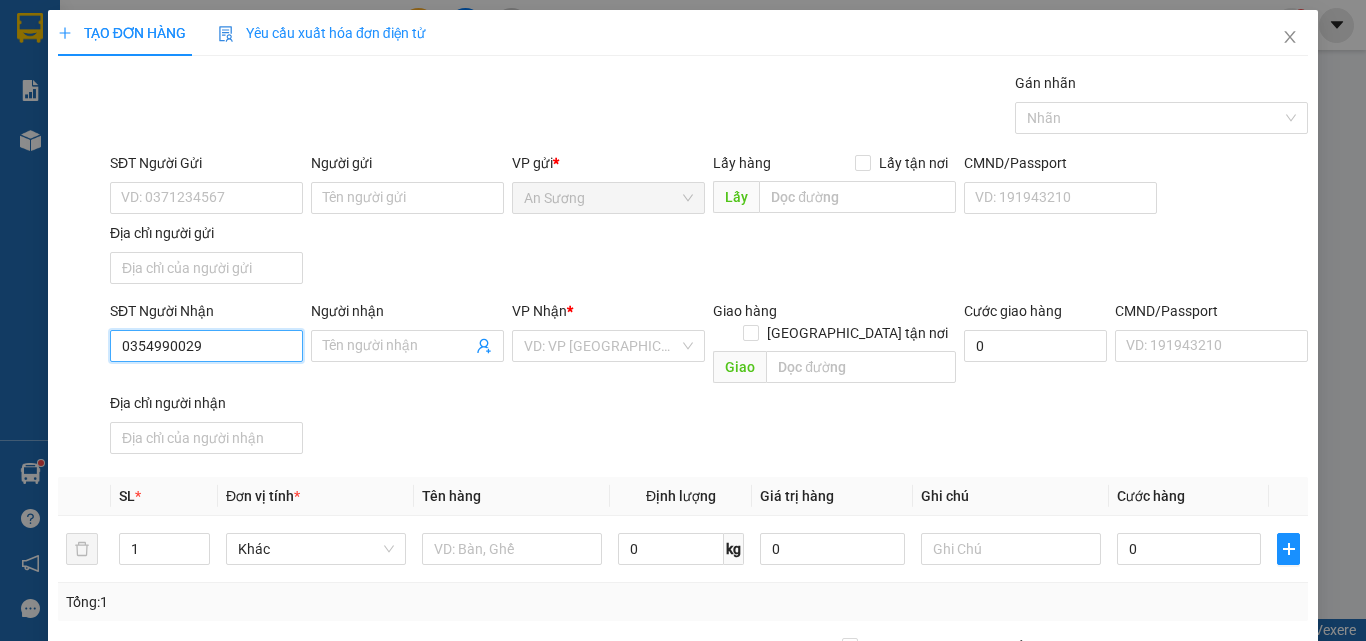 type on "0354990029" 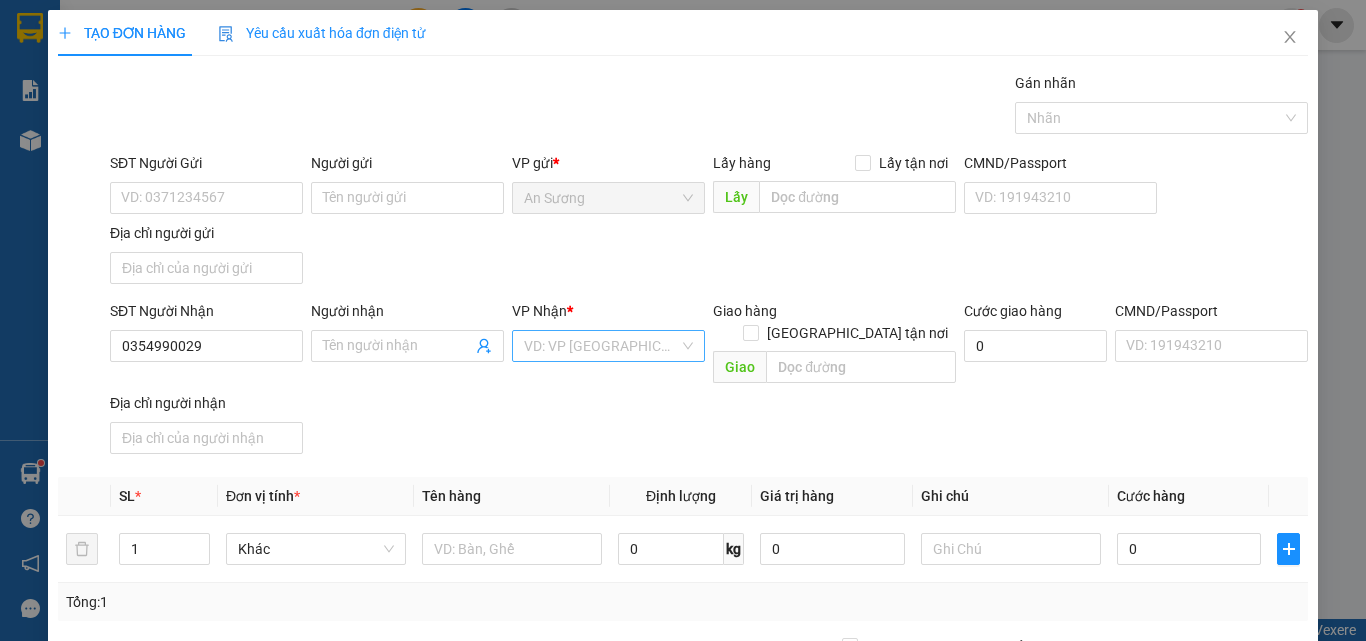 drag, startPoint x: 422, startPoint y: 404, endPoint x: 569, endPoint y: 354, distance: 155.27074 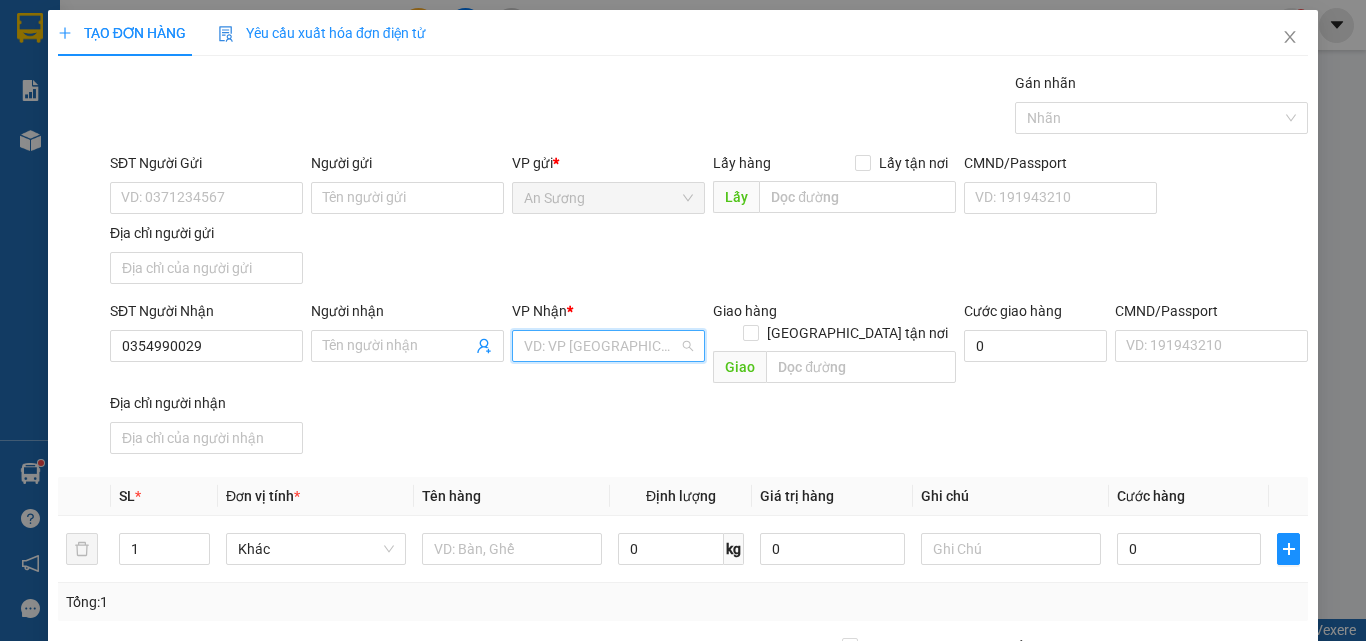 click at bounding box center [601, 346] 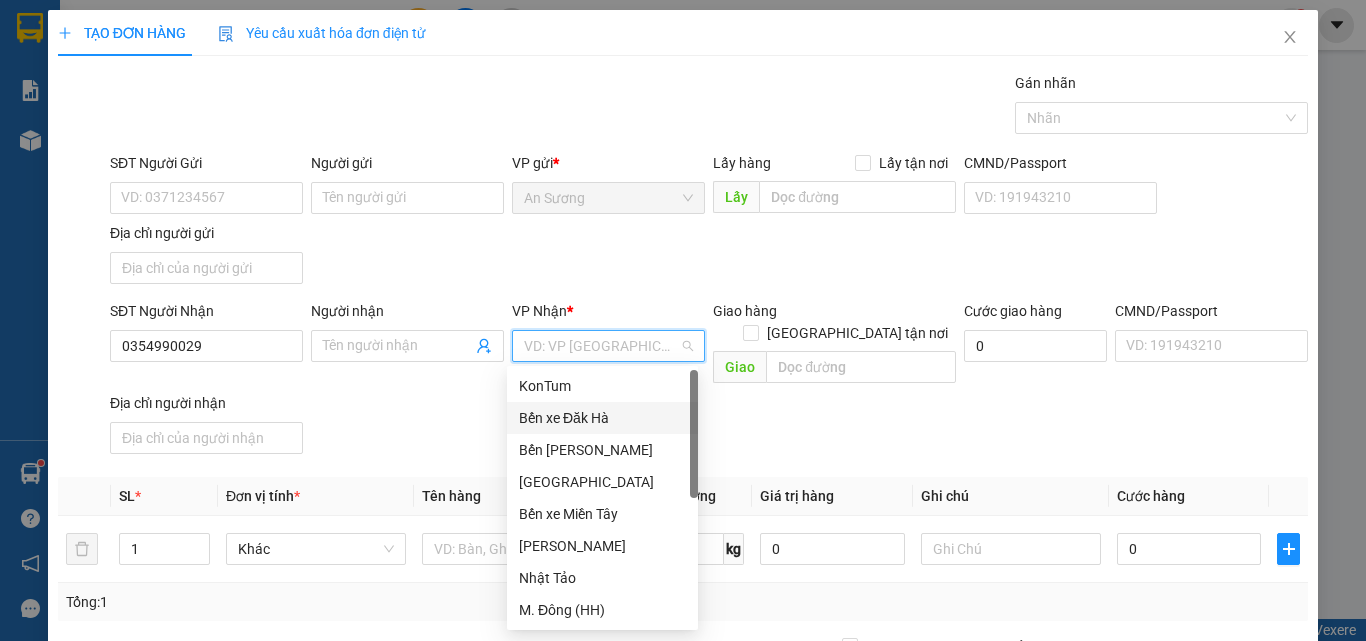 click on "Bến xe Đăk Hà" at bounding box center (602, 418) 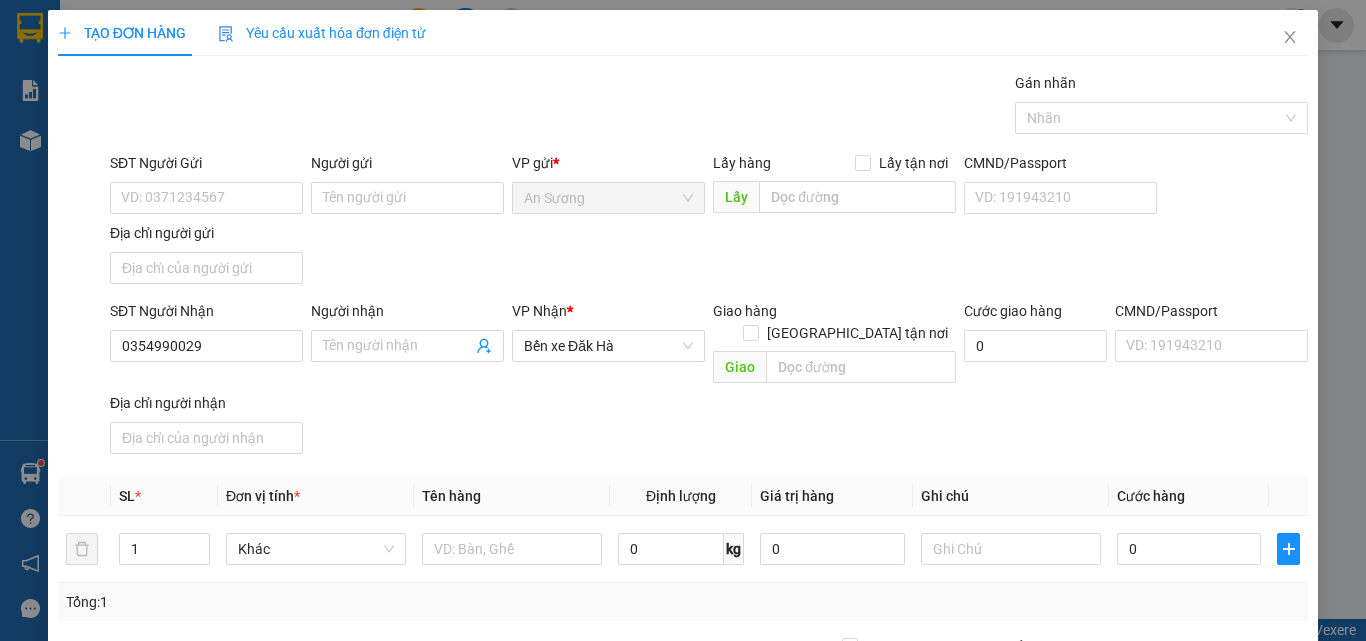 click on "SĐT Người Nhận 0354990029 Người nhận Tên người nhận VP Nhận  * Bến xe Đăk Hà Giao hàng Giao tận nơi Giao Cước giao hàng 0 CMND/Passport VD: [PASSPORT] Địa chỉ người nhận" at bounding box center [709, 381] 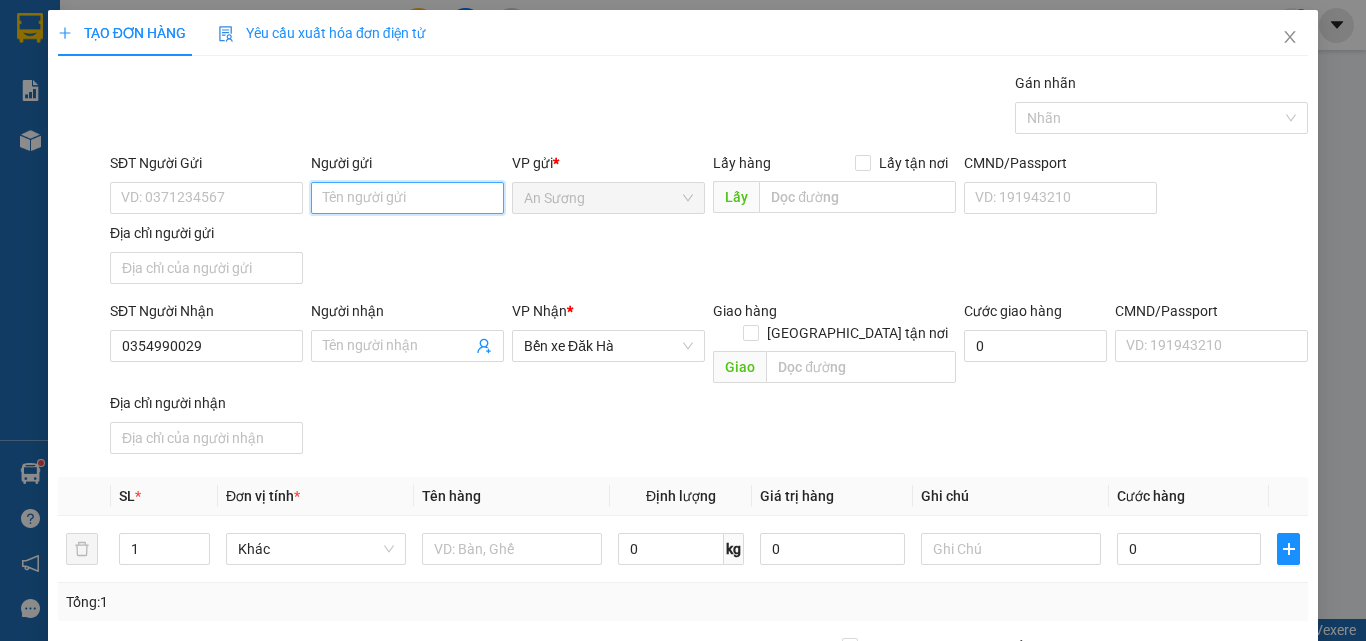 drag, startPoint x: 446, startPoint y: 205, endPoint x: 121, endPoint y: 165, distance: 327.4523 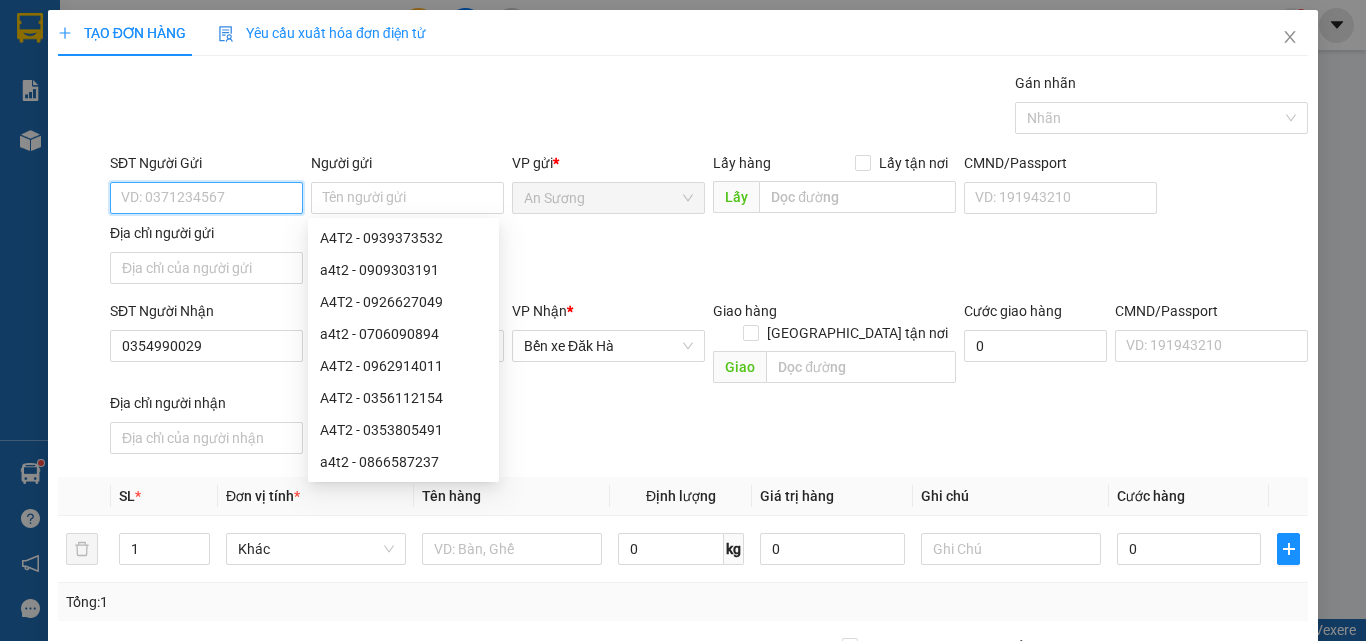 click on "SĐT Người Gửi" at bounding box center (206, 198) 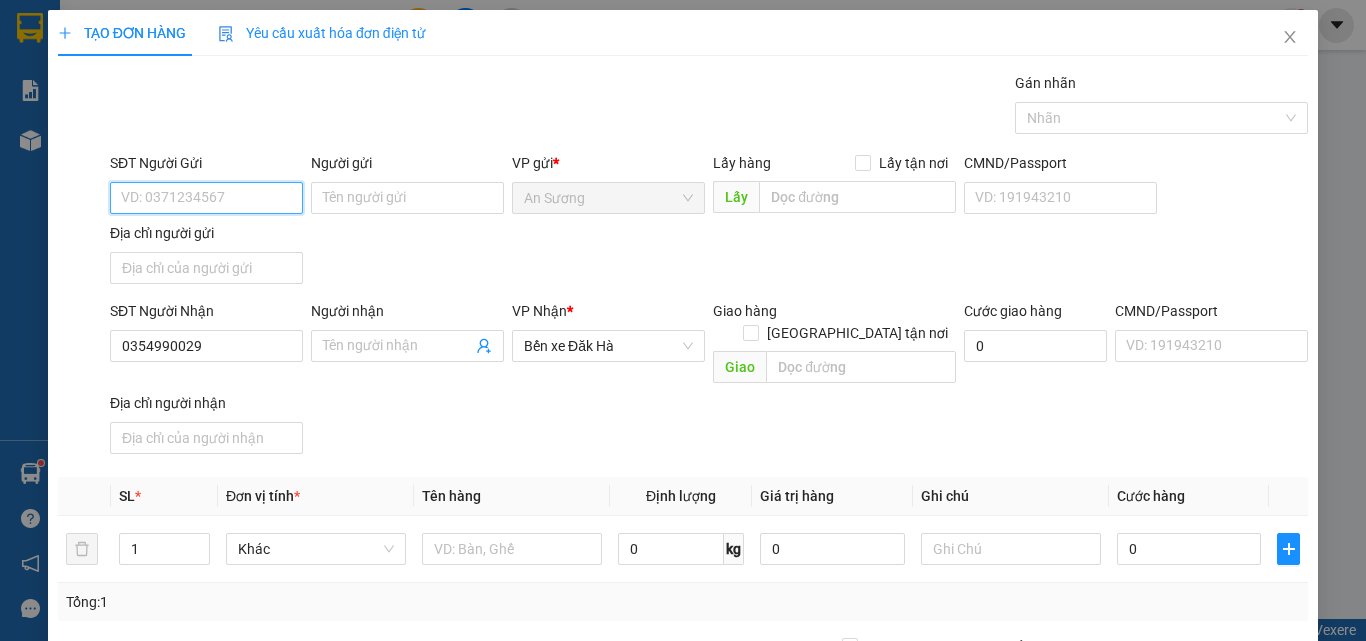 click on "SĐT Người Gửi" at bounding box center [206, 198] 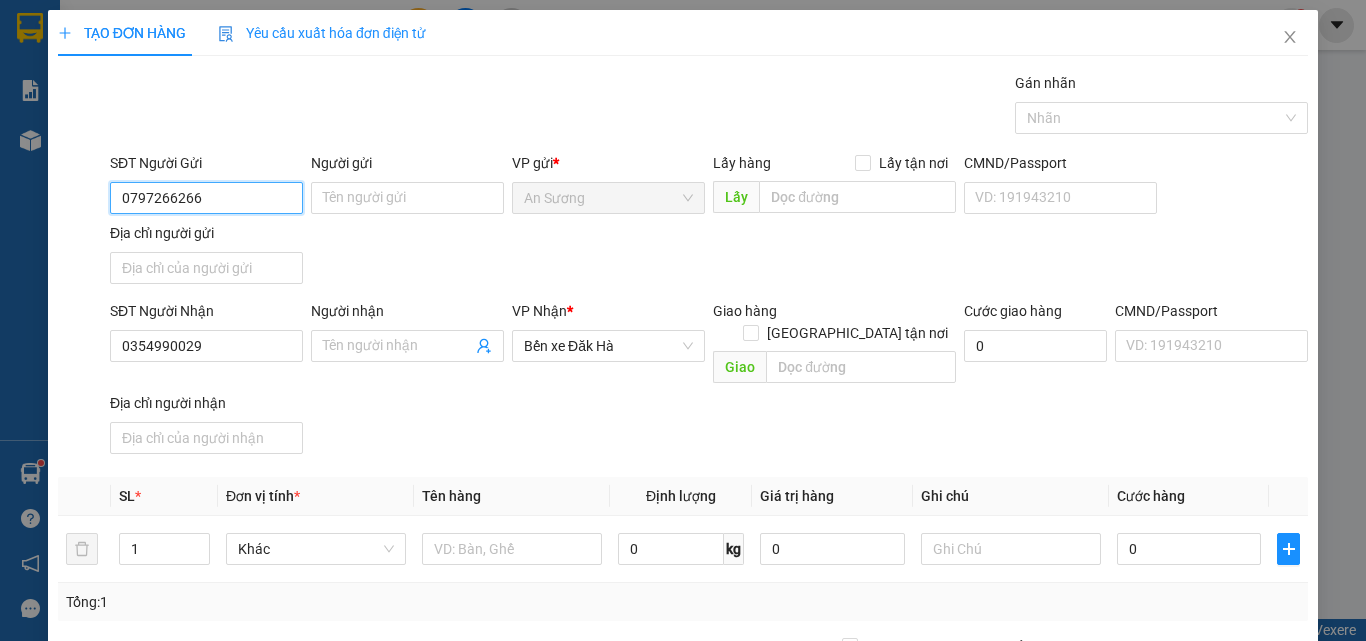 type on "0797266266" 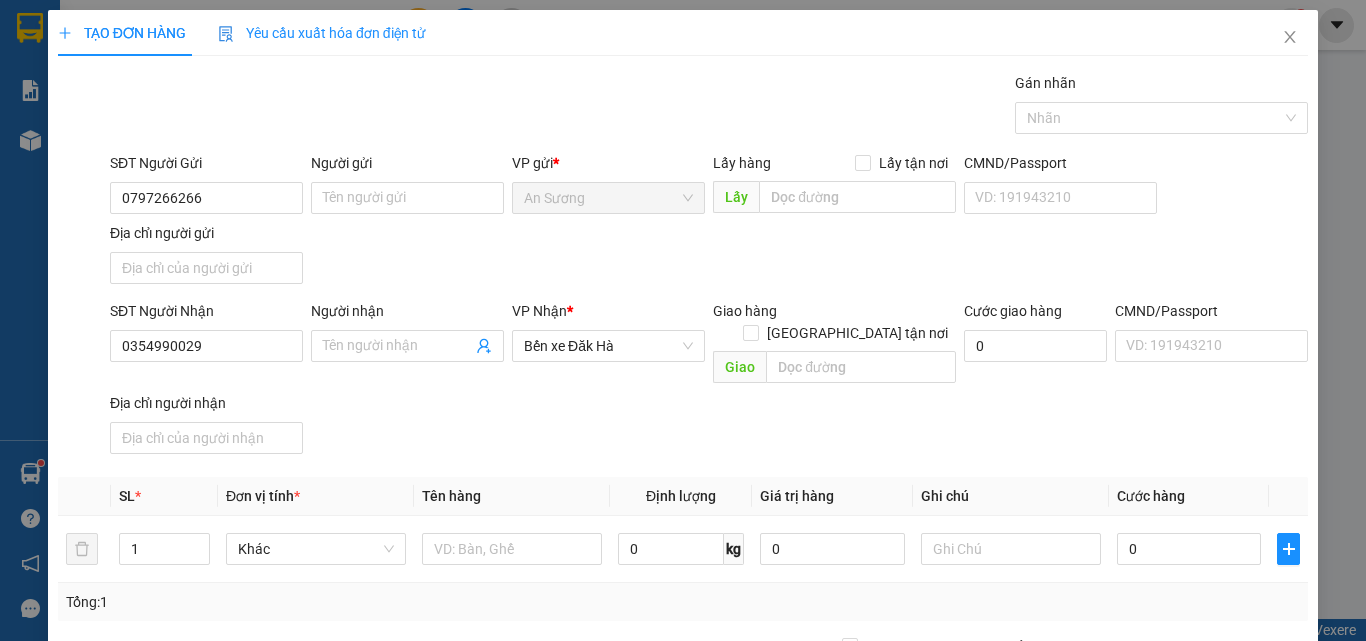 click on "SĐT Người Gửi 0797266266 0797266266 Người gửi Tên người gửi VP gửi  * An Sương Lấy hàng Lấy tận nơi Lấy CMND/Passport VD: [PASSPORT] Địa chỉ người gửi" at bounding box center (709, 222) 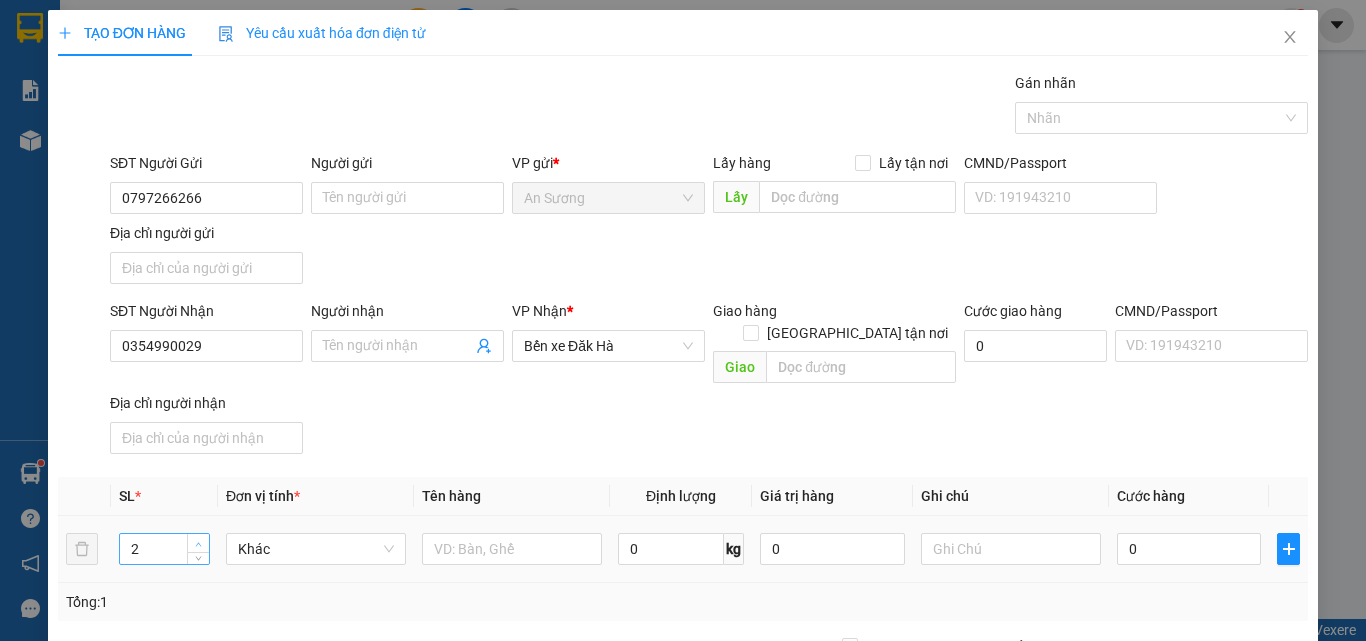 click at bounding box center [198, 543] 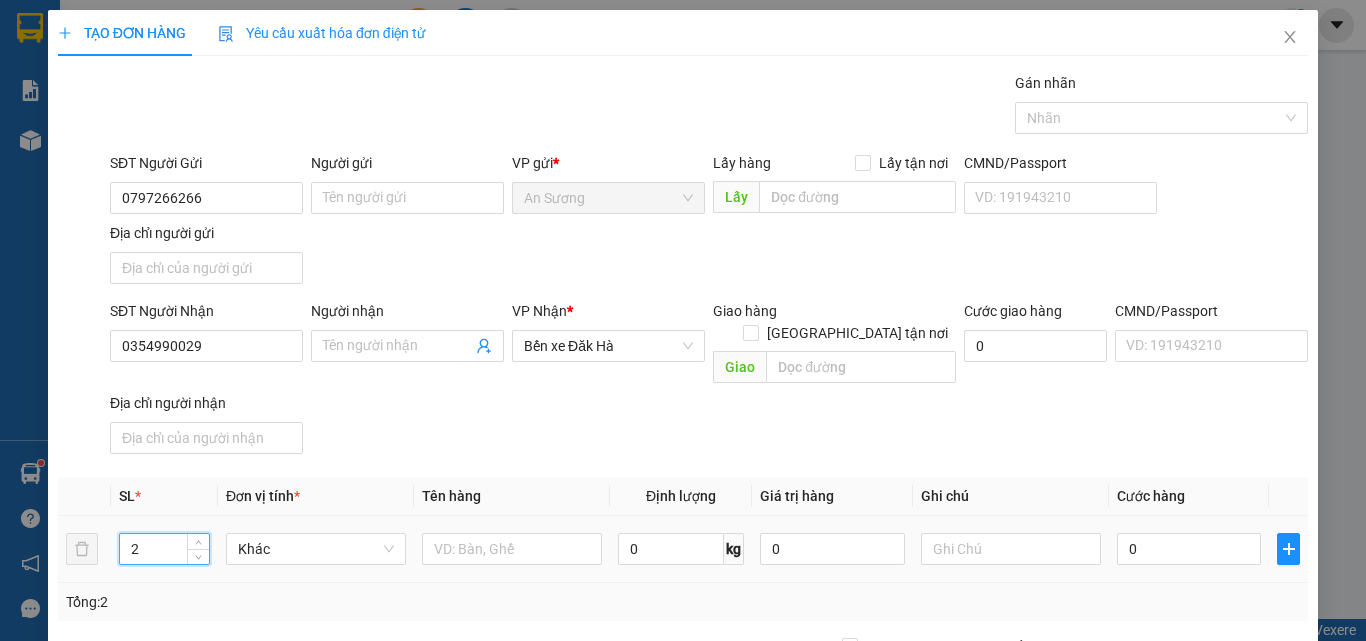 drag, startPoint x: 166, startPoint y: 519, endPoint x: 110, endPoint y: 529, distance: 56.88585 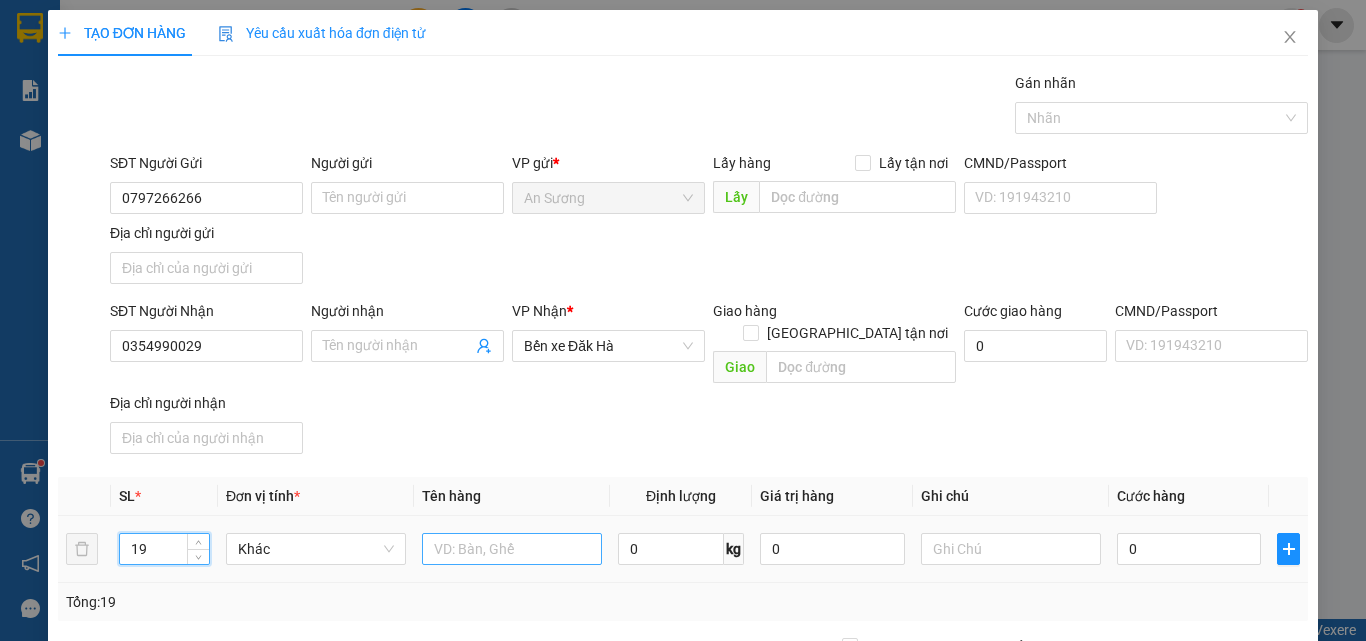 type on "19" 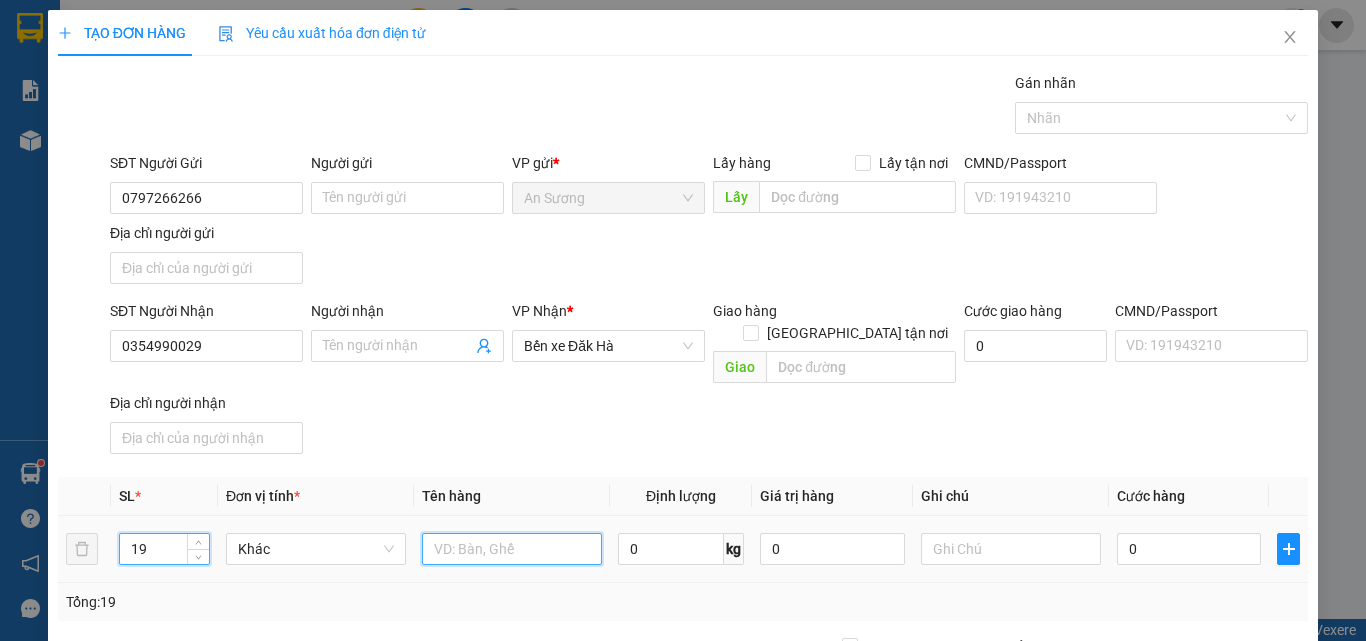 click at bounding box center [512, 549] 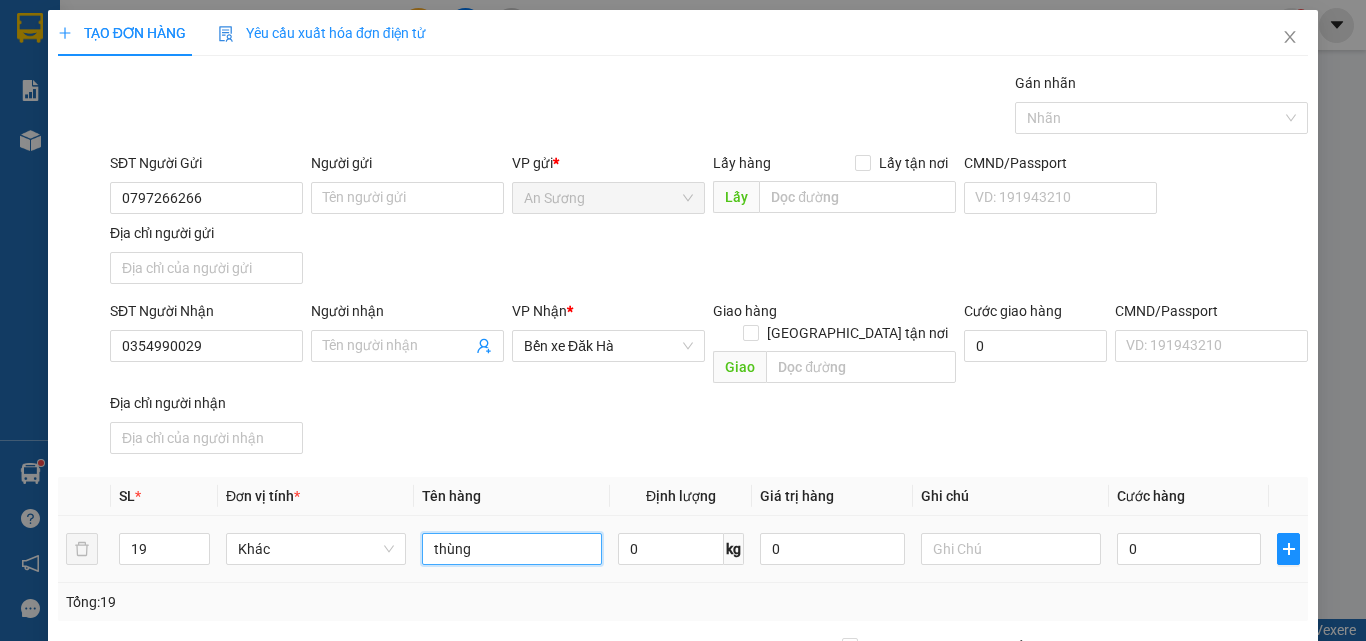 type on "thùng" 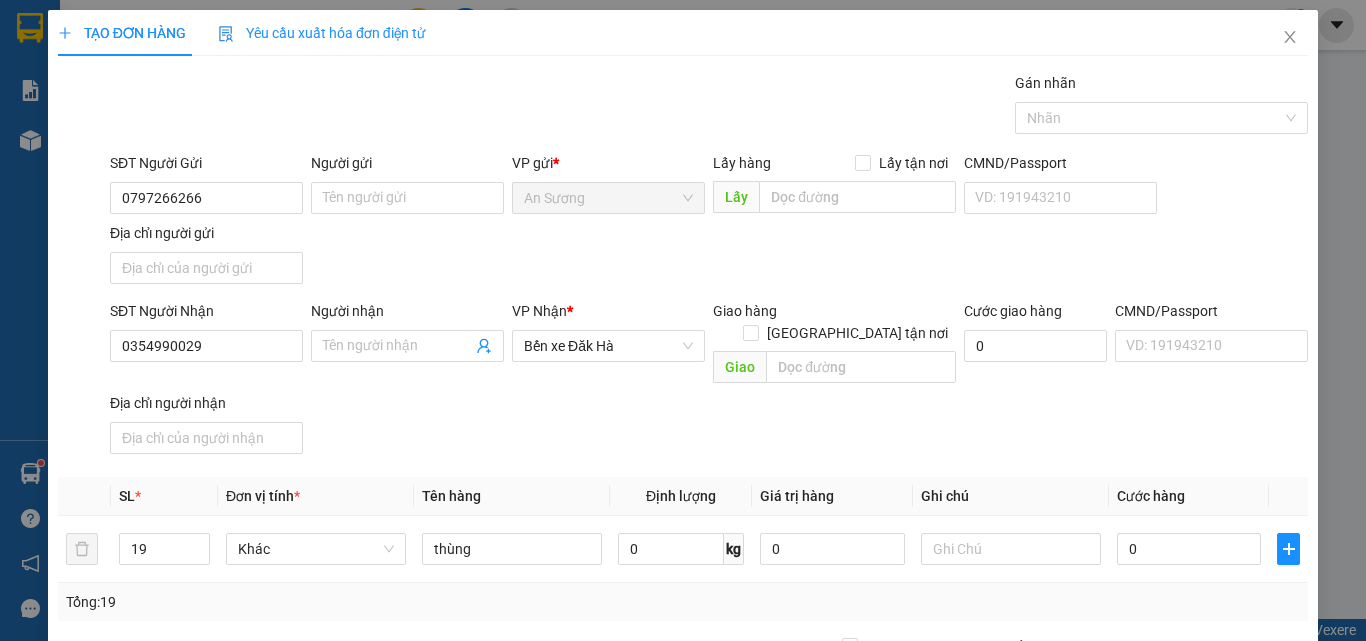 drag, startPoint x: 541, startPoint y: 464, endPoint x: 974, endPoint y: 544, distance: 440.32828 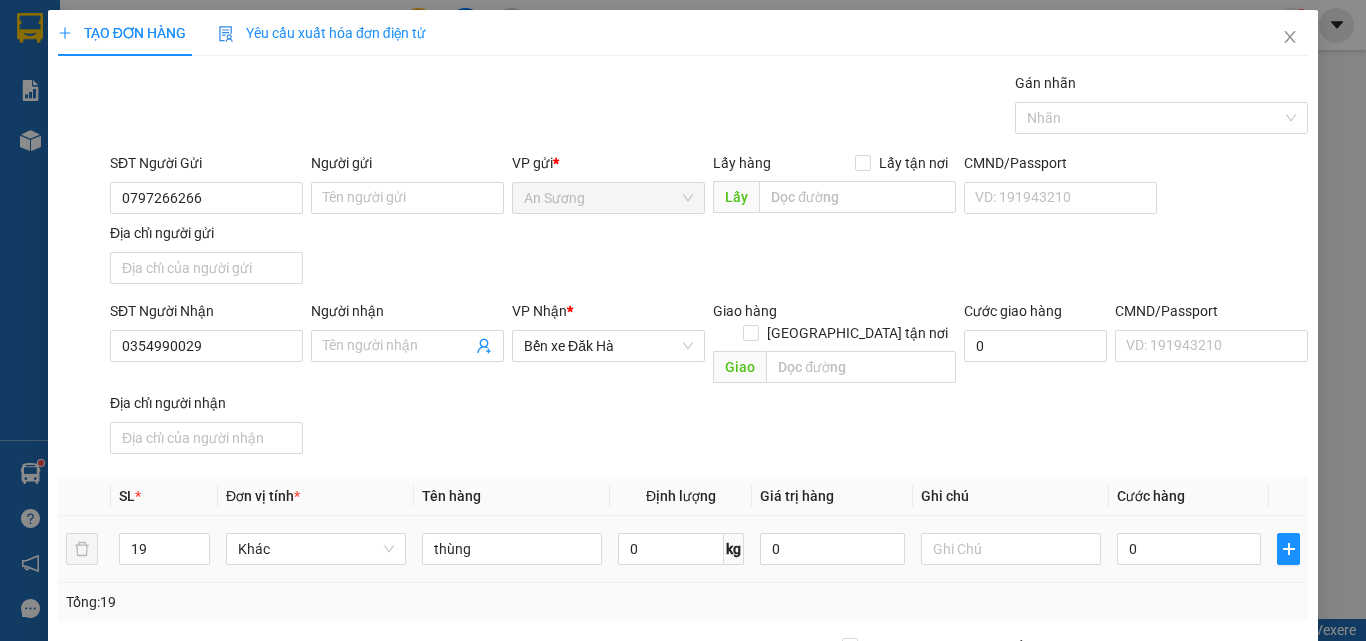 click on "Tên hàng" at bounding box center [512, 496] 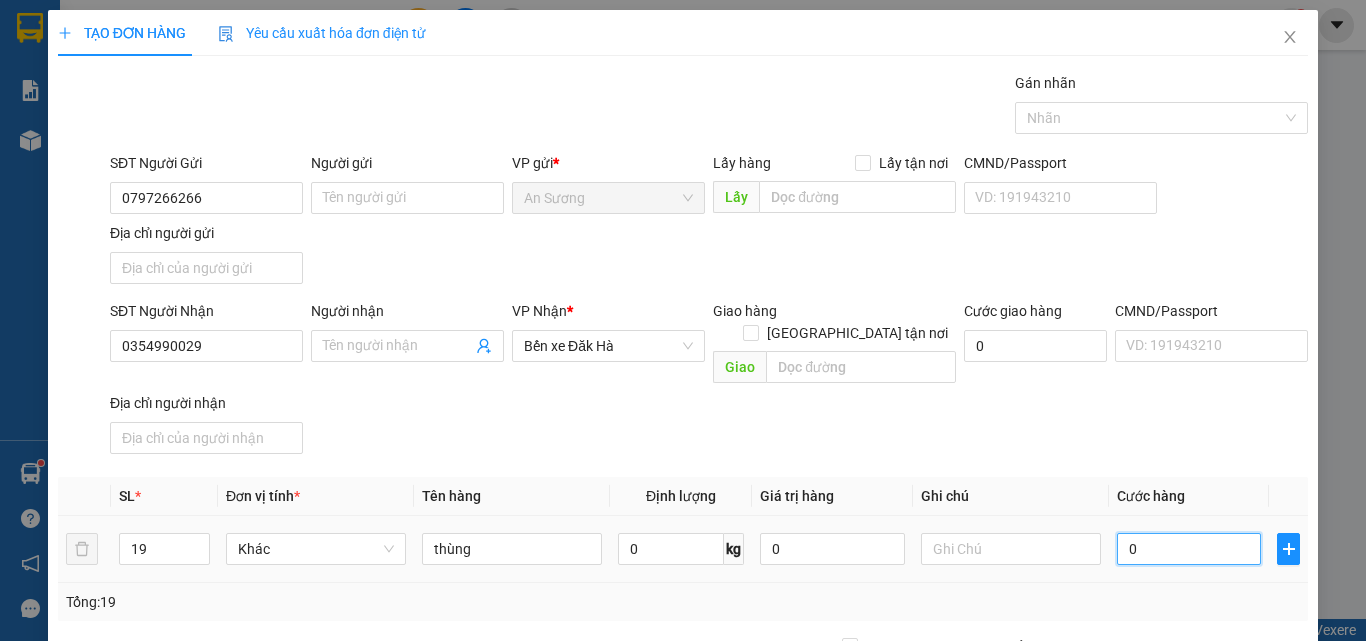 click on "0" at bounding box center [1189, 549] 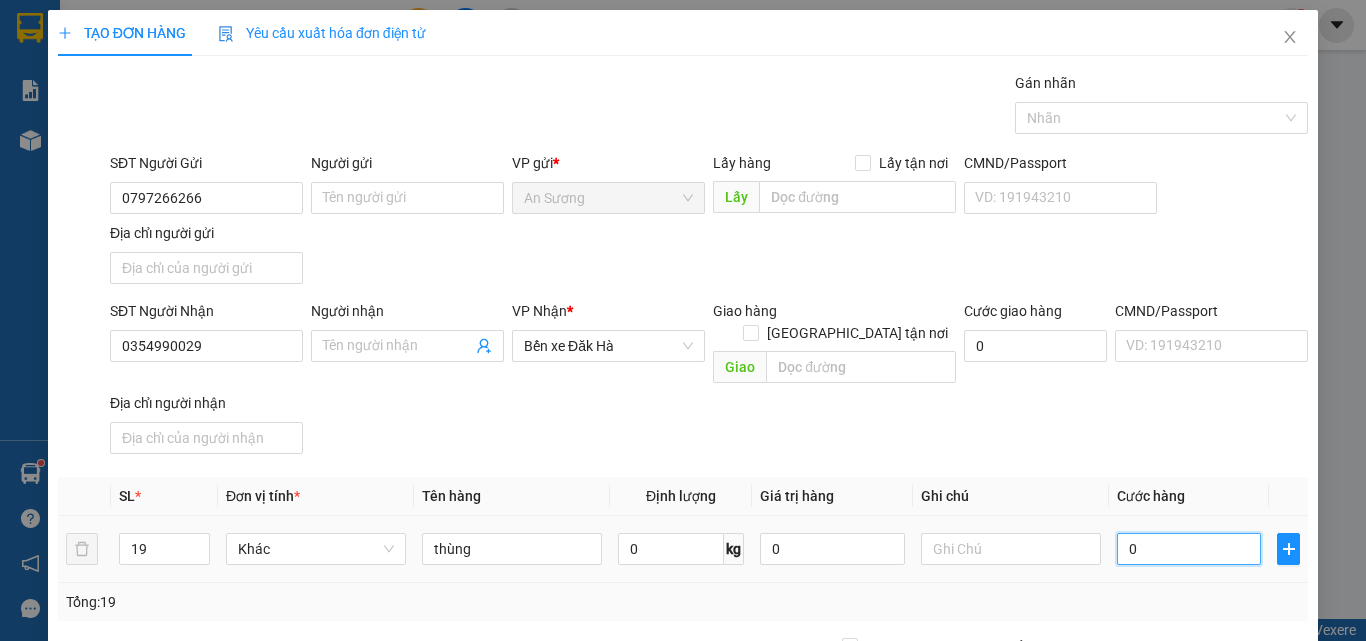 type on "9" 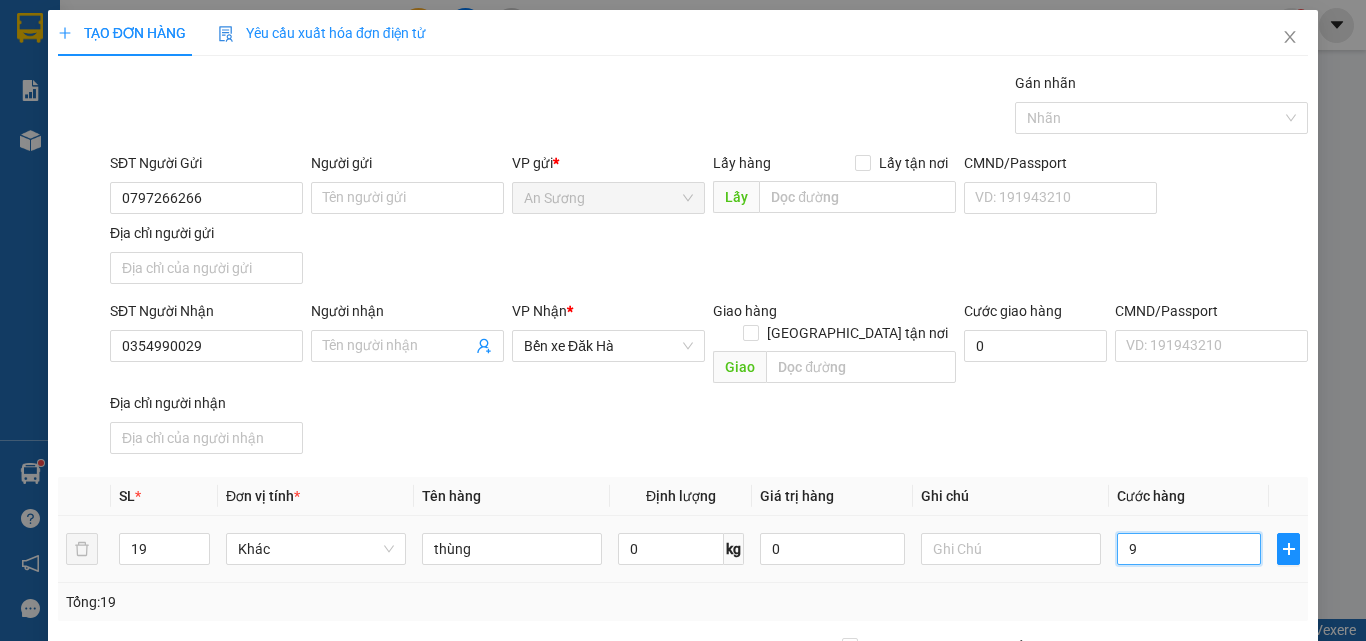 type on "95" 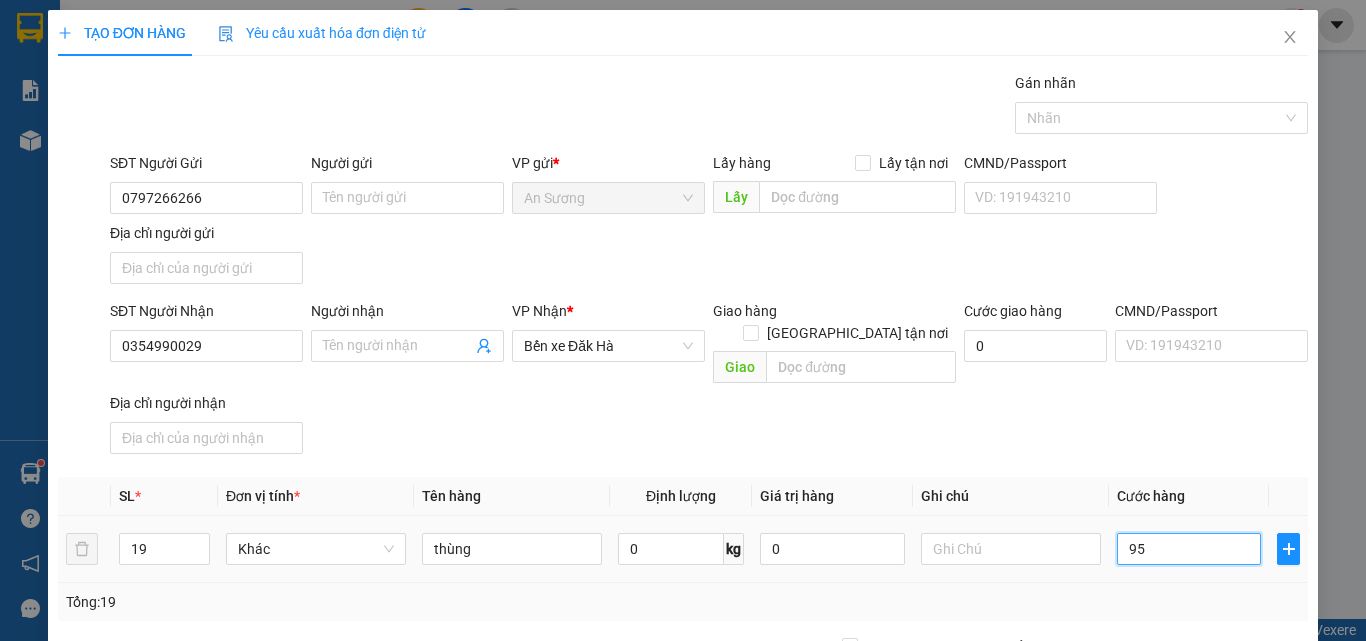 type on "950" 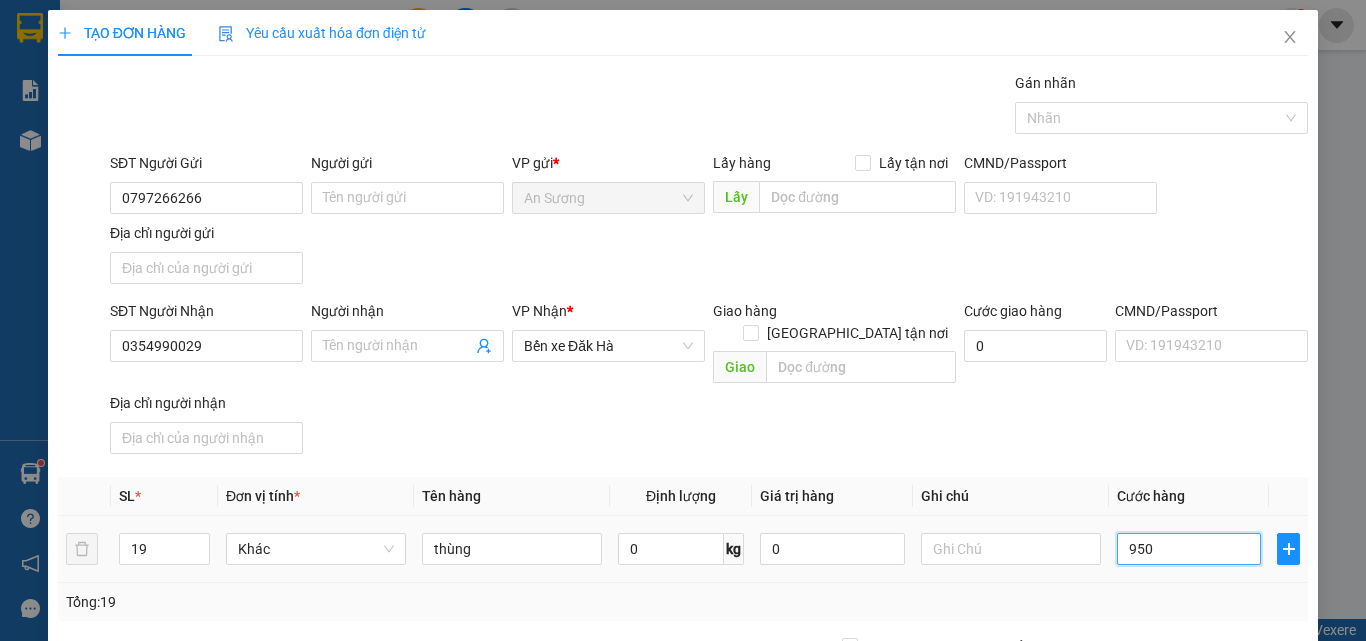 type on "950" 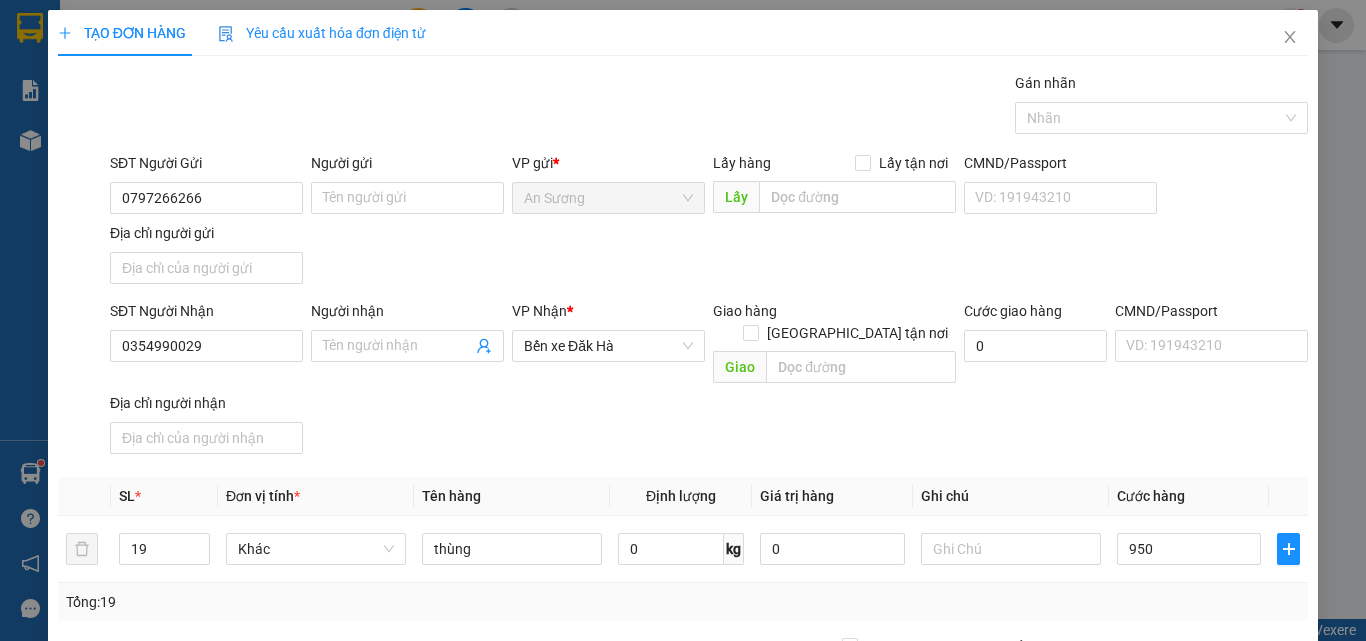 type on "950.000" 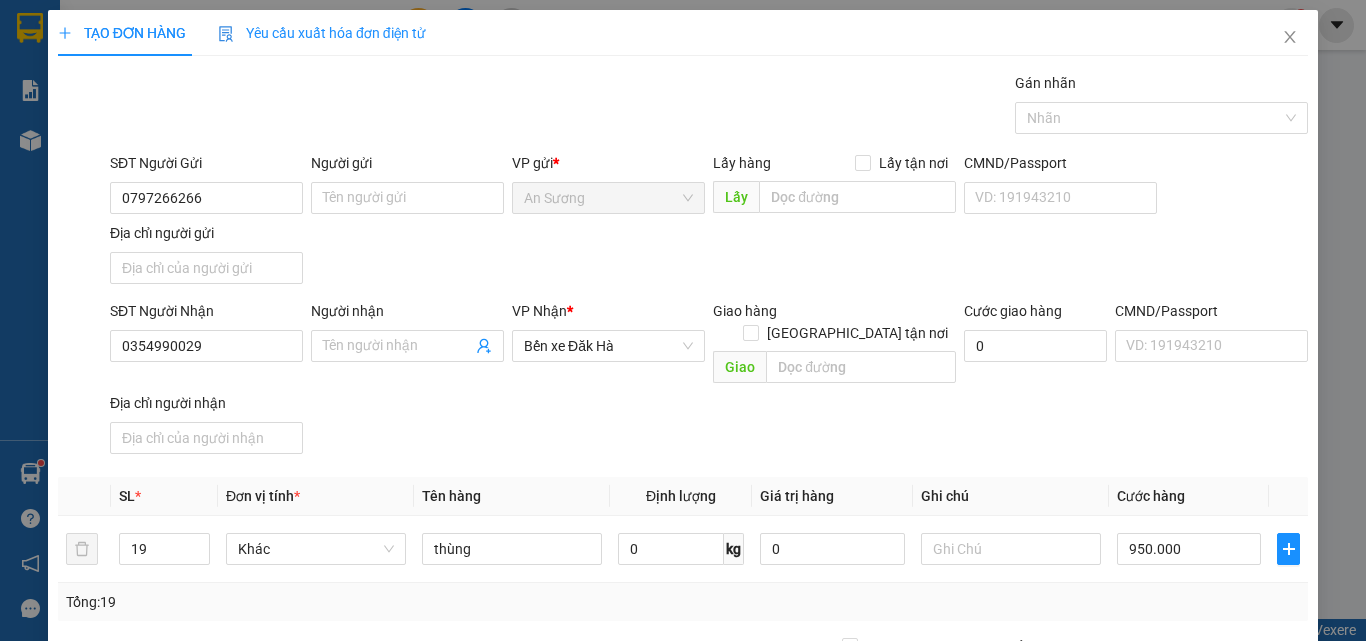 click on "SĐT Người Nhận 0354990029 Người nhận Tên người nhận VP Nhận  * Bến xe Đăk Hà Giao hàng Giao tận nơi Giao Cước giao hàng 0 CMND/Passport VD: [PASSPORT] Địa chỉ người nhận" at bounding box center (709, 381) 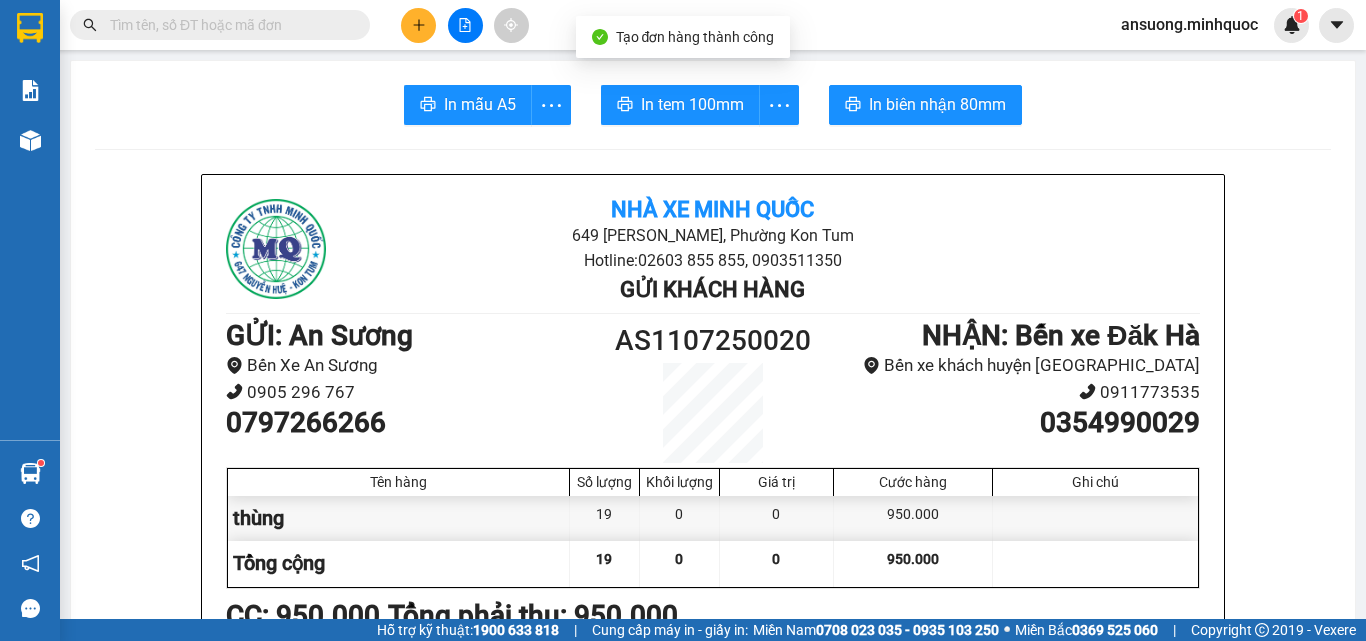click on "In mẫu A5
In tem 100mm
In biên nhận 80mm Nhà xe Minh Quốc 649 [PERSON_NAME], Phường Kon Tum Hotline:  02603 855 855, 0903511350 Gửi khách hàng GỬI :   An Sương   Bến Xe An Sương   0905 296 767 0797266266 AS1107250020 NHẬN :   Bến xe Đăk [GEOGRAPHIC_DATA] xe khách huyện [GEOGRAPHIC_DATA]   0911773535 0354990029 Tên hàng Số lượng Khối lượng Giá trị Cước hàng Ghi chú thùng 19 0 0 950.000 Tổng cộng 19 0 0 950.000 Loading... CC : 950.000 Tổng phải thu: 950.000 16:33[DATE] Nhân viên [PERSON_NAME] ([PERSON_NAME] định nhận/gửi hàng : Biên nhận có giá trị trong vòng  10 ngày  kể từ ngày khách gửi hàng. Công ty chỉ chịu trách nhiệm đối với hàng có biên nhận kèm theo. Đối với hàng thông thường khi xảy ra sự cố mất, thất lạc, hư hỏng,...chúng tôi chỉ chịu trách nhiệm bồi thường không quá  5 lần  cước gửi hàng. Nhà xe Minh Quốc" at bounding box center [713, 1248] 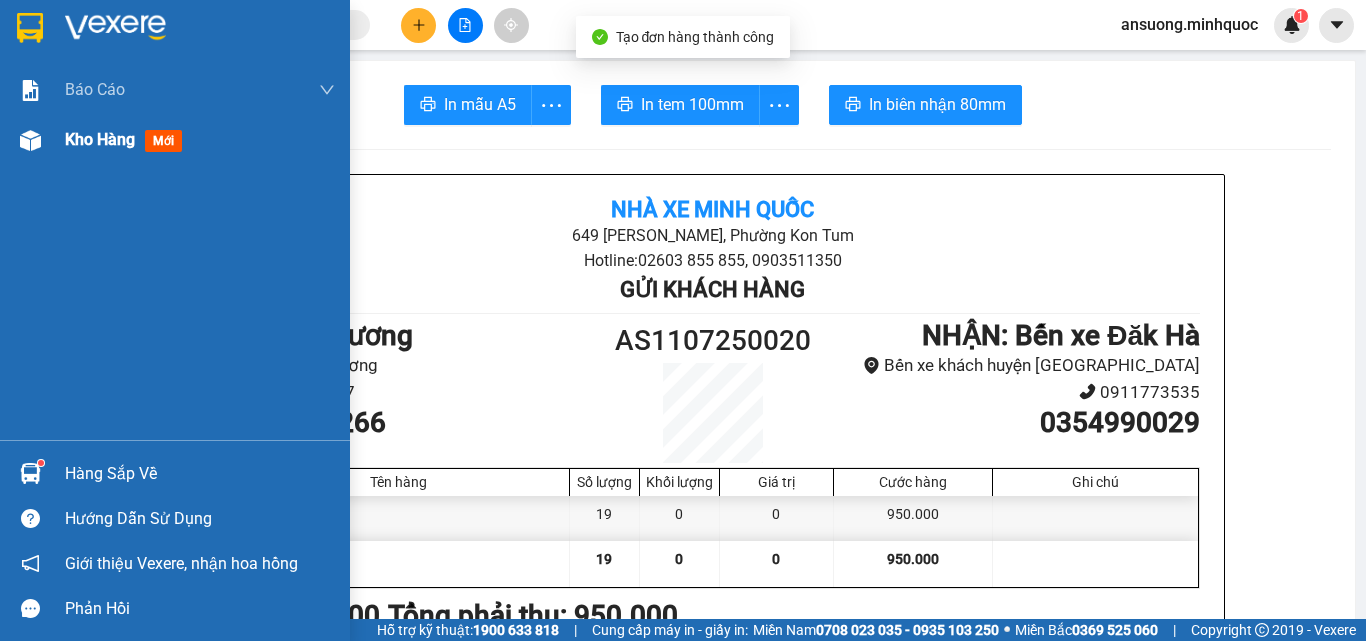 click on "Kho hàng mới" at bounding box center (175, 140) 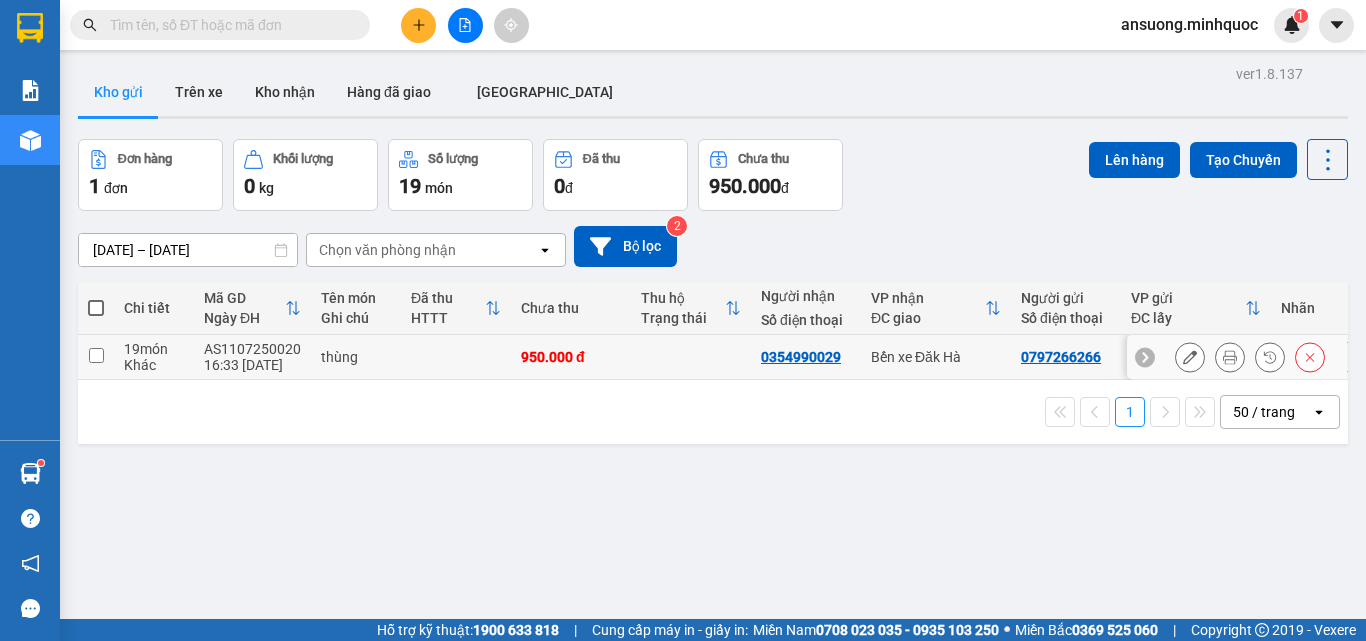 click 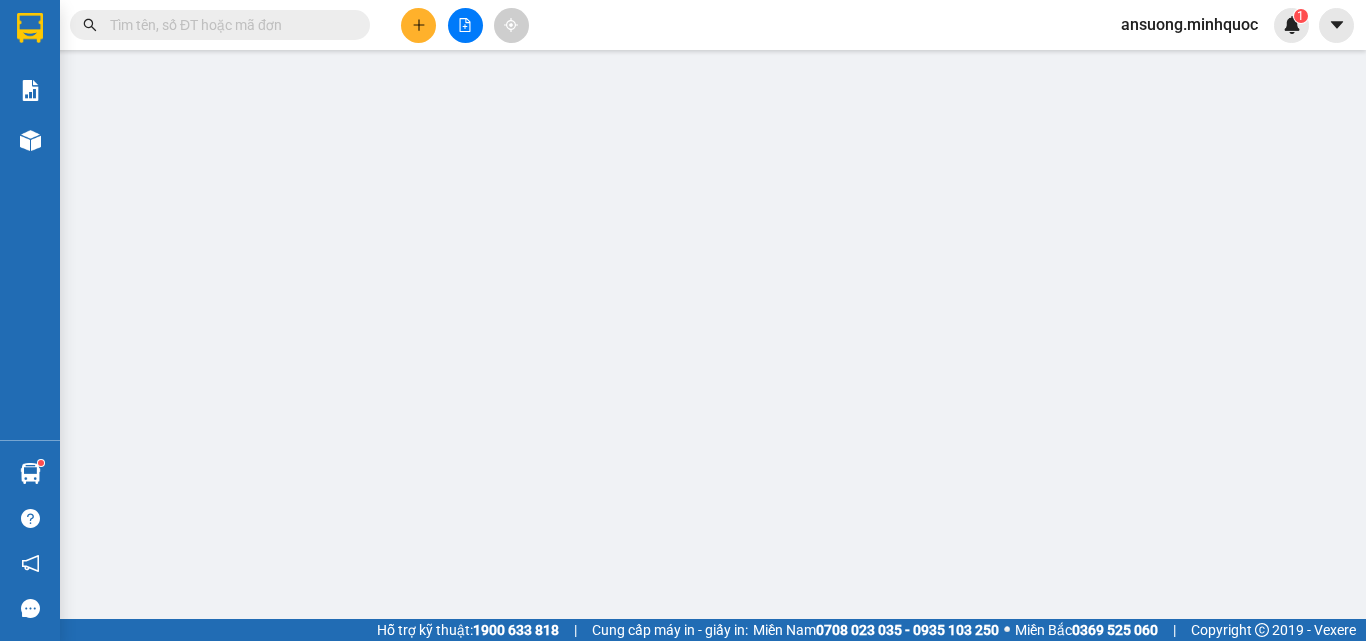 type on "0797266266" 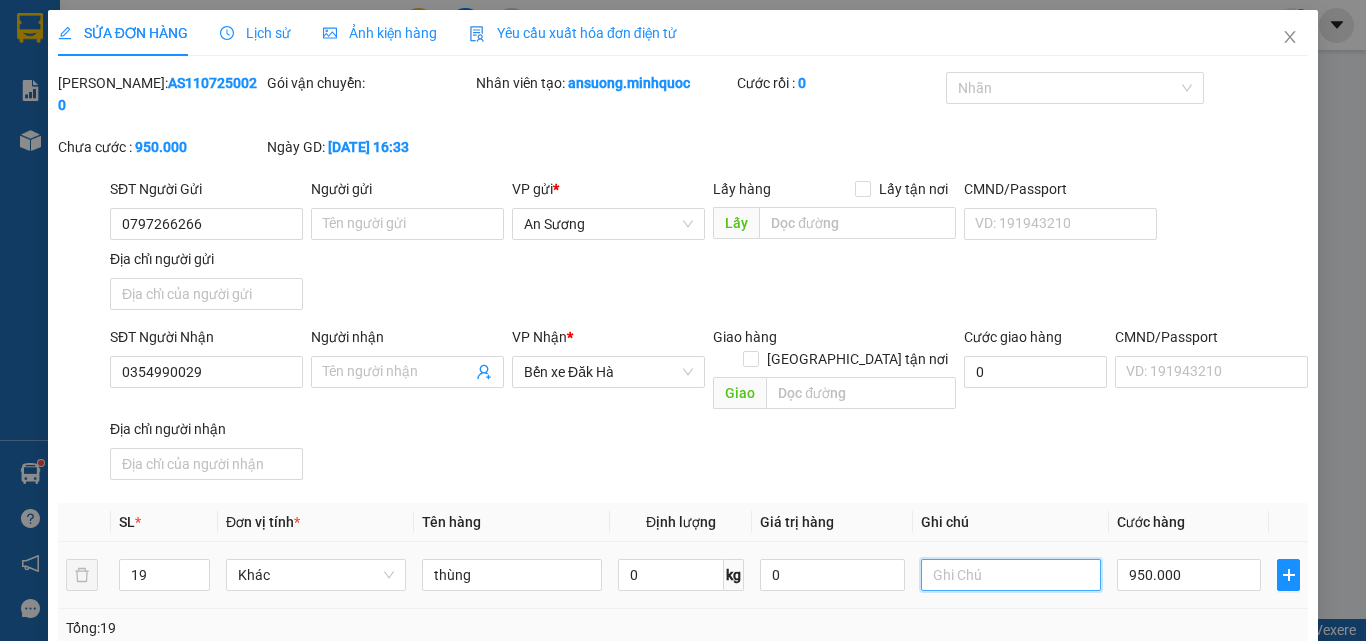 click at bounding box center (1011, 575) 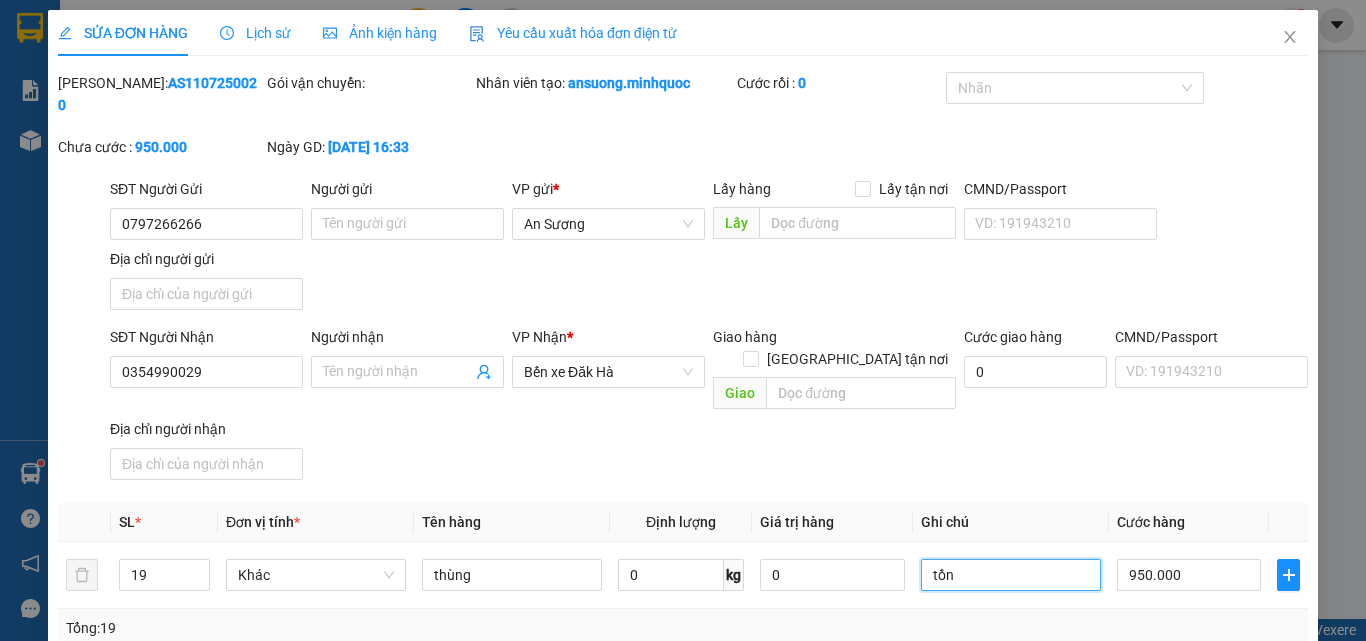 type on "tồn" 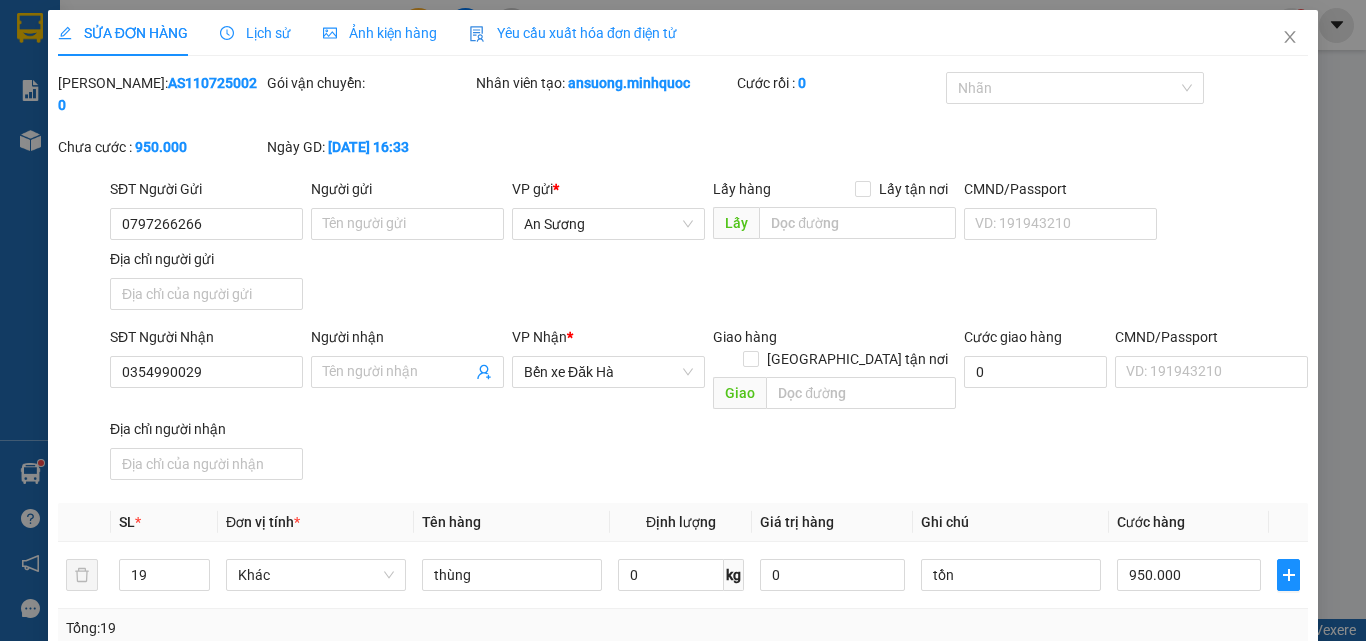 click on "SĐT Người Nhận 0354990029 Người nhận Tên người nhận VP Nhận  * Bến xe Đăk Hà Giao hàng Giao tận nơi Giao Cước giao hàng 0 CMND/Passport VD: [PASSPORT] Địa chỉ người nhận" at bounding box center (709, 407) 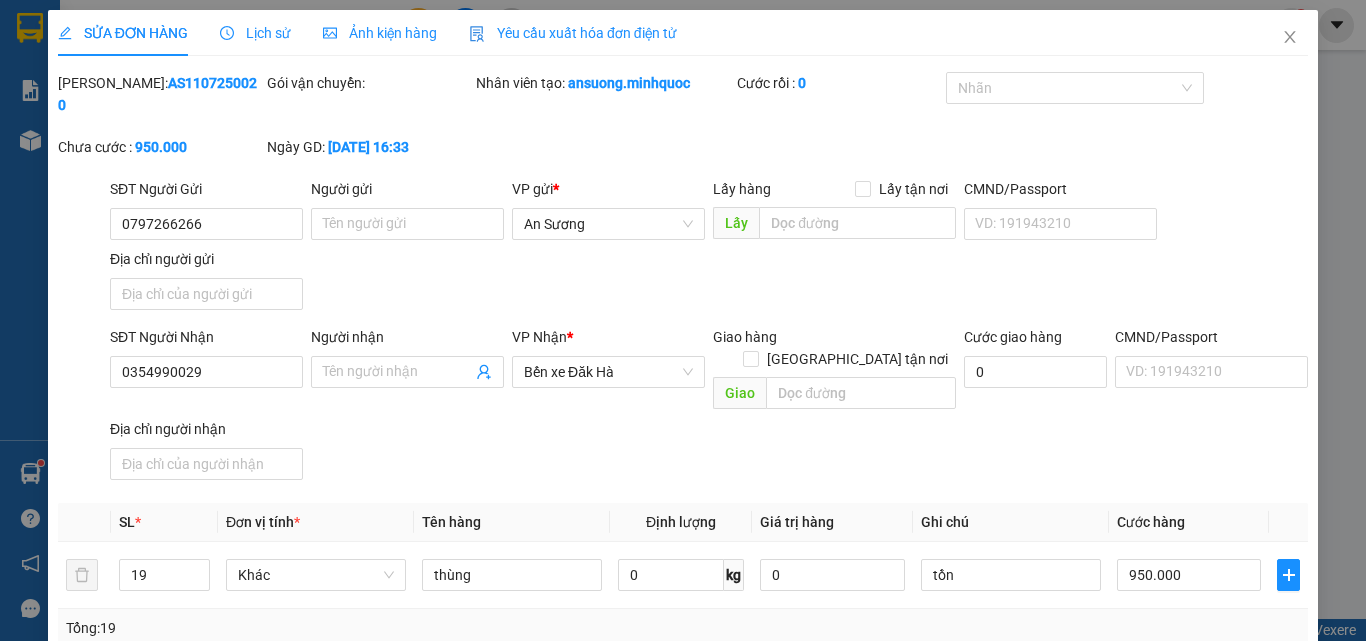 click on "[PERSON_NAME] và In" at bounding box center [1263, 873] 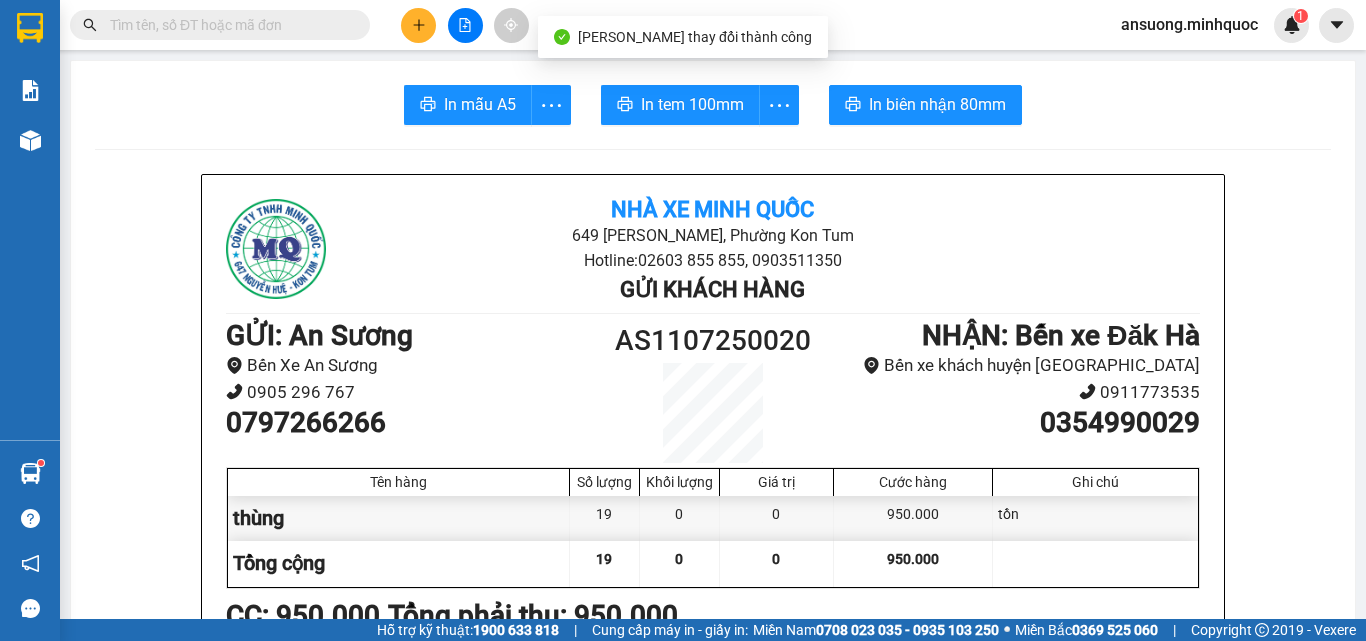 click on "In mẫu A5
In tem 100mm
In biên nhận 80mm Nhà xe Minh Quốc 649 [PERSON_NAME], Phường Kon Tum Hotline:  02603 855 855, 0903511350 Gửi khách hàng GỬI :   An Sương   Bến Xe An Sương   0905 296 767 0797266266 AS1107250020 NHẬN :   Bến xe Đăk [GEOGRAPHIC_DATA] xe khách huyện [GEOGRAPHIC_DATA]   0911773535 0354990029 Tên hàng Số lượng Khối lượng Giá trị Cước hàng Ghi chú thùng 19 0 0 950.000 tồn Tổng cộng 19 0 0 950.000 Loading... CC : 950.000 Tổng phải thu: 950.000 16:33[DATE] Nhân viên [PERSON_NAME] ([PERSON_NAME] định nhận/gửi hàng : Biên nhận có giá trị trong vòng  10 ngày  kể từ ngày khách gửi hàng. Công ty chỉ chịu trách nhiệm đối với hàng có biên nhận kèm theo. Đối với hàng thông thường khi xảy ra sự cố mất, thất lạc, hư hỏng,...chúng tôi chỉ chịu trách nhiệm bồi thường không quá  5 lần  cước gửi hàng. VP An Sương" at bounding box center (713, 1274) 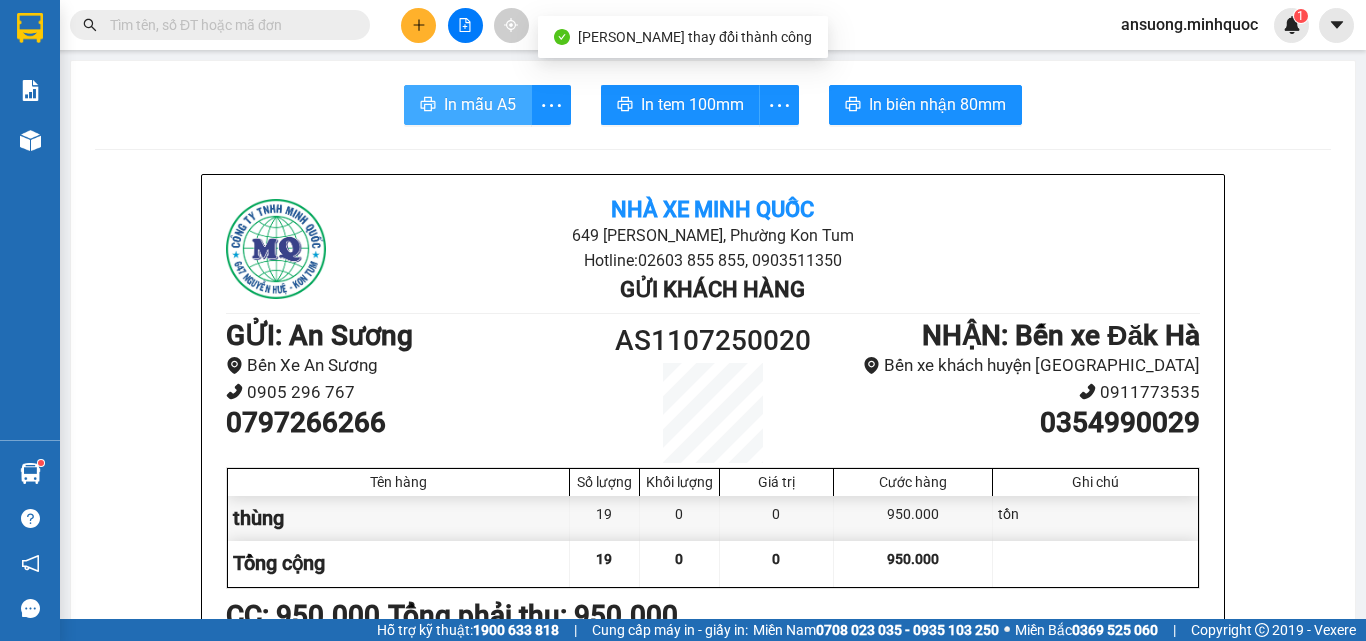 drag, startPoint x: 459, startPoint y: 85, endPoint x: 480, endPoint y: 163, distance: 80.77747 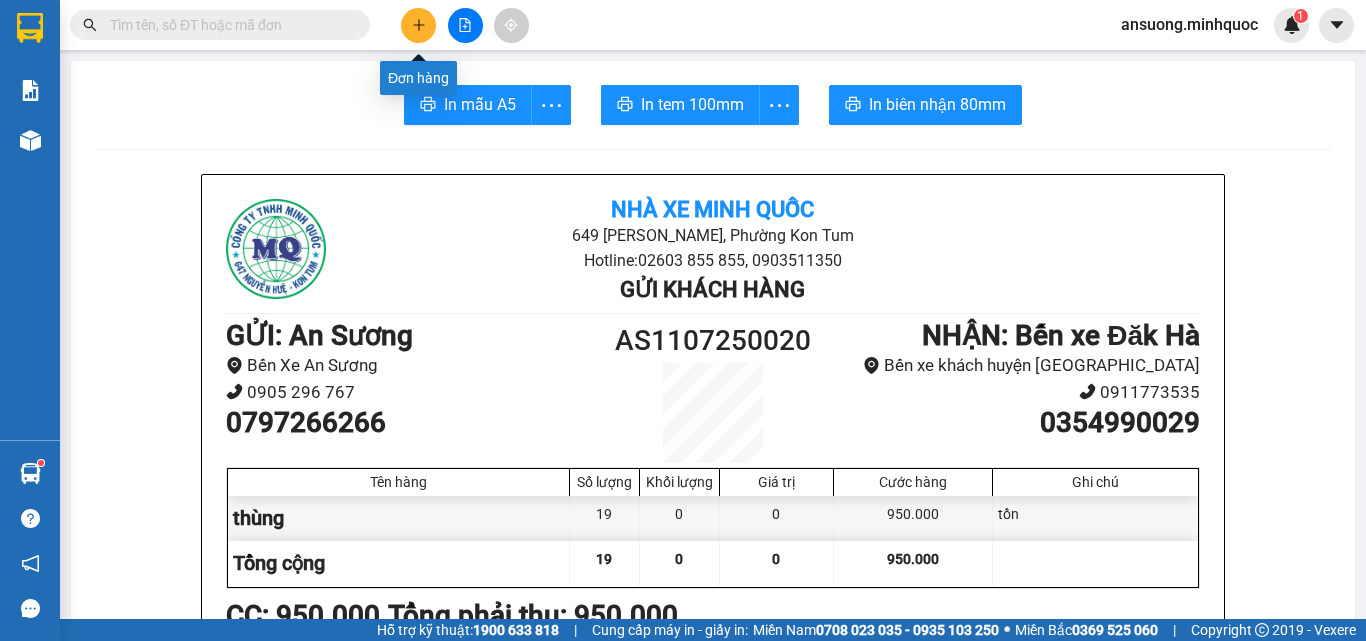 click at bounding box center (418, 25) 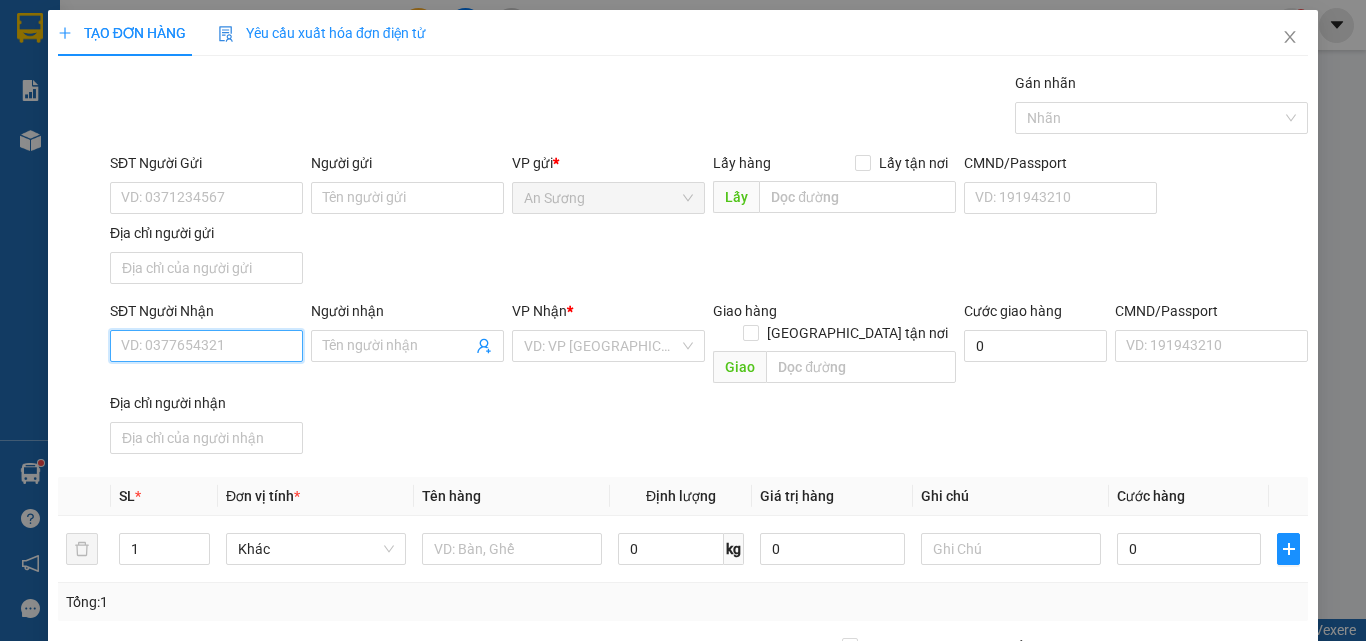 click on "SĐT Người Nhận" at bounding box center (206, 346) 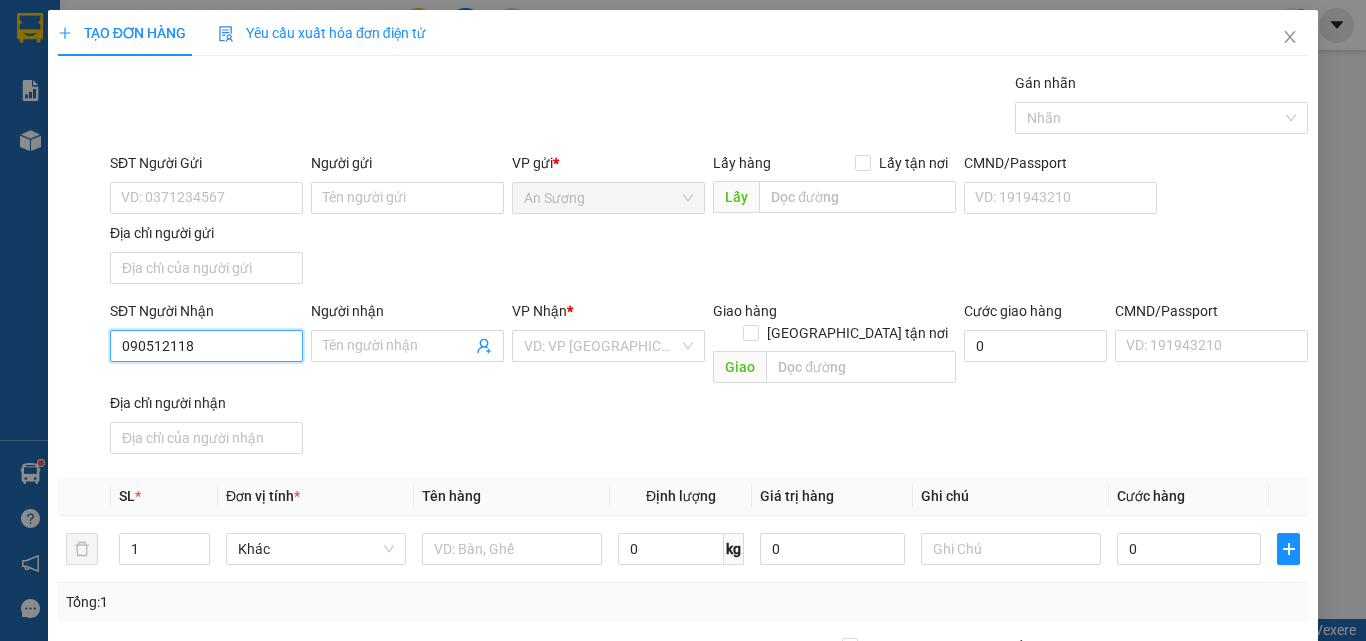 type on "0905121181" 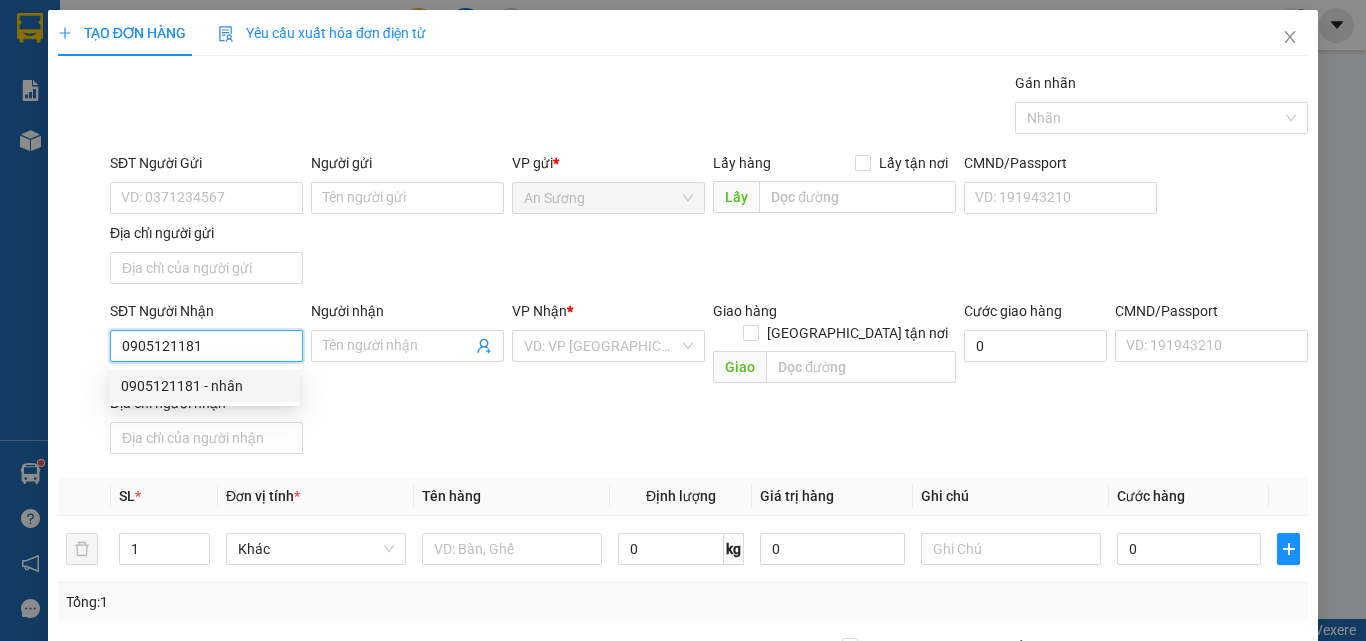 click on "0905121181 - nhân" at bounding box center (204, 386) 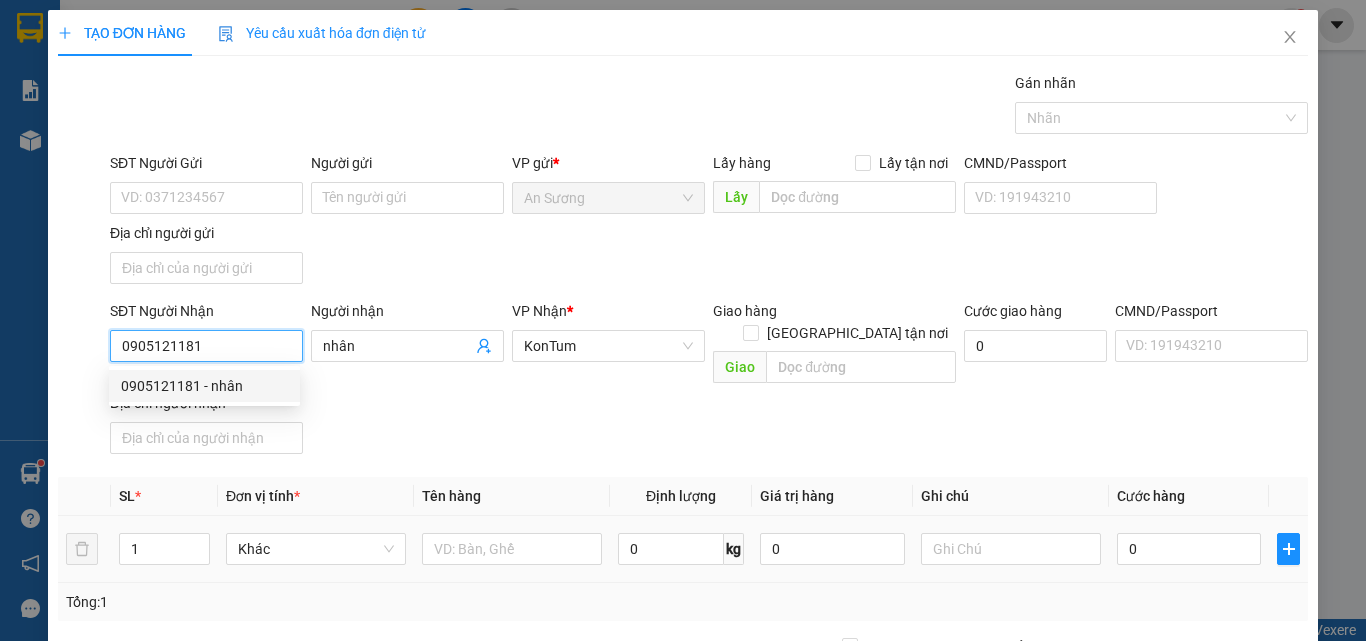 type on "0905121181" 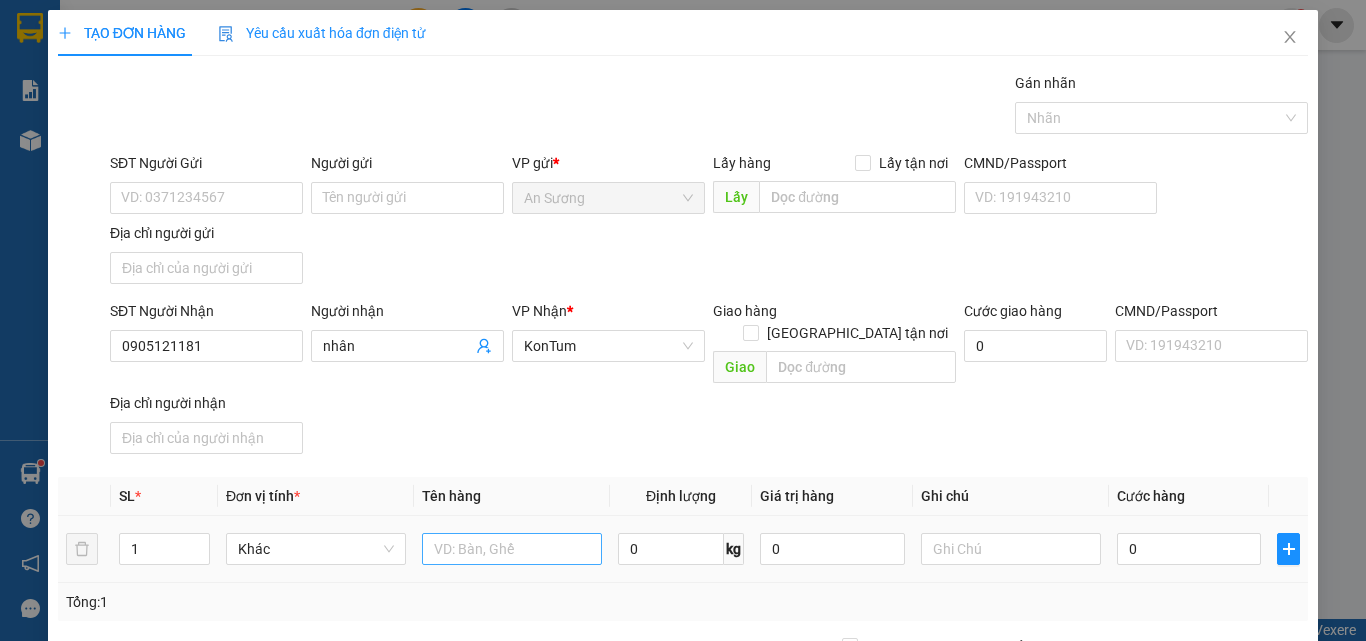 click at bounding box center (512, 549) 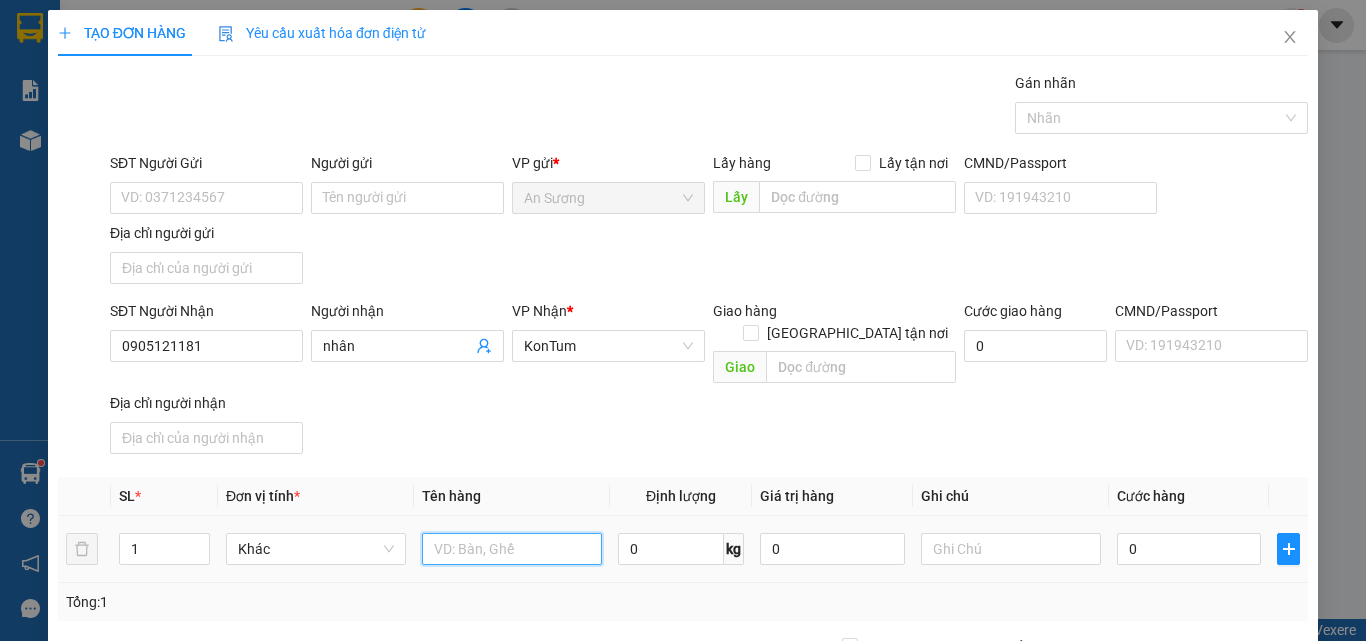click at bounding box center [512, 549] 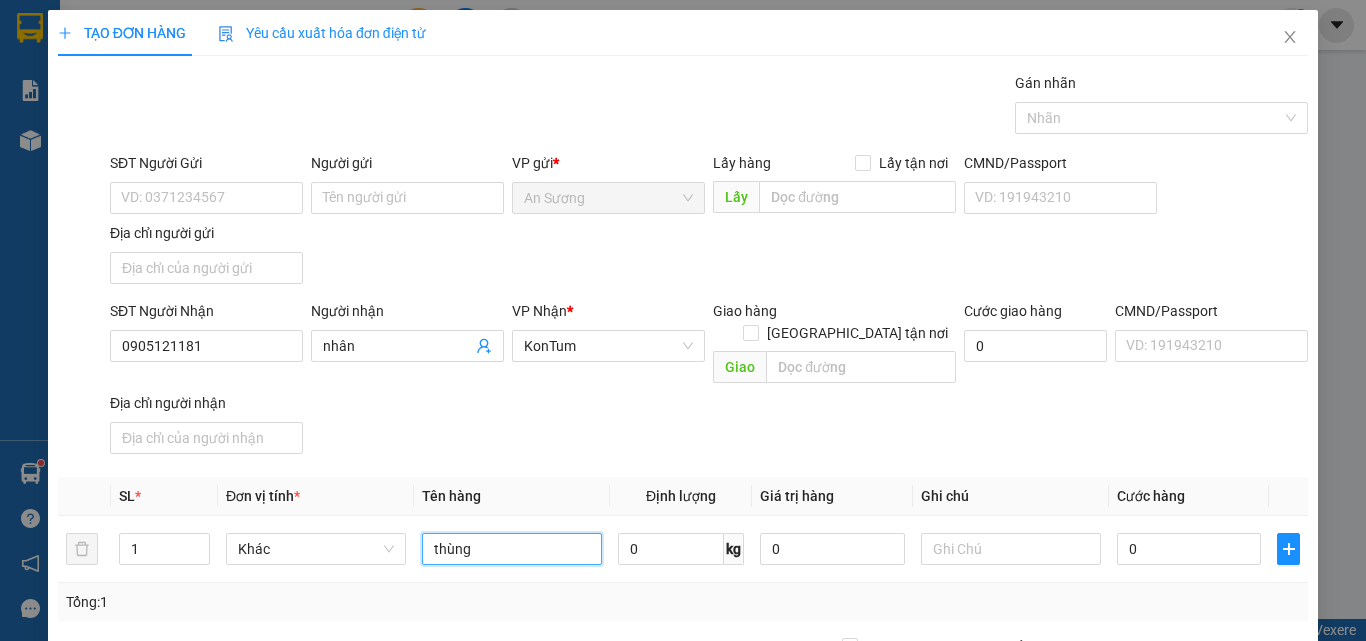 type on "thùng" 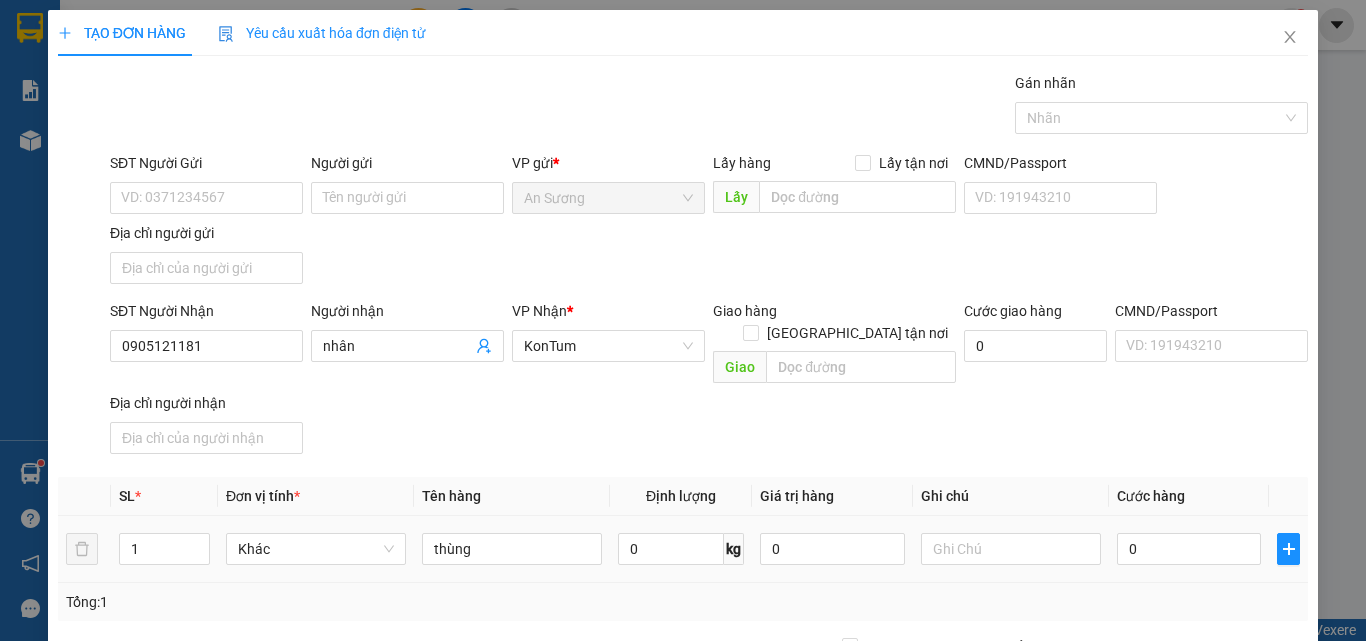 drag, startPoint x: 616, startPoint y: 409, endPoint x: 1163, endPoint y: 497, distance: 554.0334 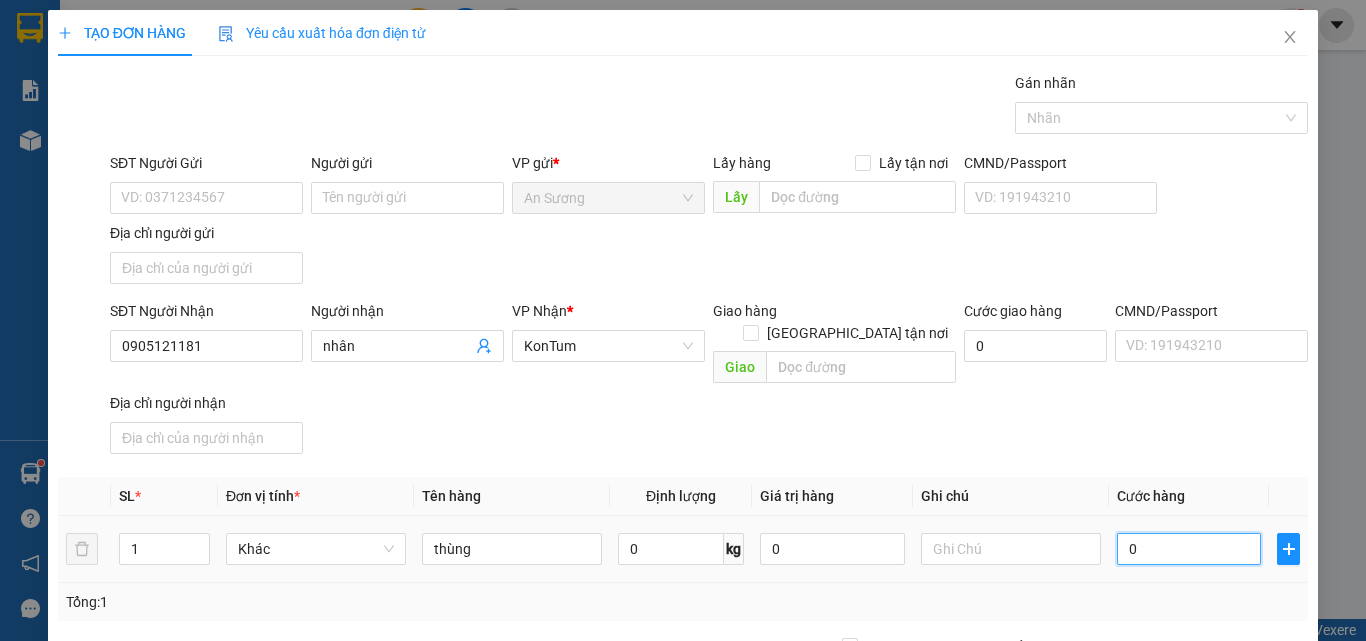 click on "0" at bounding box center [1189, 549] 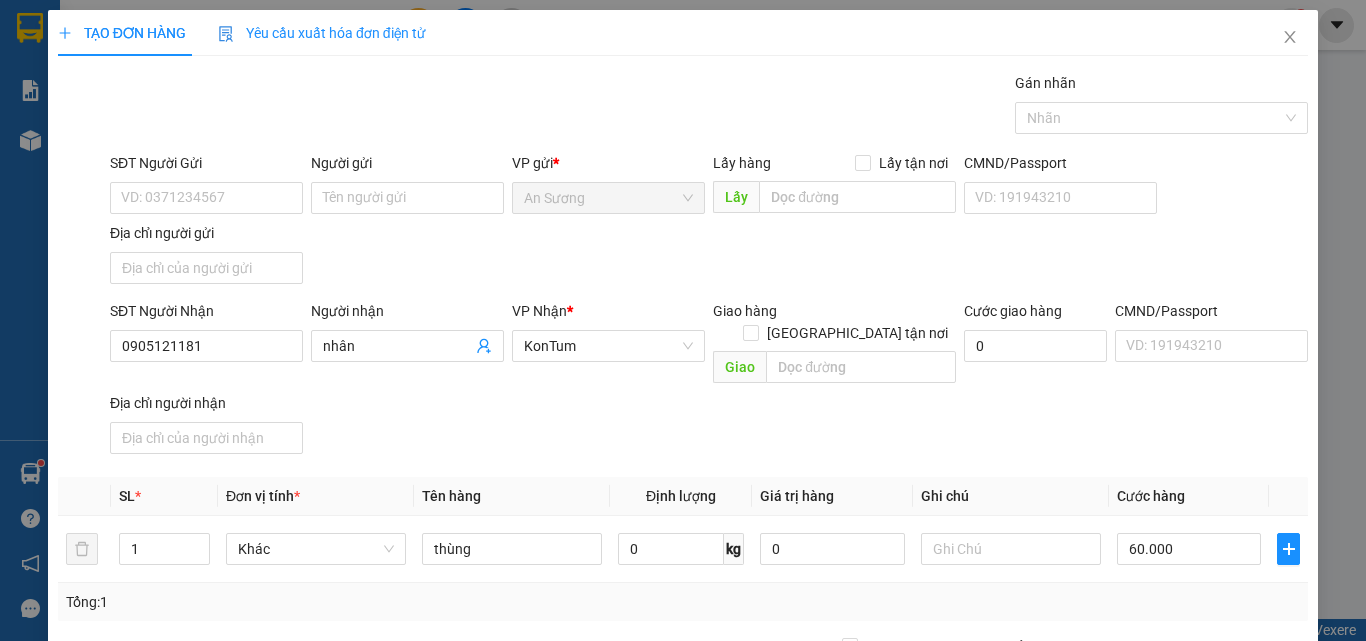 click on "SĐT Người Nhận 0905121181 Người nhận nhân VP Nhận  * KonTum Giao hàng Giao tận nơi Giao Cước giao hàng 0 CMND/Passport VD: [PASSPORT] Địa chỉ người nhận" at bounding box center [709, 381] 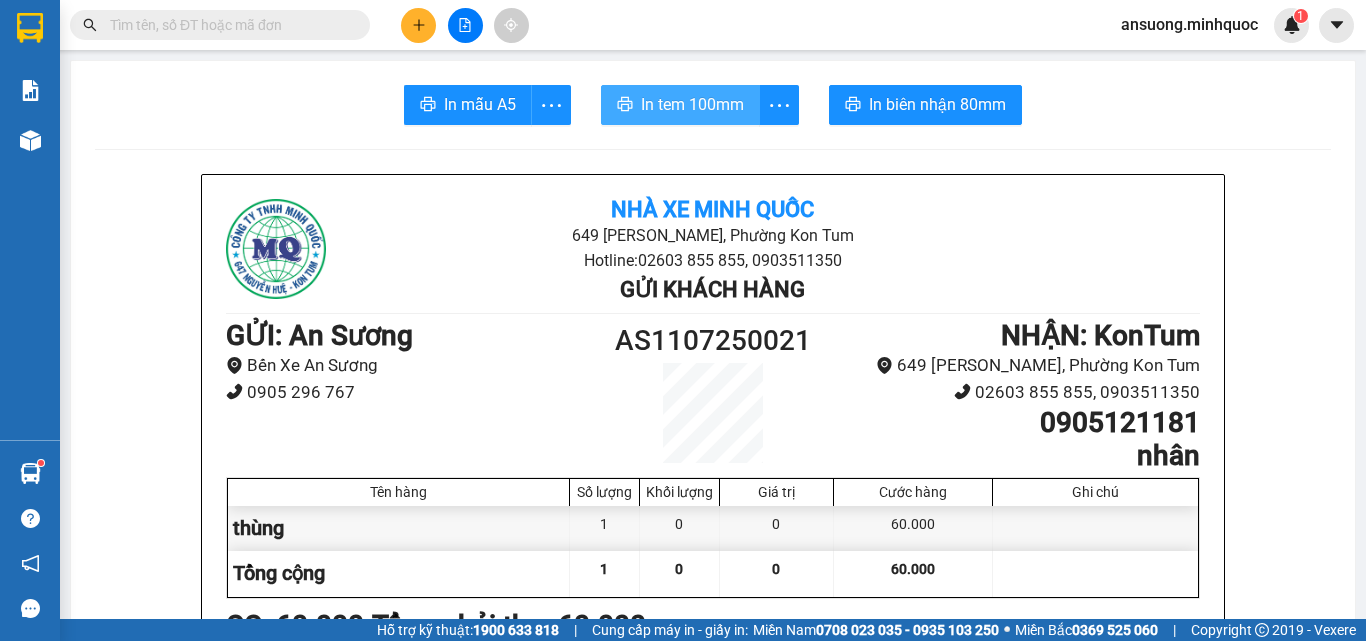 drag, startPoint x: 672, startPoint y: 64, endPoint x: 686, endPoint y: 112, distance: 50 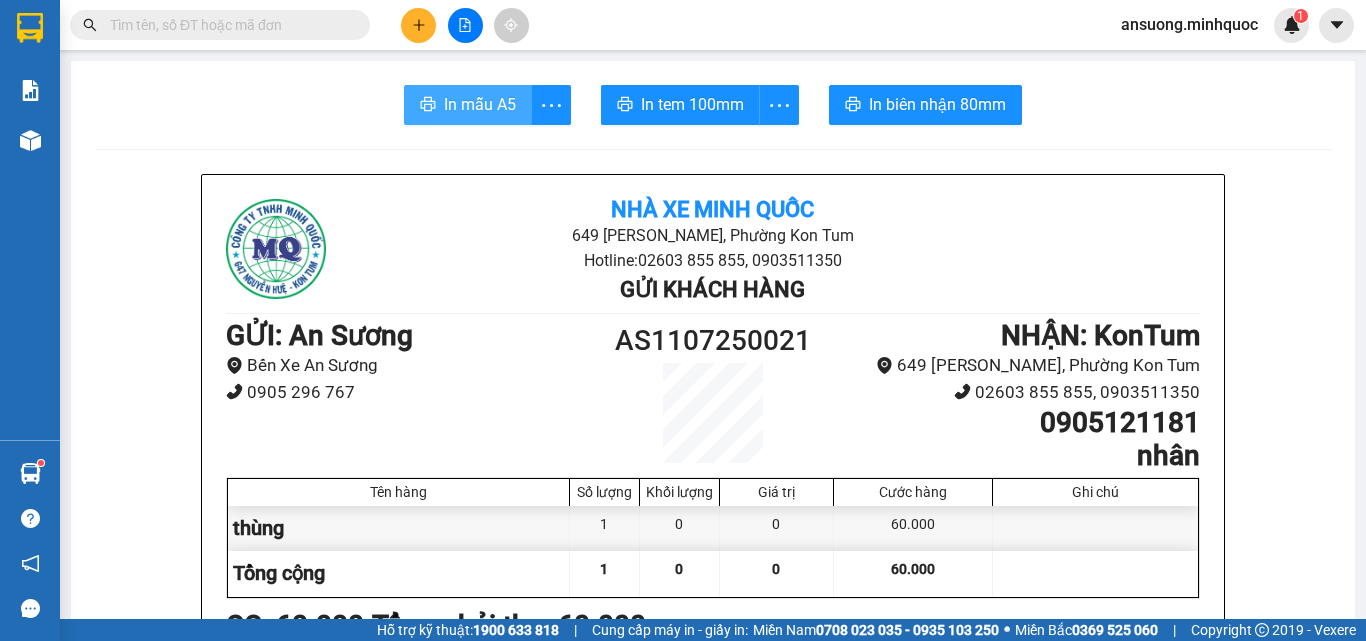 click on "In mẫu A5" at bounding box center [480, 104] 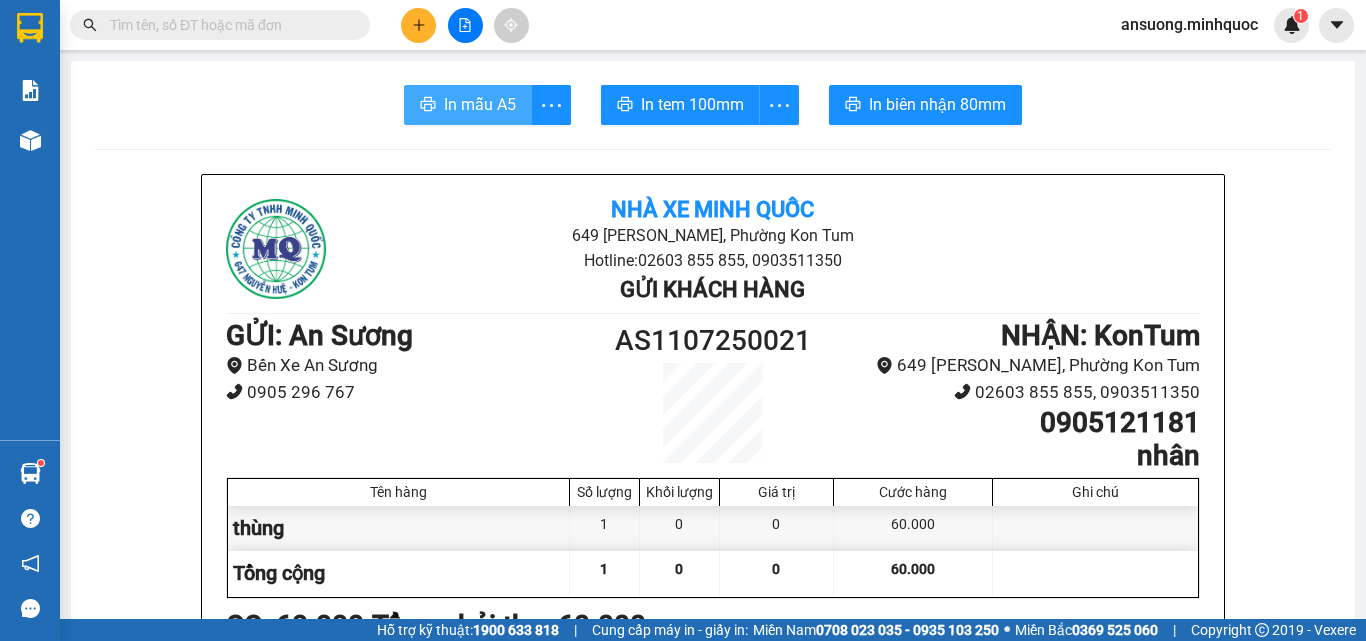 click on "In mẫu A5" at bounding box center (468, 105) 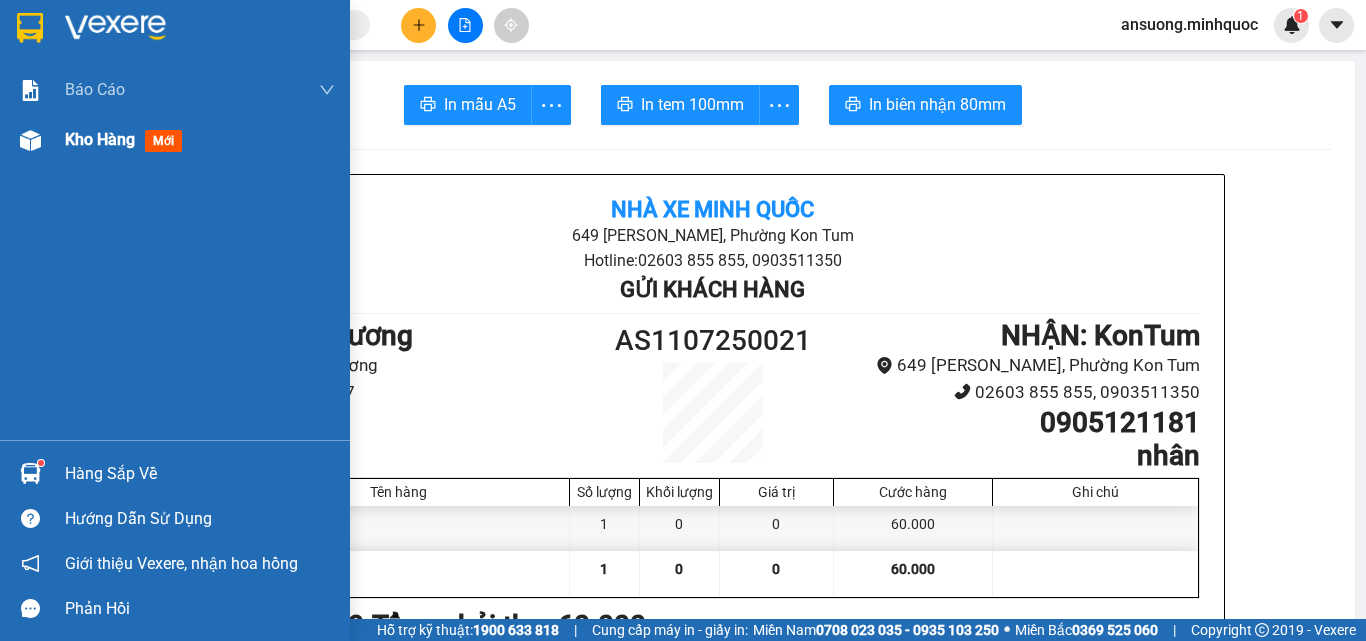 click on "Kho hàng mới" at bounding box center (175, 140) 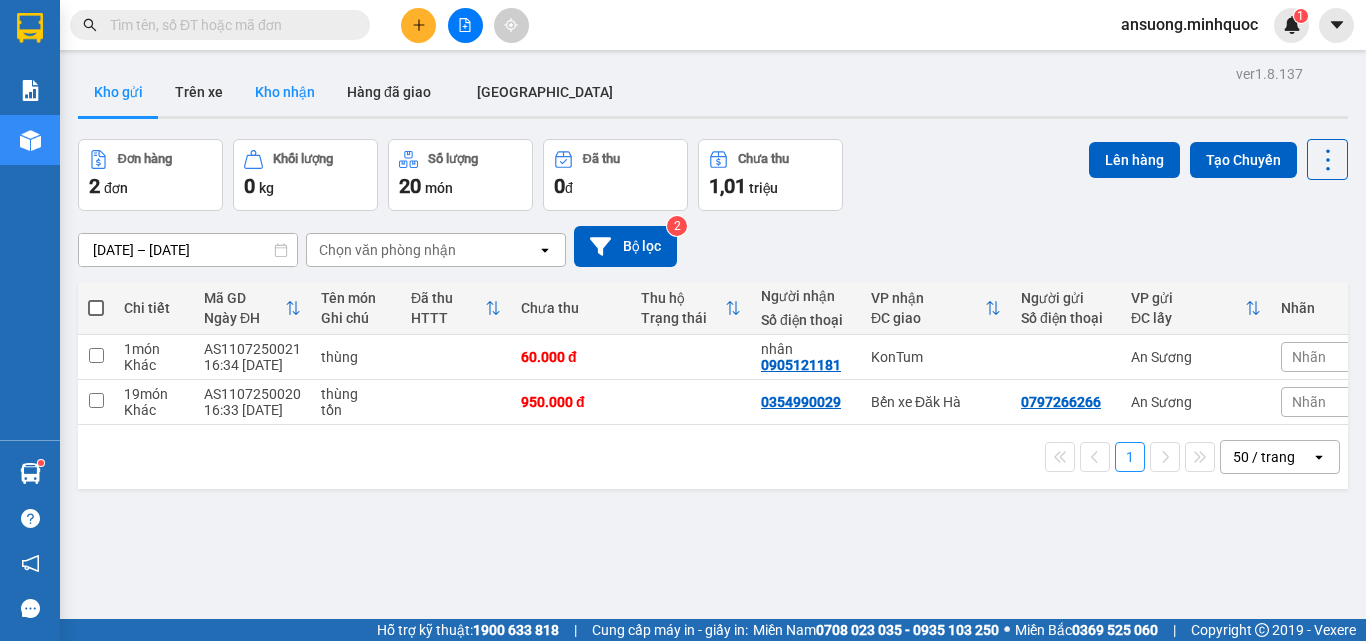 click on "Kho nhận" at bounding box center (285, 92) 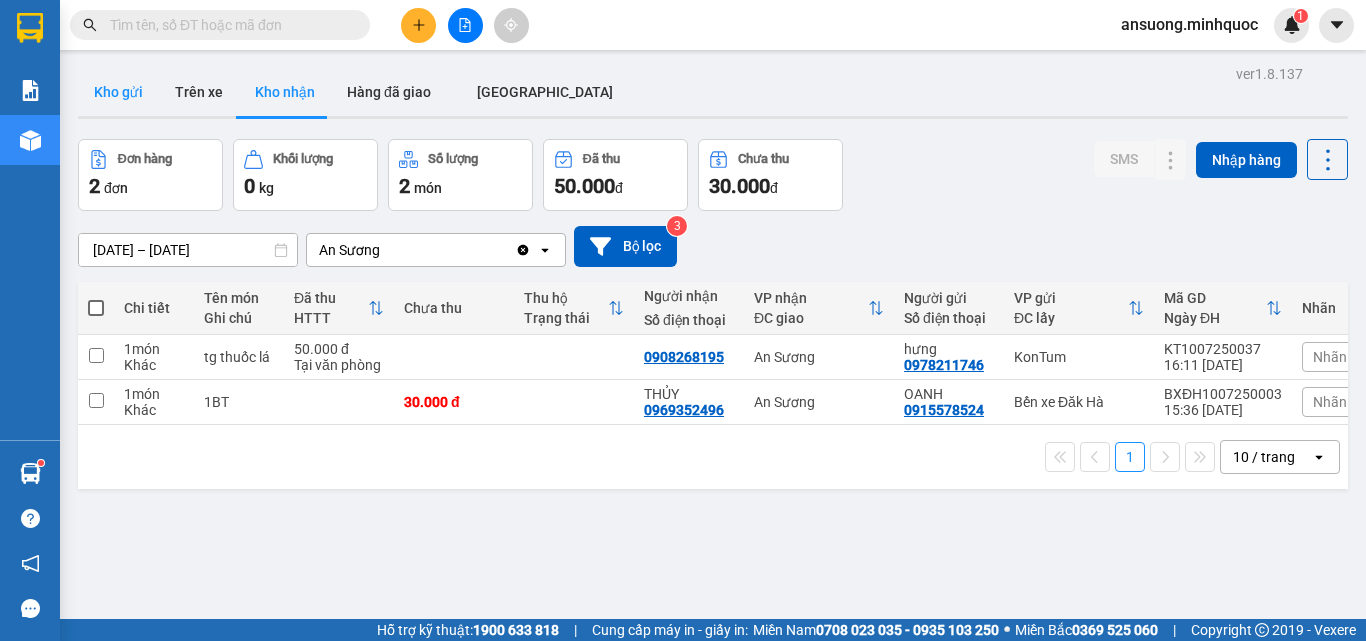 click on "Kho gửi" at bounding box center (118, 92) 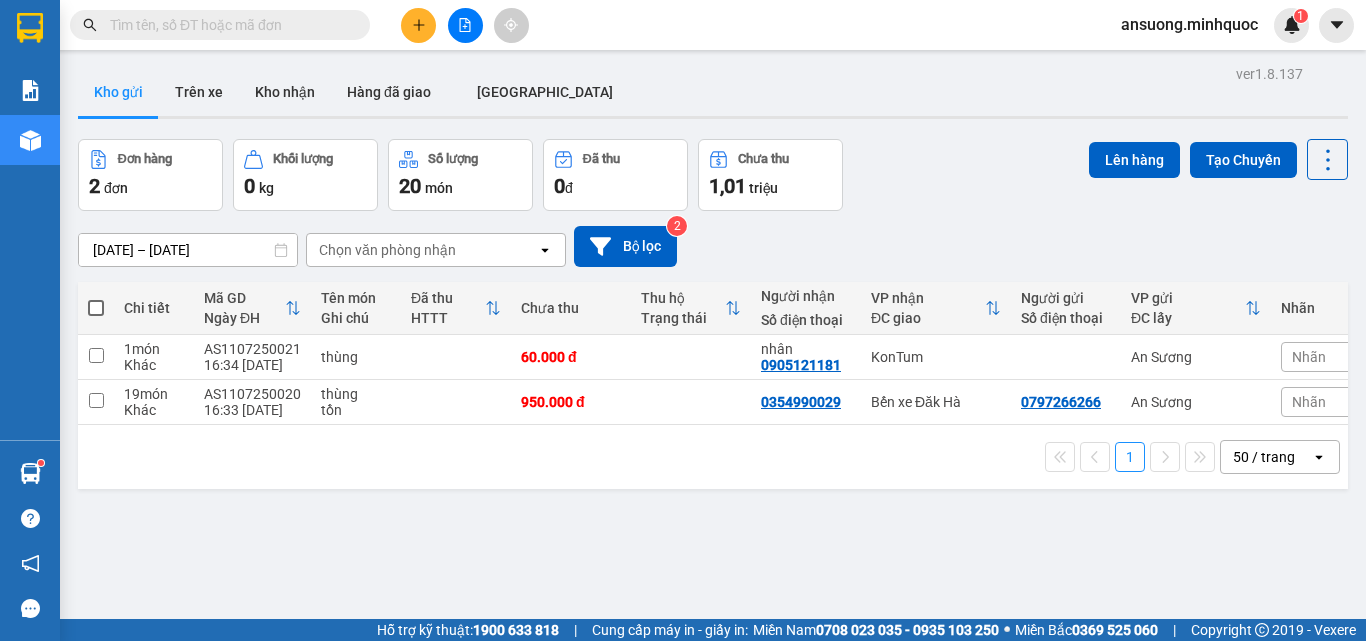 click on "[DATE] – [DATE] Press the down arrow key to interact with the calendar and select a date. Press the escape button to close the calendar. Selected date range is from [DATE] to [DATE]. Chọn văn phòng nhận open Bộ lọc 2" at bounding box center (713, 246) 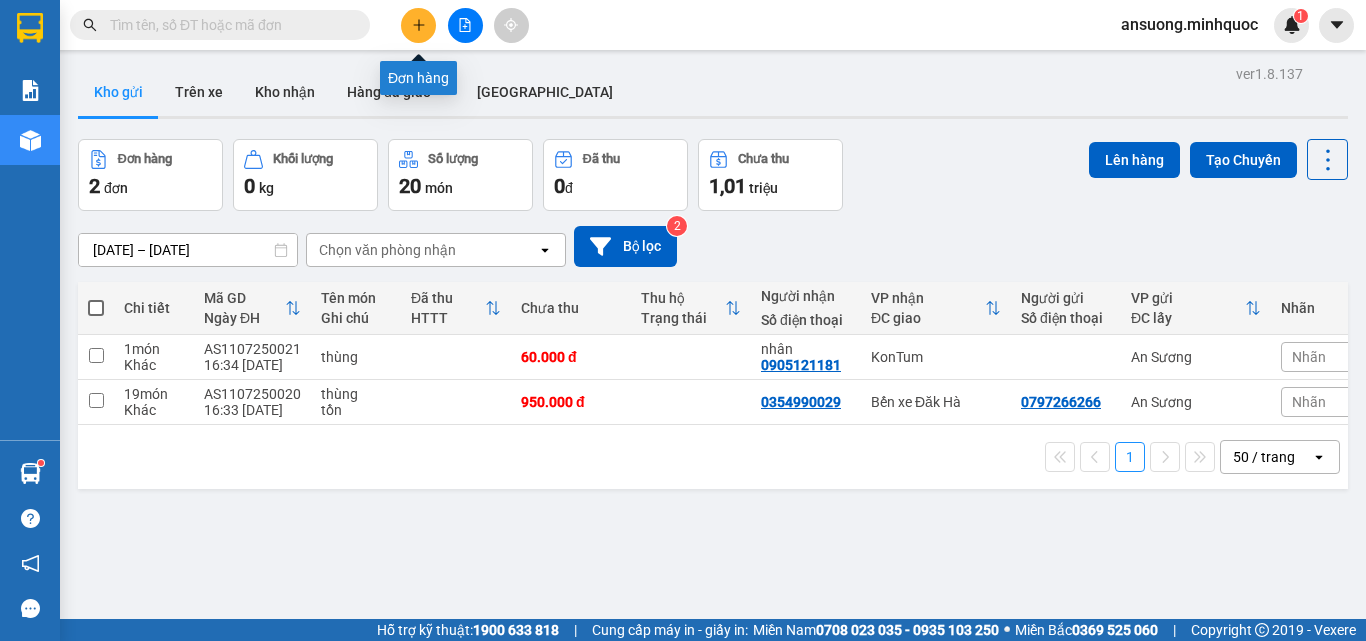 click 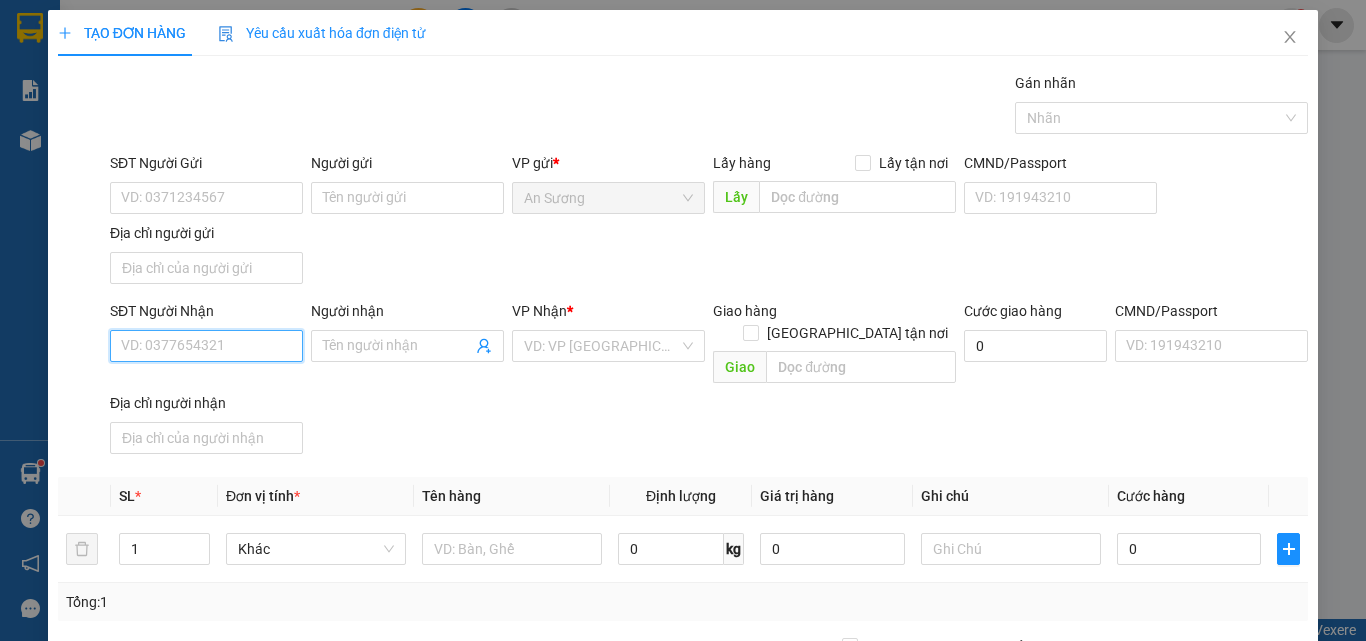 click on "SĐT Người Nhận" at bounding box center [206, 346] 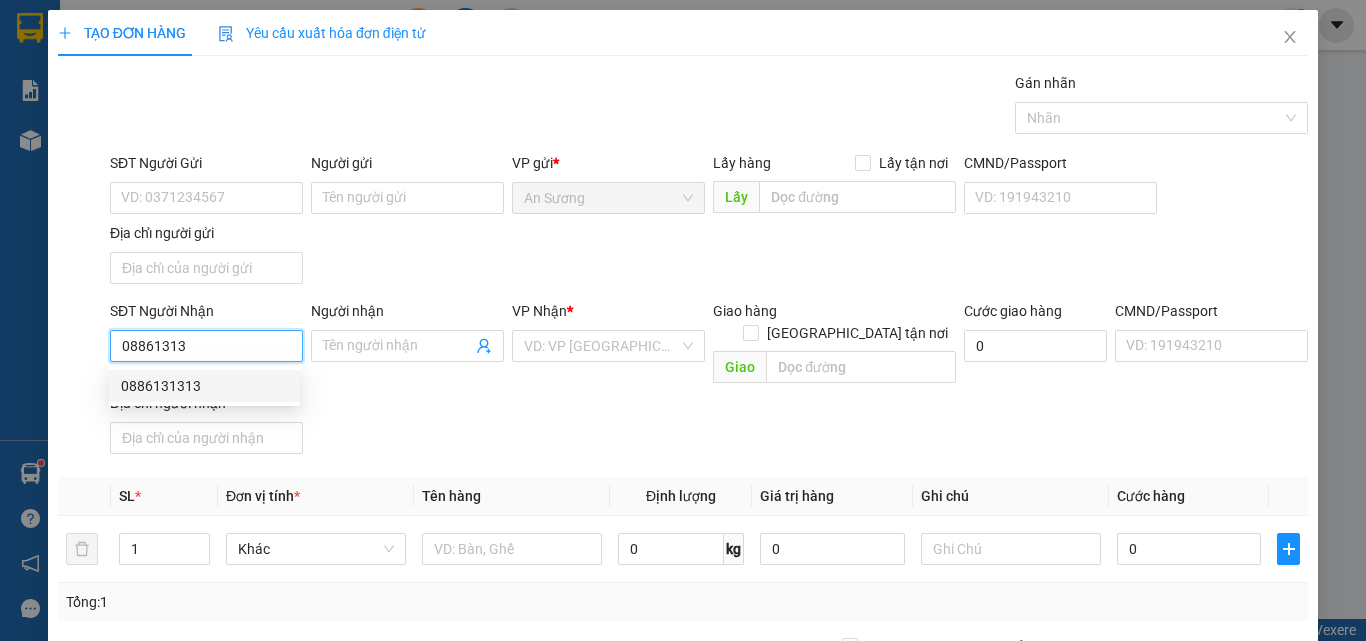 drag, startPoint x: 197, startPoint y: 382, endPoint x: 402, endPoint y: 403, distance: 206.0728 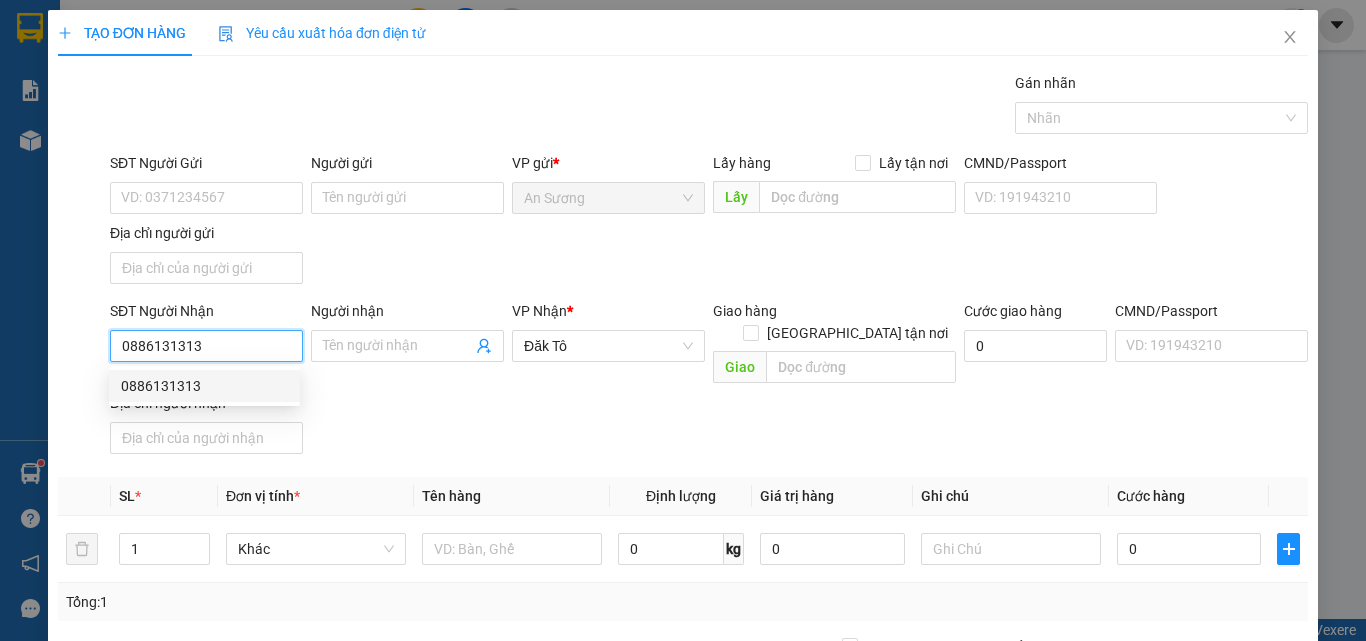 type on "0886131313" 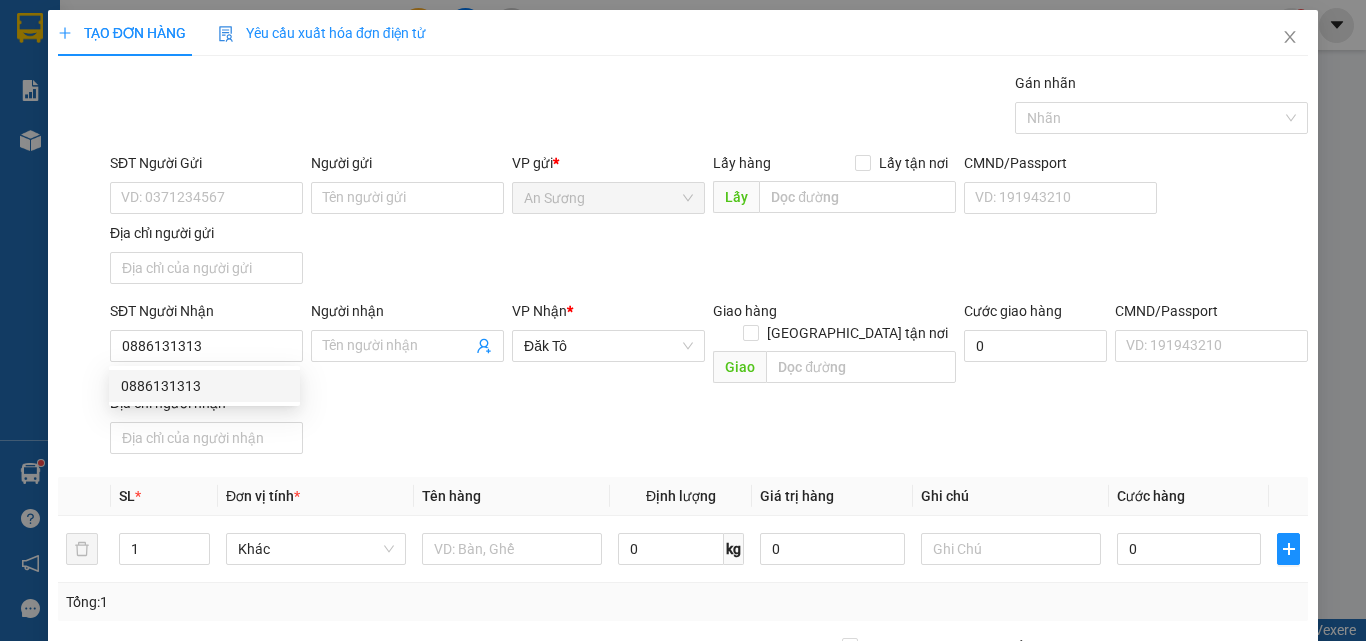 click on "SĐT Người Nhận 0886131313 Người nhận Tên người nhận VP Nhận  * Đăk Tô Giao hàng Giao tận nơi Giao Cước giao hàng 0 CMND/Passport VD: [PASSPORT] Địa chỉ người nhận" at bounding box center (709, 381) 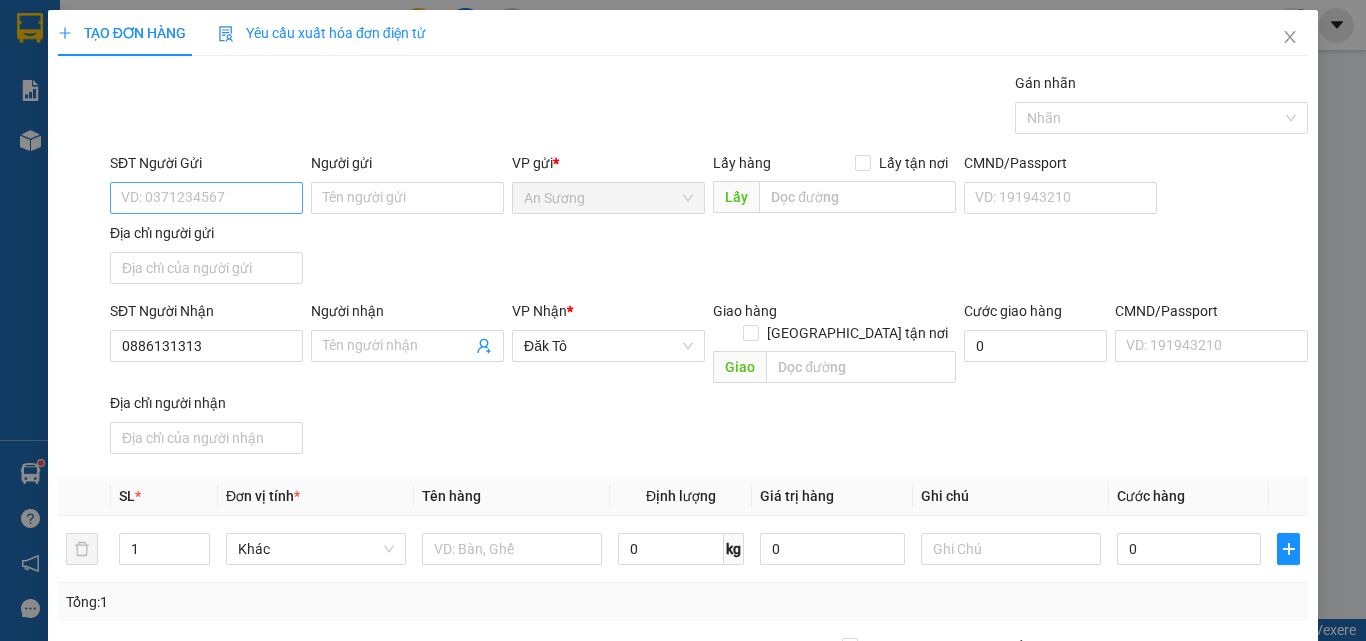 drag, startPoint x: 401, startPoint y: 281, endPoint x: 220, endPoint y: 212, distance: 193.70596 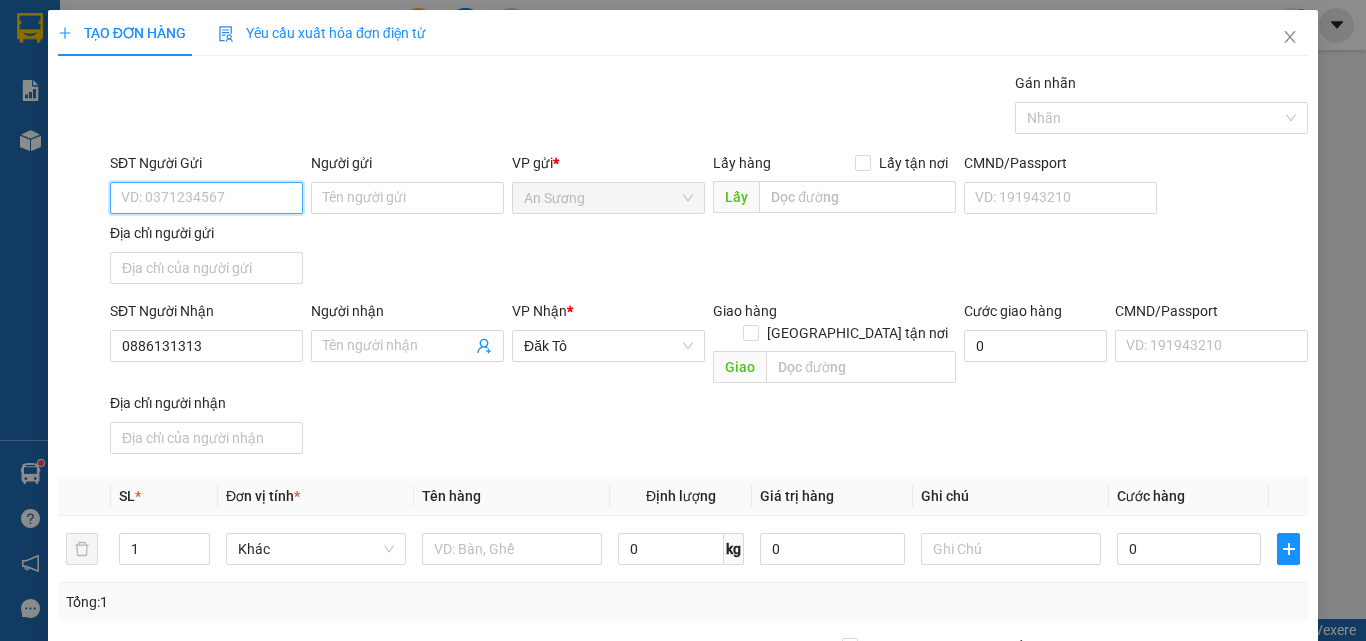 click on "SĐT Người Gửi" at bounding box center [206, 198] 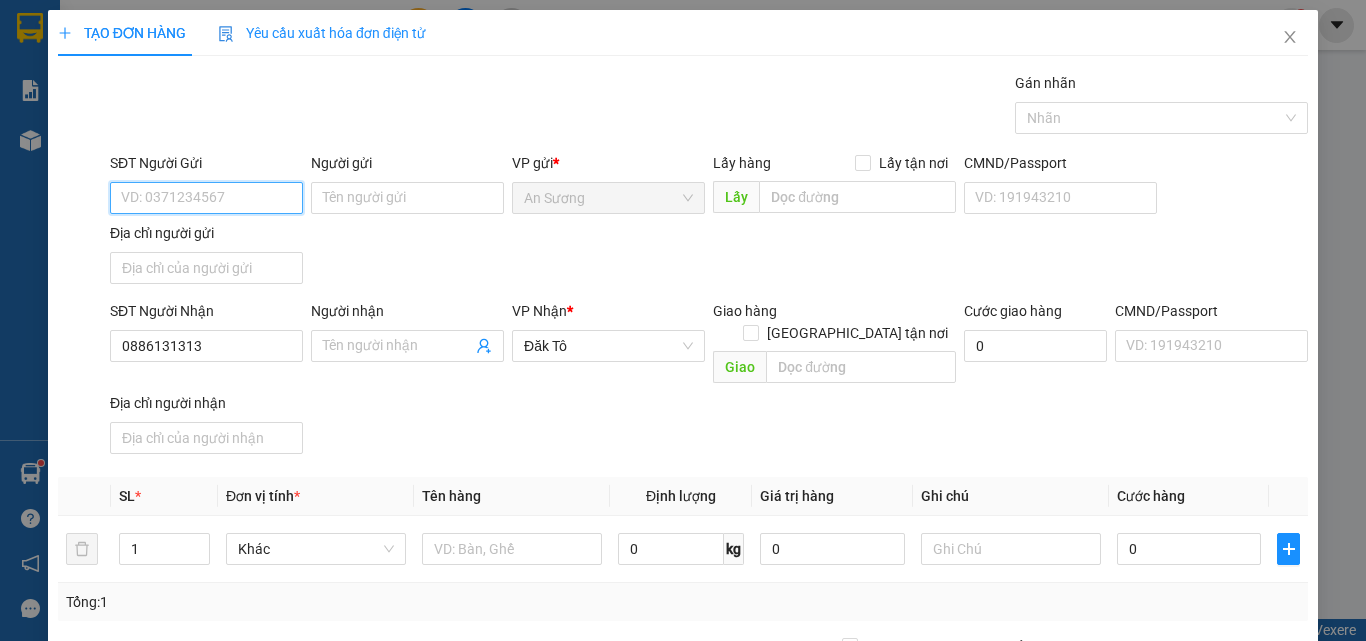 click on "SĐT Người Gửi" at bounding box center (206, 198) 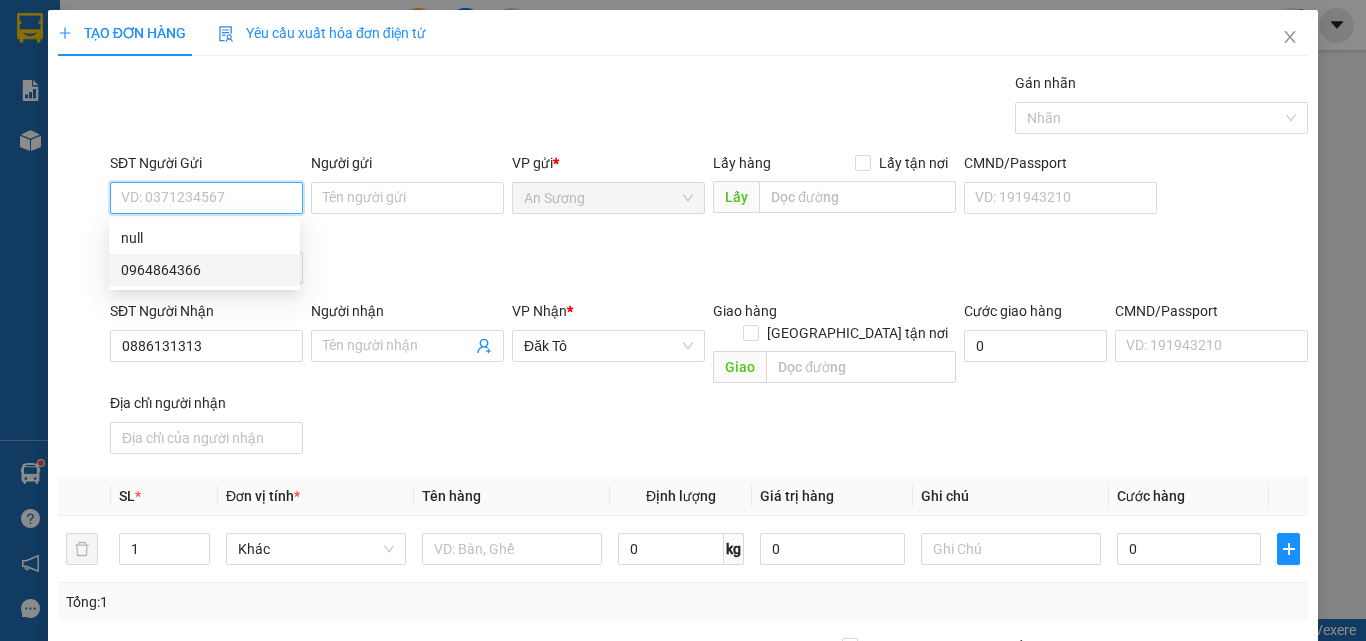 click on "0964864366" at bounding box center (204, 270) 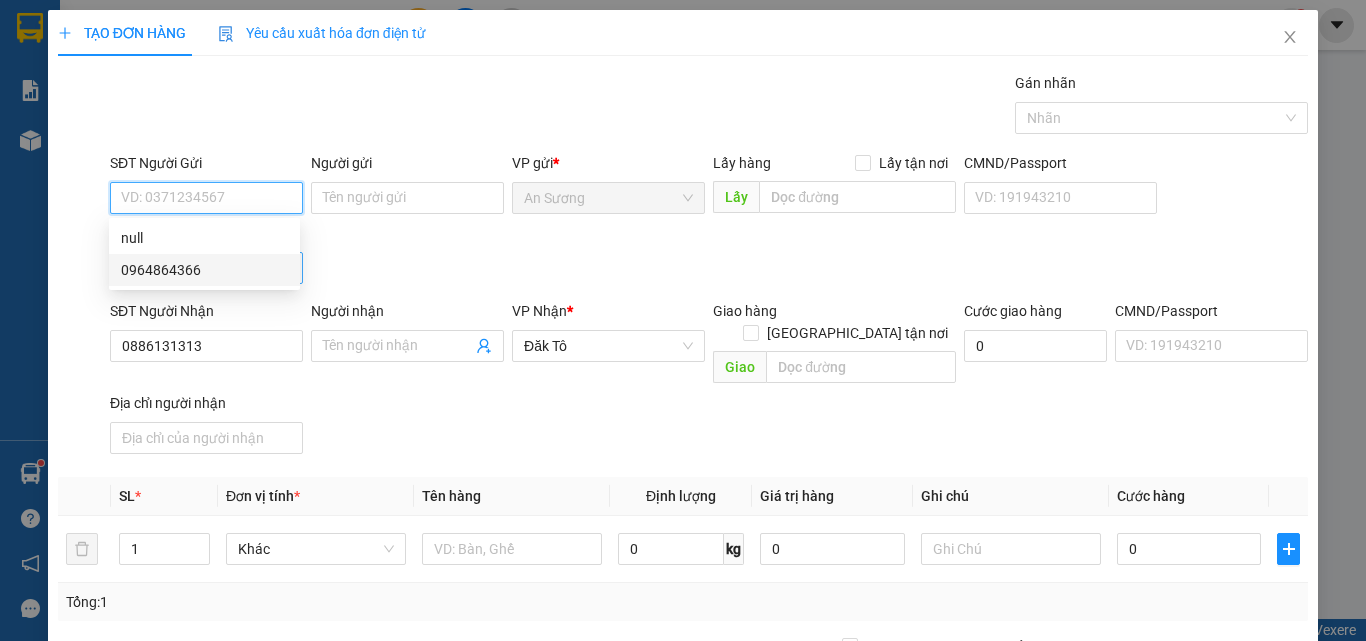 type on "0964864366" 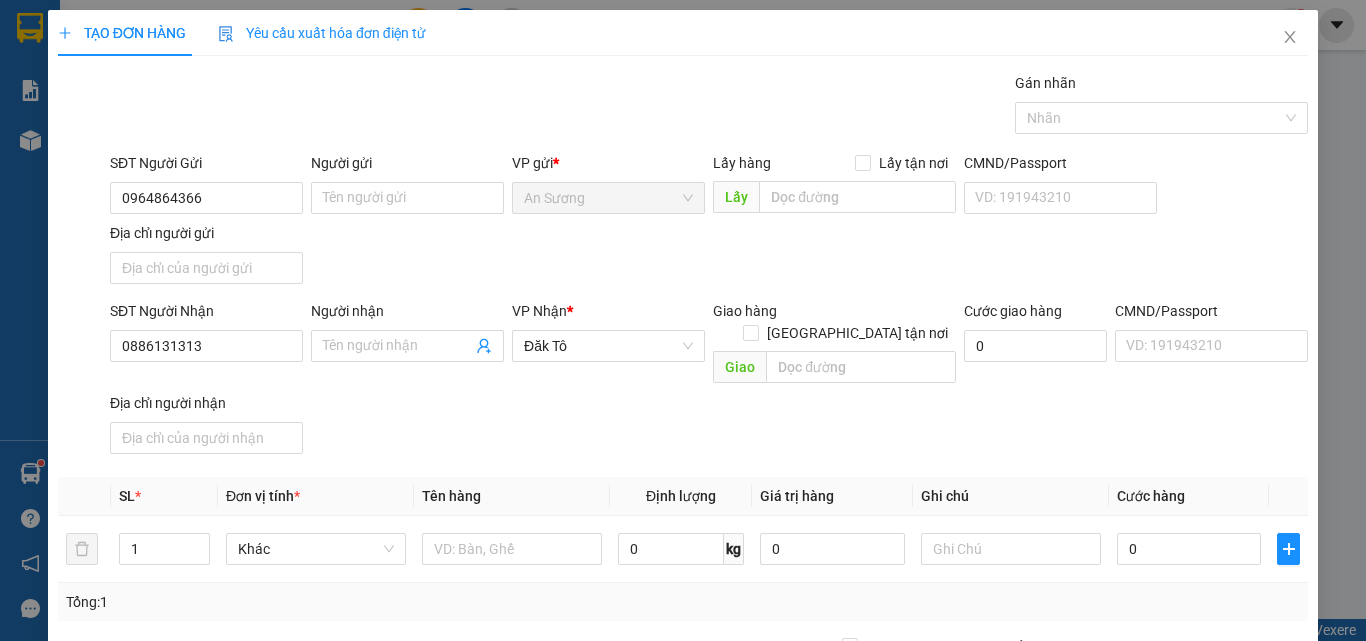 drag, startPoint x: 587, startPoint y: 428, endPoint x: 400, endPoint y: 509, distance: 203.78911 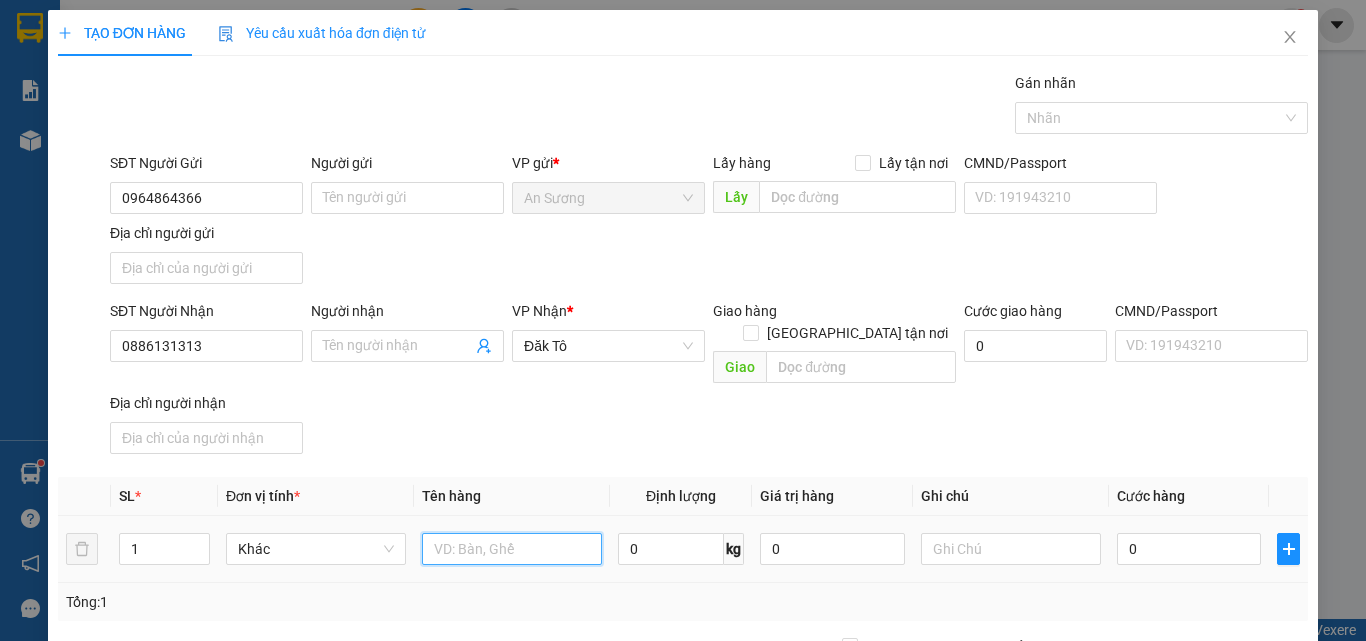 click at bounding box center [512, 549] 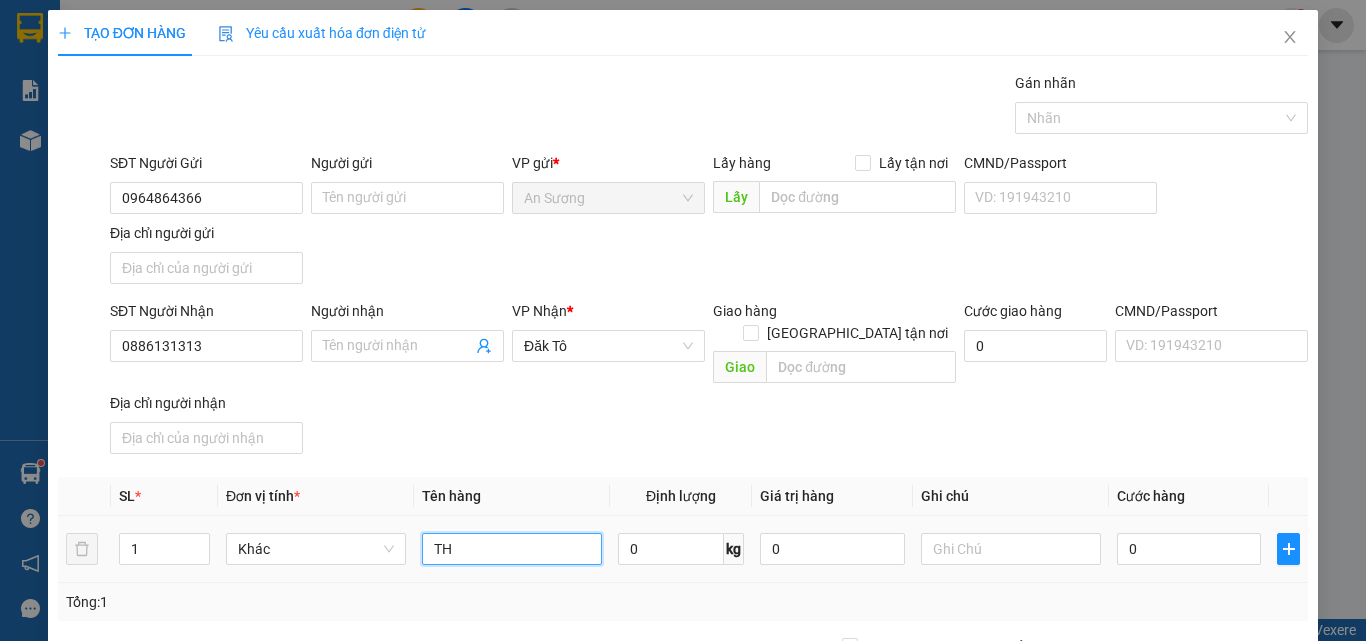 type on "T" 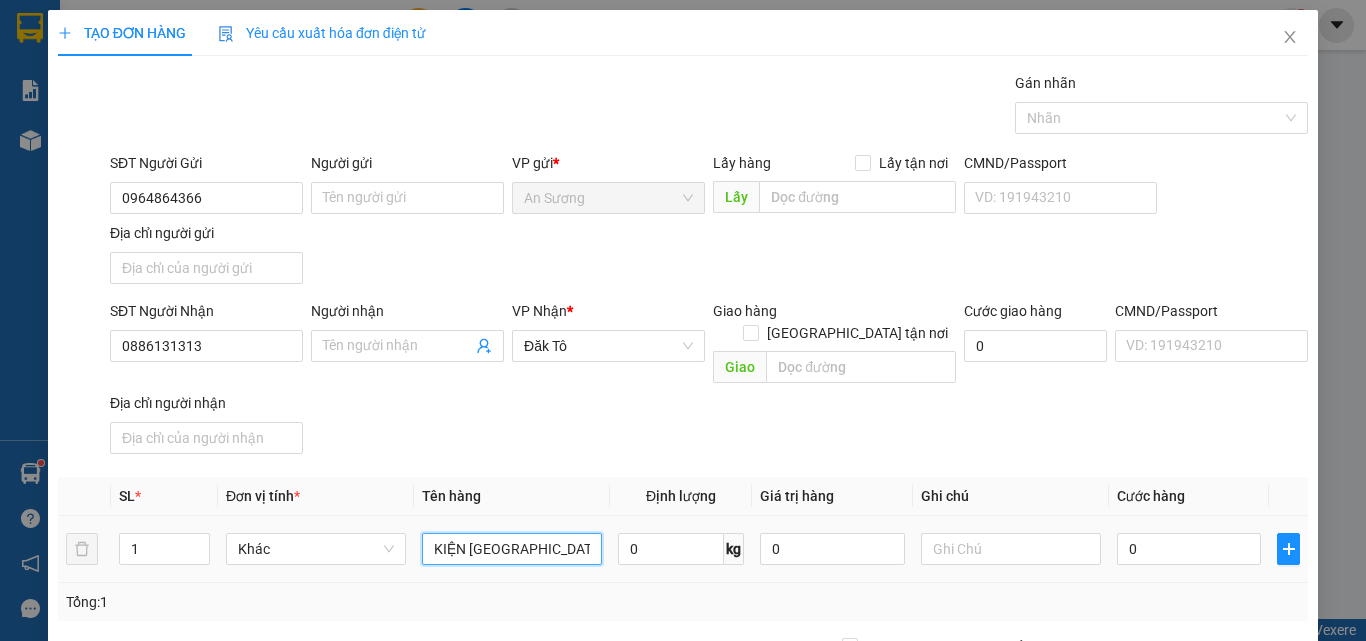 type on "KIỆN T" 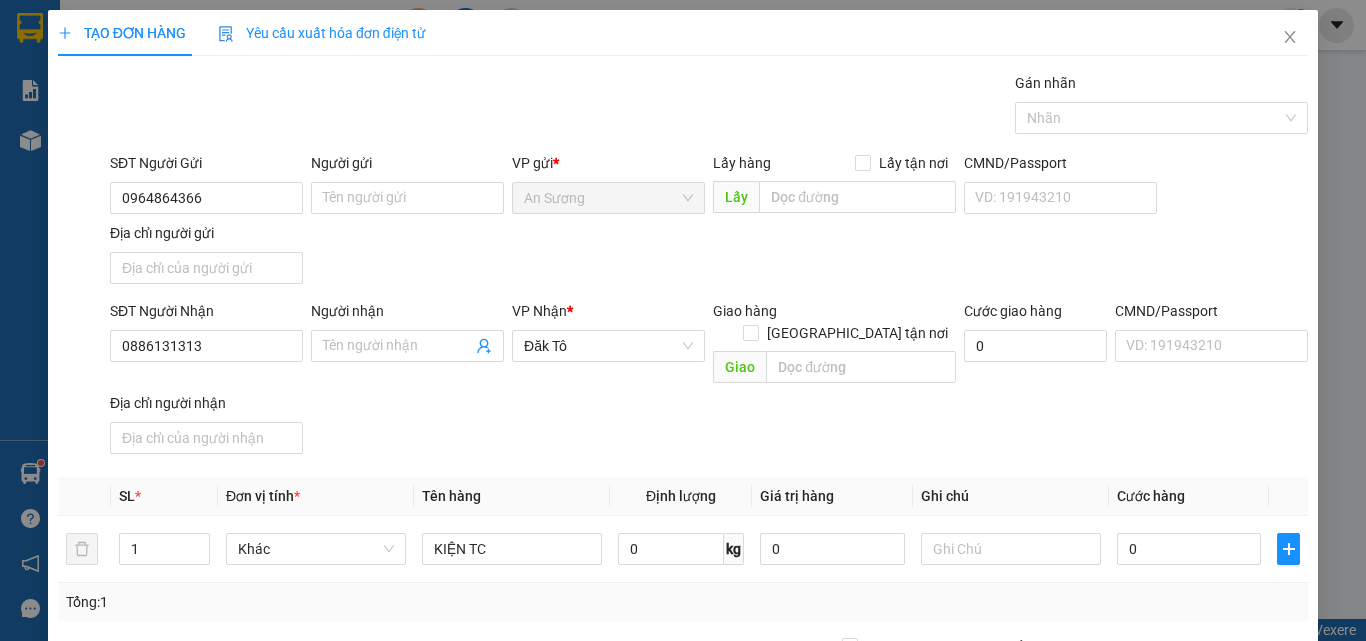 drag, startPoint x: 632, startPoint y: 408, endPoint x: 994, endPoint y: 489, distance: 370.95148 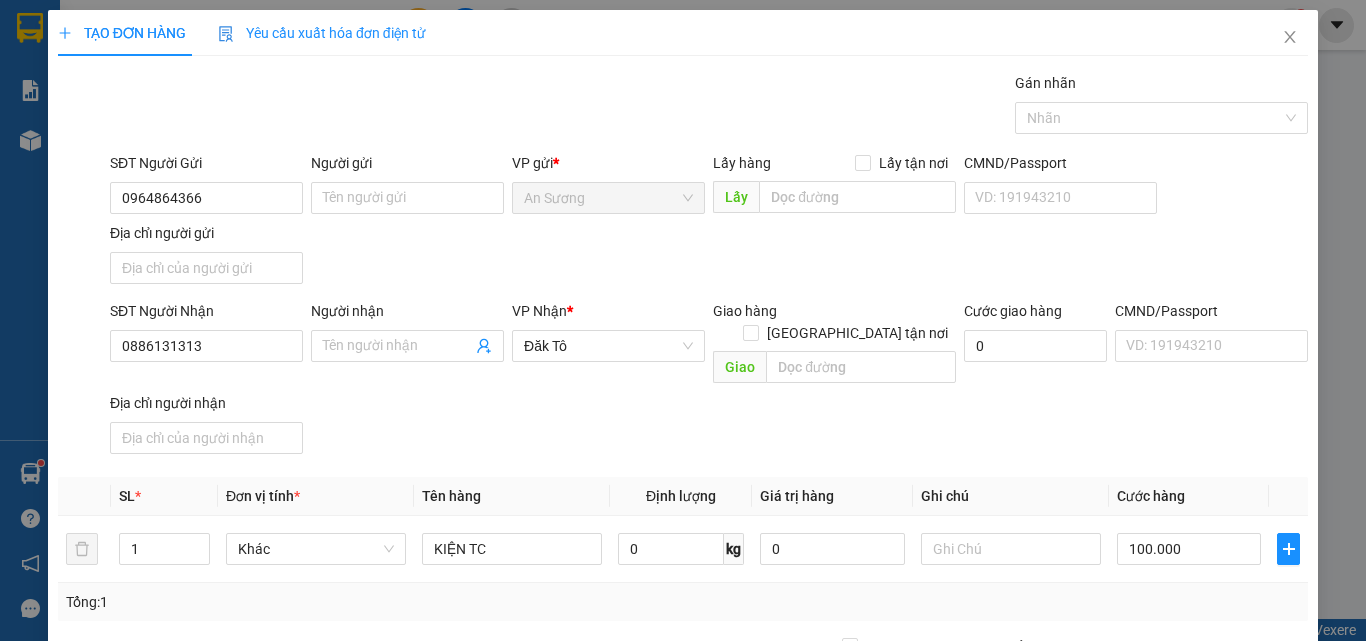 click on "Transit Pickup Surcharge Ids Transit Deliver Surcharge Ids Transit Deliver Surcharge Transit Deliver Surcharge Gán nhãn   Nhãn SĐT Người Gửi 0964864366 Người gửi Tên người gửi VP gửi  * An Sương Lấy hàng Lấy tận nơi Lấy CMND/Passport VD: [PASSPORT] Địa chỉ người gửi SĐT Người Nhận 0886131313 Người nhận Tên người nhận VP Nhận  * Đăk Tô Giao hàng Giao tận nơi Giao Cước giao hàng 0 CMND/Passport VD: [PASSPORT] Địa chỉ người nhận SL  * Đơn vị tính  * Tên hàng  Định lượng Giá trị hàng Ghi chú Cước hàng                   1 Khác KIỆN TC 0 kg 0 100.000 Tổng:  1 Ghi chú đơn hàng Thu Hộ 0 Phí thu hộ khách nhận trả 0 Tổng cước 100.000 Hình thức thanh toán Chọn HT Thanh Toán Số tiền thu trước 0 Chưa thanh toán 100.000 Chọn HT Thanh Toán Lưu nháp Xóa Thông tin [PERSON_NAME] và In" at bounding box center [683, 467] 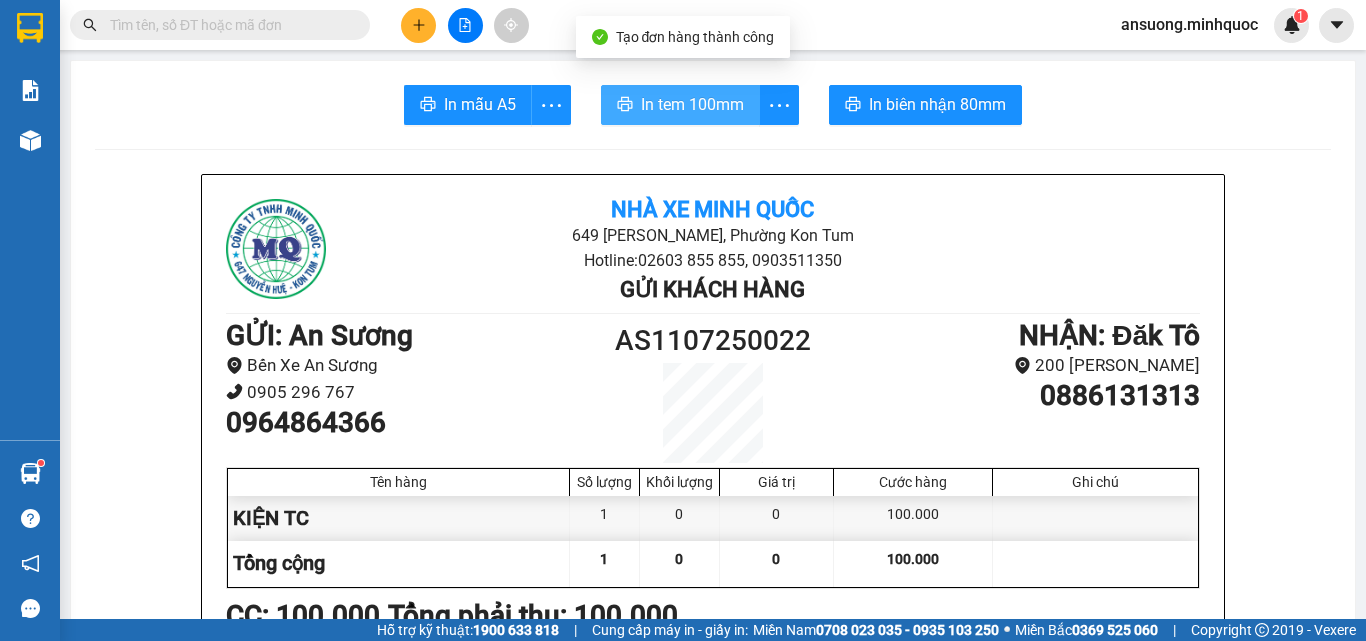 click on "In tem 100mm" at bounding box center [692, 104] 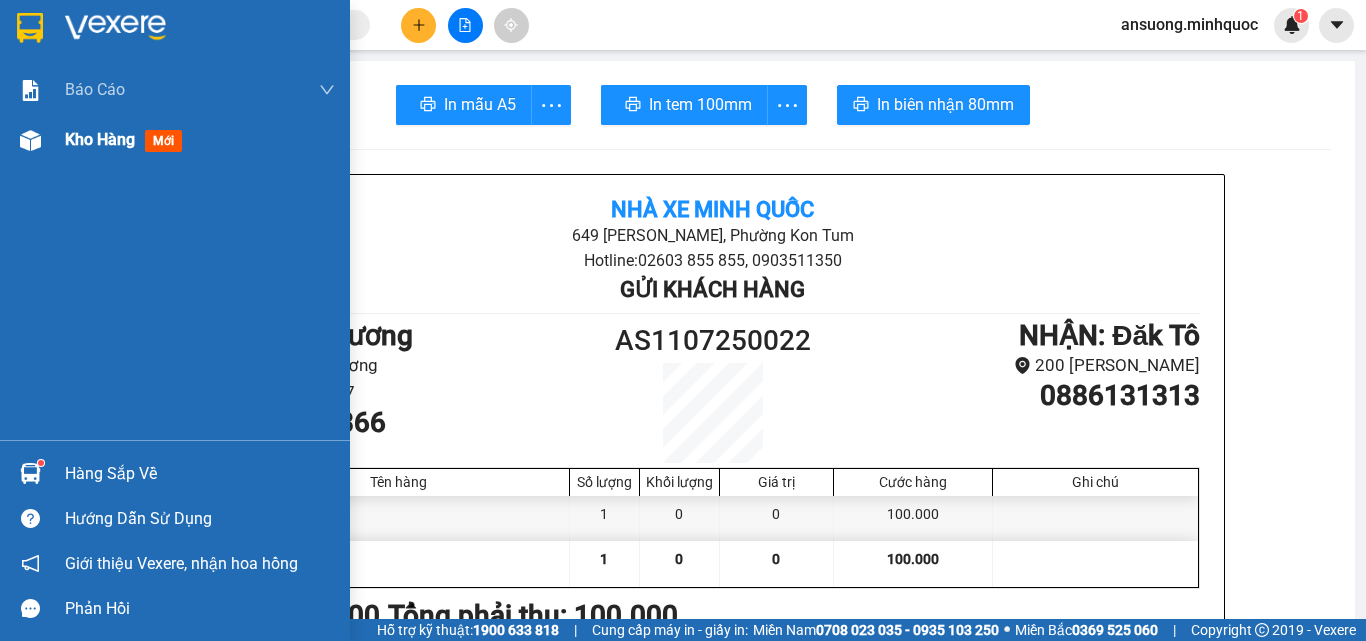 click on "Báo cáo Báo cáo dòng tiền (nhà xe) Báo cáo dòng tiền (nhân viên) Báo cáo dòng tiền (trưởng trạm) Doanh số tạo đơn theo VP gửi (nhà xe) Doanh số tạo đơn theo VP gửi (nhân viên)     Kho hàng mới" at bounding box center [175, 252] 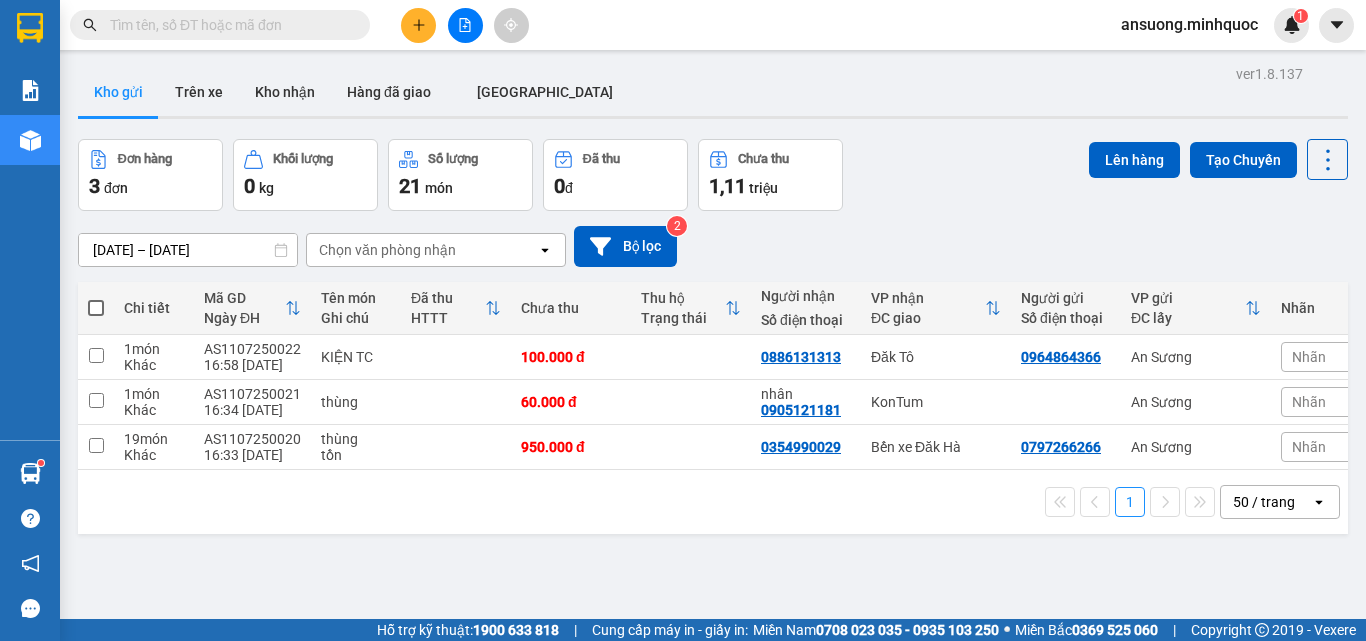 click at bounding box center (465, 25) 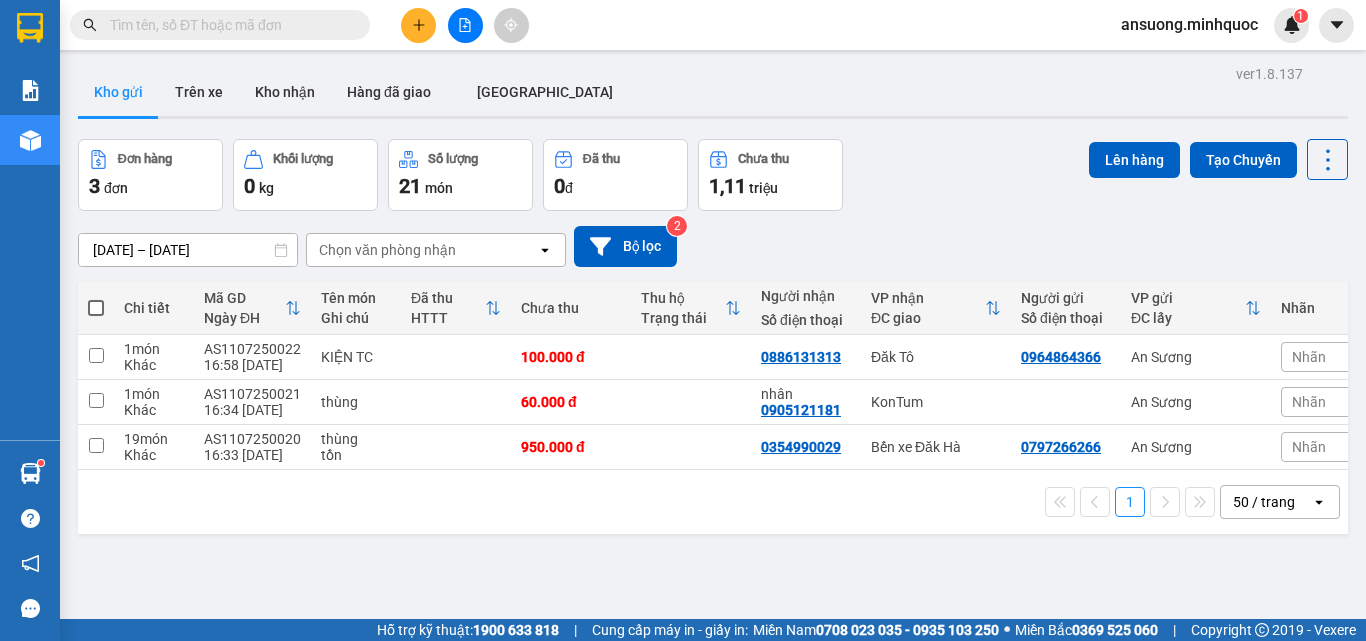 click at bounding box center [465, 25] 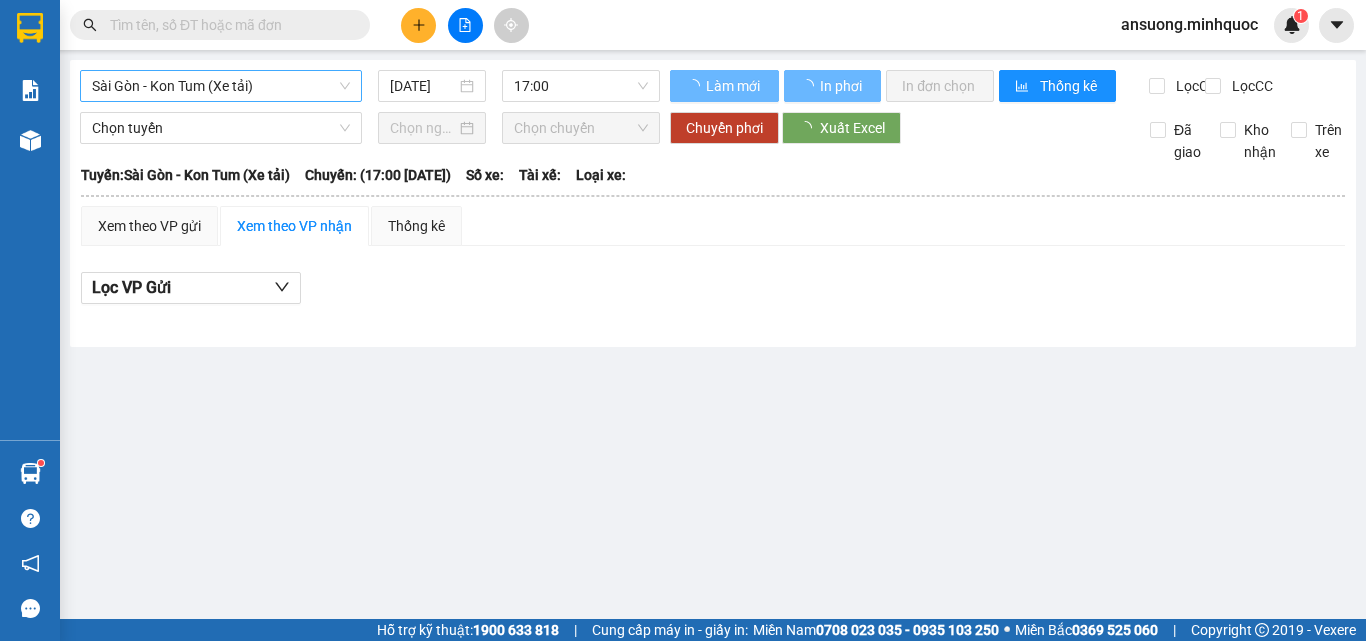 click on "Sài Gòn - Kon Tum (Xe tải)" at bounding box center [221, 86] 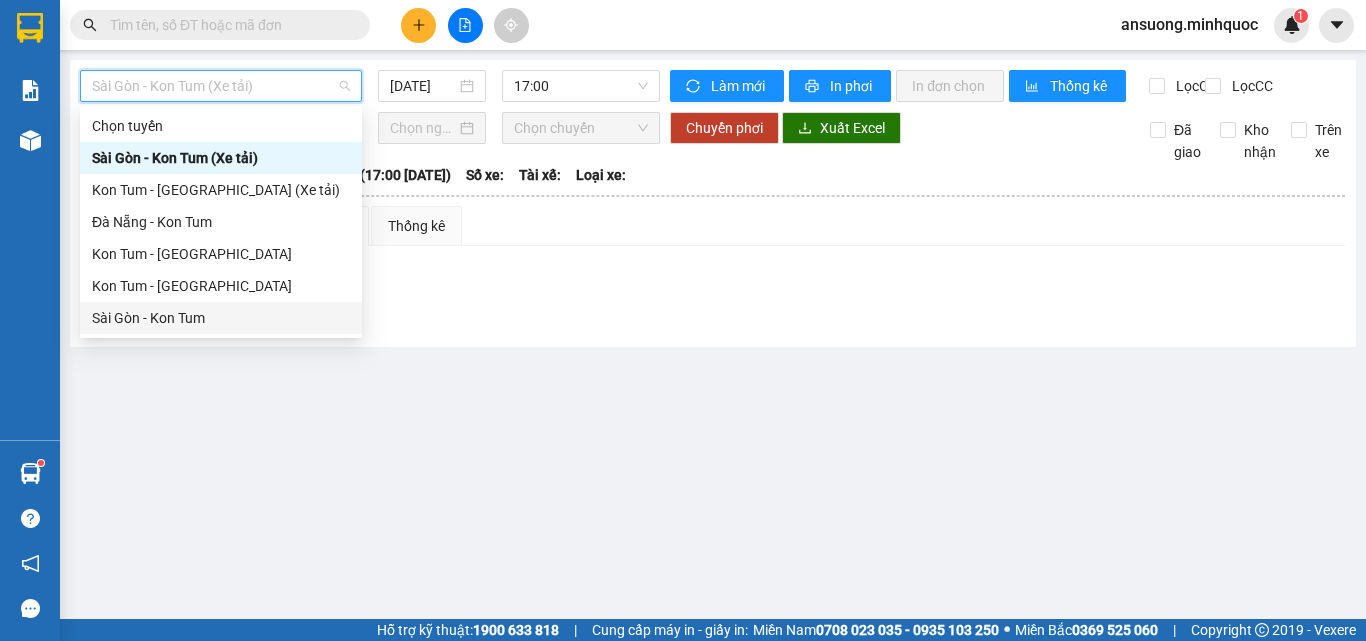 click on "Sài Gòn - Kon Tum" at bounding box center [221, 318] 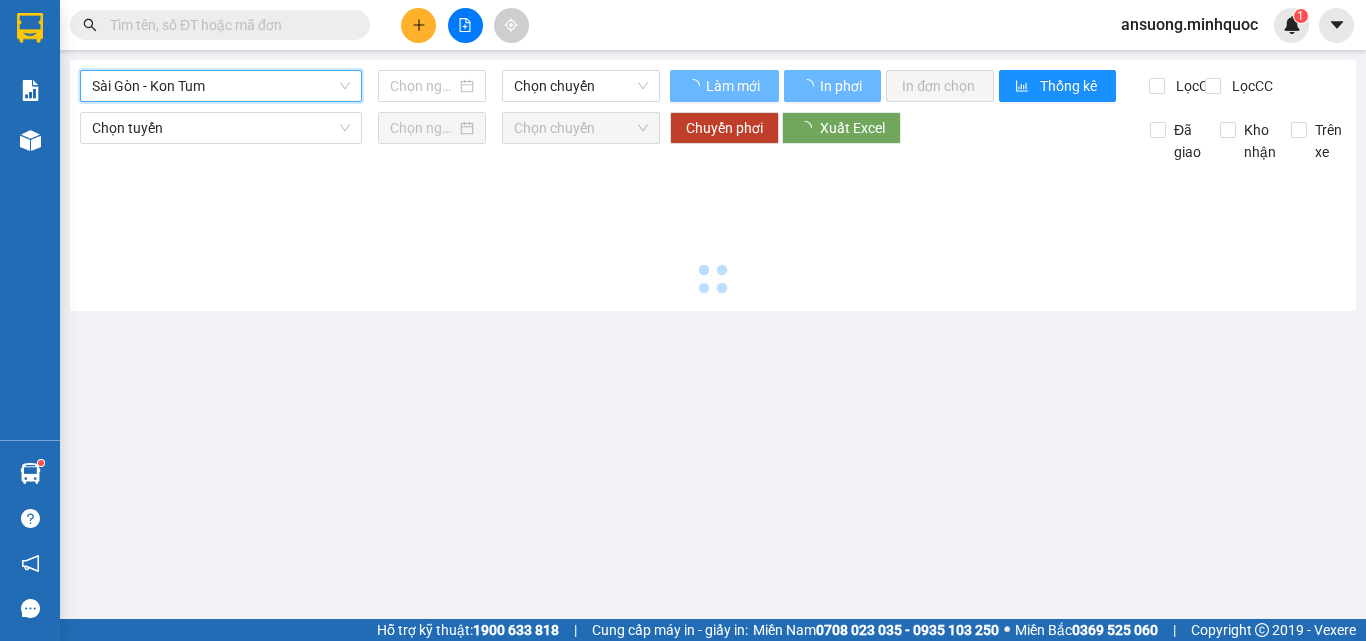 type on "[DATE]" 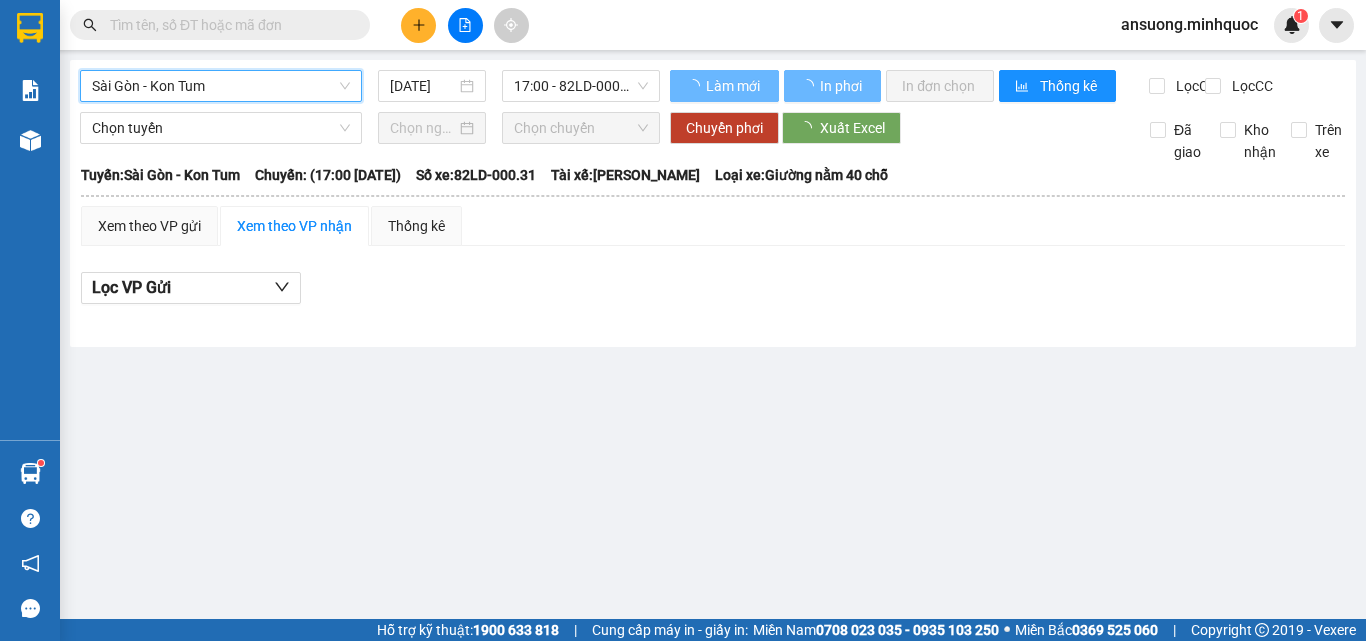 click on "Sài Gòn - Kon Tum" at bounding box center [221, 86] 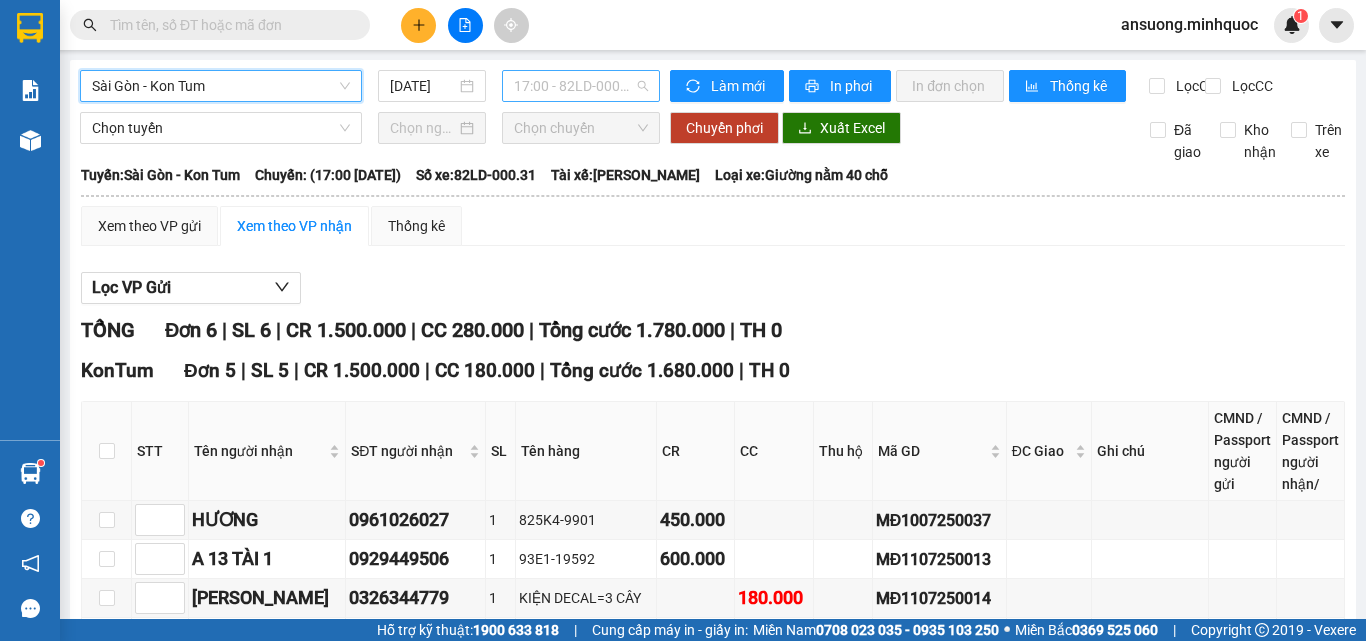 click on "17:00     - 82LD-000.31" at bounding box center (581, 86) 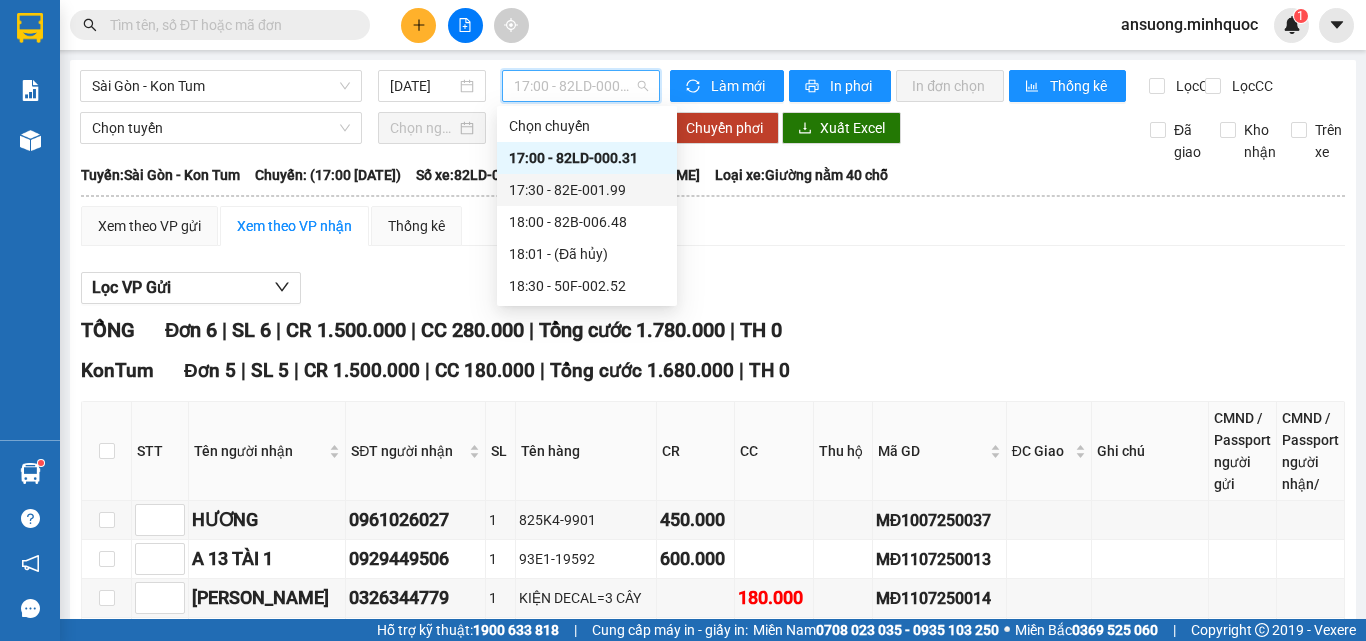 click on "17:30     - 82E-001.99" at bounding box center (587, 190) 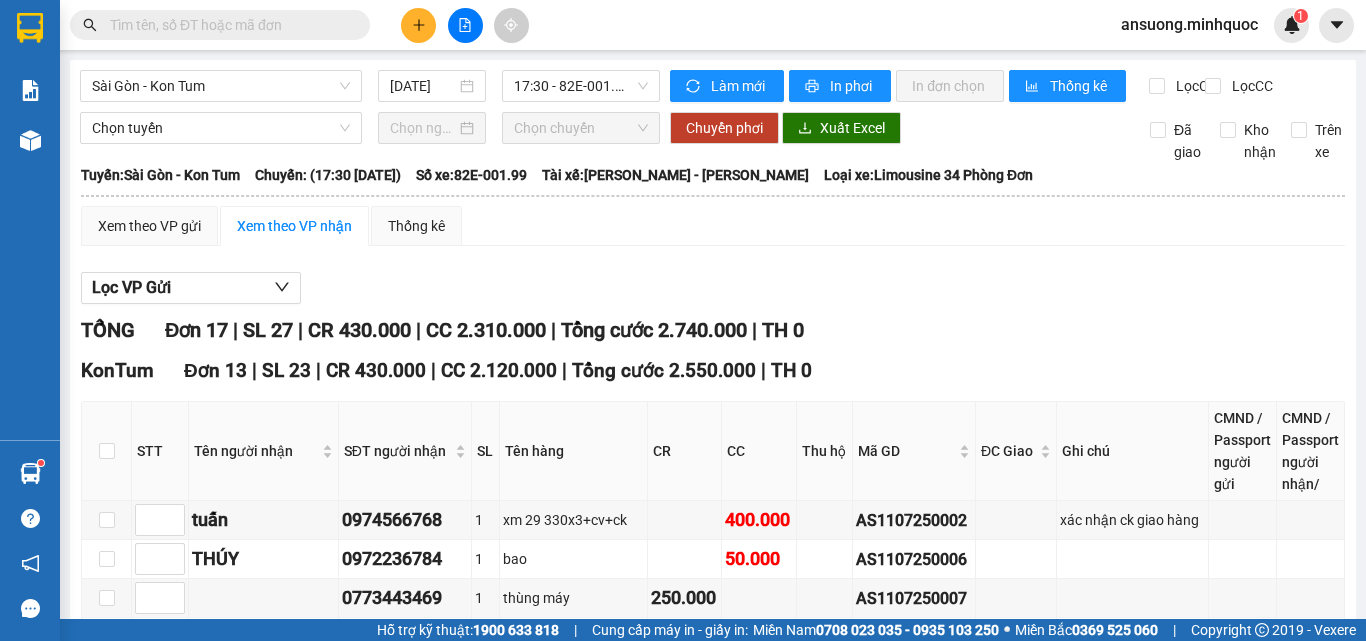 drag, startPoint x: 953, startPoint y: 408, endPoint x: 892, endPoint y: 409, distance: 61.008198 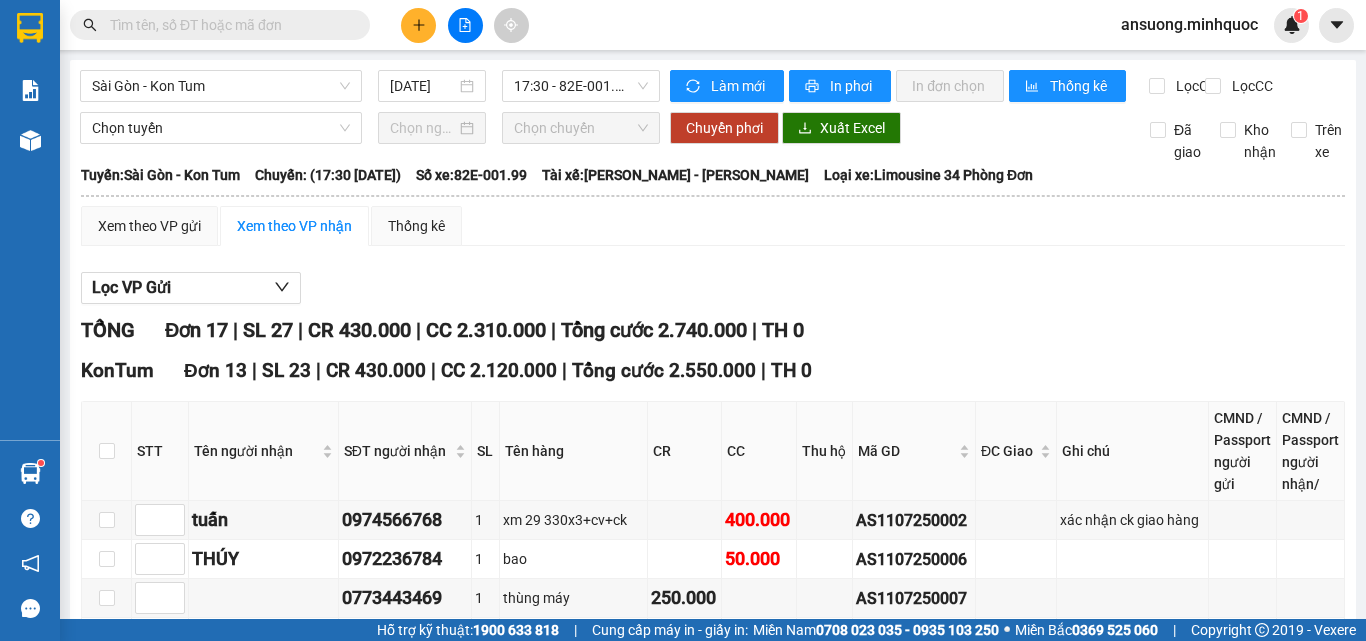 click on "AS1107250019" at bounding box center (914, 988) 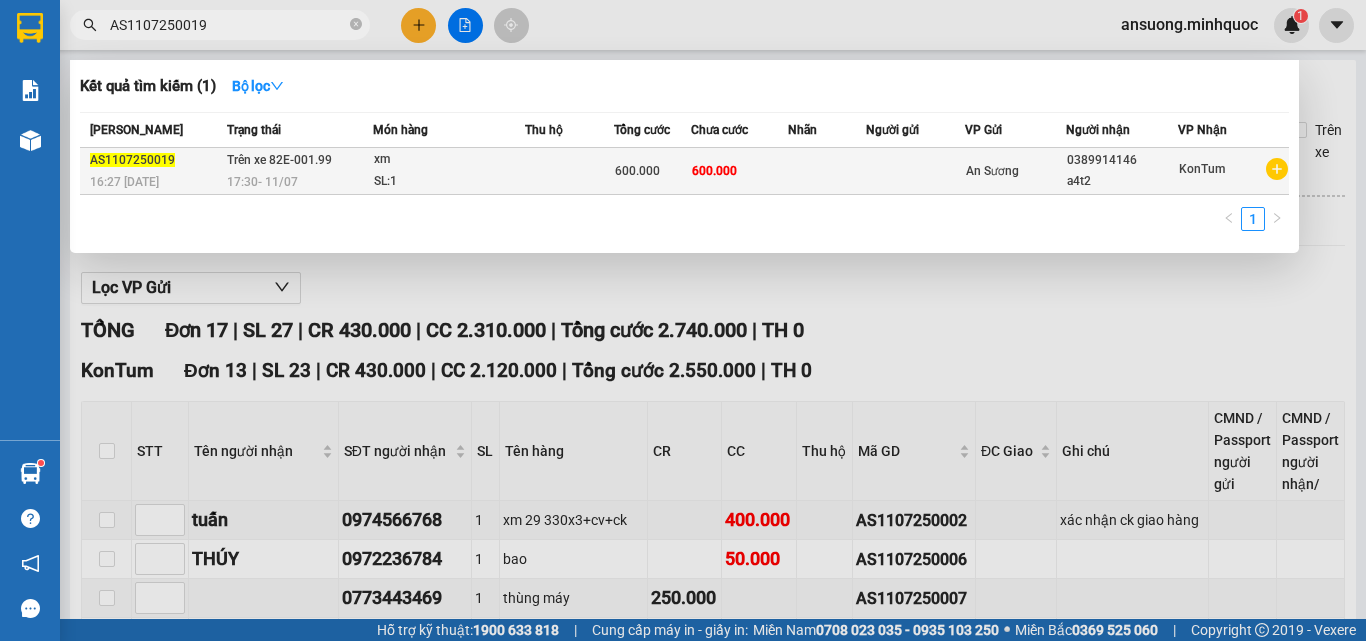 type on "AS1107250019" 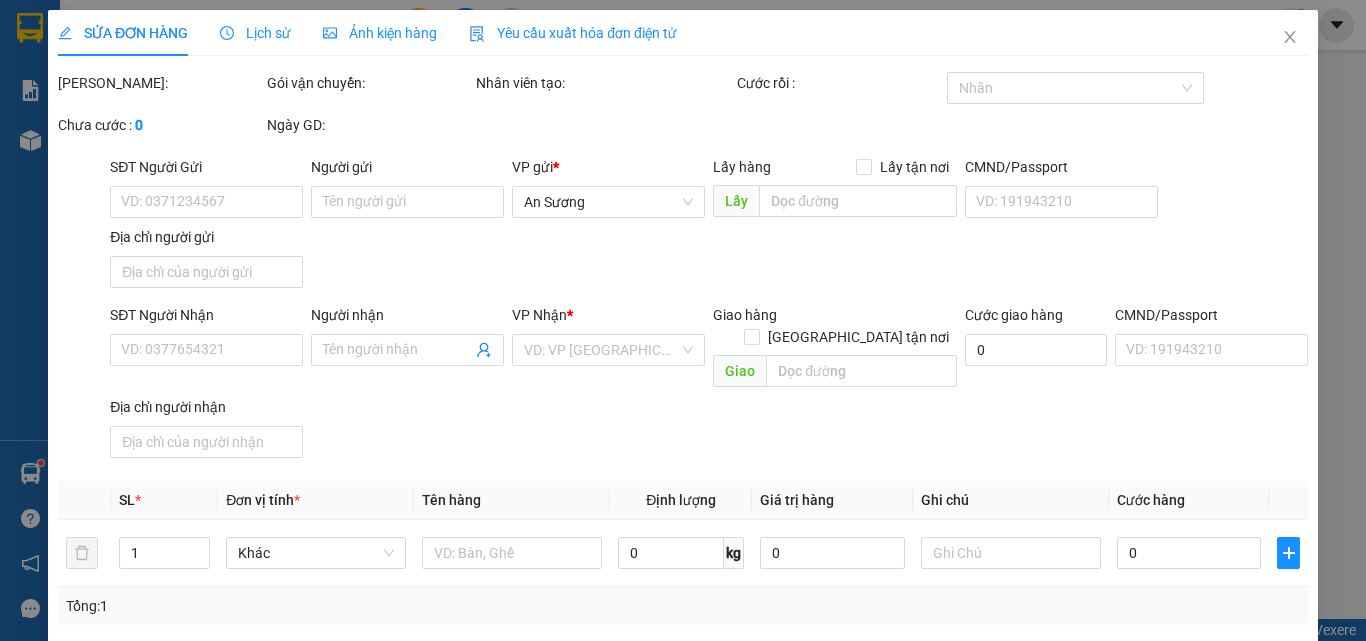 type on "0389914146" 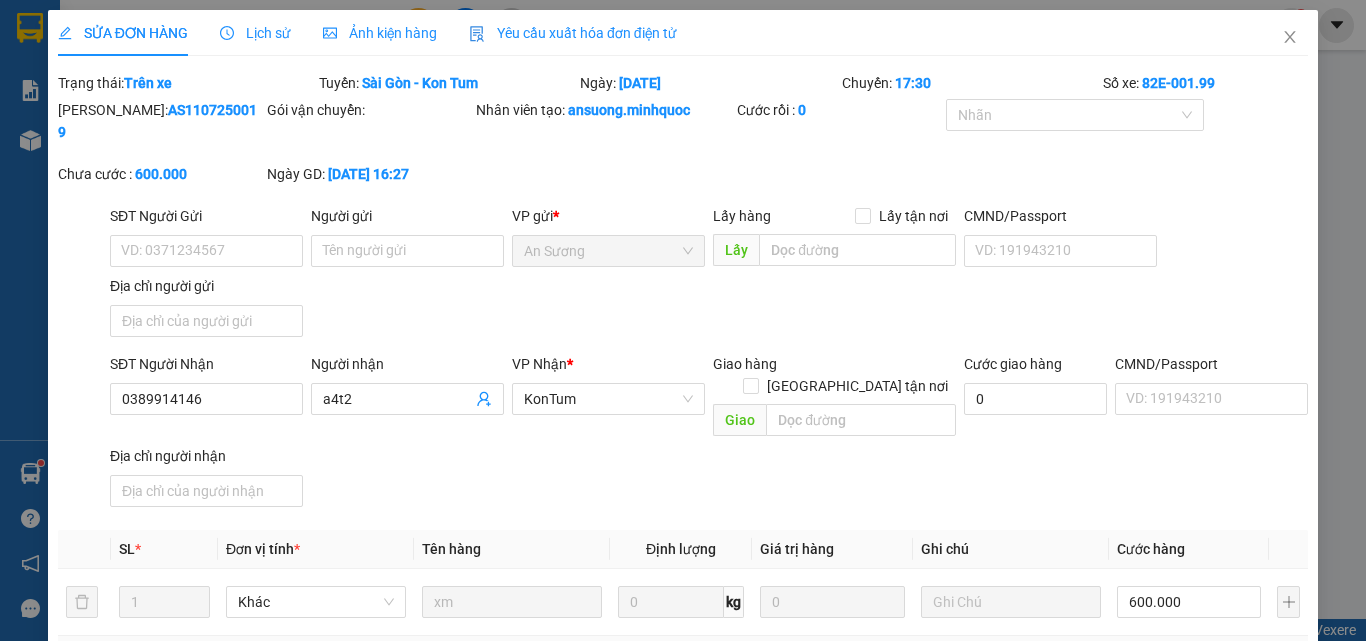 drag, startPoint x: 1227, startPoint y: 578, endPoint x: 1157, endPoint y: 585, distance: 70.34913 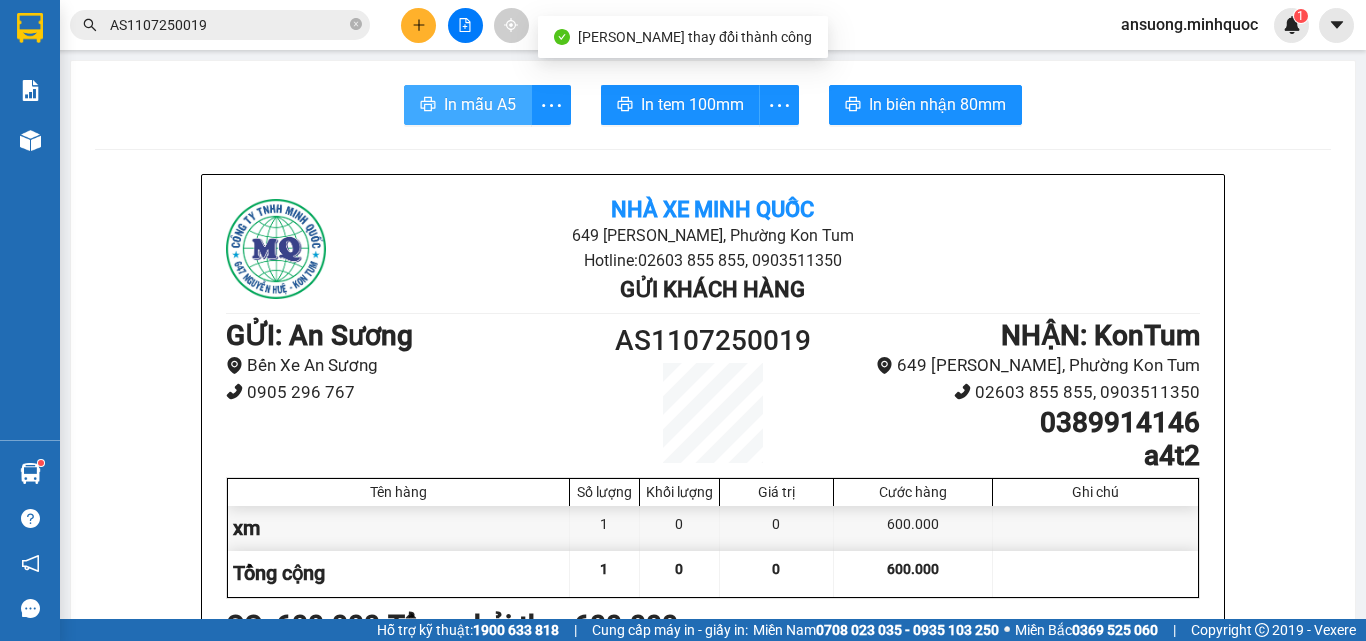 click on "In mẫu A5" at bounding box center [468, 105] 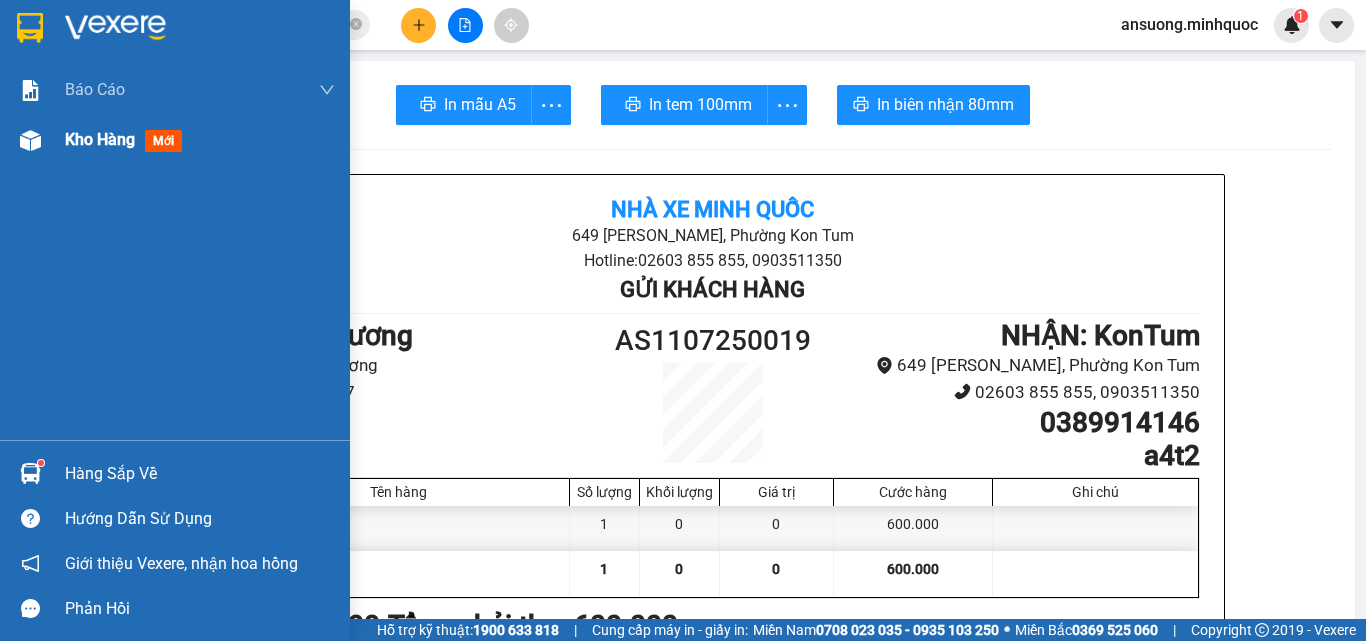 click on "Kho hàng mới" at bounding box center (175, 140) 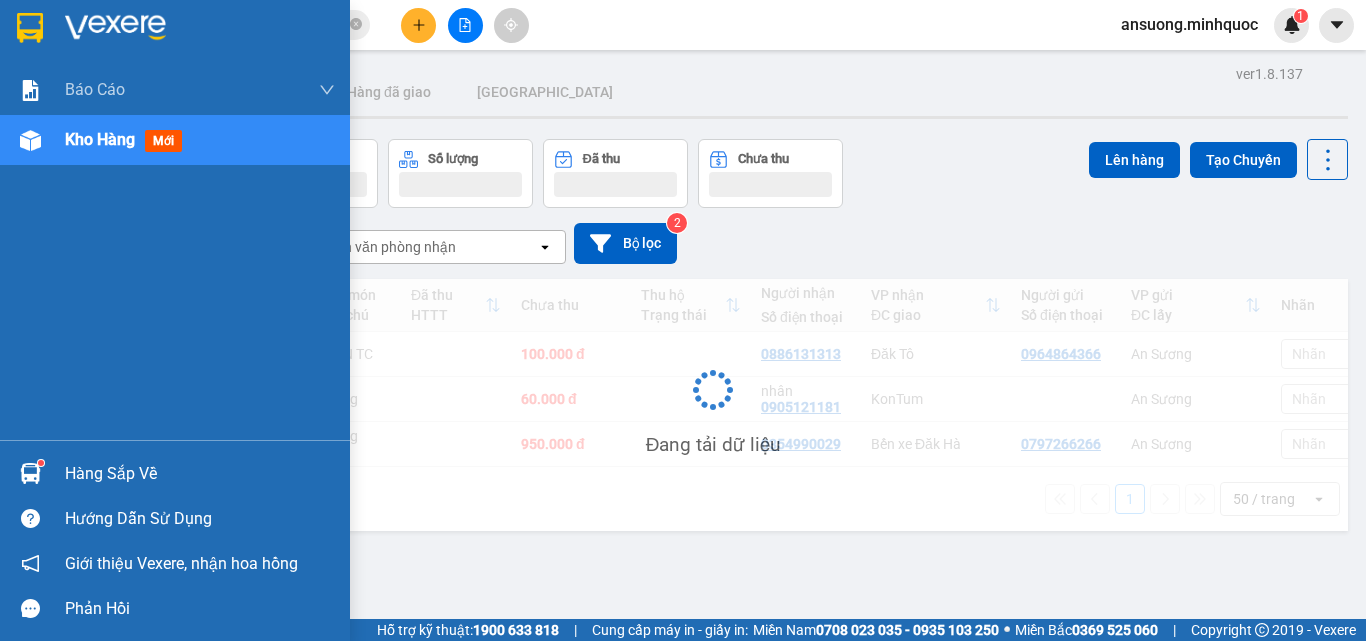 click at bounding box center [30, 140] 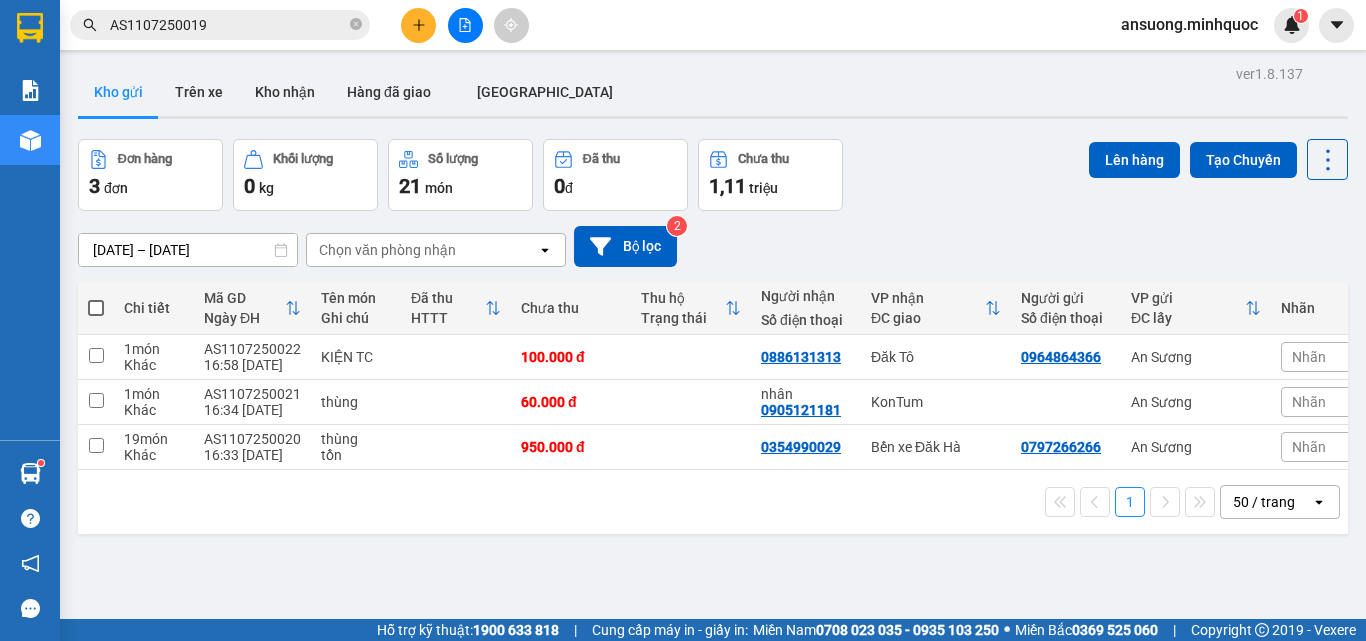 click at bounding box center (96, 355) 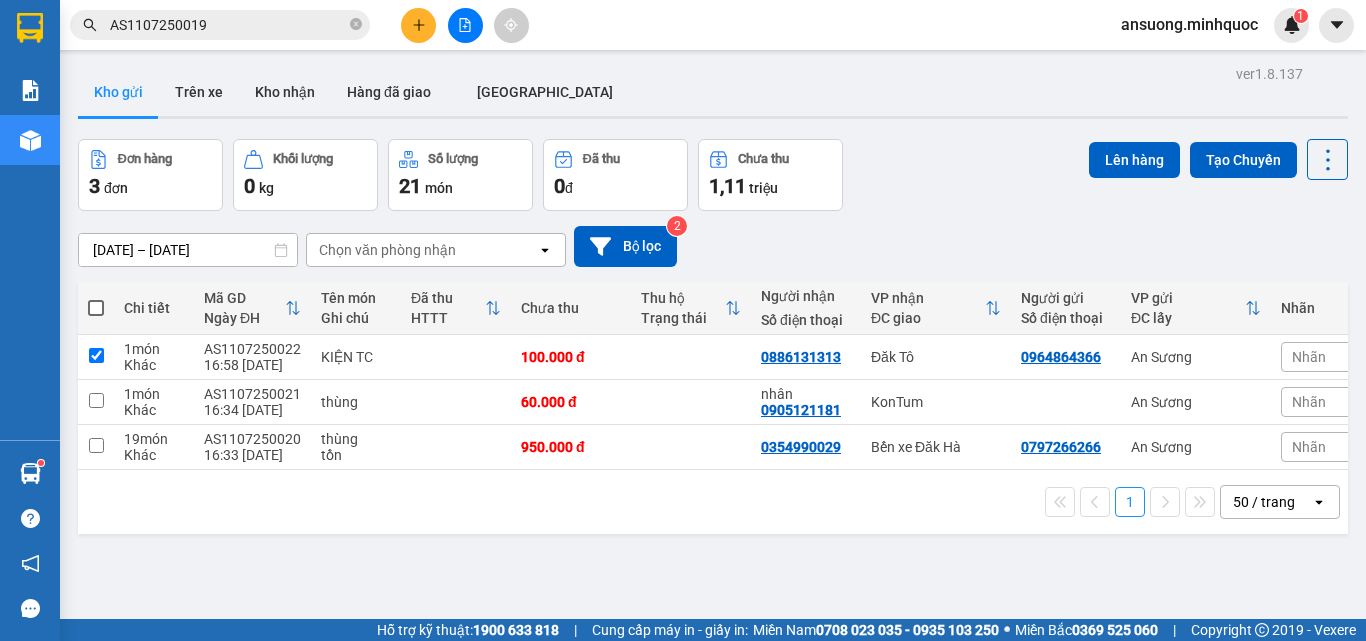 checkbox on "true" 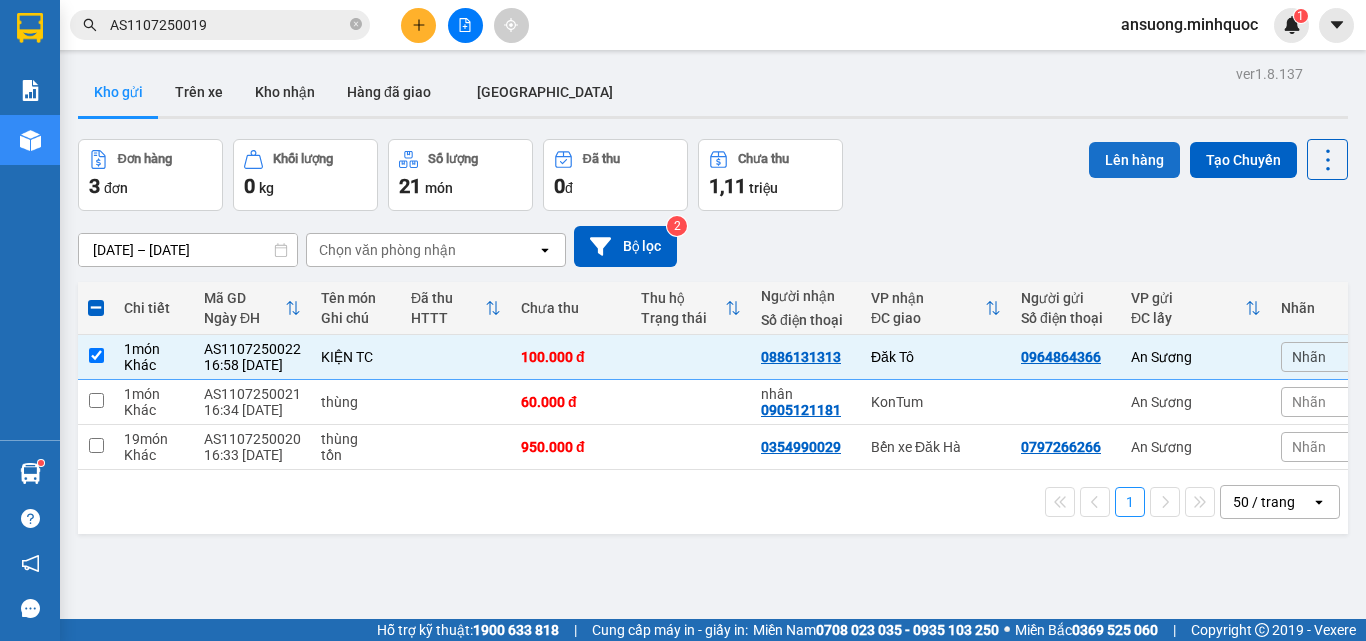 click on "Lên hàng" at bounding box center [1134, 160] 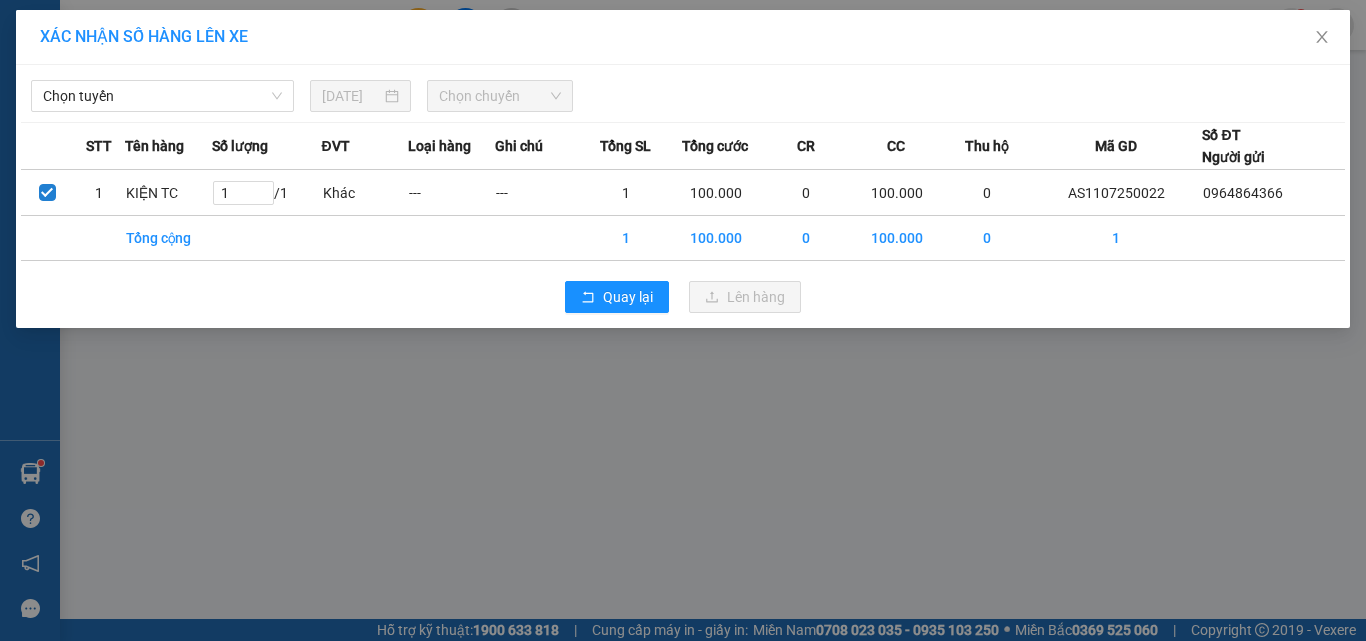 click on "Chọn tuyến [DATE] Chọn chuyến STT Tên hàng Số lượng ĐVT Loại hàng Ghi chú Tổng SL Tổng cước CR CC Thu hộ Mã GD Số ĐT   Người gửi 1 KIỆN TC 1  /  1 Khác --- --- 1 100.000 0 100.000 0 AS1107250022 0964864366     Tổng cộng         1 100.000 0 100.000 0 1   Quay lại Lên hàng" at bounding box center (683, 196) 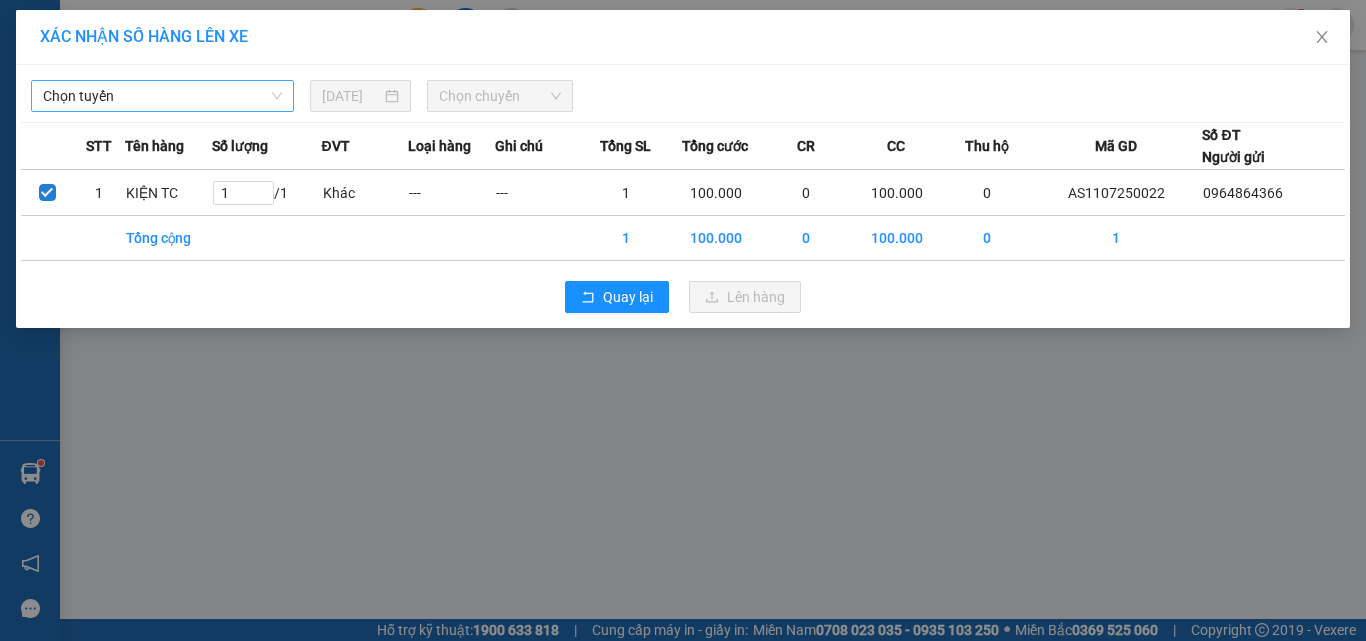 click on "Chọn tuyến" at bounding box center (162, 96) 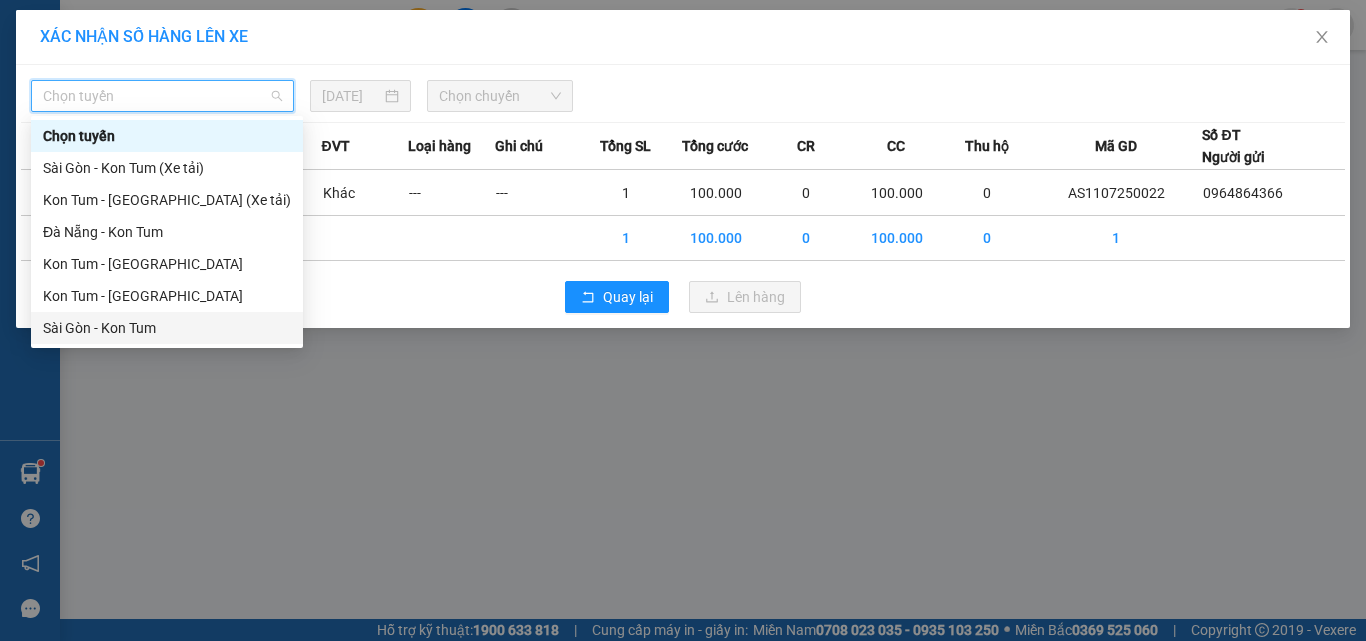 click on "Sài Gòn - Kon Tum" at bounding box center (167, 328) 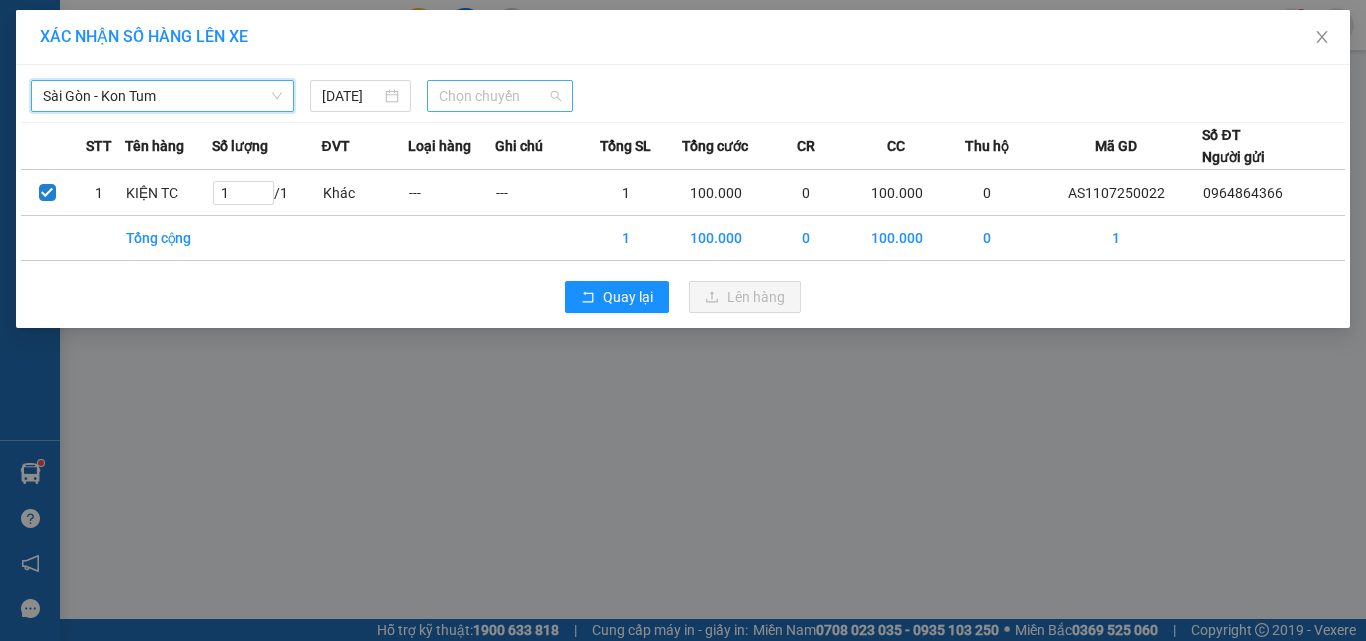 click on "Chọn chuyến" at bounding box center (500, 96) 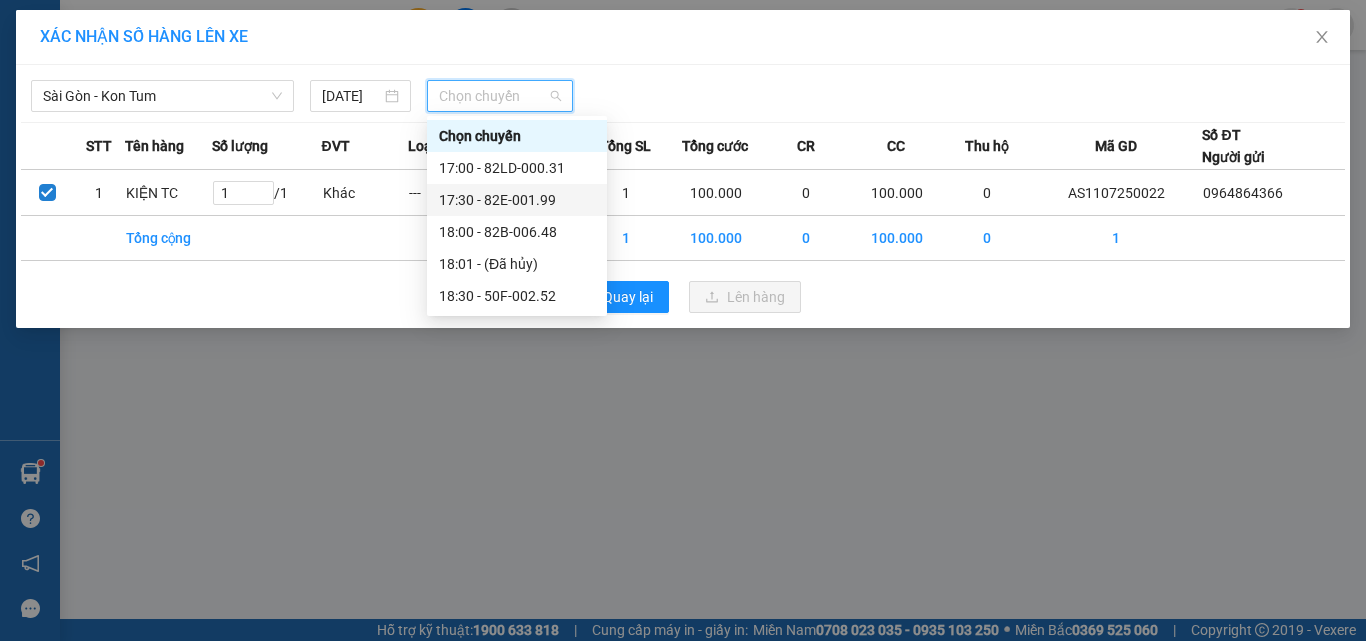 click on "17:30     - 82E-001.99" at bounding box center (517, 200) 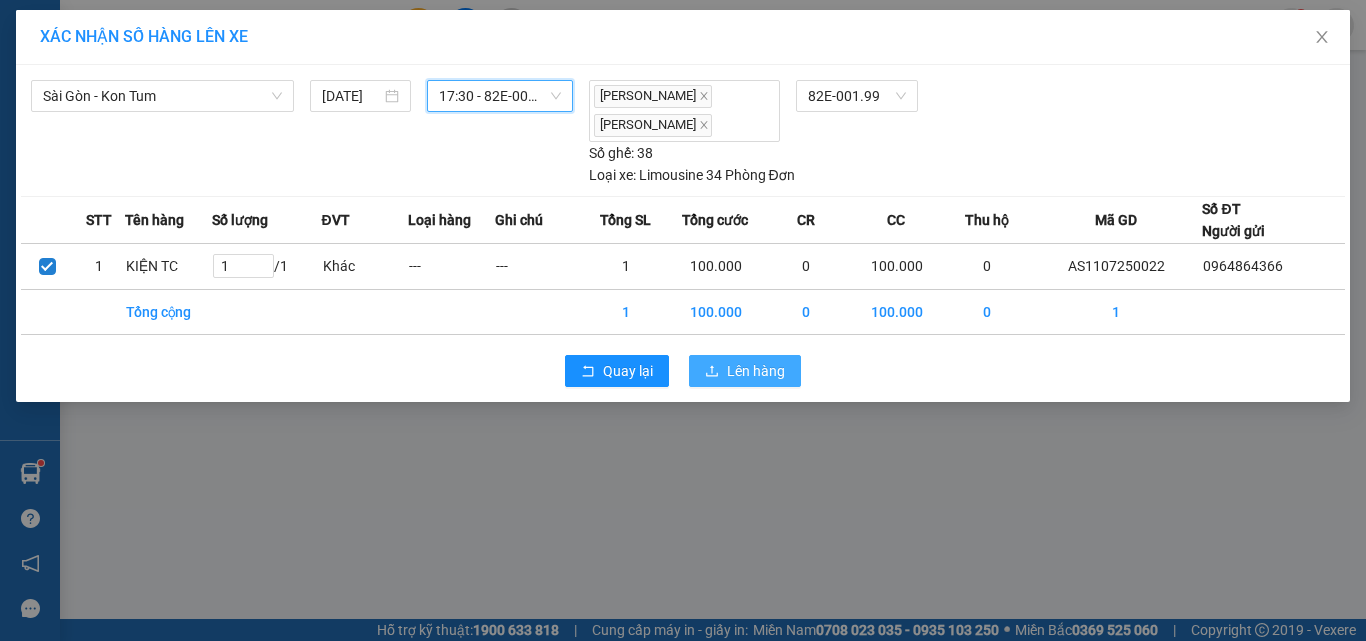 click on "Lên hàng" at bounding box center [745, 371] 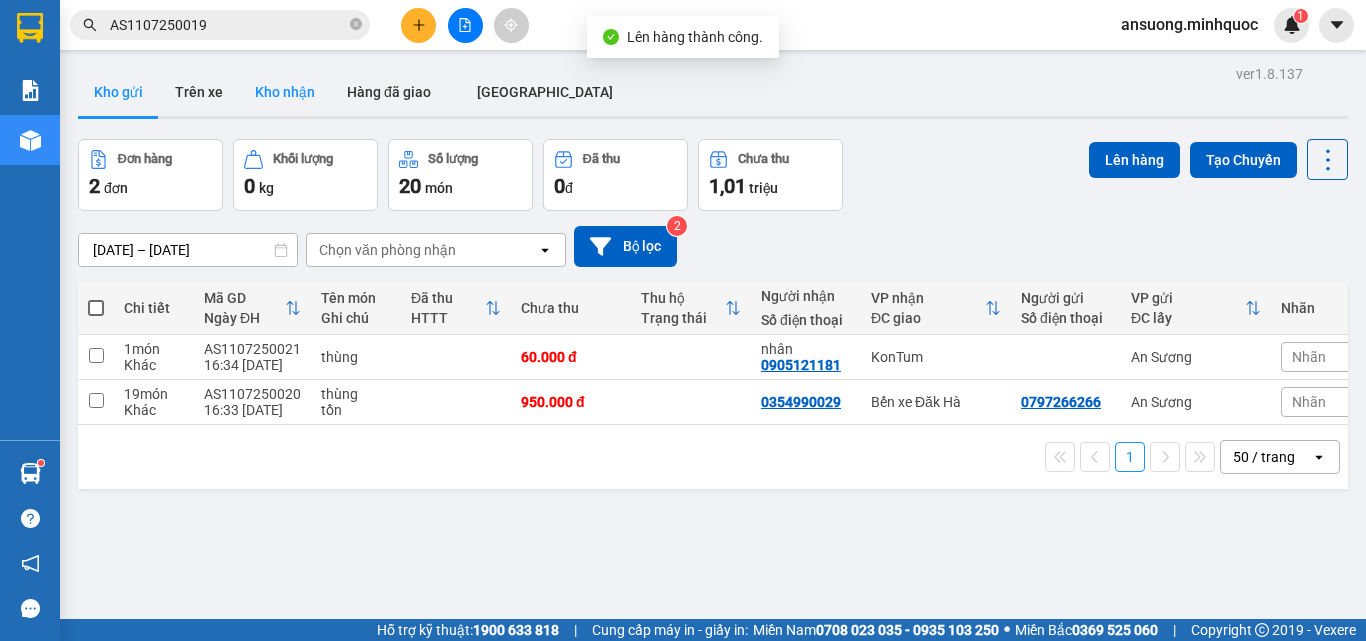 click on "Kho nhận" at bounding box center (285, 92) 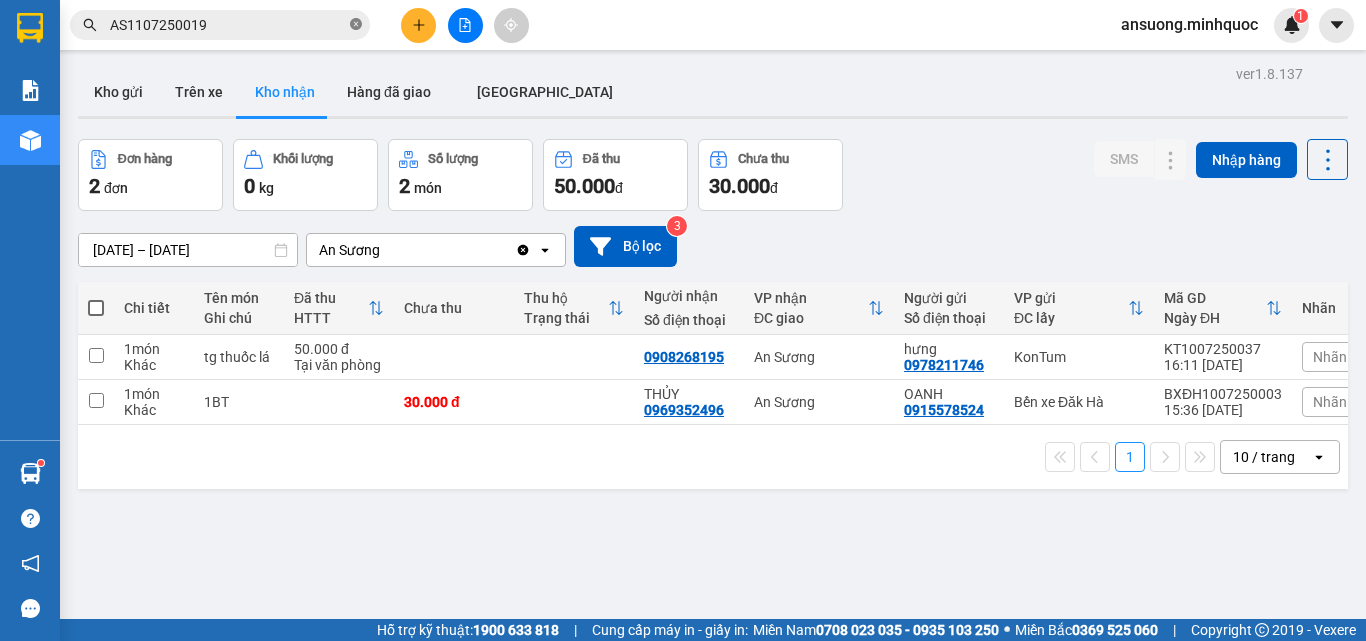 click 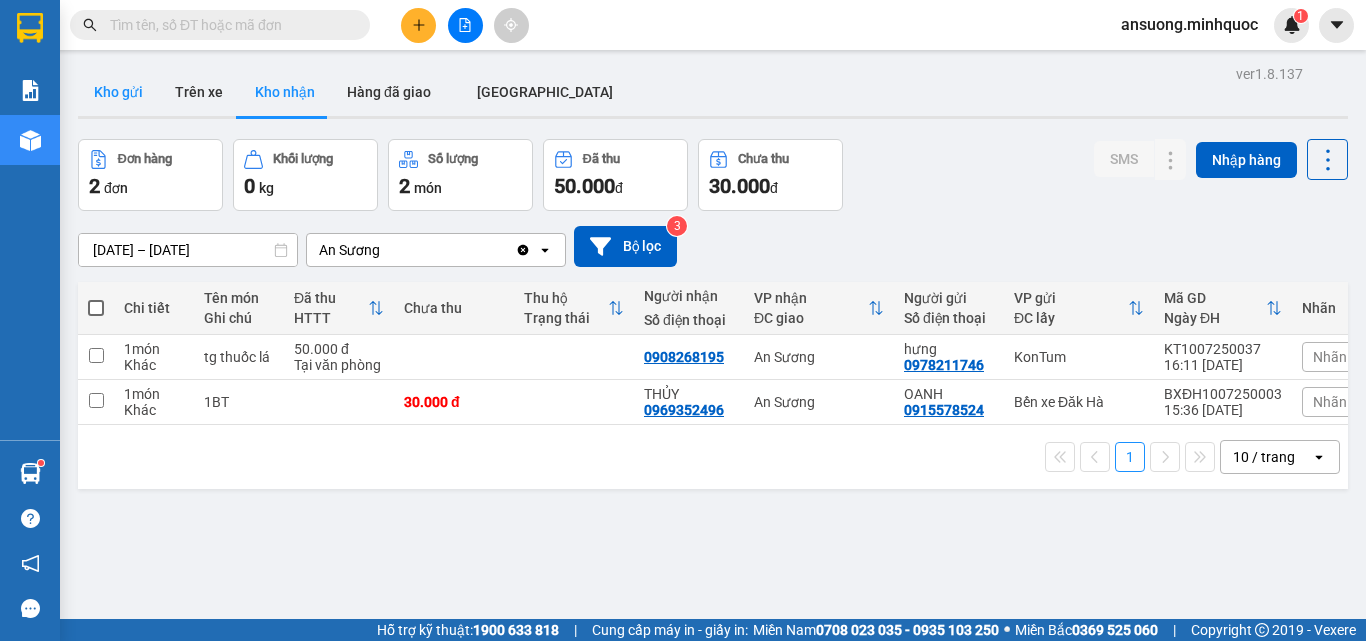 click on "Kho gửi" at bounding box center (118, 92) 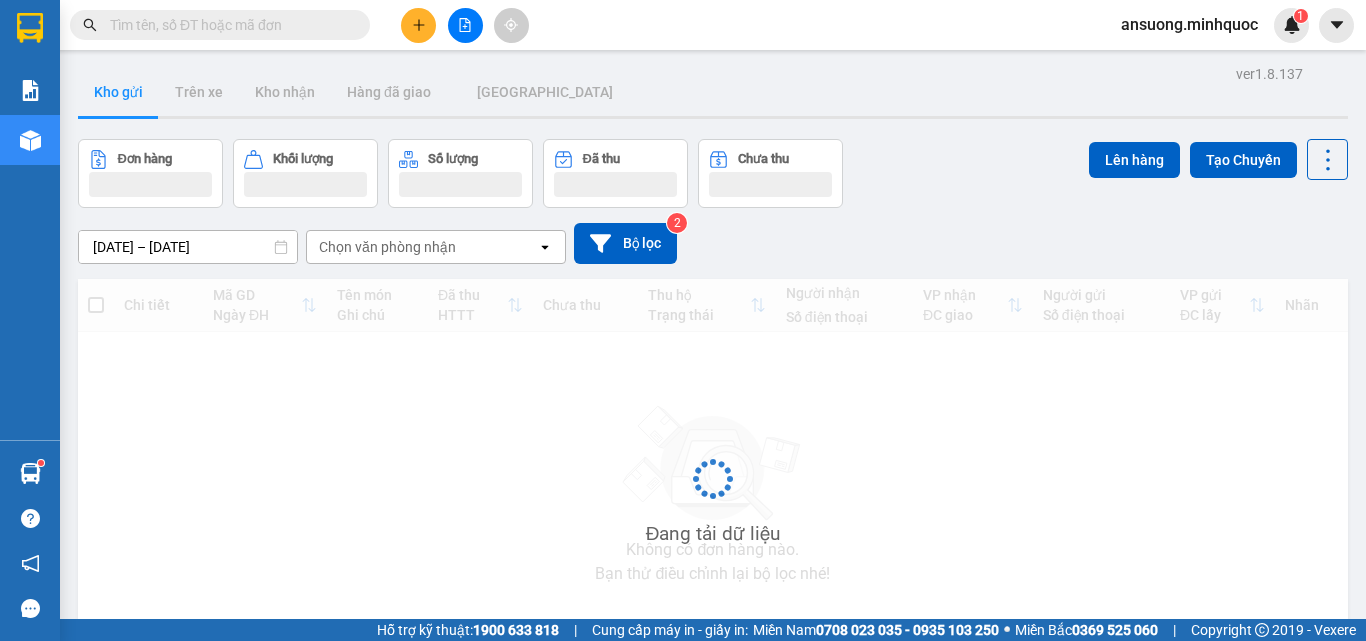 click on "Kho gửi" at bounding box center (118, 92) 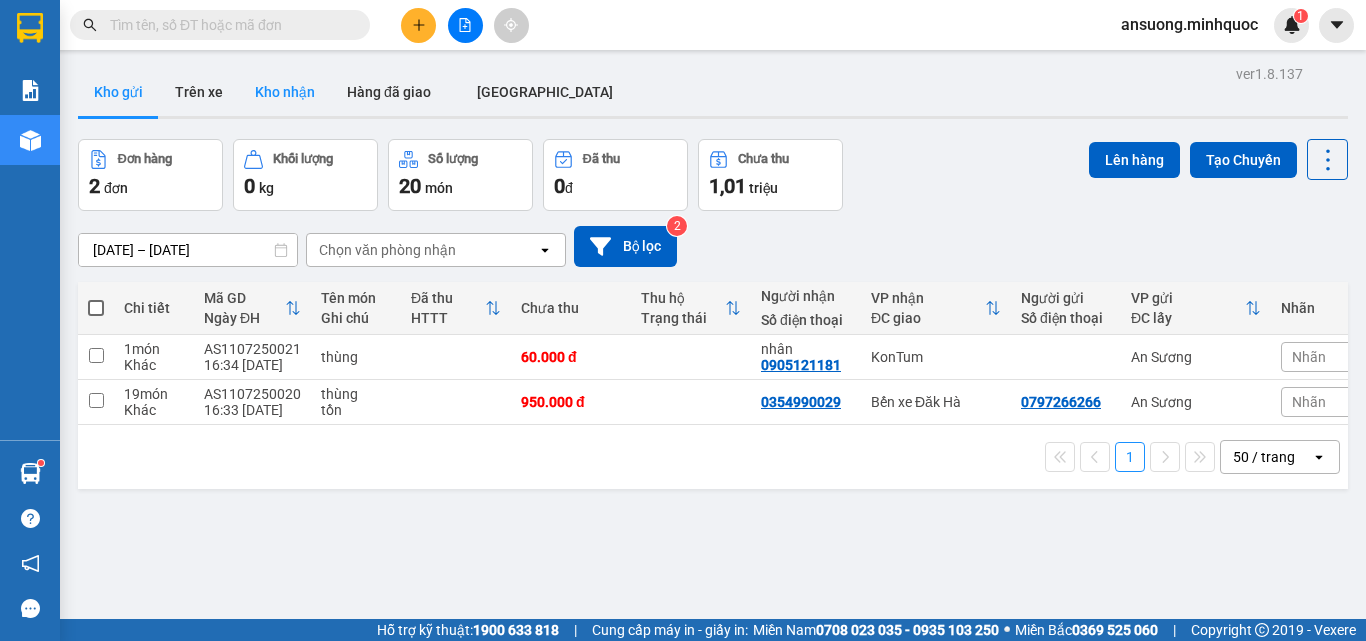 click on "Kho nhận" at bounding box center (285, 92) 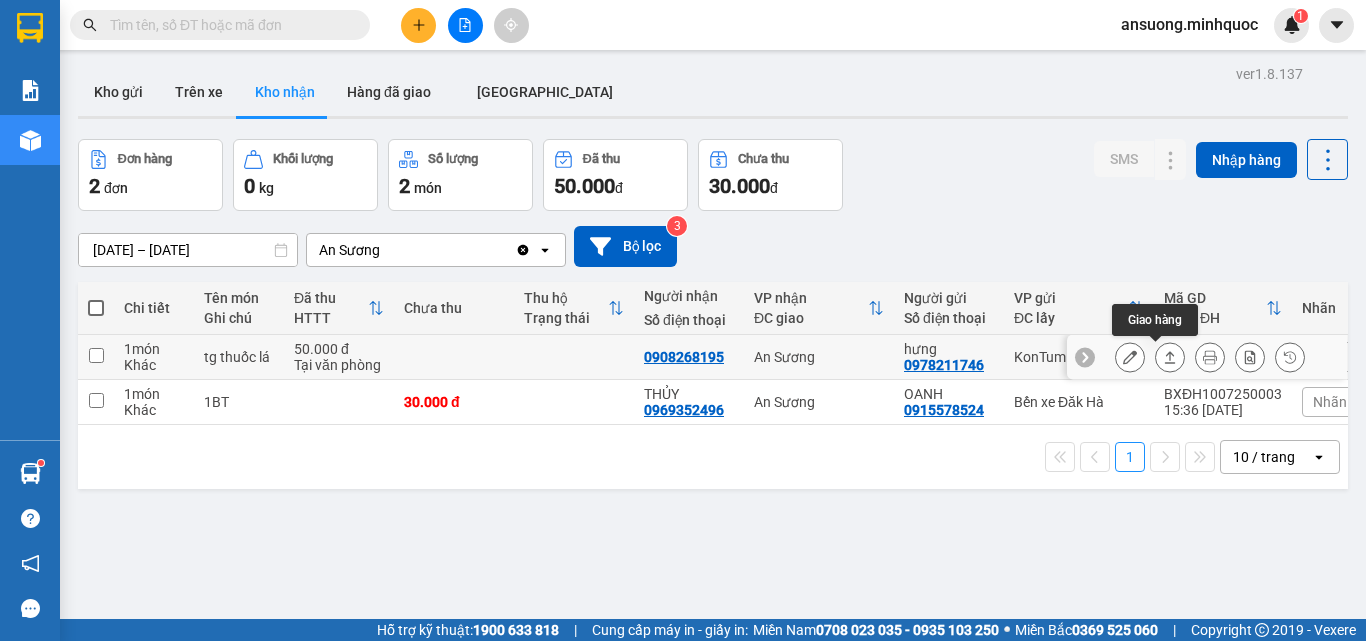 click 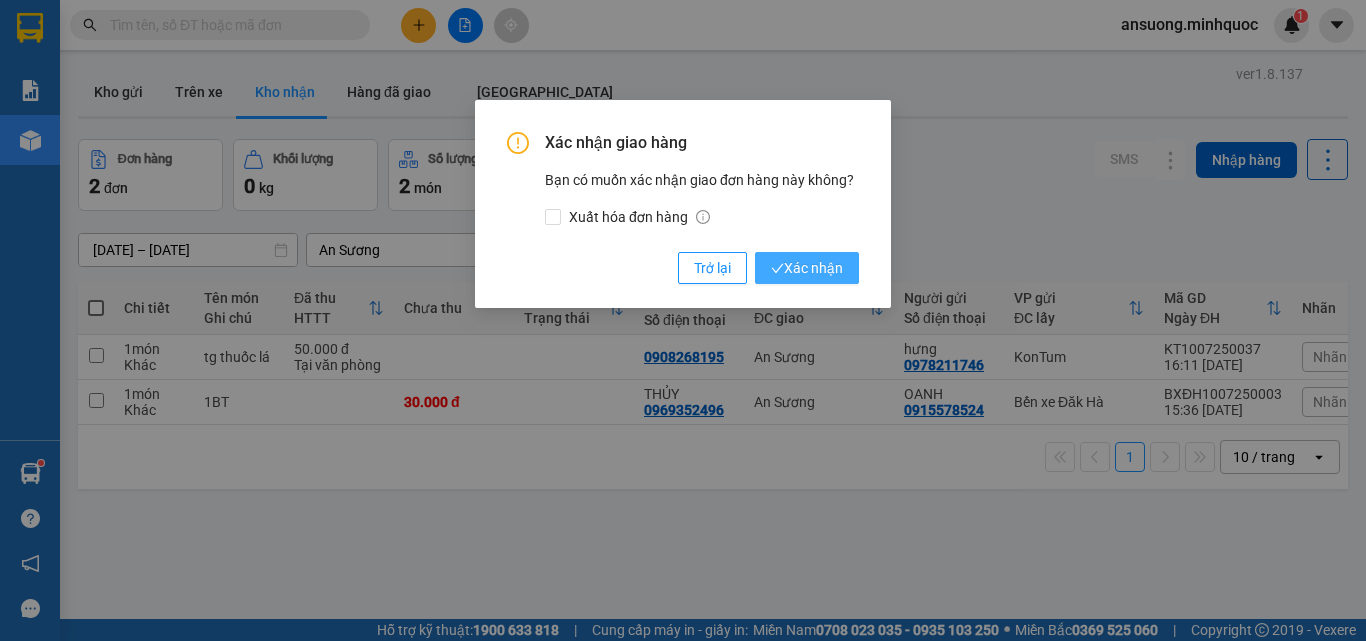 click 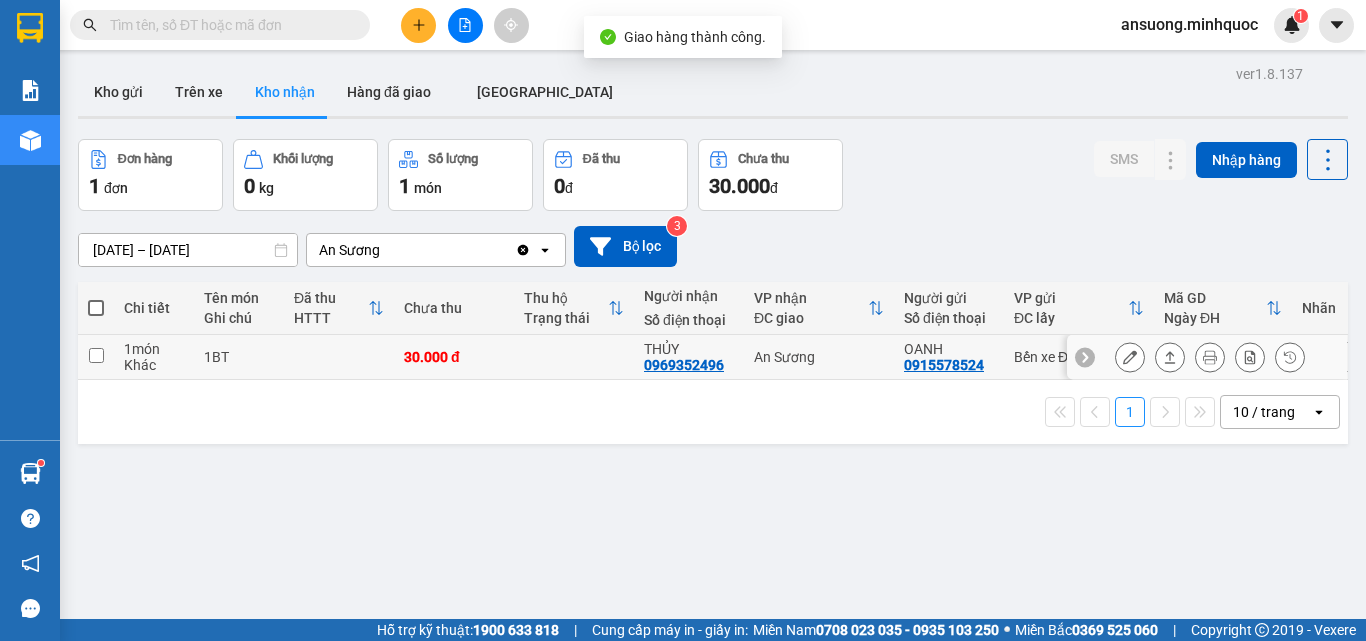 click at bounding box center (1170, 357) 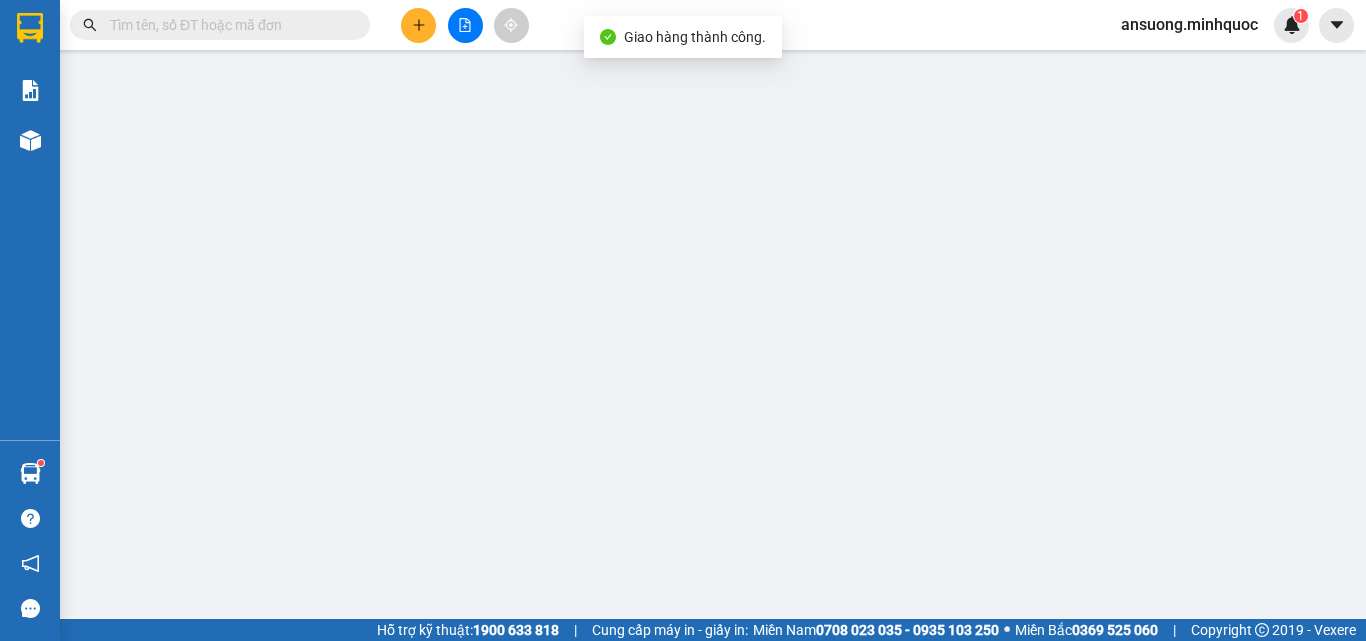 click on "CMND/Passport" at bounding box center [1211, 350] 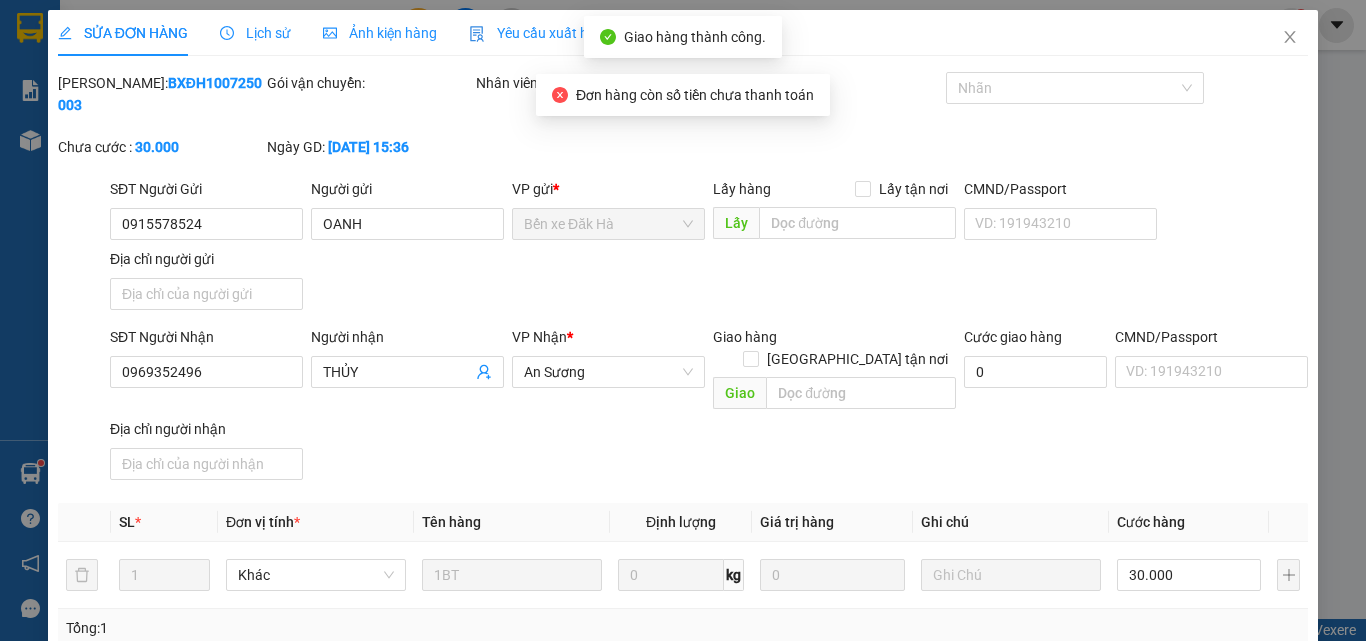 click on "SĐT Người Nhận 0969352496 Người nhận THỦY VP Nhận  * An Sương Giao hàng Giao tận nơi Giao Cước giao hàng 0 CMND/Passport VD: [PASSPORT] Địa chỉ người nhận" at bounding box center [709, 407] 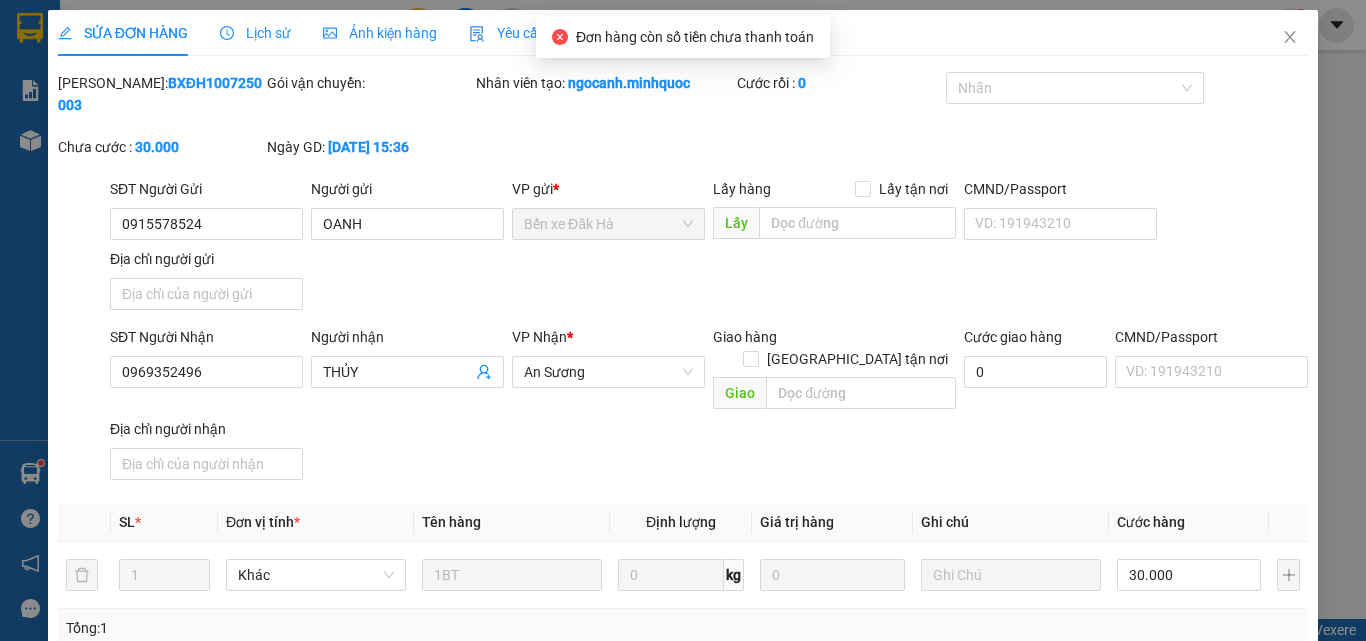 click on "Chọn HT Thanh Toán" at bounding box center (1205, 778) 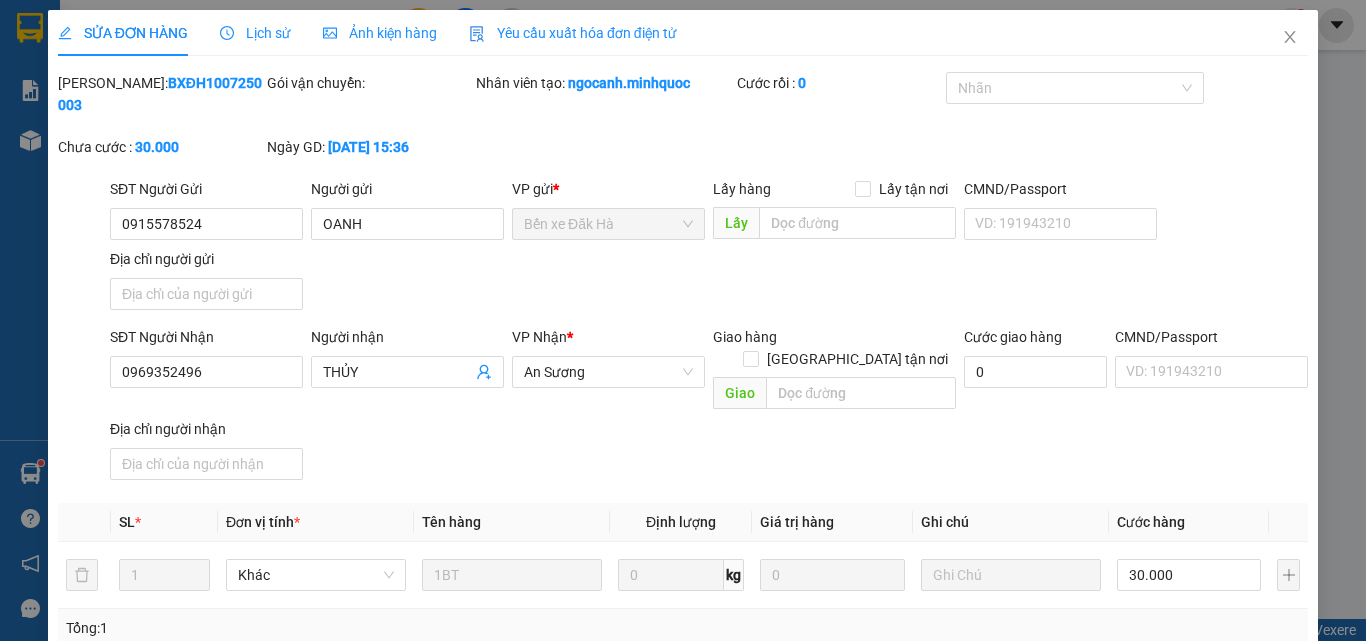 drag, startPoint x: 1137, startPoint y: 526, endPoint x: 1025, endPoint y: 563, distance: 117.953384 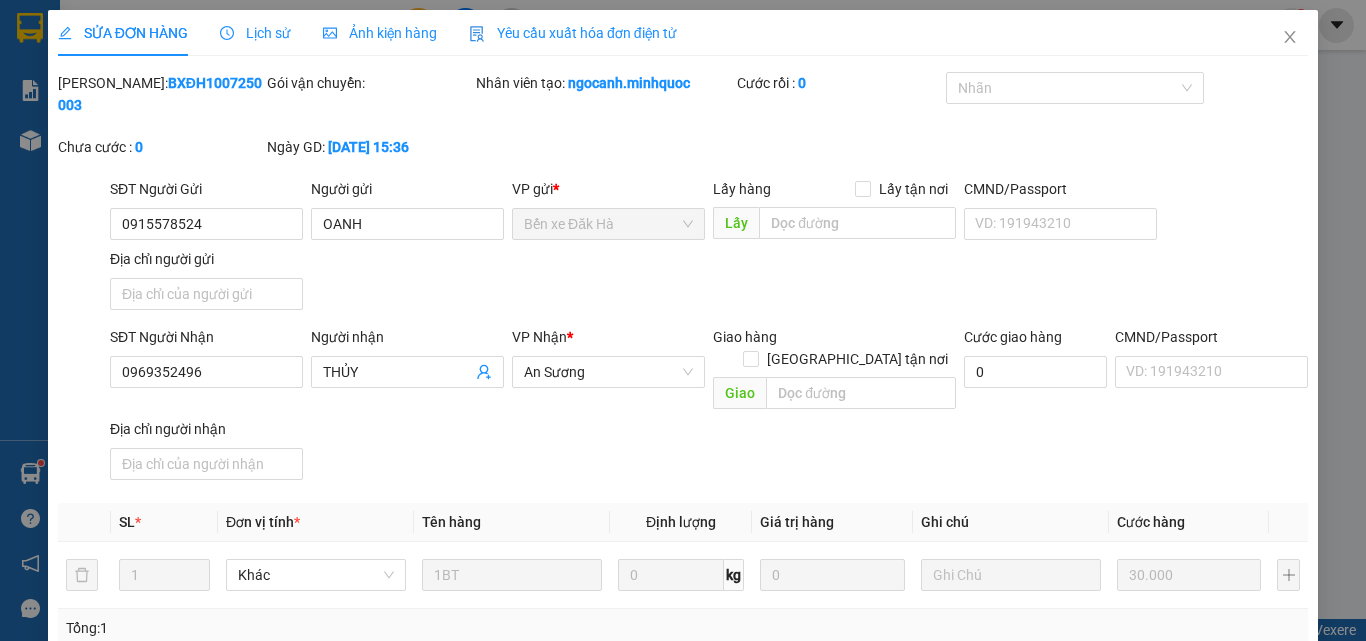 click on "[PERSON_NAME] và Giao hàng" at bounding box center [819, 873] 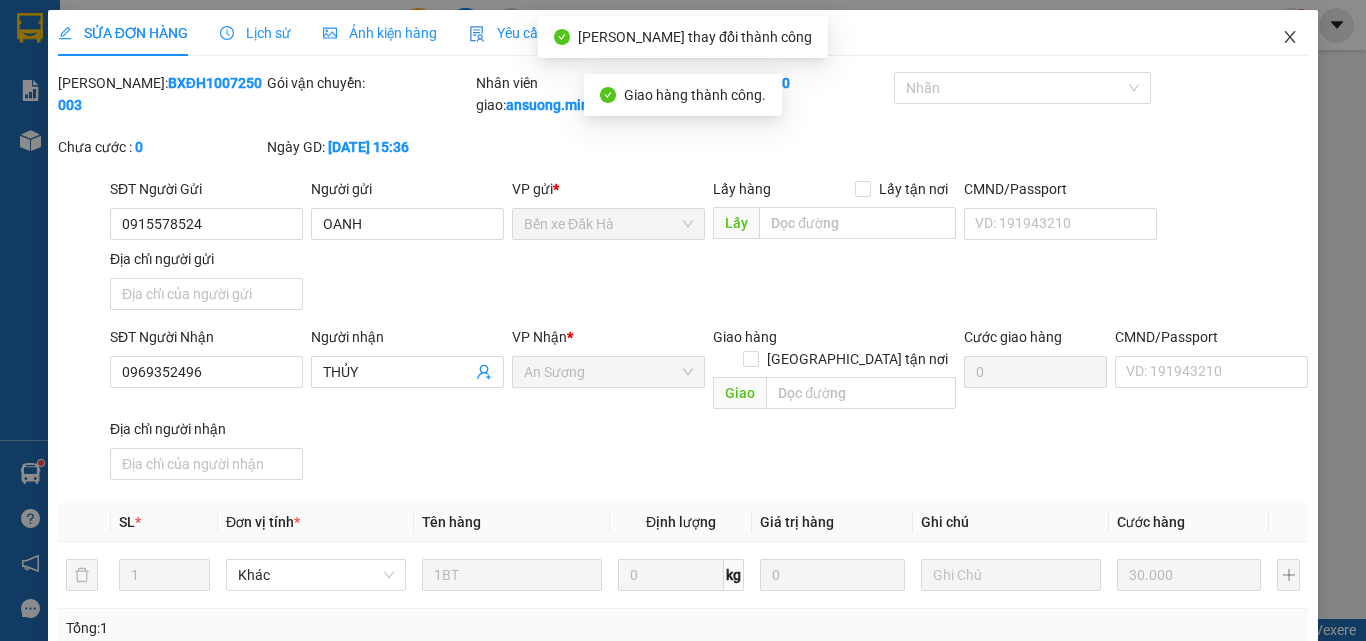 click 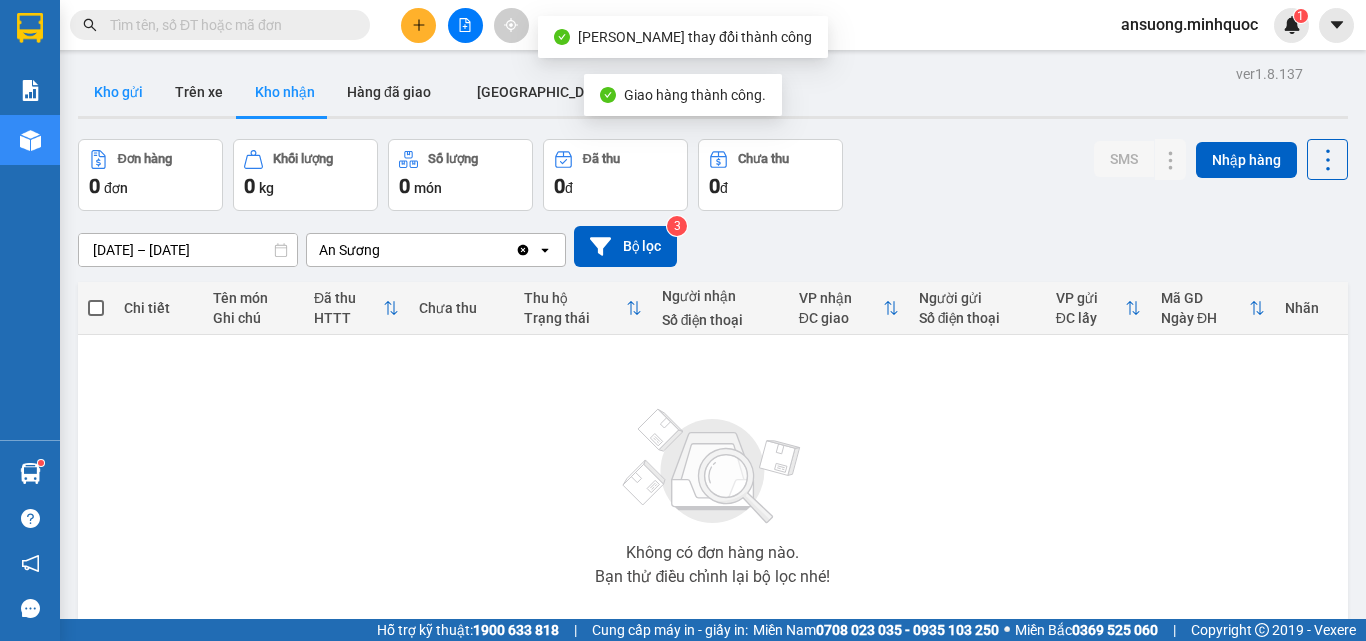 click on "Kho gửi" at bounding box center [118, 92] 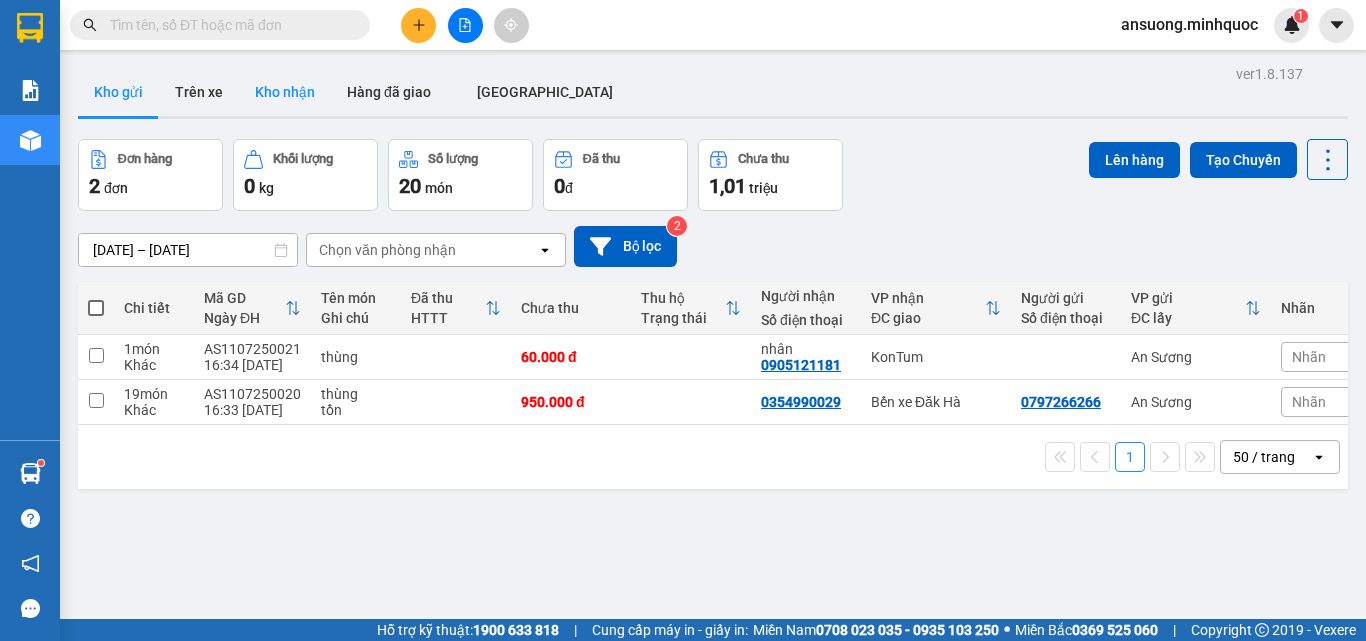 click on "Kho nhận" at bounding box center (285, 92) 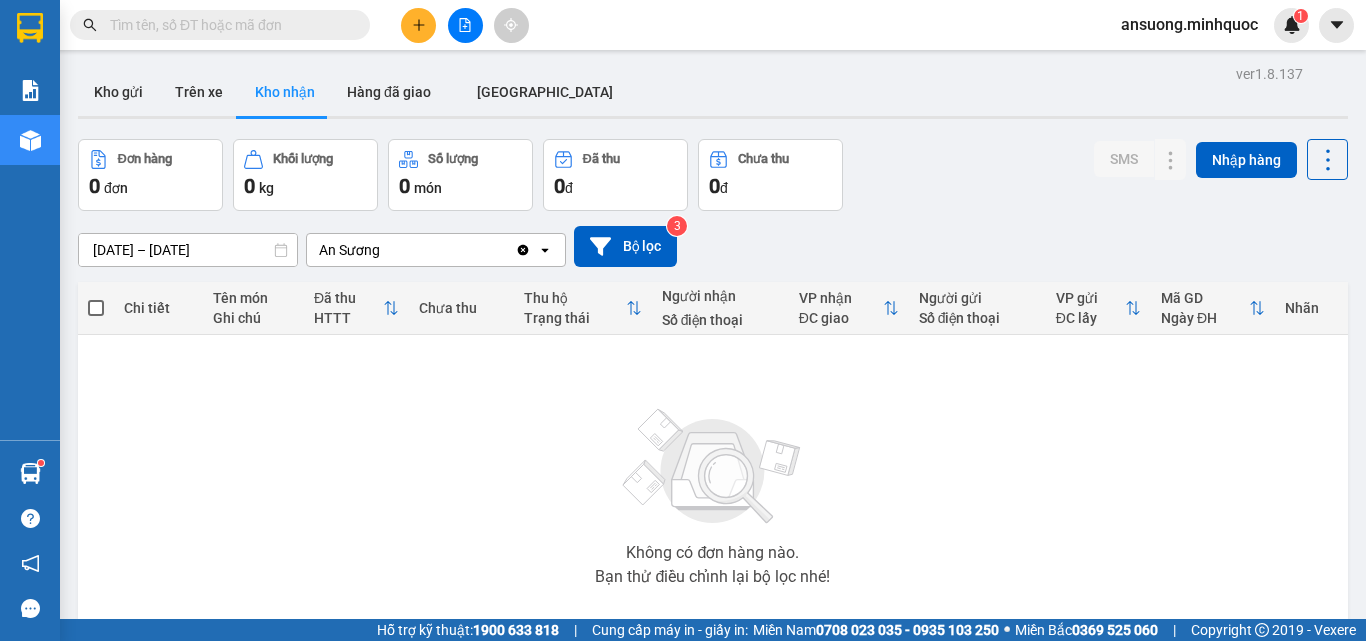 click on "ver  1.8.137 Kho gửi Trên xe Kho nhận Hàng đã giao ĐÀ NẴNG Đơn hàng 0 đơn Khối lượng 0 kg Số lượng 0 món Đã thu 0  đ Chưa thu 0  đ SMS Nhập hàng [DATE] – [DATE] Press the down arrow key to interact with the calendar and select a date. Press the escape button to close the calendar. Selected date range is from [DATE] to [DATE]. An Sương Clear value open Bộ lọc 3 Chi tiết Tên món Ghi chú Đã thu HTTT Chưa thu Thu hộ Trạng thái Người nhận Số điện thoại VP nhận ĐC giao Người gửi Số điện thoại VP gửi ĐC lấy Mã GD Ngày ĐH Nhãn Không có đơn hàng nào. Bạn thử điều chỉnh lại bộ lọc nhé! 10 / trang open Đang tải dữ liệu" at bounding box center [713, 390] 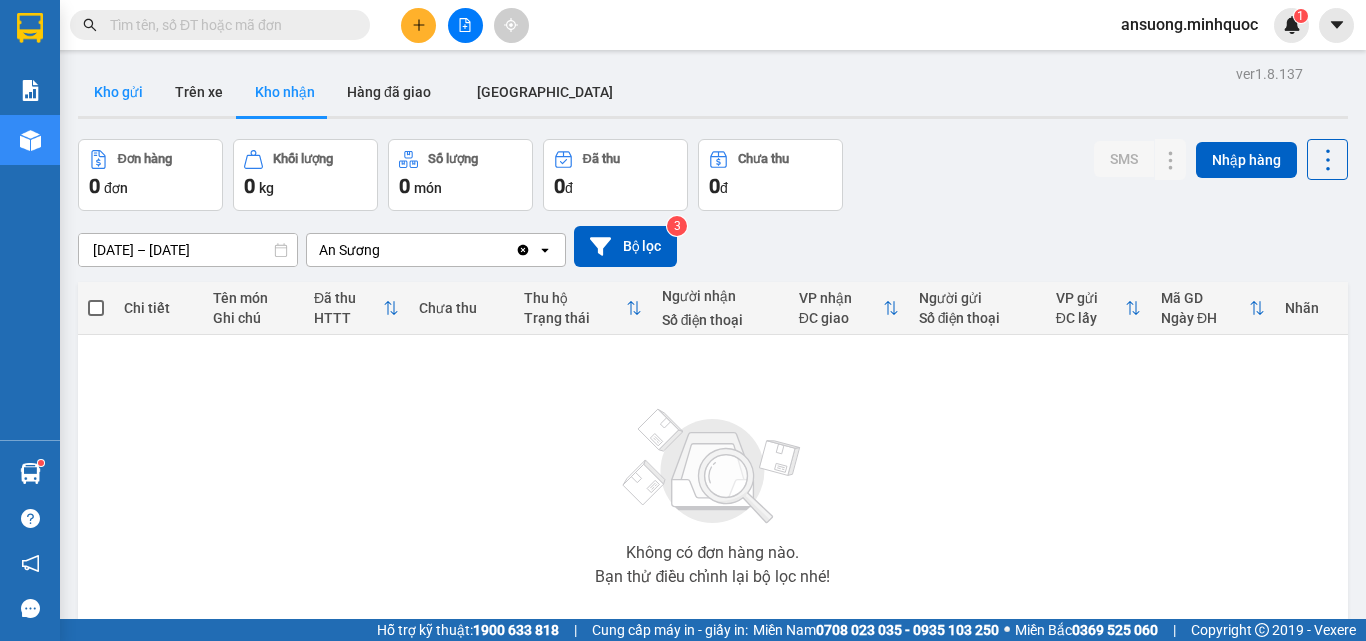 click on "Kho gửi" at bounding box center (118, 92) 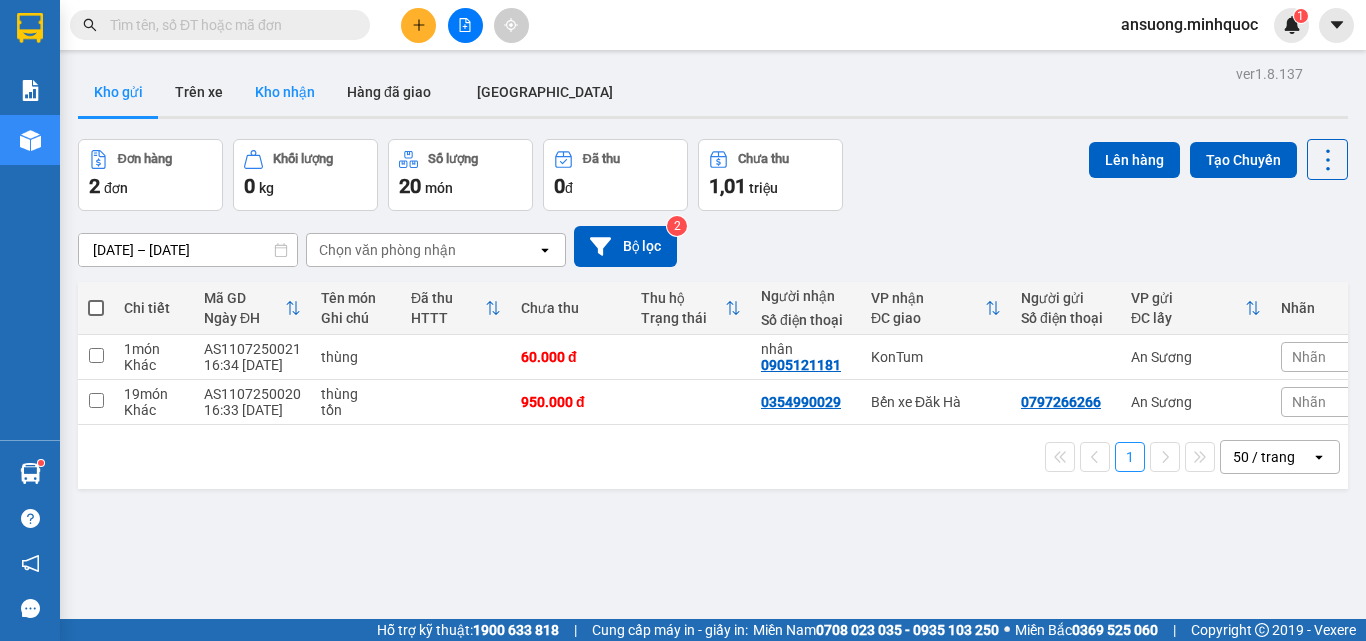 drag, startPoint x: 274, startPoint y: 92, endPoint x: 277, endPoint y: 102, distance: 10.440307 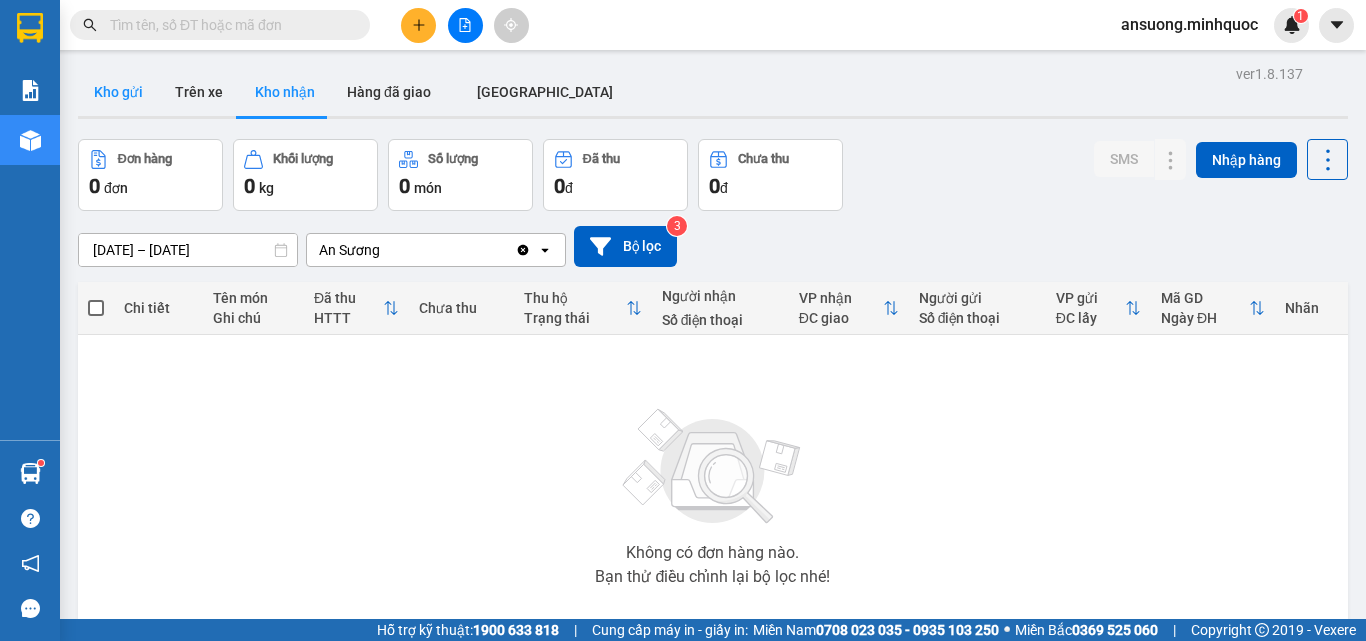 click on "Kho gửi" at bounding box center [118, 92] 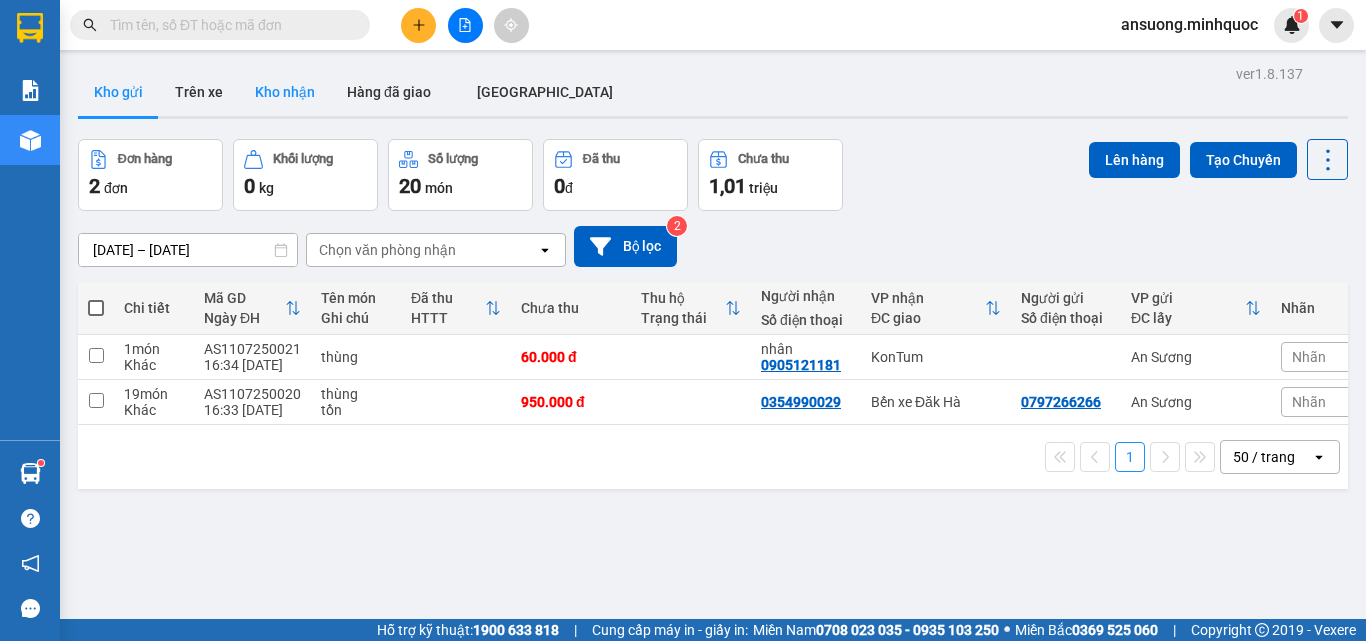 click on "Kho nhận" at bounding box center (285, 92) 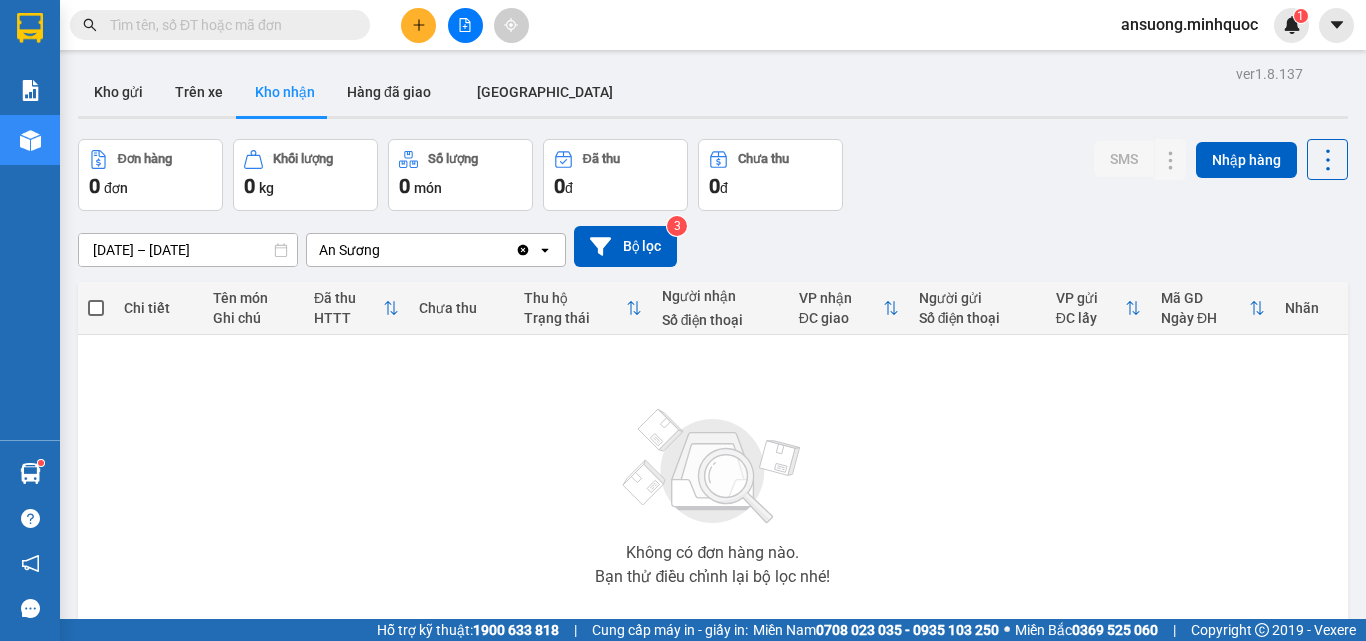 click at bounding box center (713, 117) 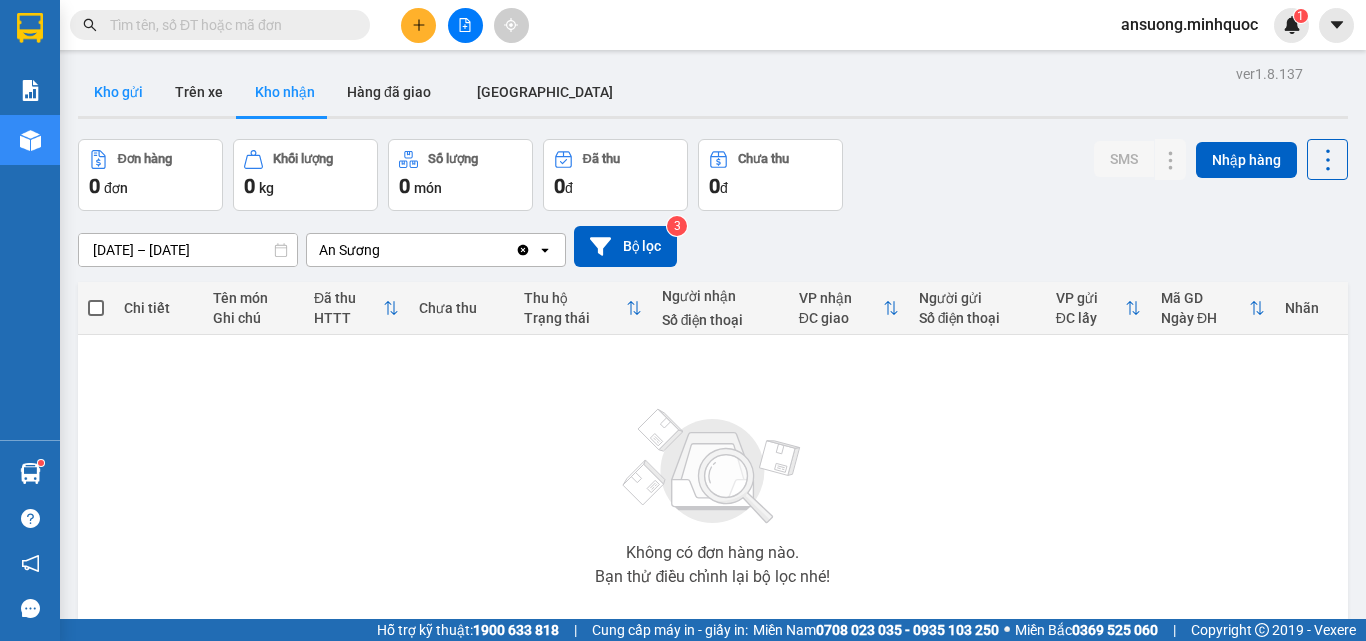 click on "Kho gửi" at bounding box center (118, 92) 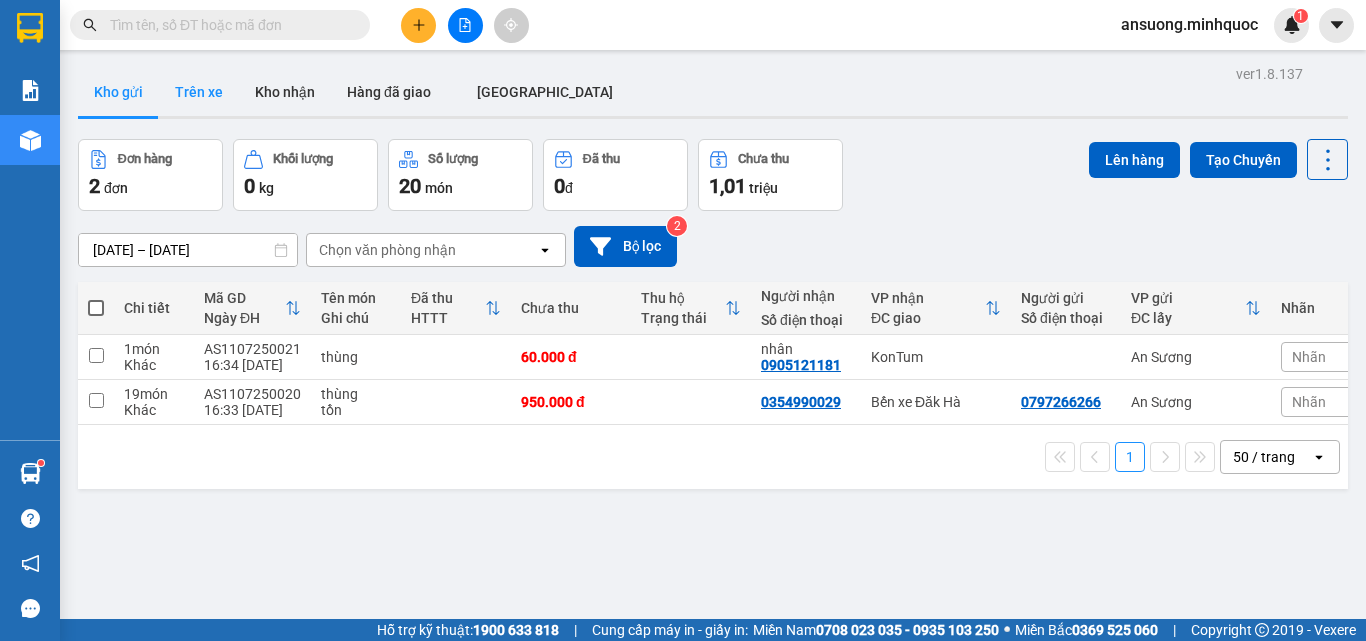 click on "Trên xe" at bounding box center [199, 92] 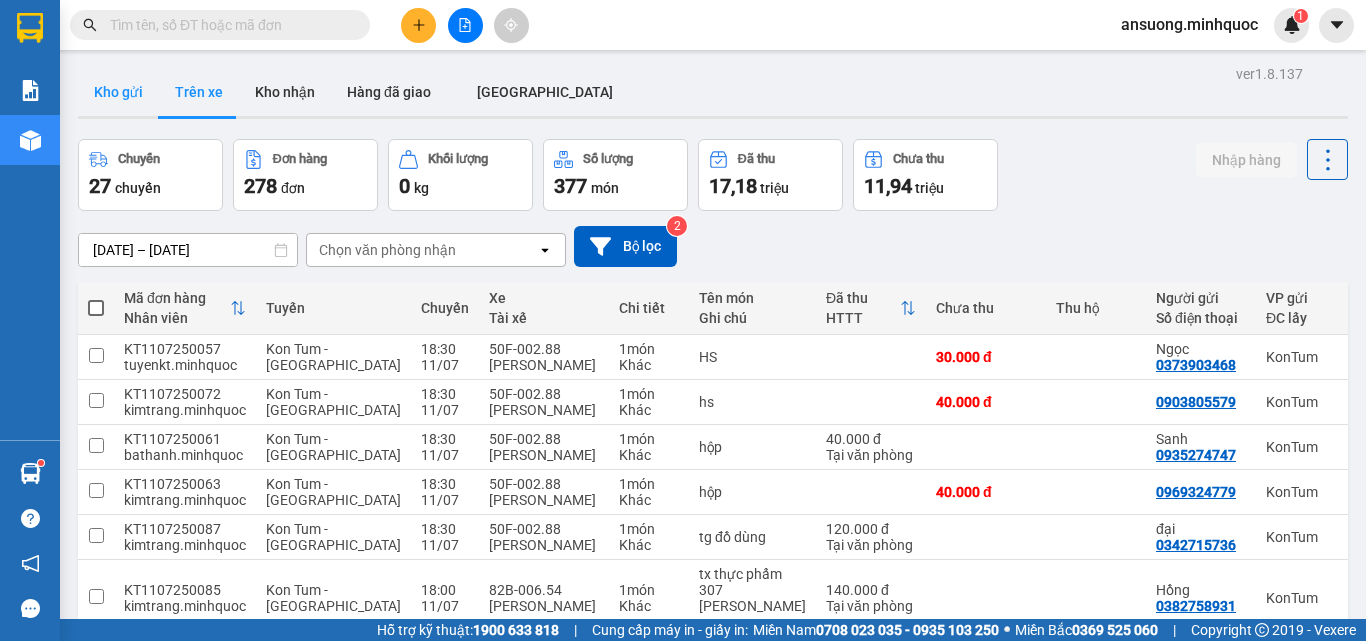 click on "Kho gửi" at bounding box center [118, 92] 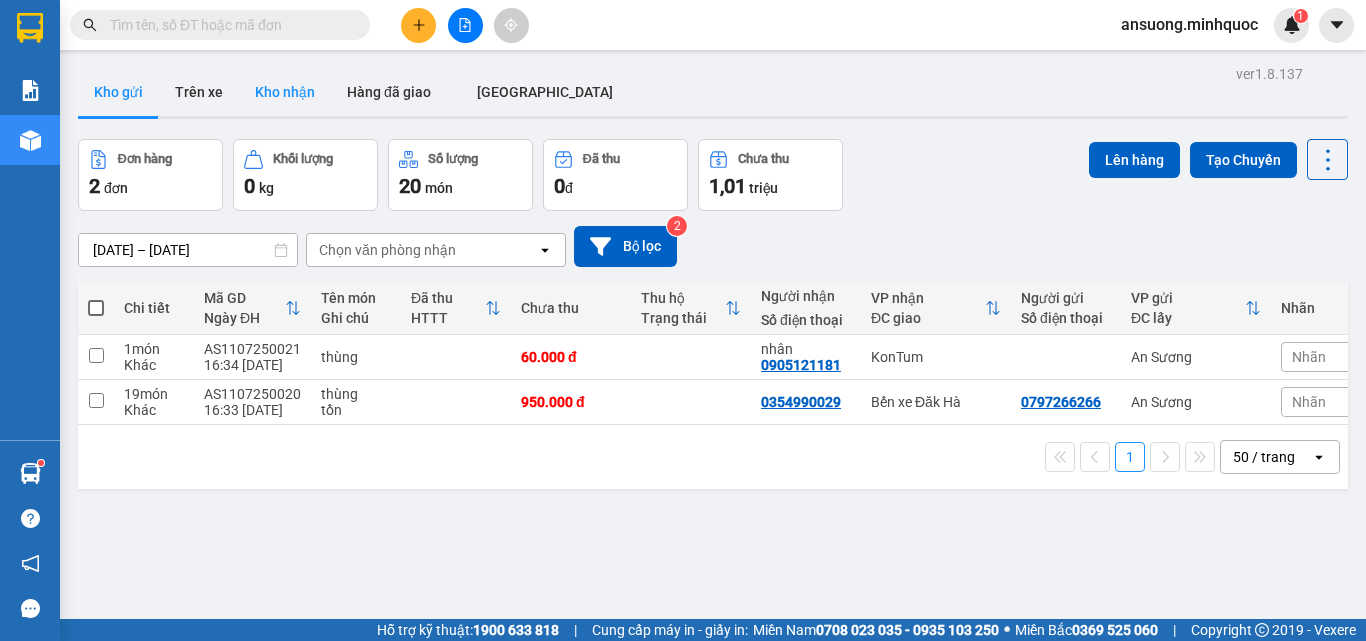 click on "Kho nhận" at bounding box center [285, 92] 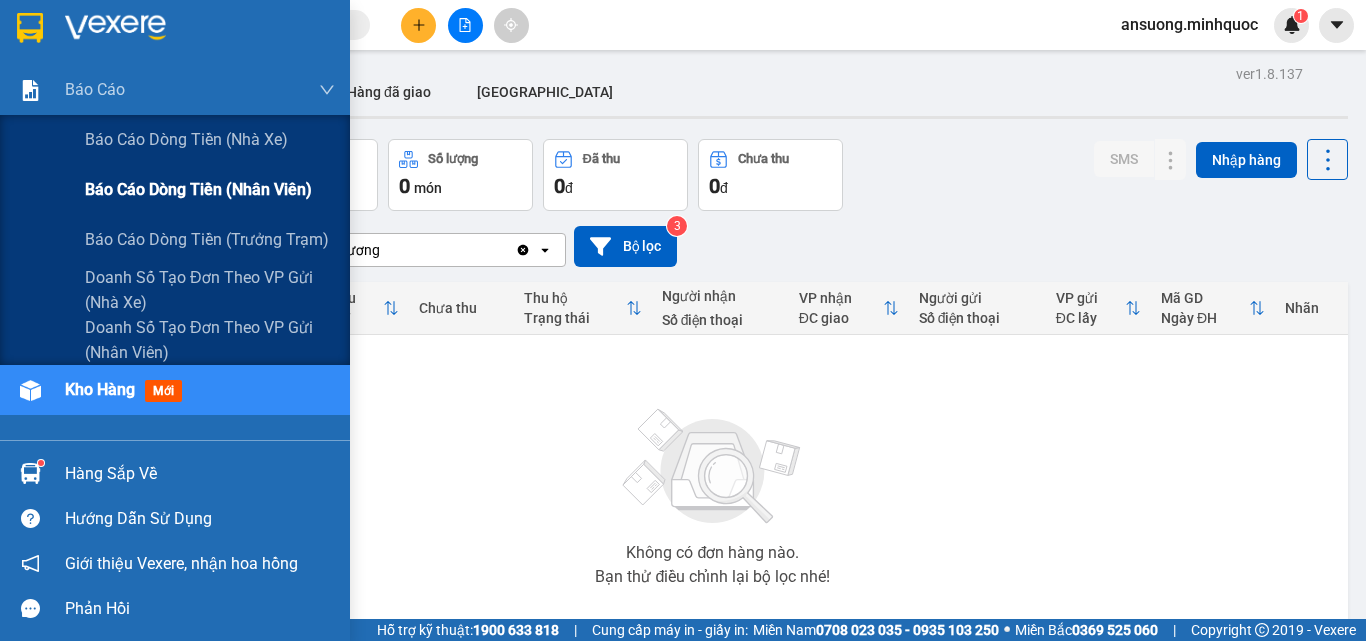 click on "Báo cáo dòng tiền (nhân viên)" at bounding box center (198, 189) 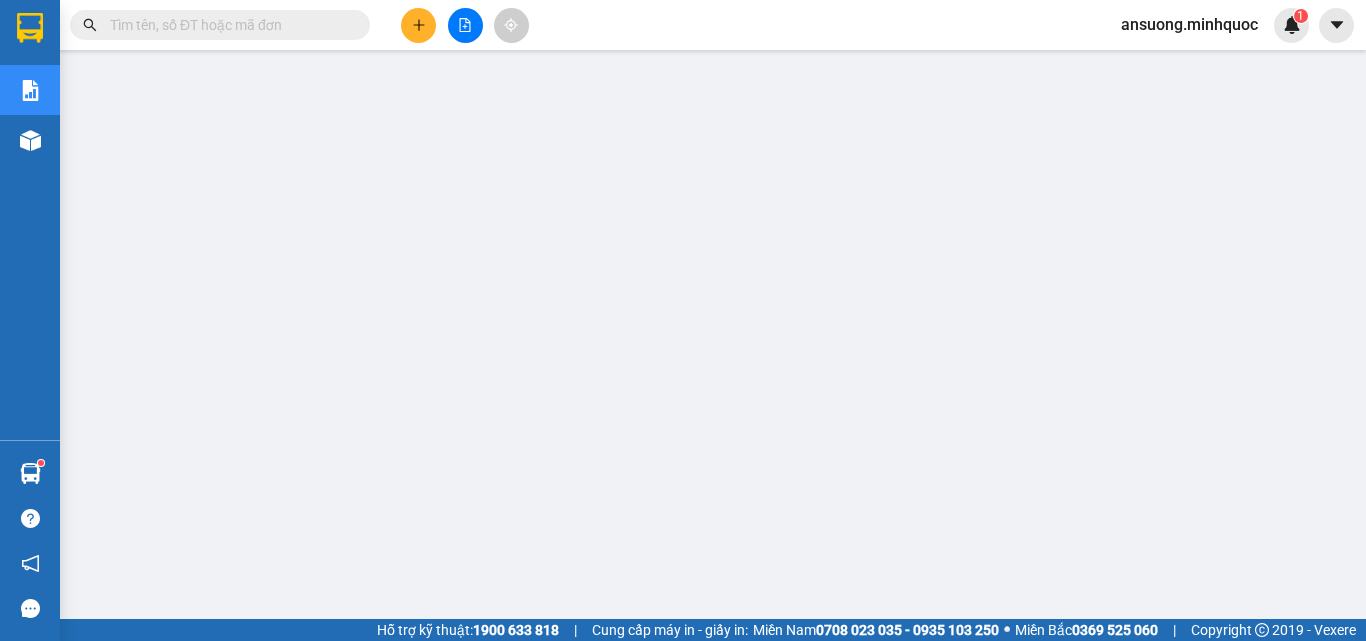 click at bounding box center [465, 25] 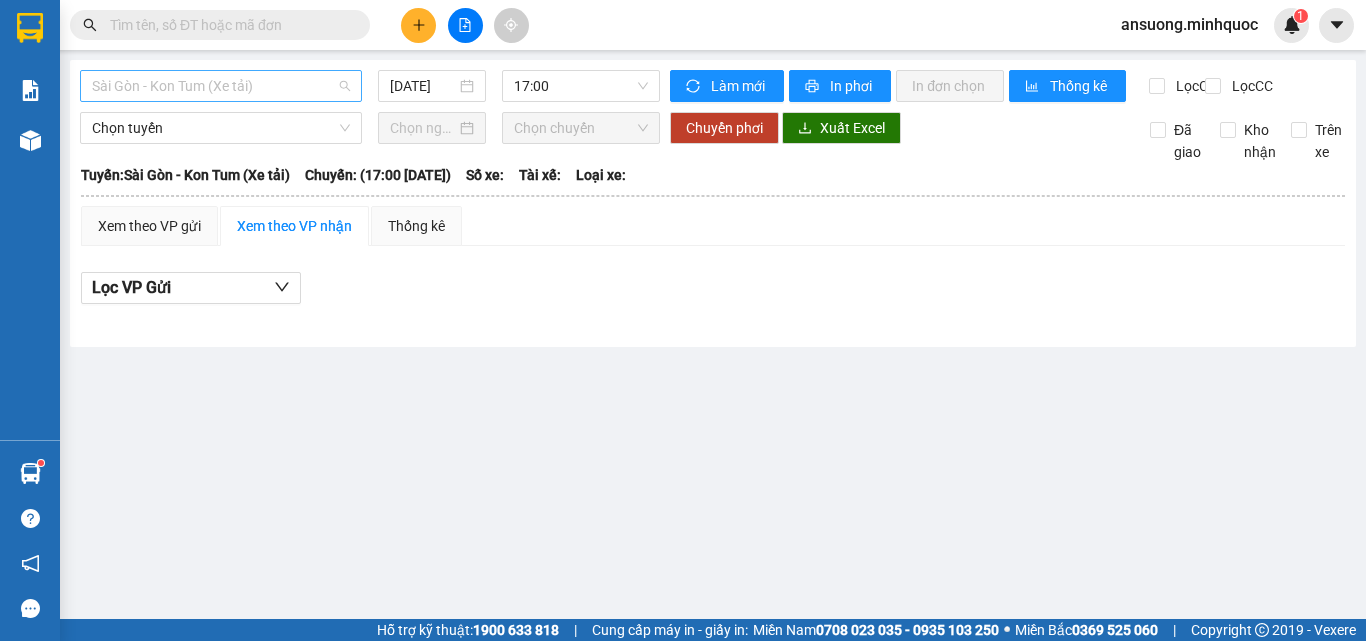 click on "Sài Gòn - Kon Tum (Xe tải)" at bounding box center (221, 86) 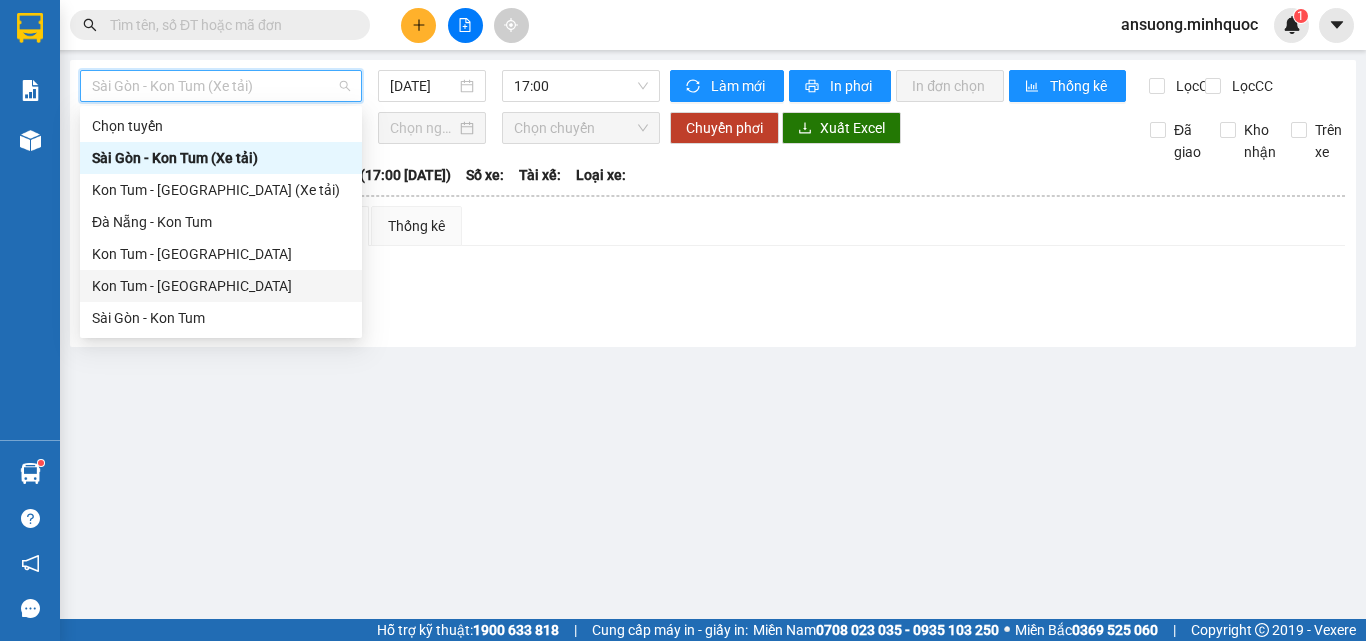 click on "Kon Tum - [GEOGRAPHIC_DATA]" at bounding box center (221, 286) 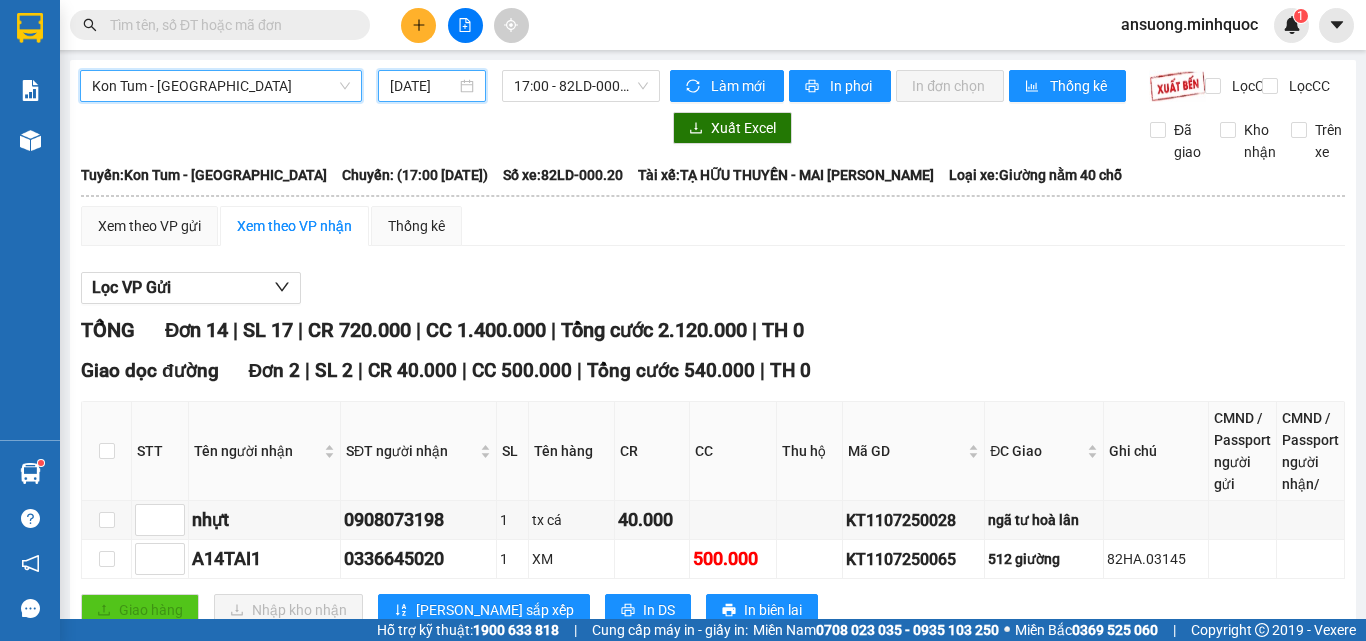 click on "[DATE]" at bounding box center (423, 86) 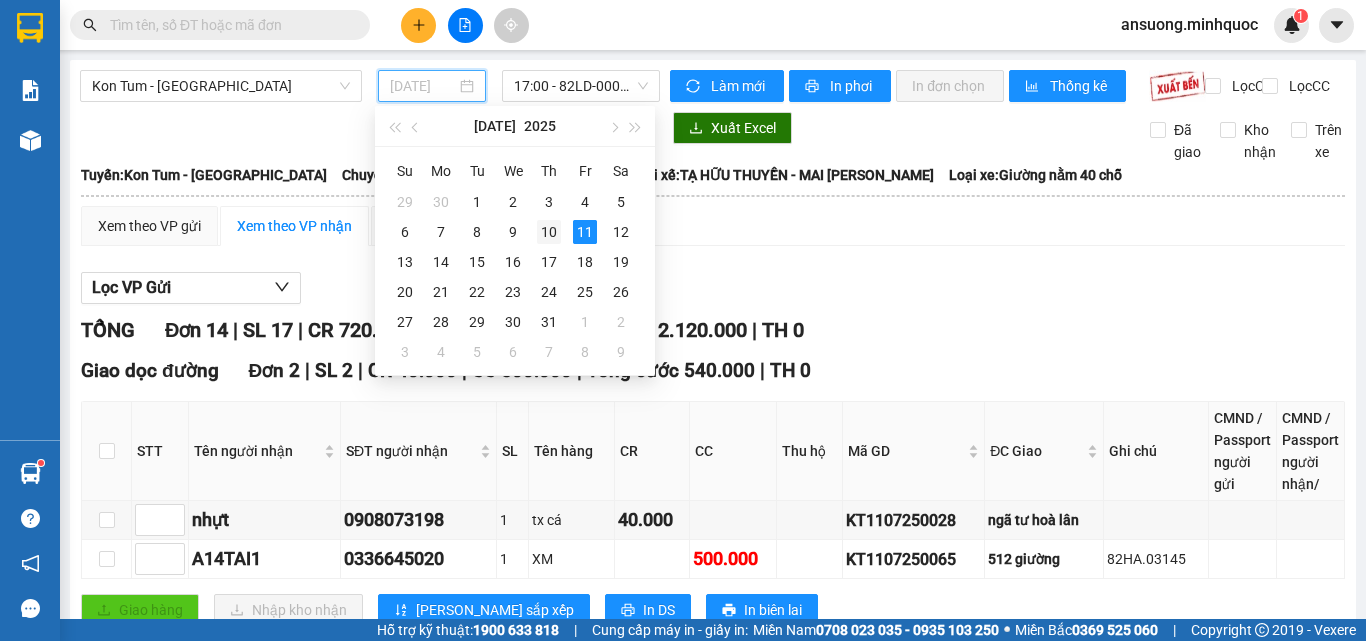 click on "10" at bounding box center [549, 232] 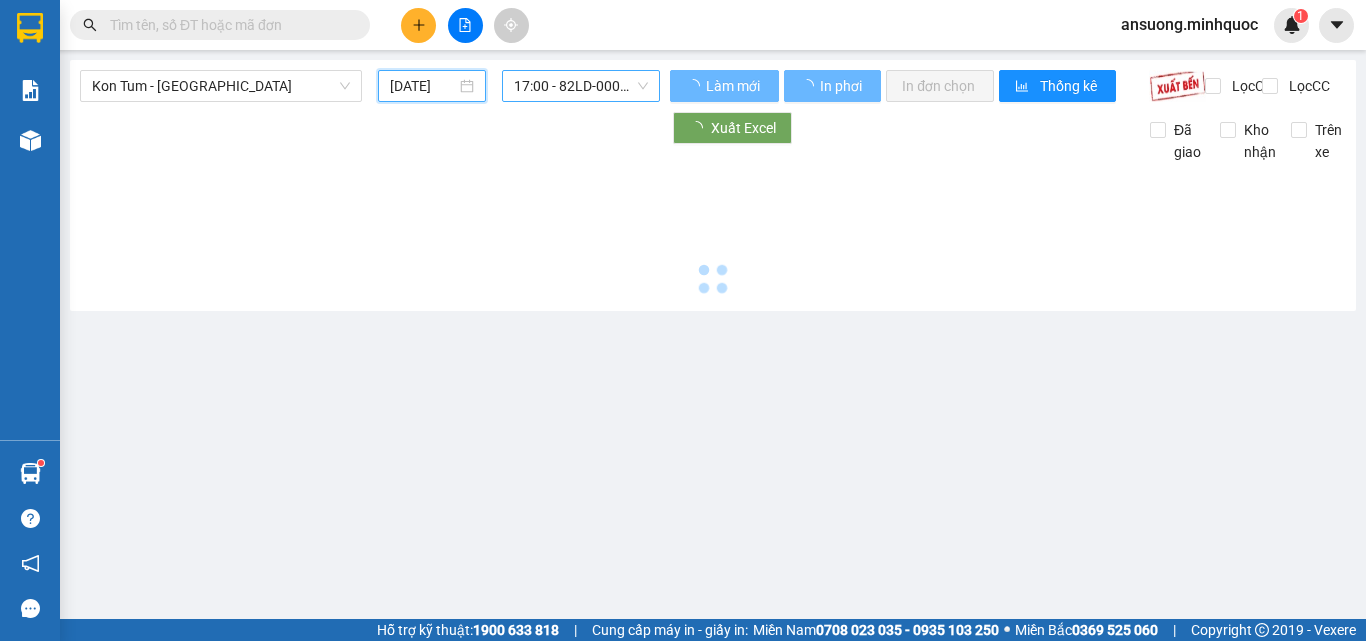 type on "[DATE]" 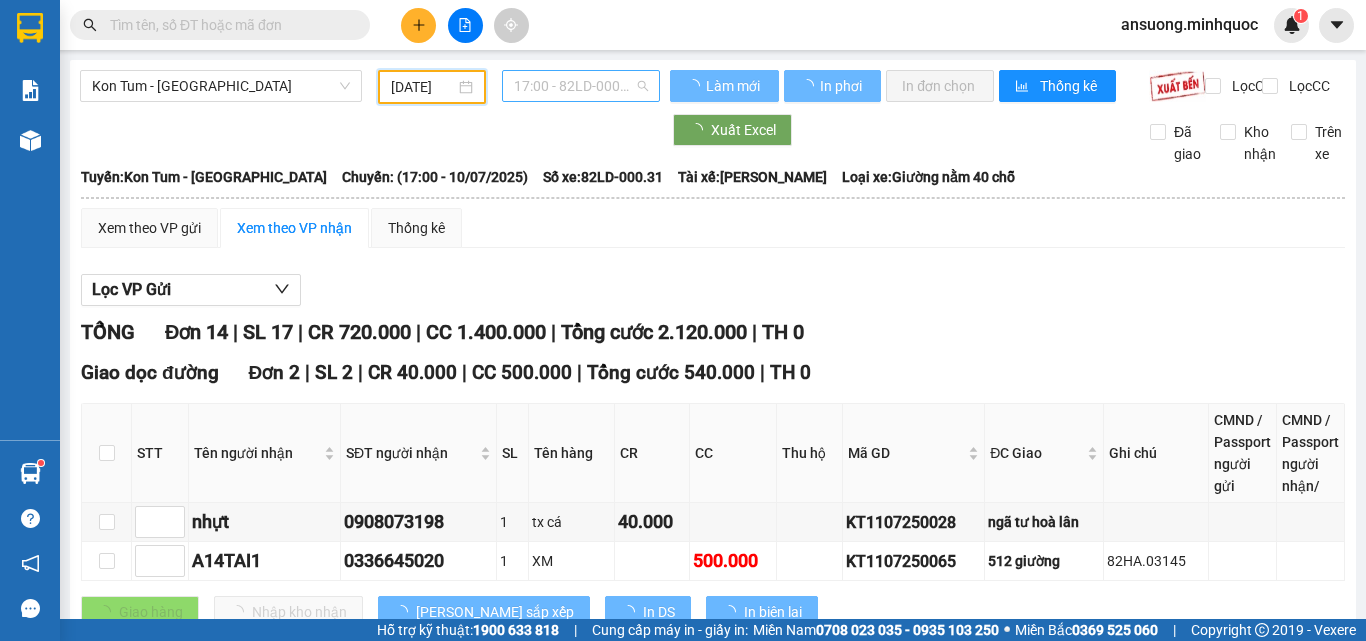 click on "17:00     - 82LD-000.31" at bounding box center [581, 86] 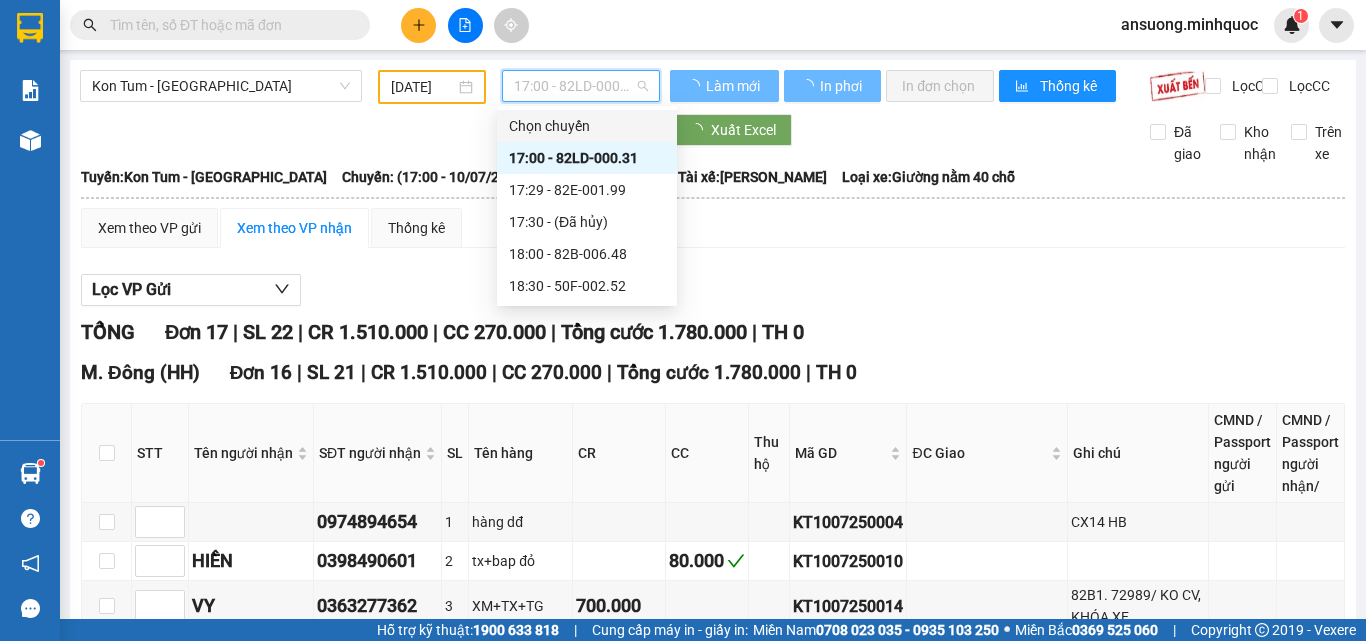 click on "17:29     - 82E-001.99" at bounding box center [587, 190] 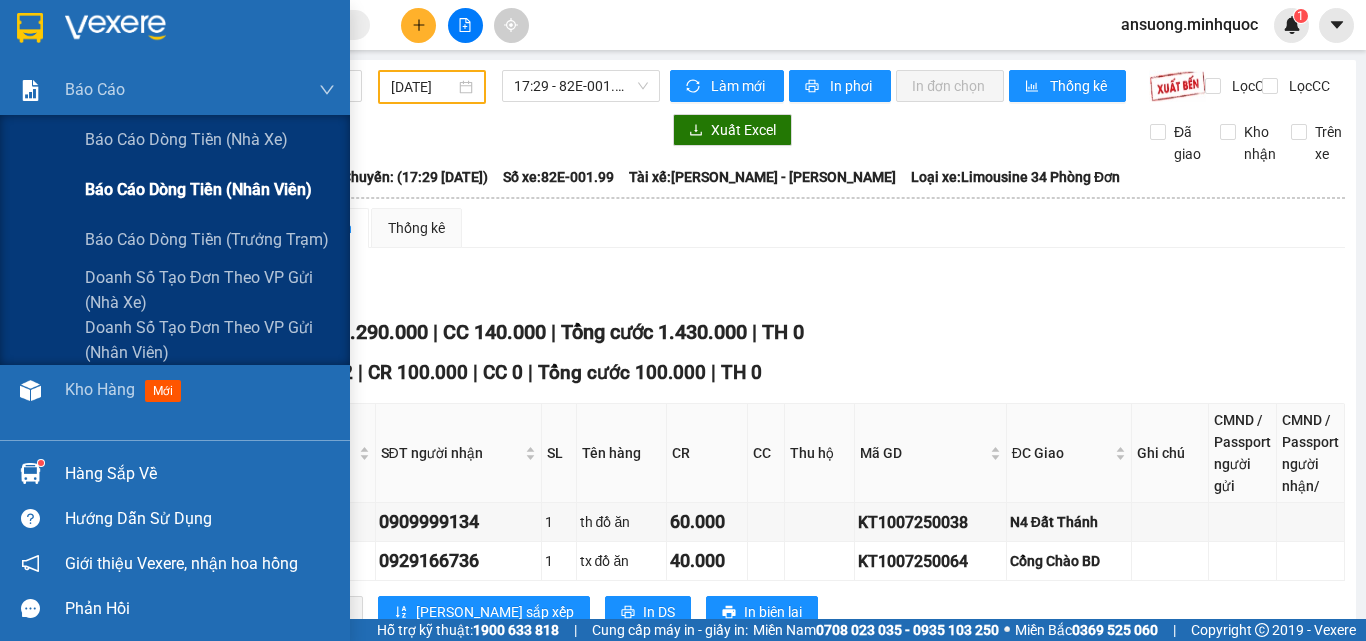 drag, startPoint x: 140, startPoint y: 196, endPoint x: 221, endPoint y: 223, distance: 85.3815 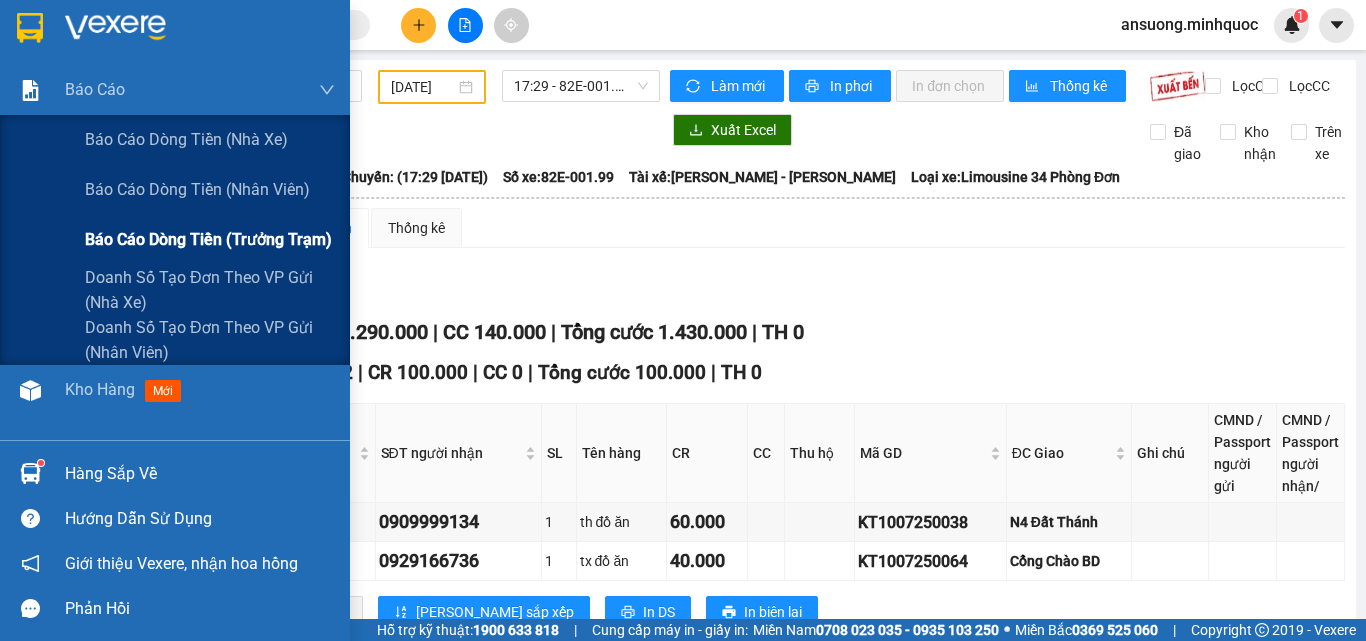 click on "Báo cáo dòng tiền (nhân viên)" at bounding box center (197, 189) 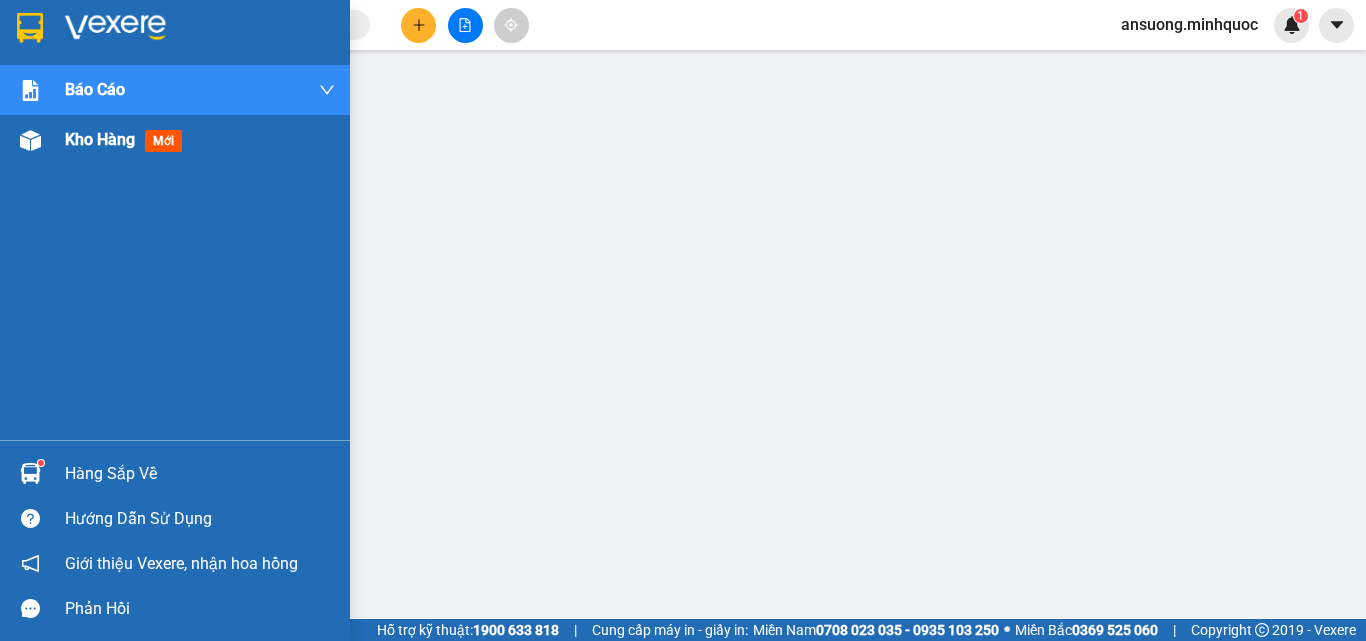 click at bounding box center [30, 140] 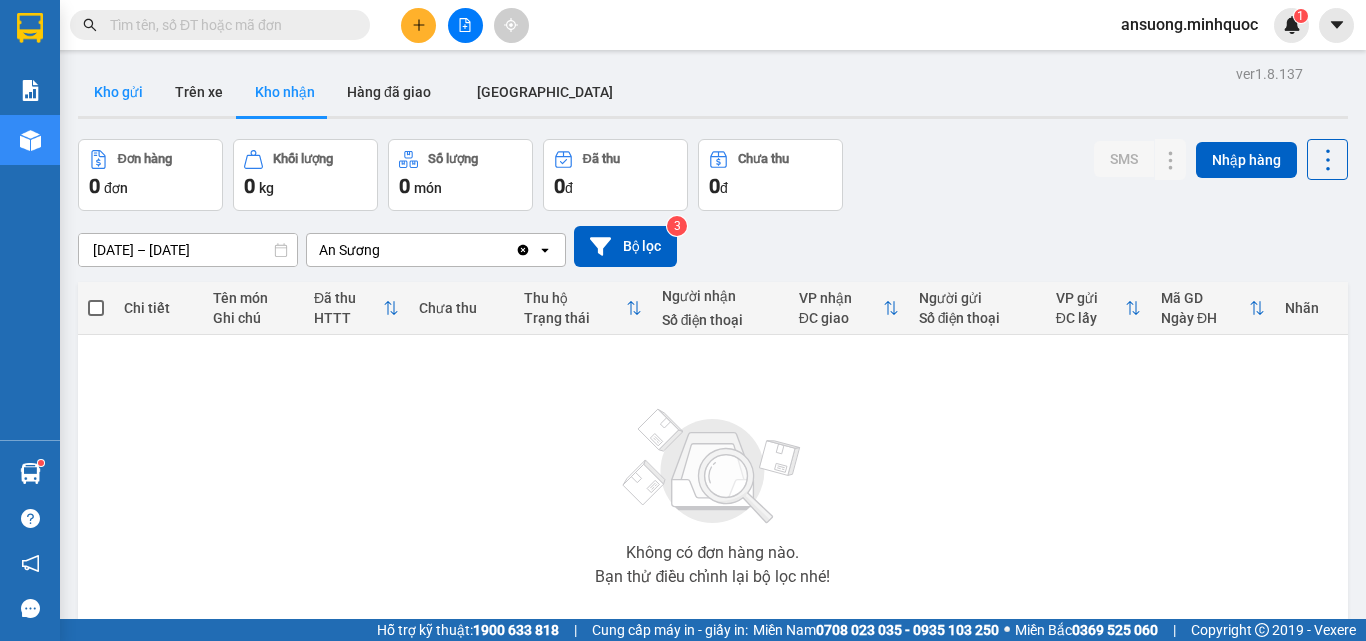 click on "Kho gửi" at bounding box center (118, 92) 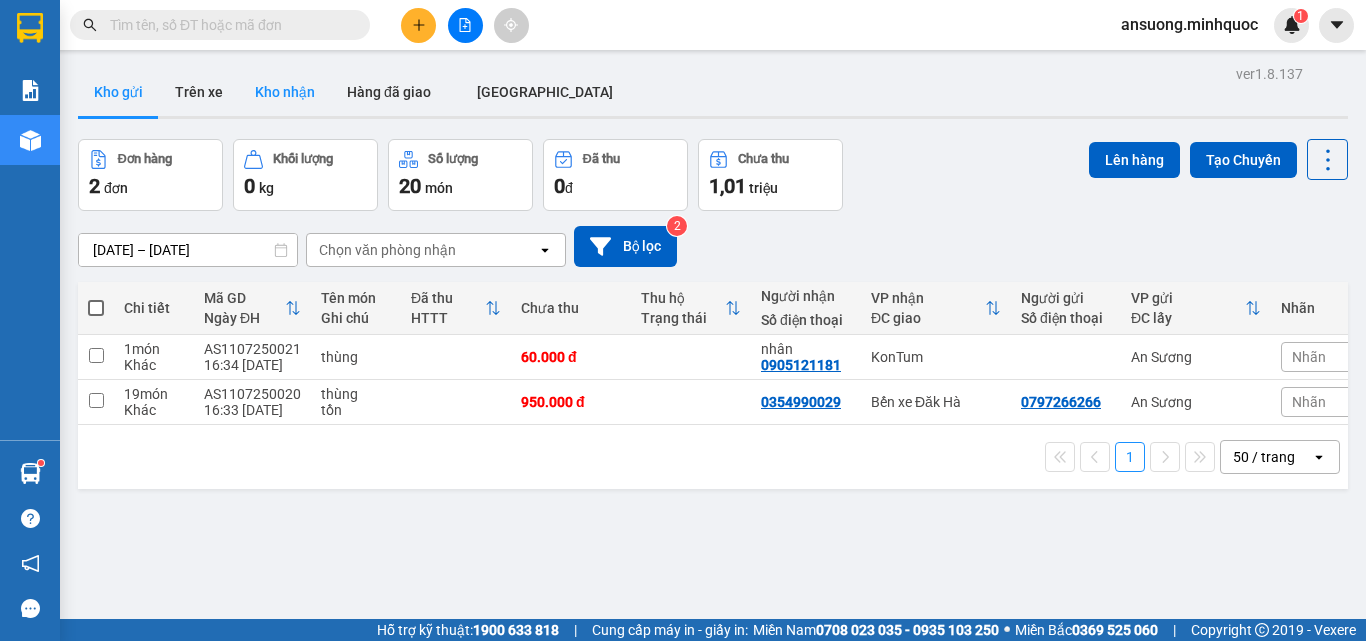click on "Kho nhận" at bounding box center (285, 92) 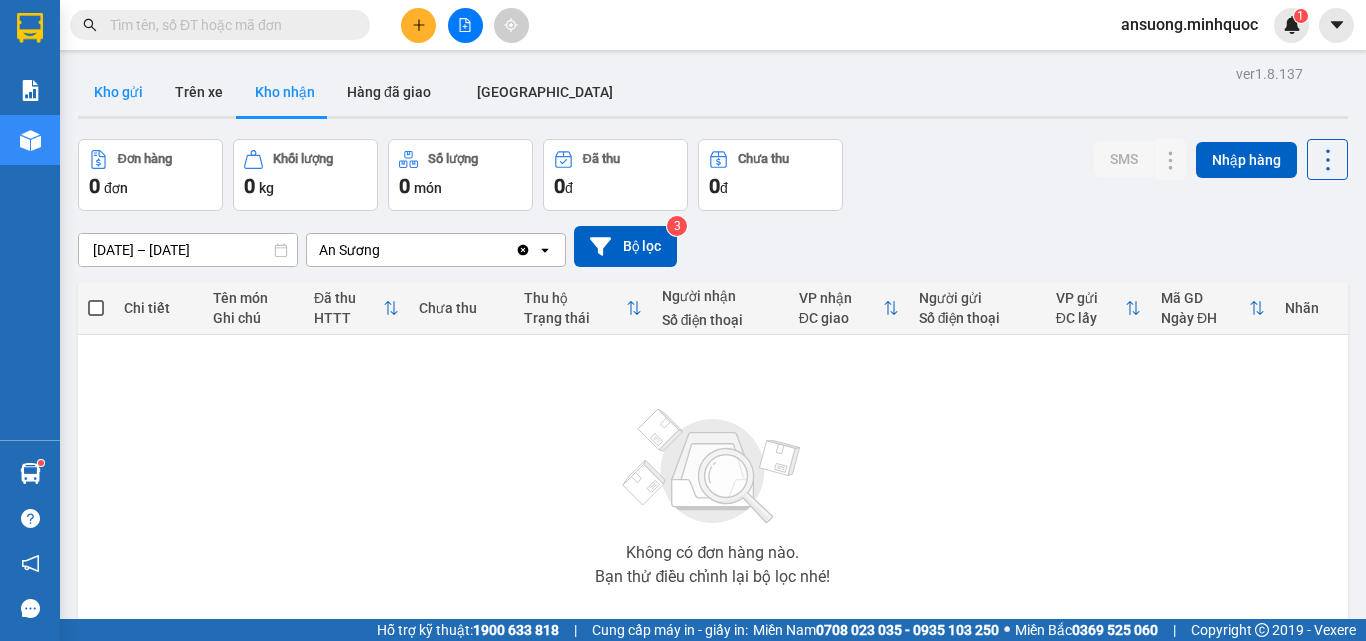 click on "Kho gửi" at bounding box center (118, 92) 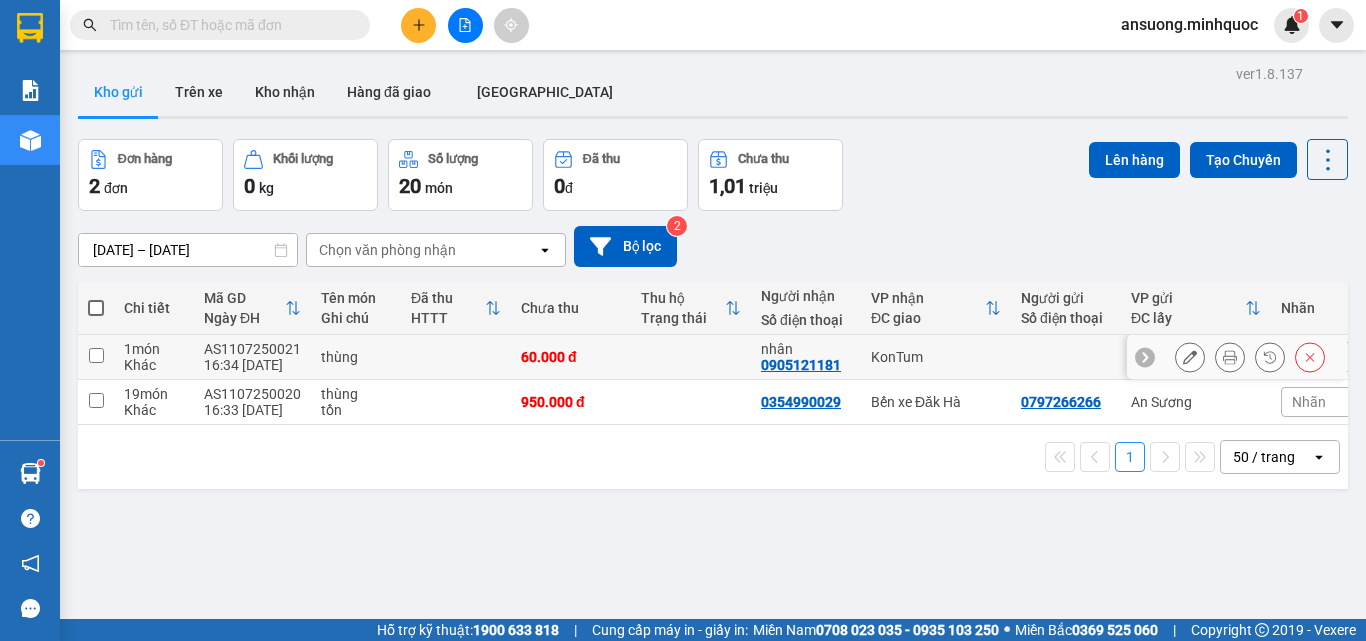 click at bounding box center [96, 355] 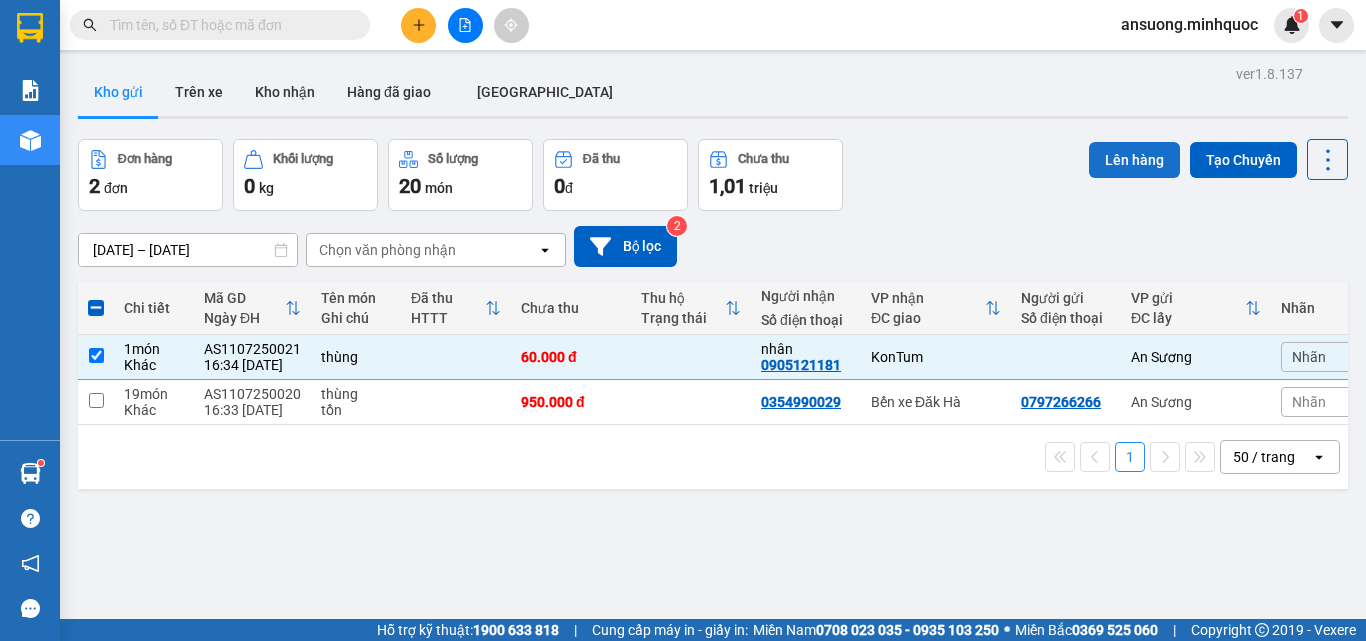 click on "Lên hàng" at bounding box center (1134, 160) 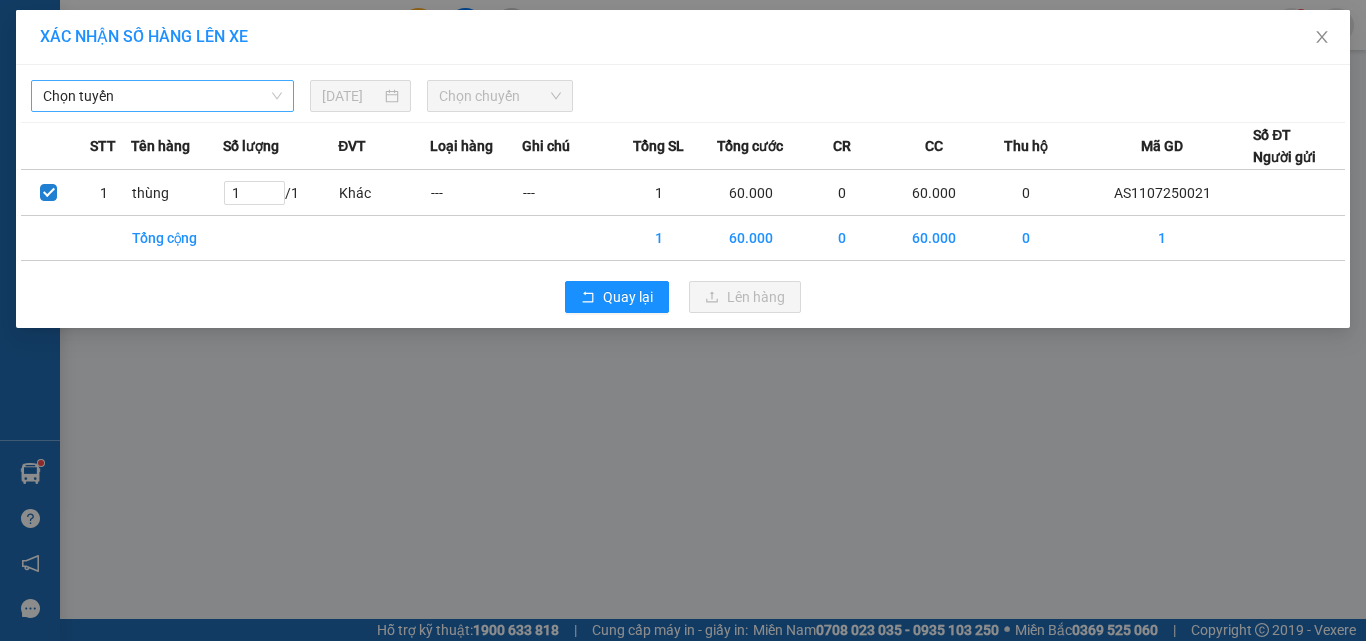 click on "Chọn tuyến" at bounding box center [162, 96] 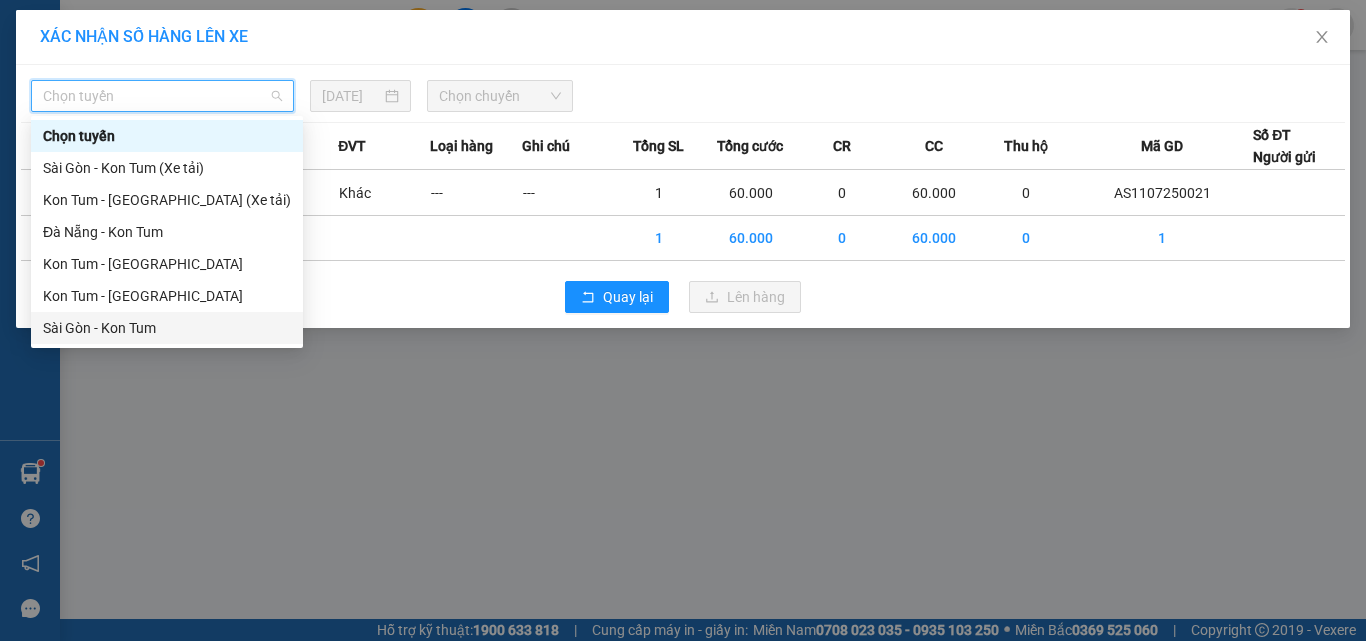 click on "Sài Gòn - Kon Tum" at bounding box center [167, 328] 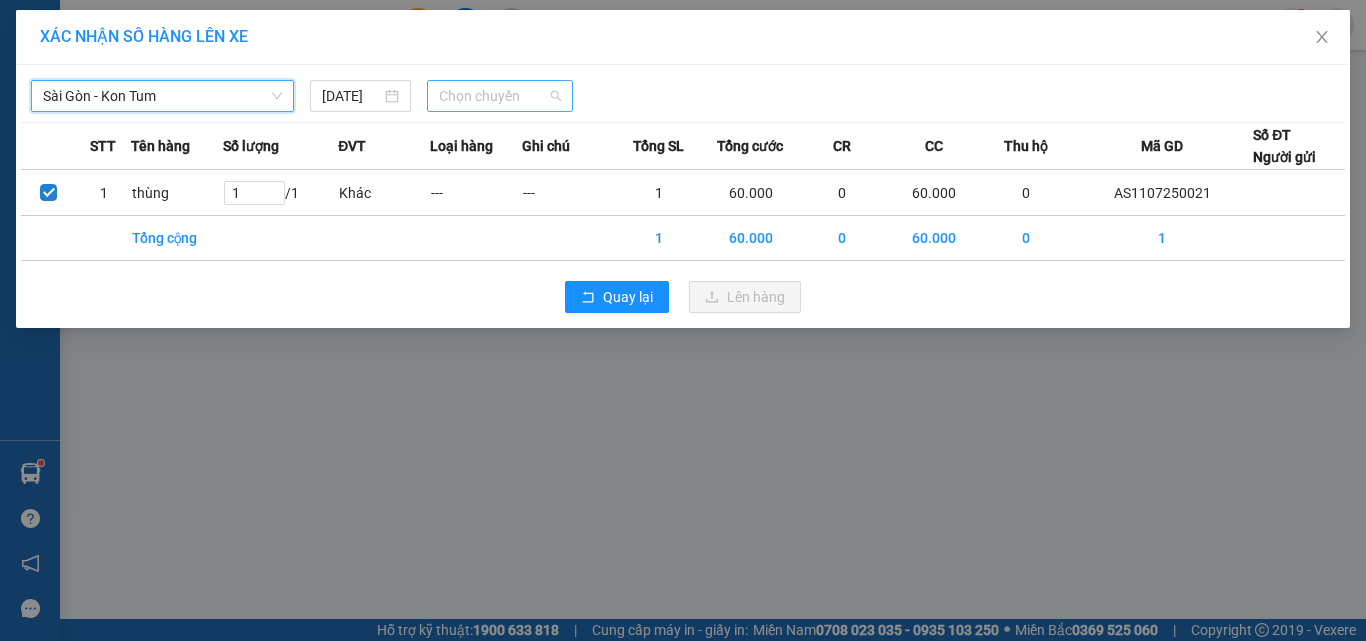 click on "Chọn chuyến" at bounding box center (500, 96) 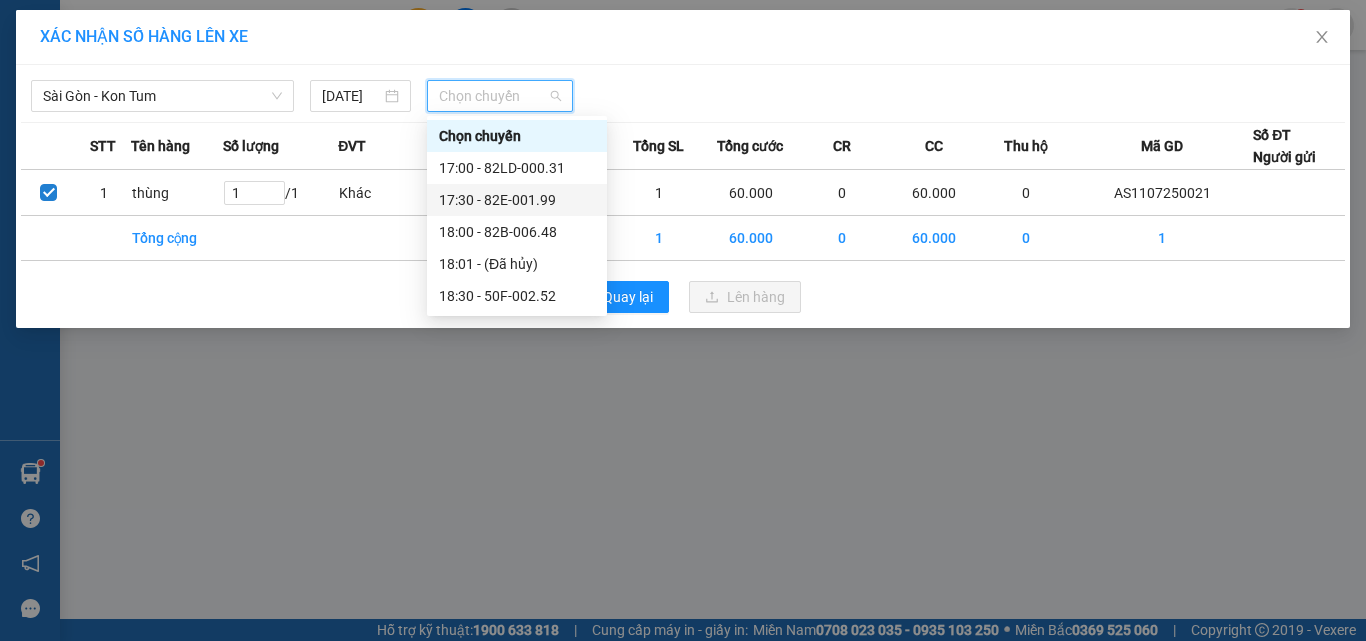 click on "17:30     - 82E-001.99" at bounding box center (517, 200) 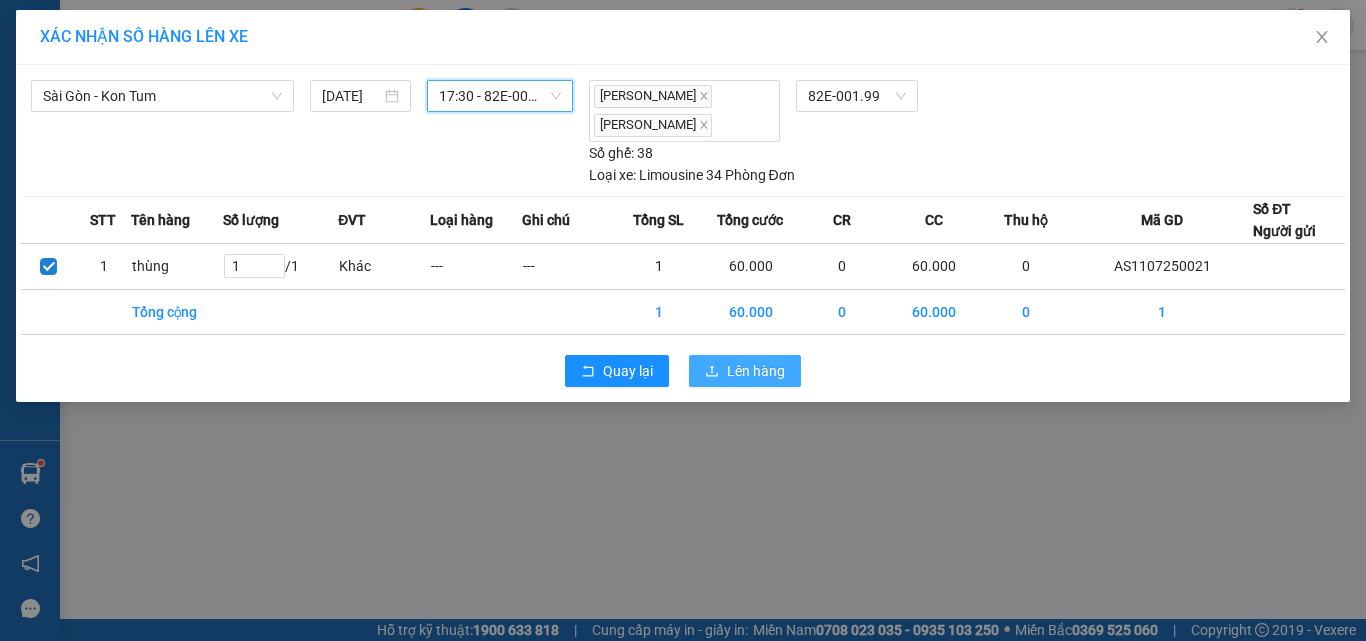 click on "Lên hàng" at bounding box center [756, 371] 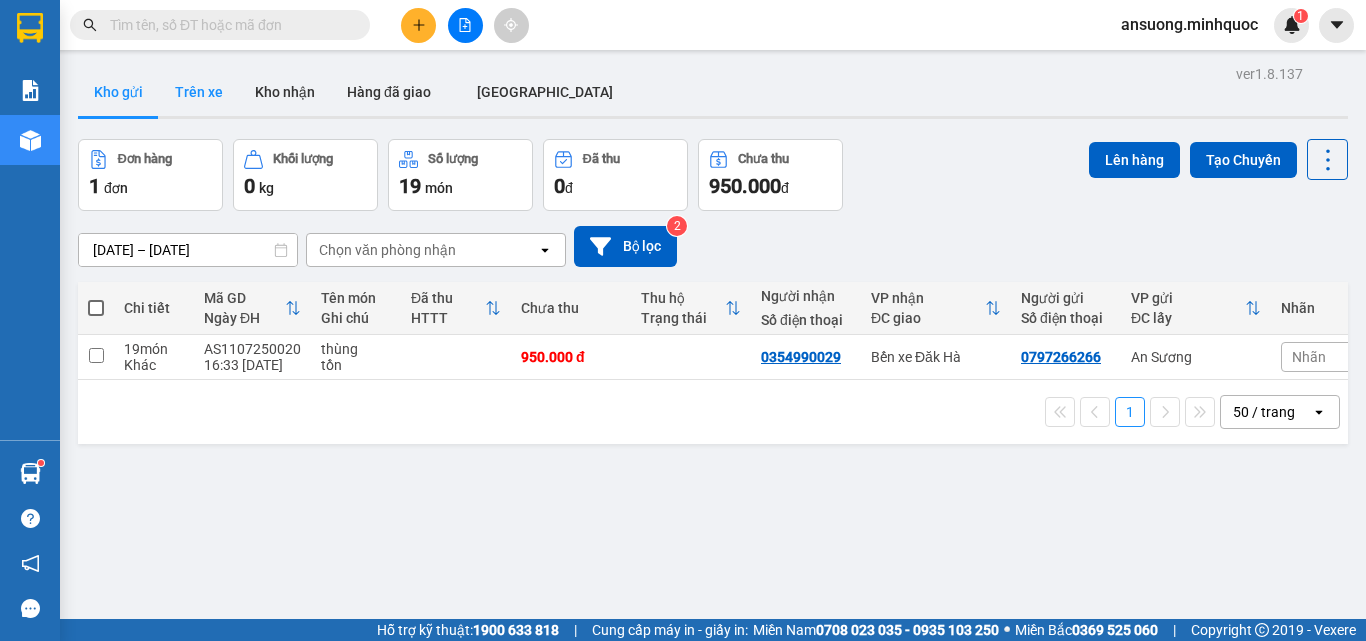 click on "Trên xe" at bounding box center [199, 92] 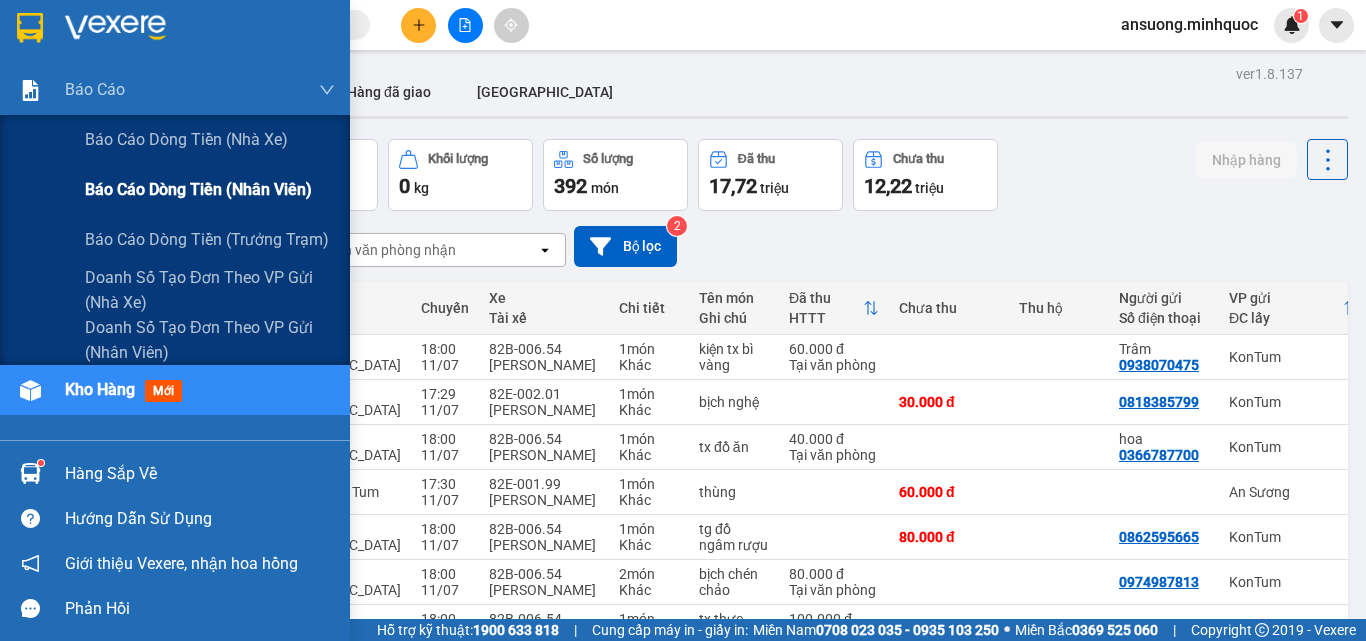 click on "Báo cáo dòng tiền (nhân viên)" at bounding box center (198, 189) 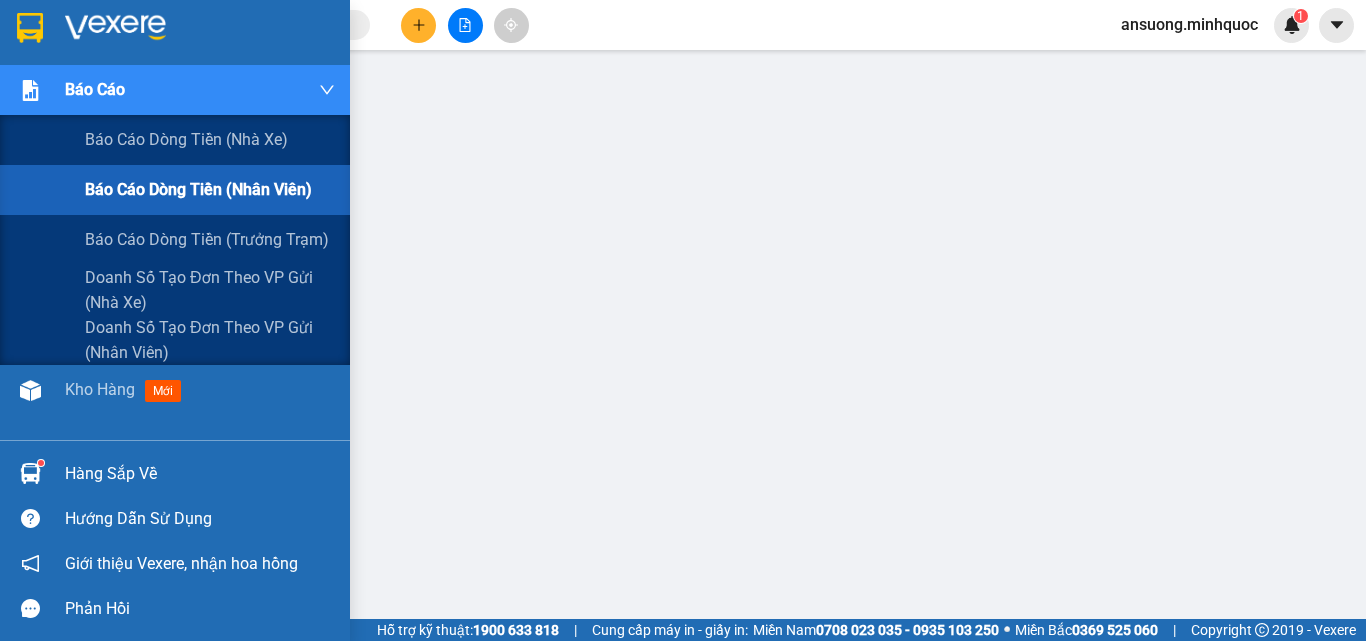 click on "Báo cáo dòng tiền (nhân viên)" at bounding box center [198, 189] 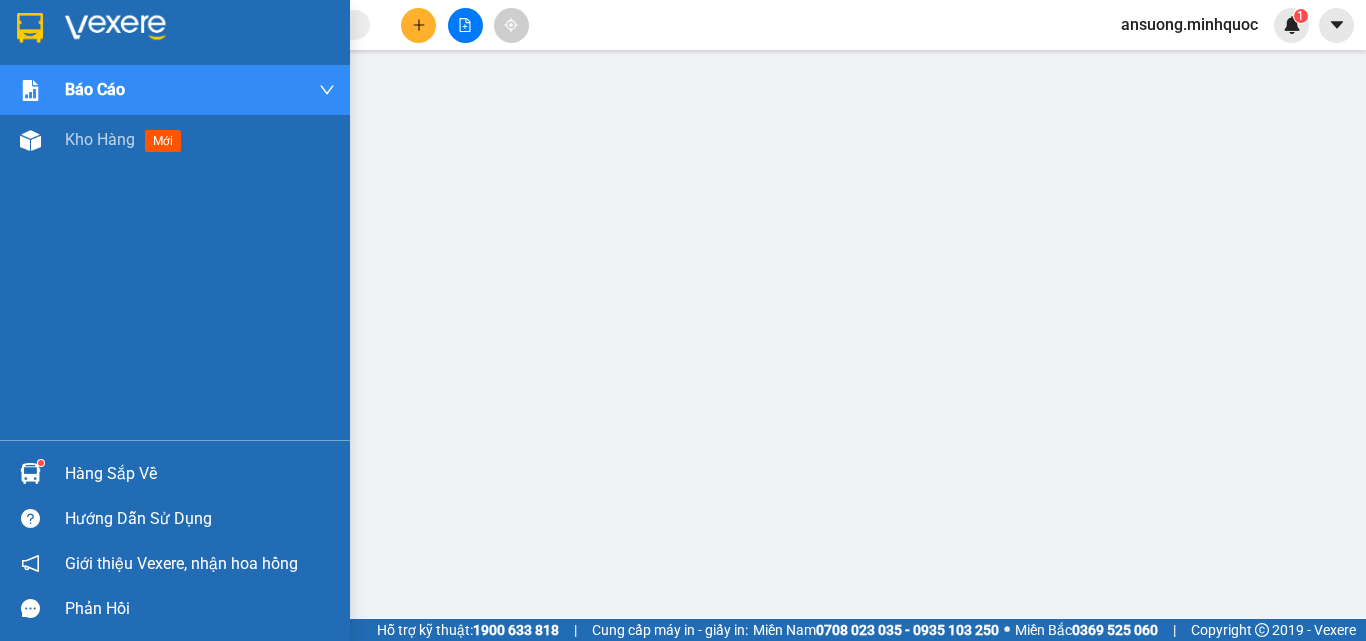 drag, startPoint x: 56, startPoint y: 127, endPoint x: 209, endPoint y: 267, distance: 207.38611 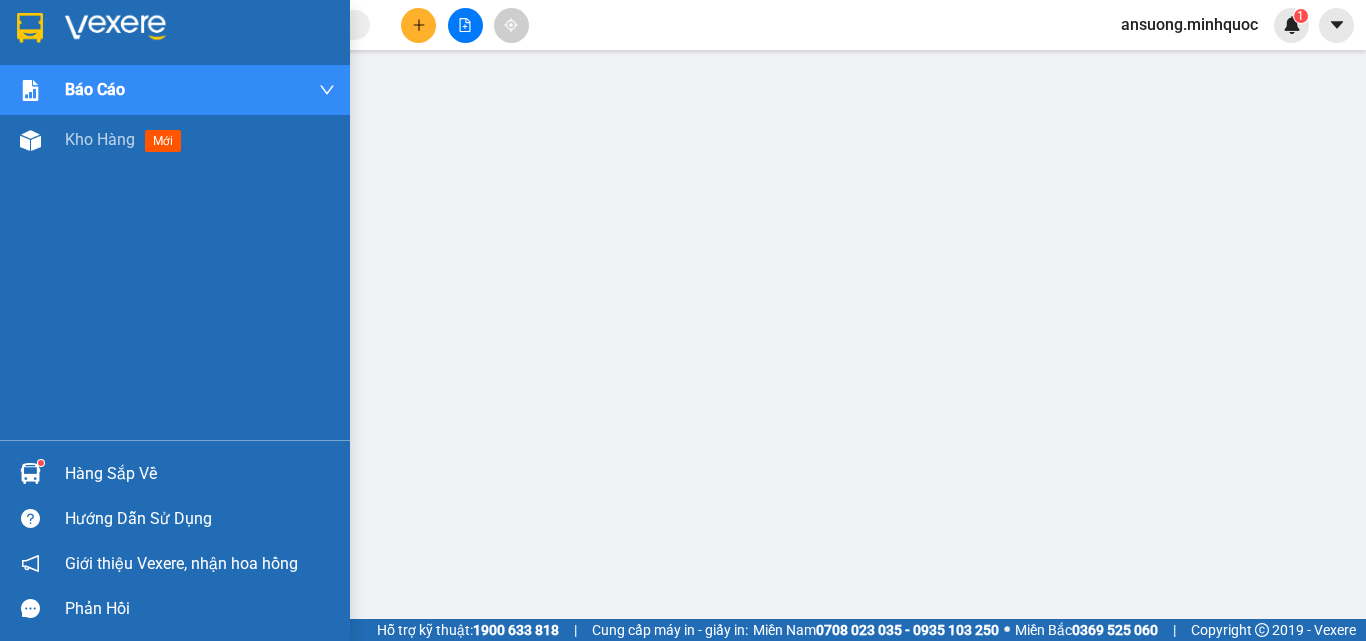 click on "Kho hàng mới" at bounding box center (175, 140) 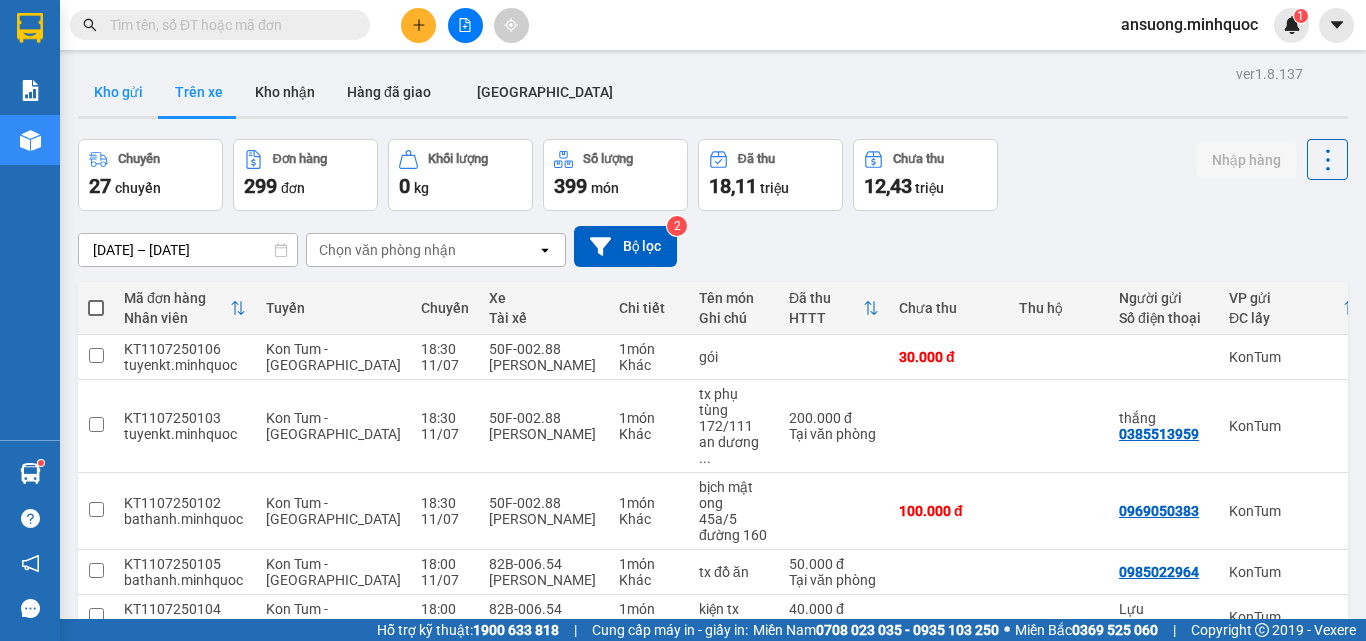 click on "Kho gửi" at bounding box center [118, 92] 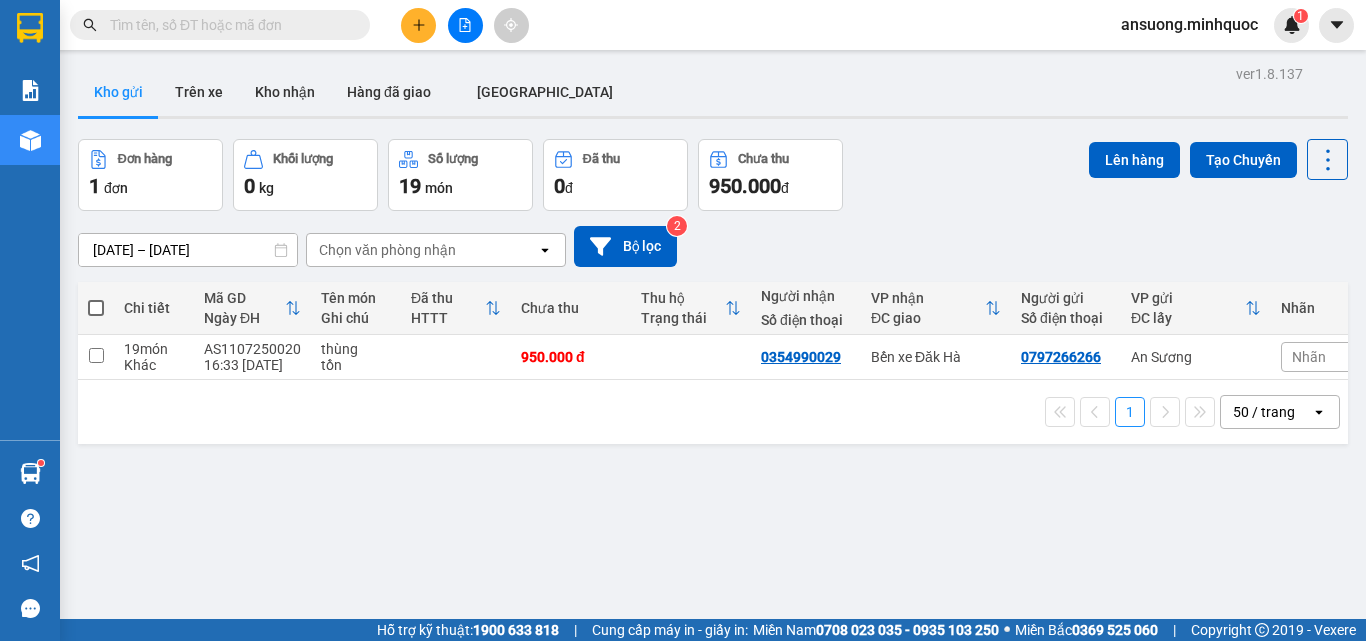 click at bounding box center (418, 25) 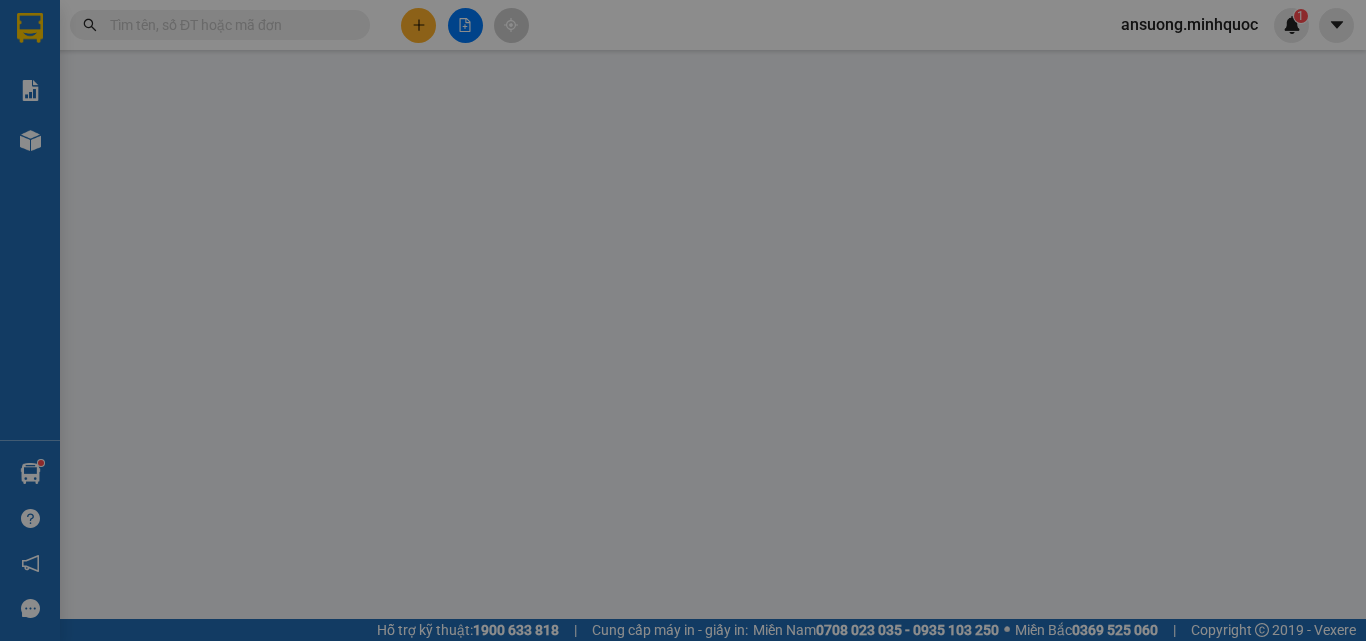 click on "TẠO ĐƠN HÀNG Yêu cầu xuất hóa đơn điện tử" at bounding box center (683, 33) 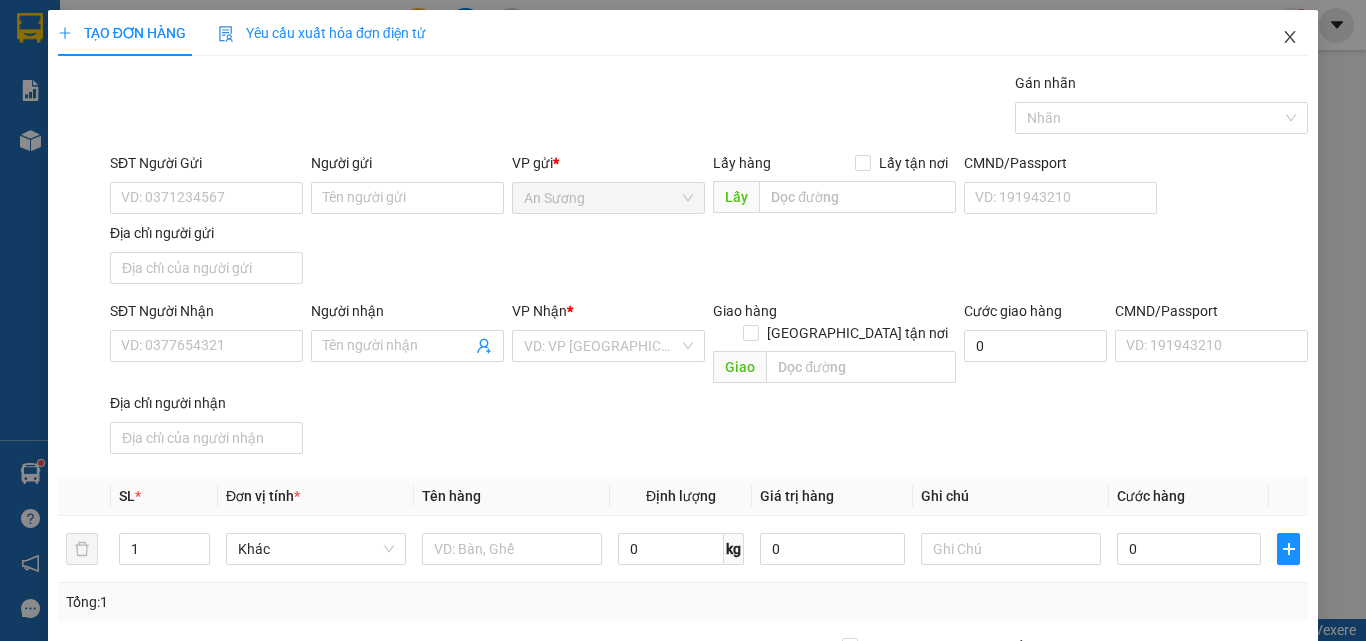 click at bounding box center (1290, 38) 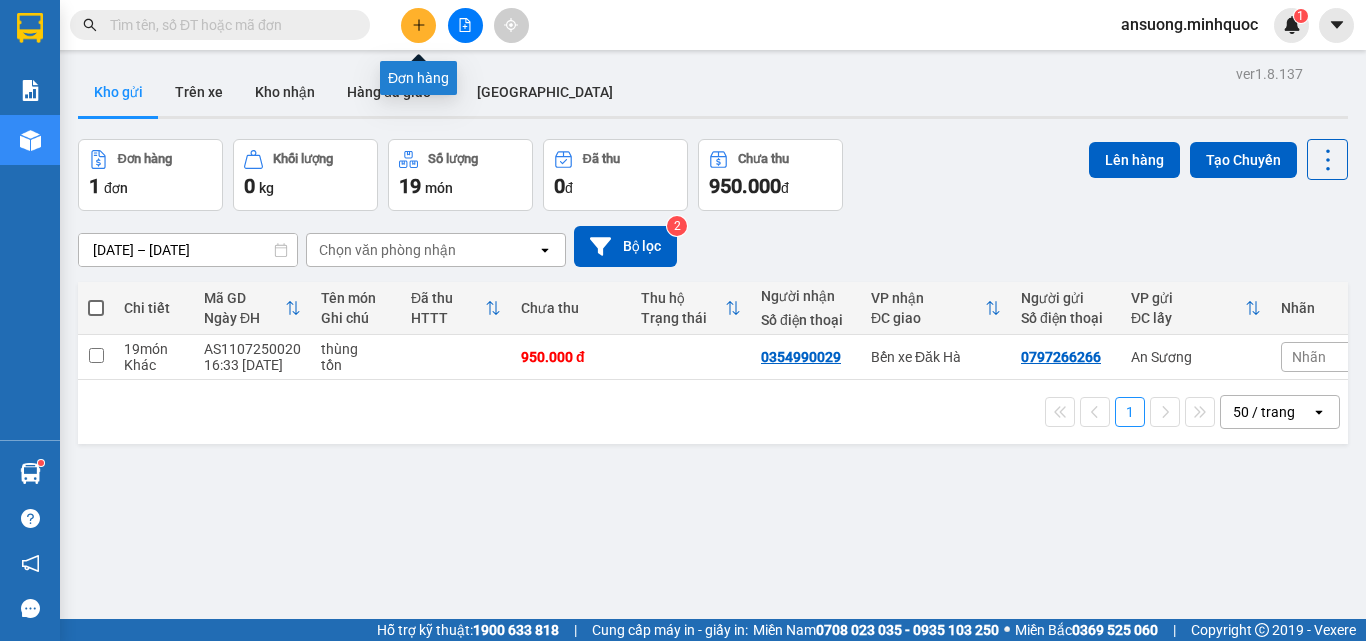 click at bounding box center (418, 25) 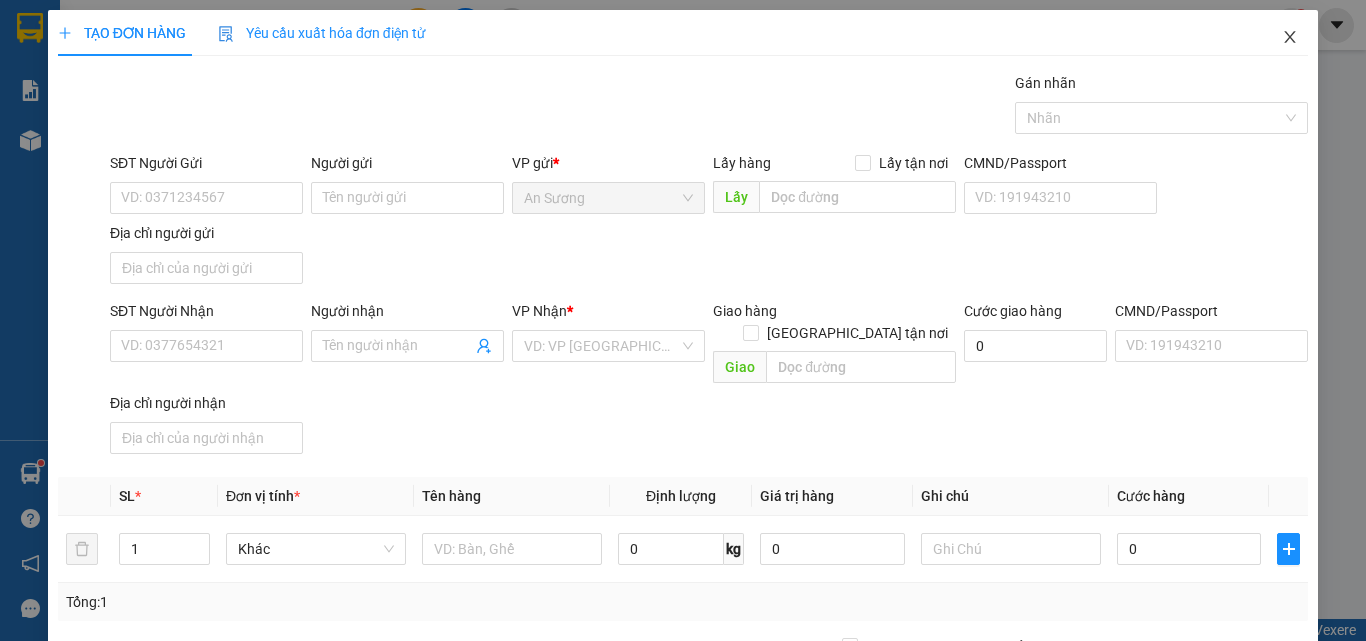 click 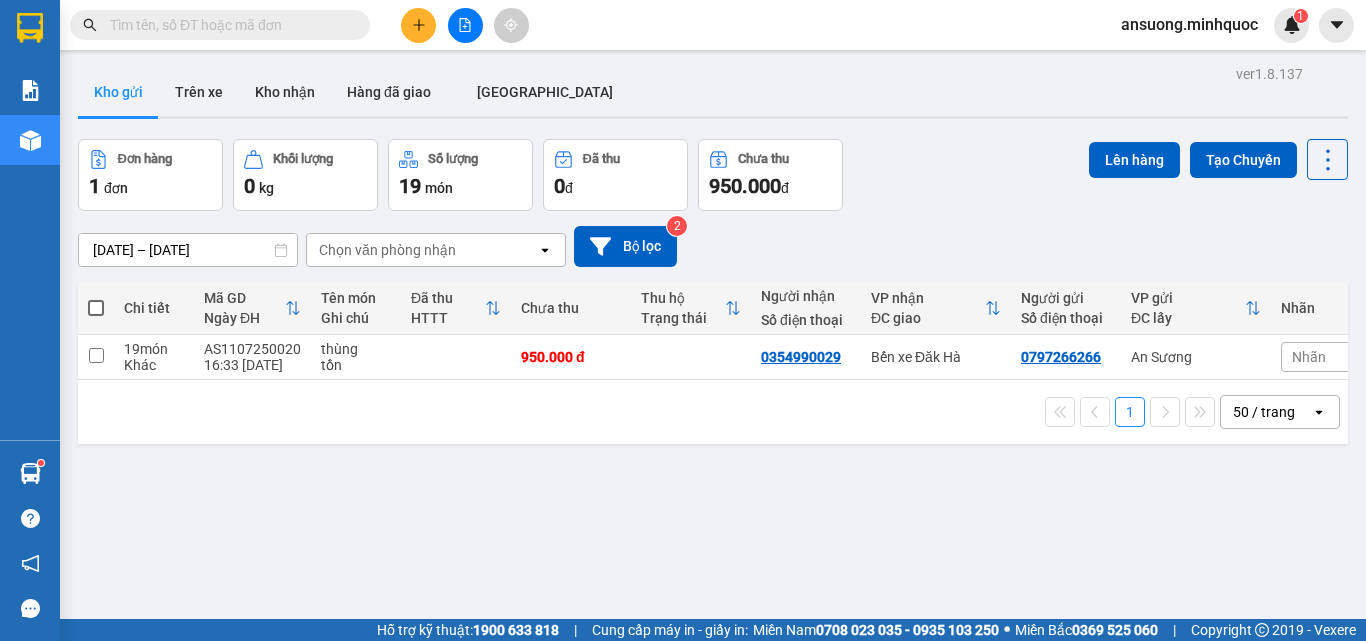 click at bounding box center [465, 25] 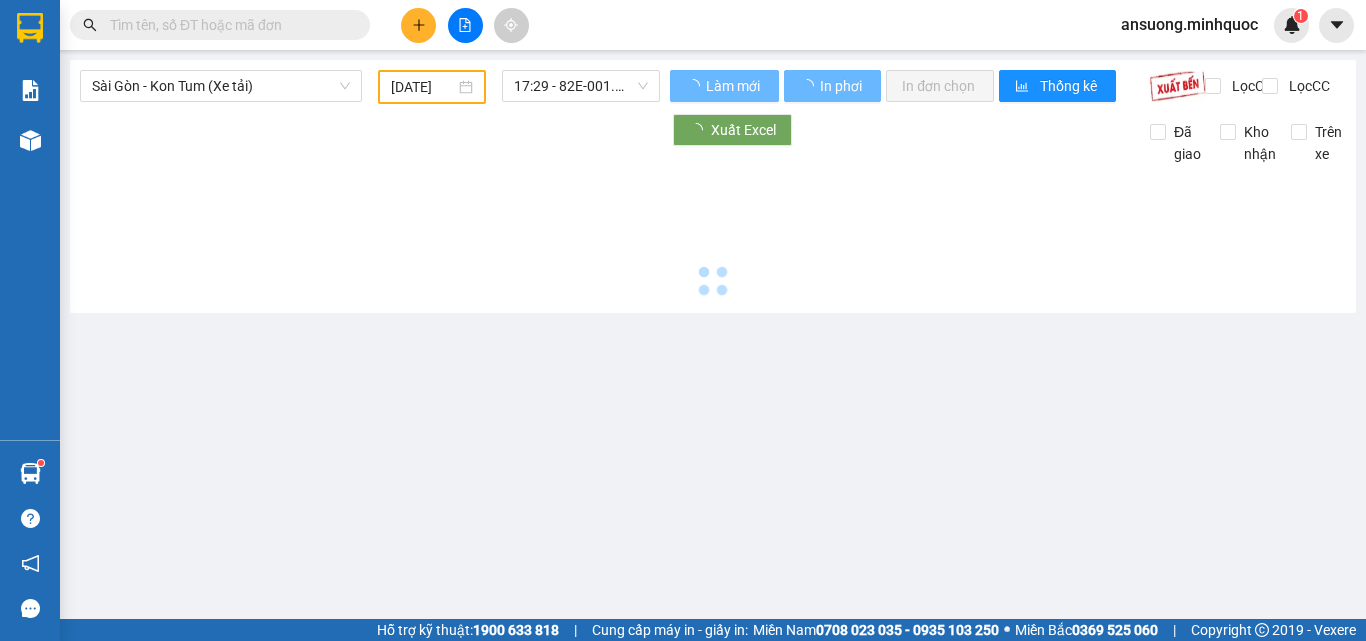 type on "[DATE]" 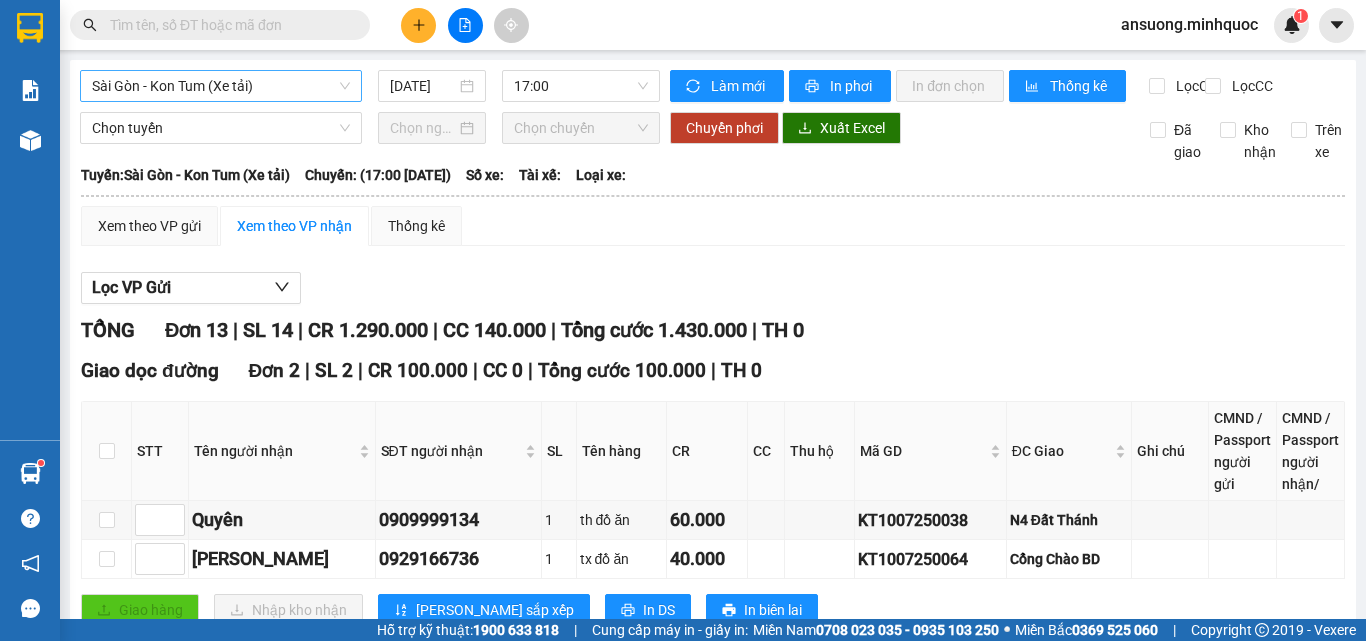 click on "Sài Gòn - Kon Tum (Xe tải)" at bounding box center [221, 86] 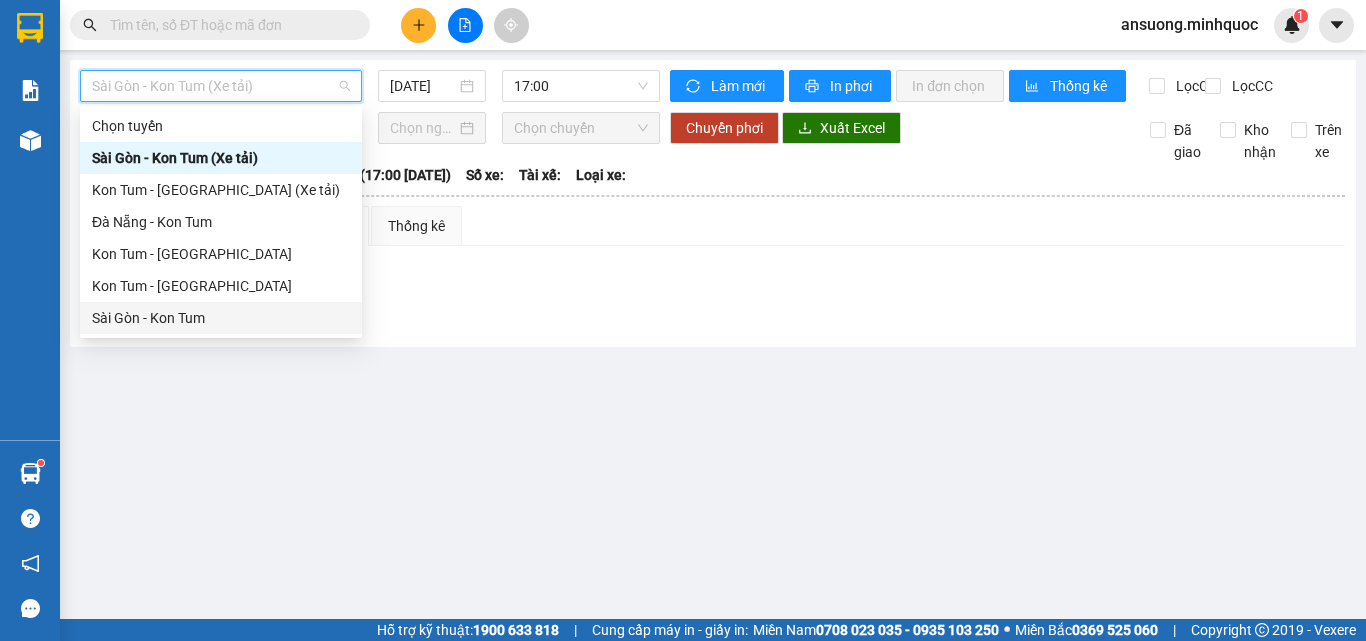 click on "Sài Gòn - Kon Tum" at bounding box center (221, 318) 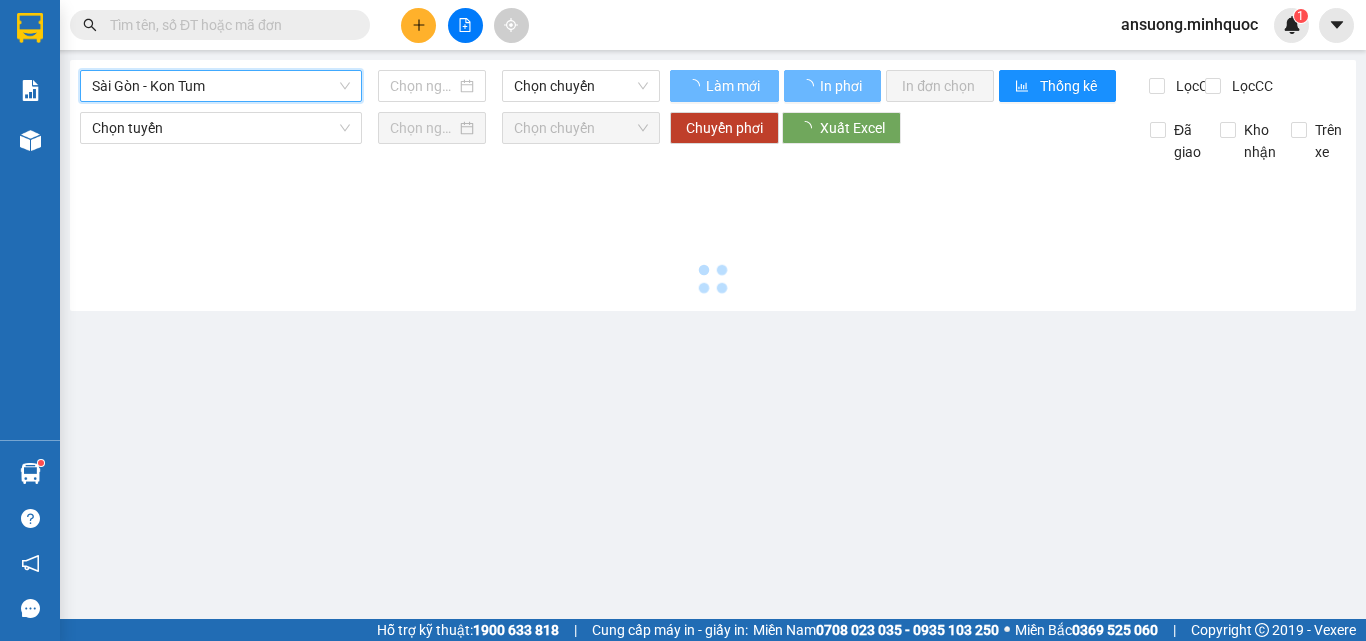 type 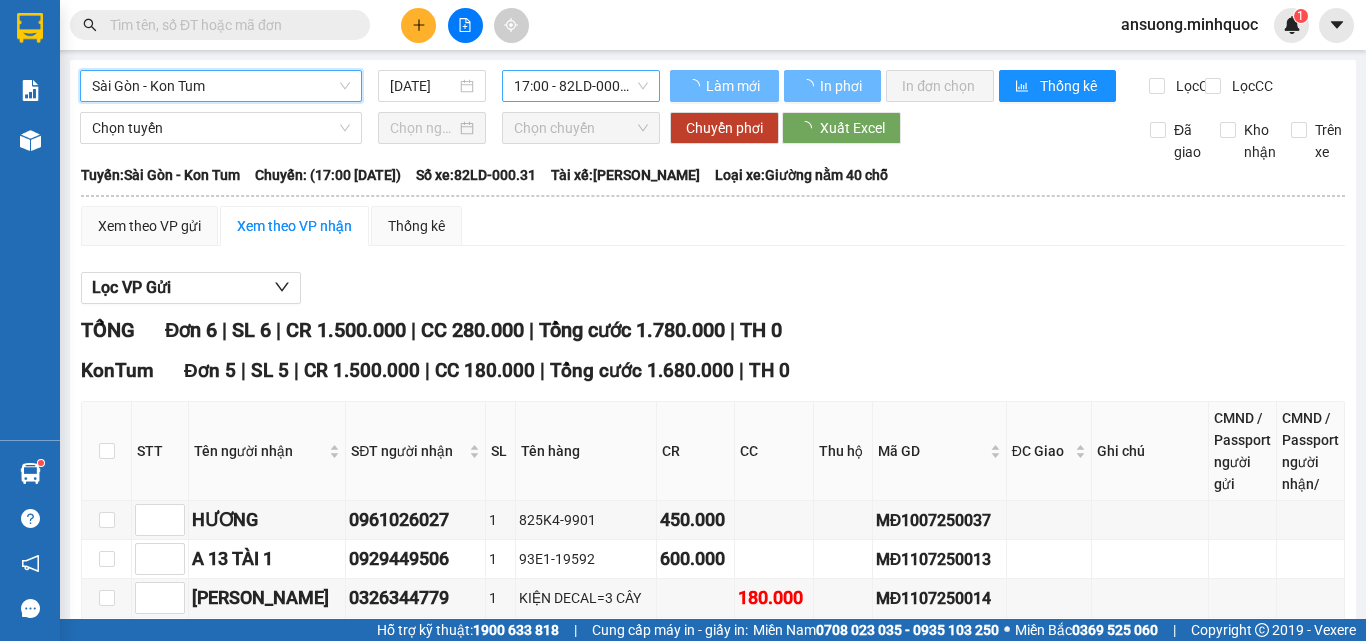 click on "17:00     - 82LD-000.31" at bounding box center [581, 86] 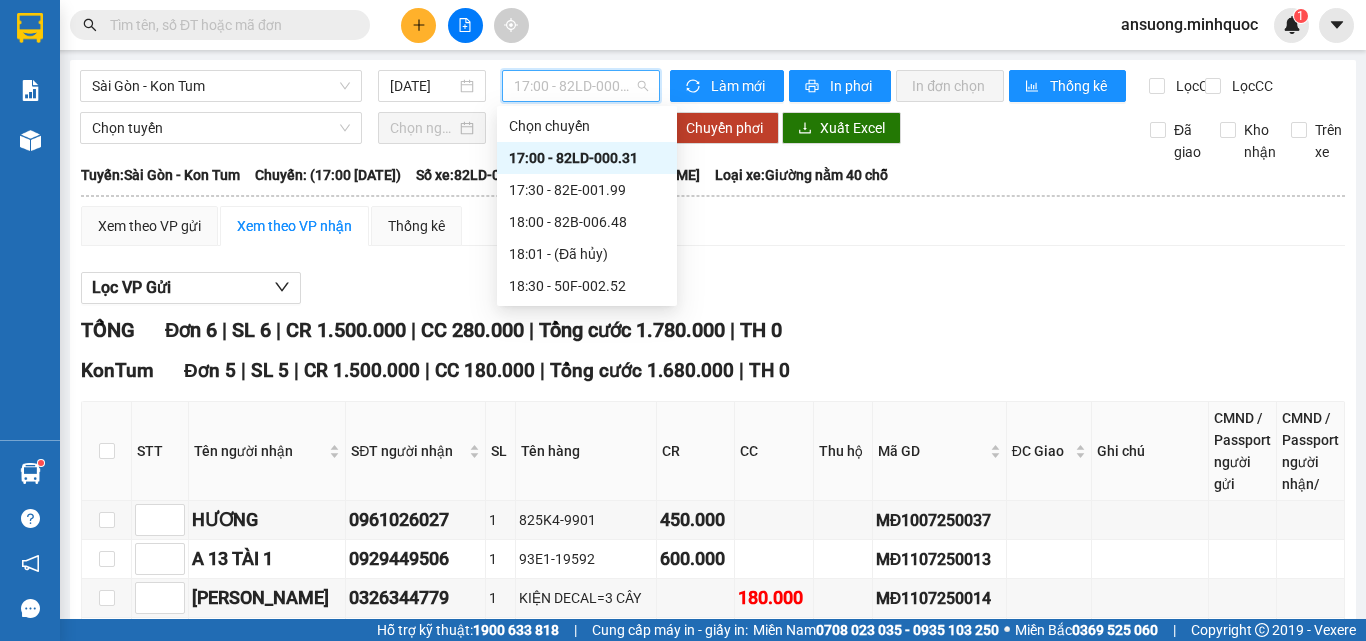 click on "17:00     - 82LD-000.31" at bounding box center [581, 86] 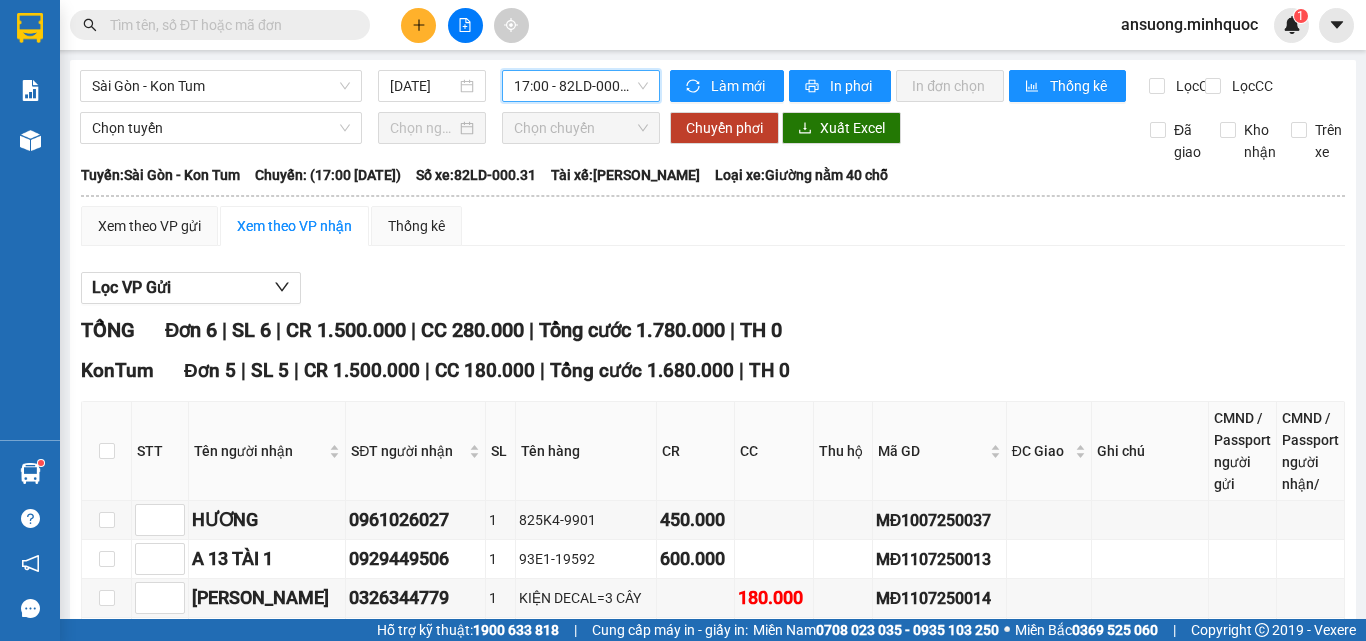 click on "17:00     - 82LD-000.31" at bounding box center (581, 86) 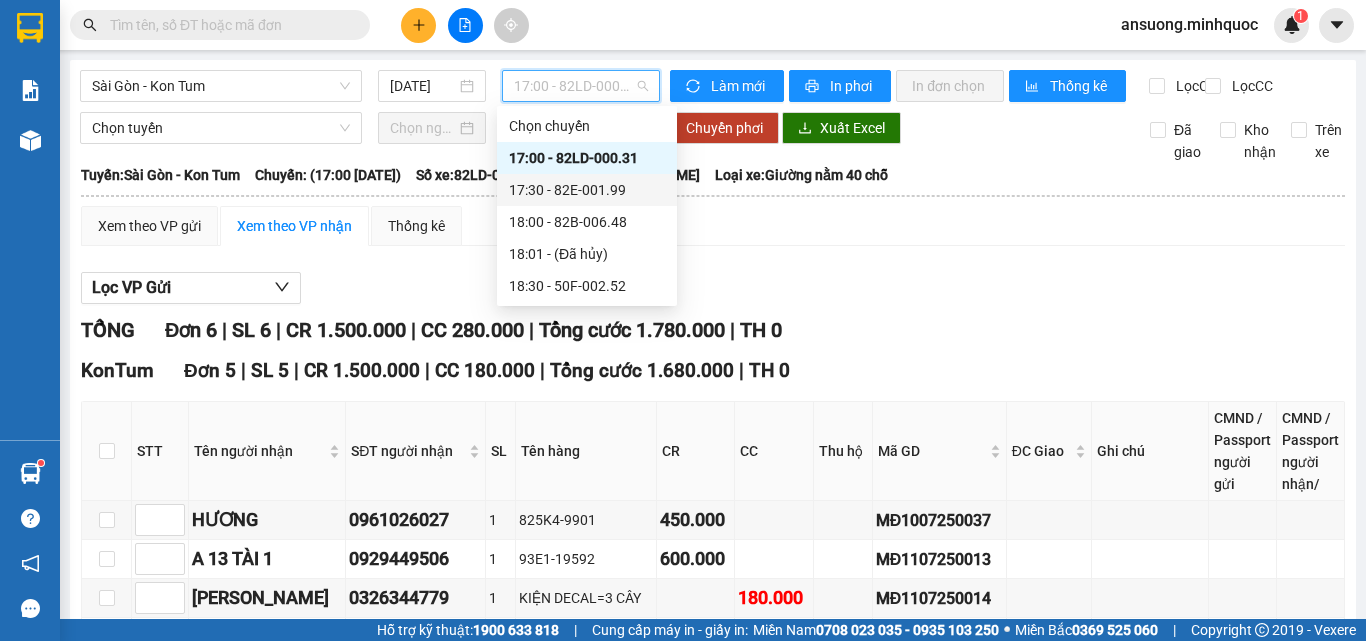 click on "17:30     - 82E-001.99" at bounding box center [587, 190] 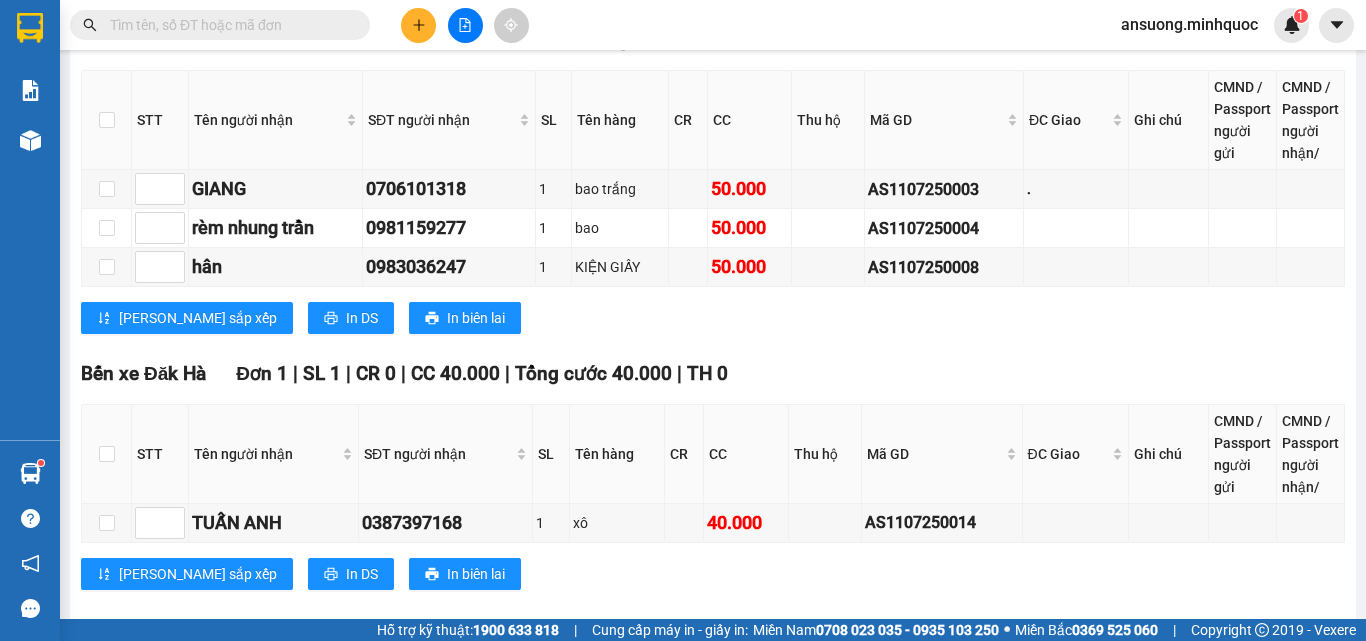 scroll, scrollTop: 394, scrollLeft: 0, axis: vertical 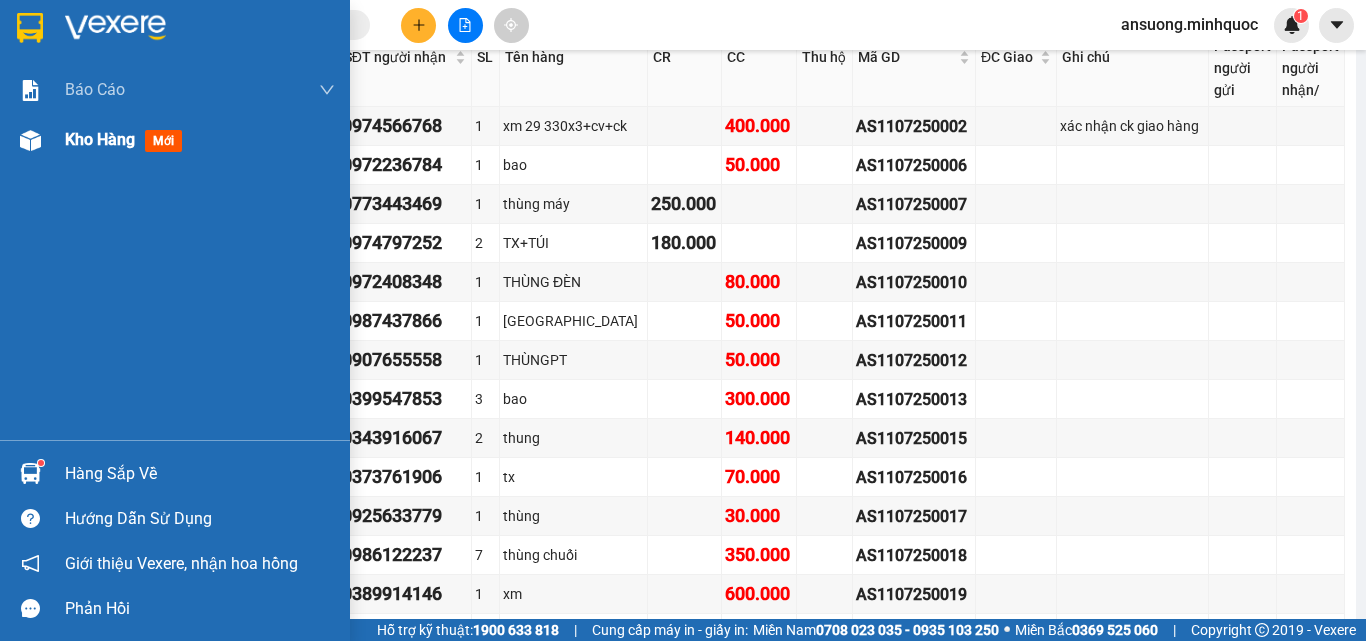 click at bounding box center (30, 140) 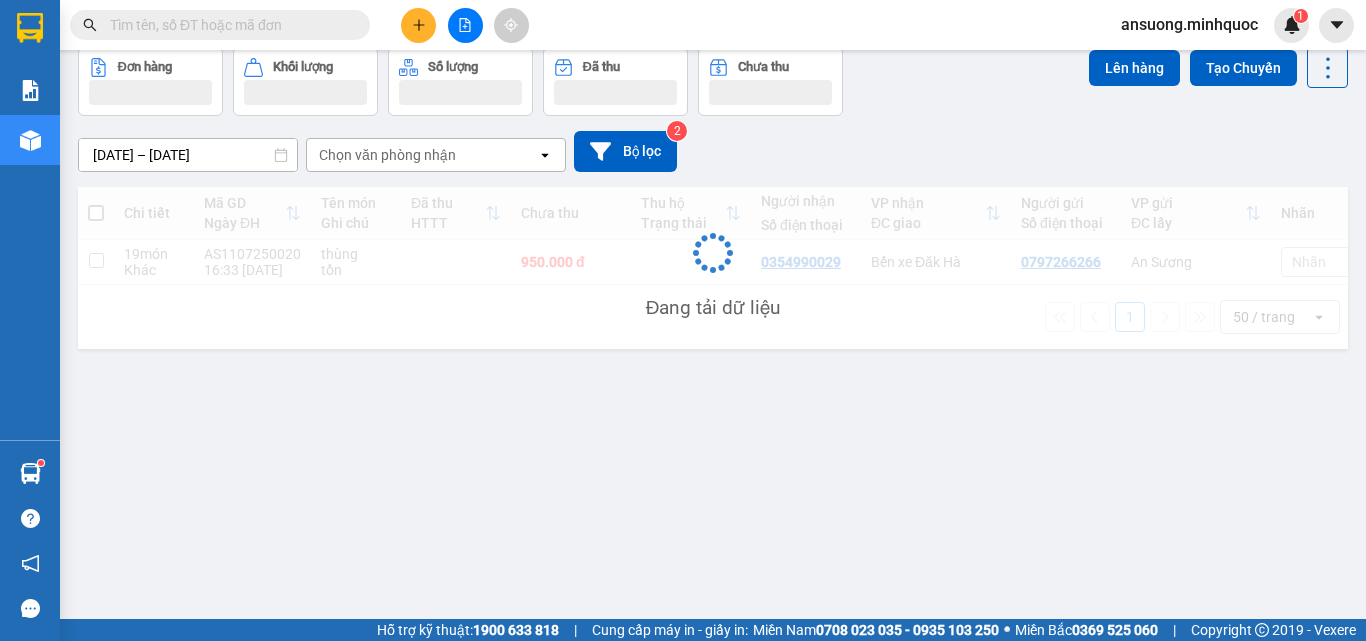 scroll, scrollTop: 92, scrollLeft: 0, axis: vertical 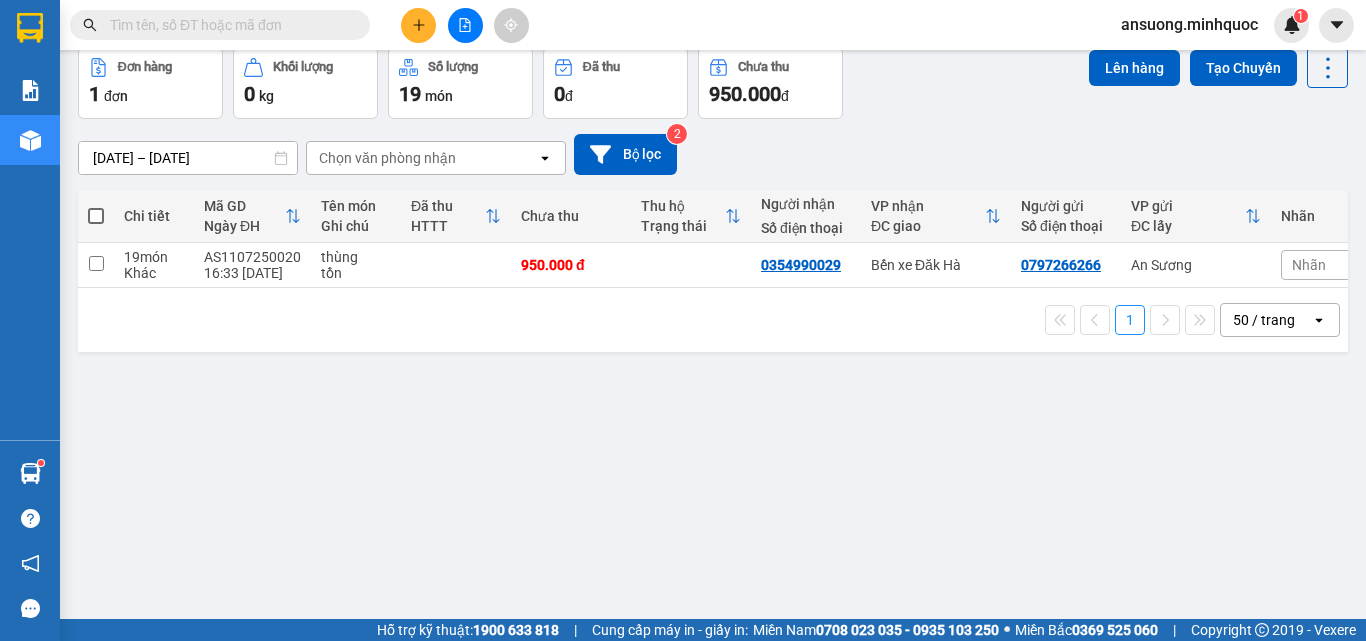 drag, startPoint x: 444, startPoint y: 12, endPoint x: 459, endPoint y: 24, distance: 19.209373 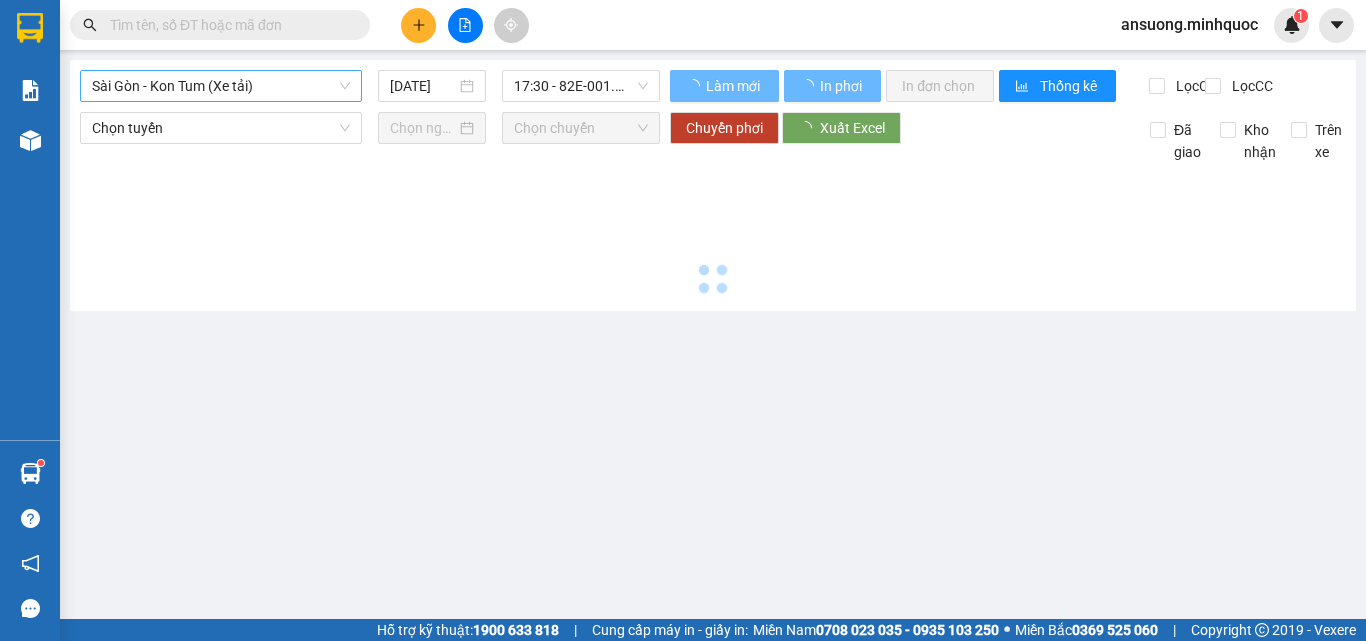 scroll, scrollTop: 0, scrollLeft: 0, axis: both 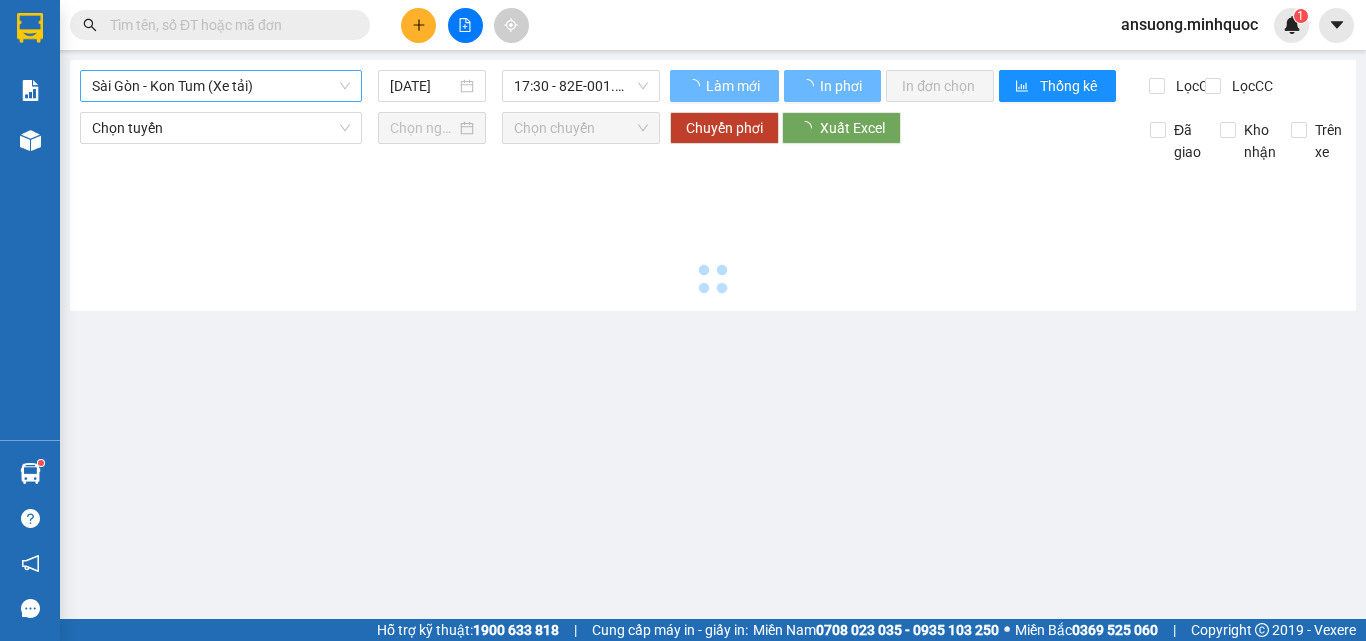 click on "Sài Gòn - Kon Tum (Xe tải)" at bounding box center (221, 86) 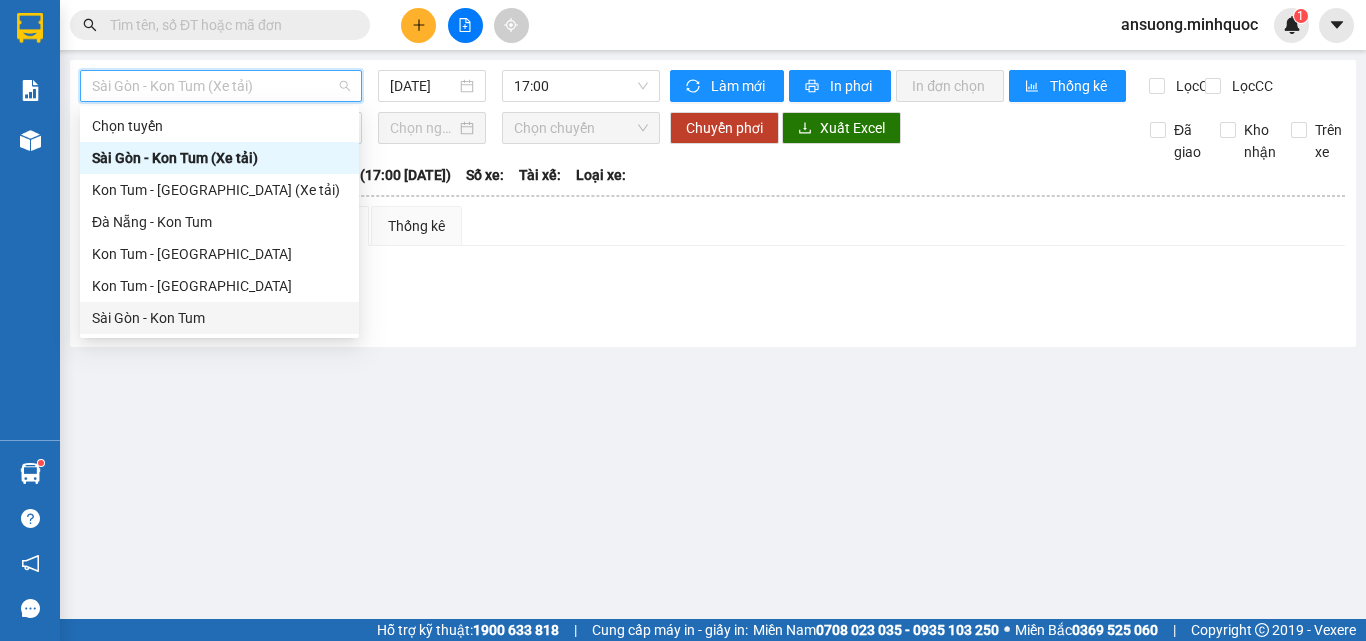 click on "Sài Gòn - Kon Tum" at bounding box center [219, 318] 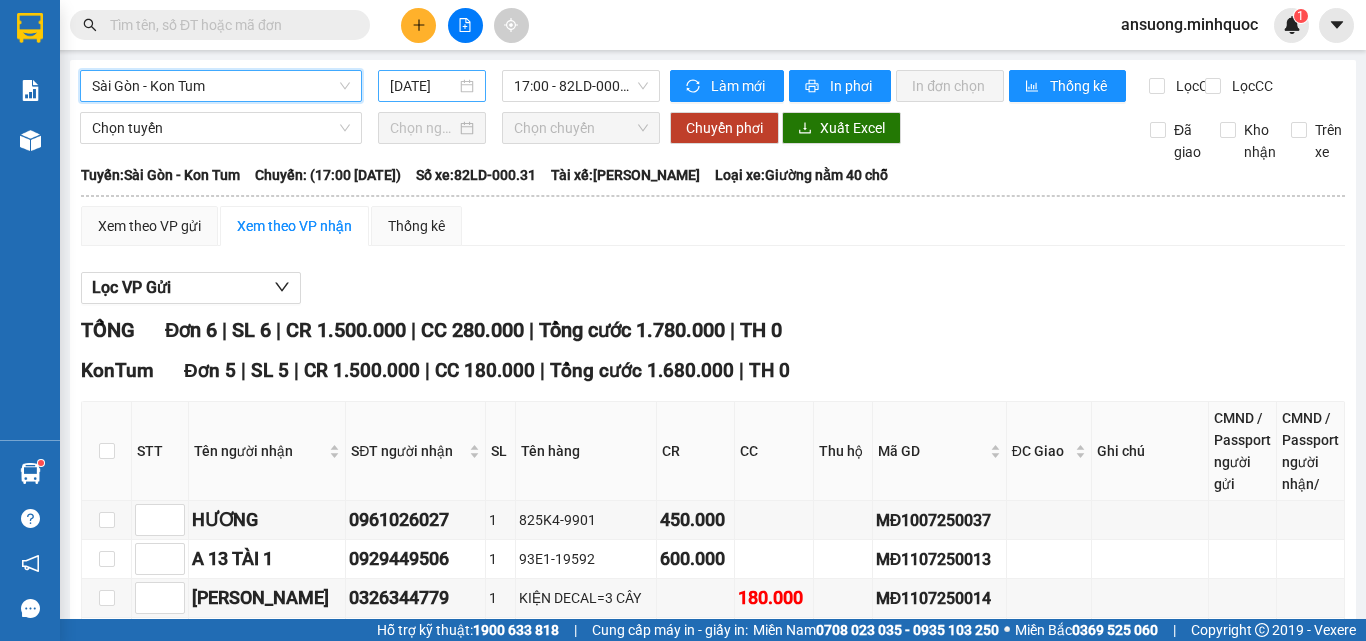 click on "[DATE]" at bounding box center (432, 86) 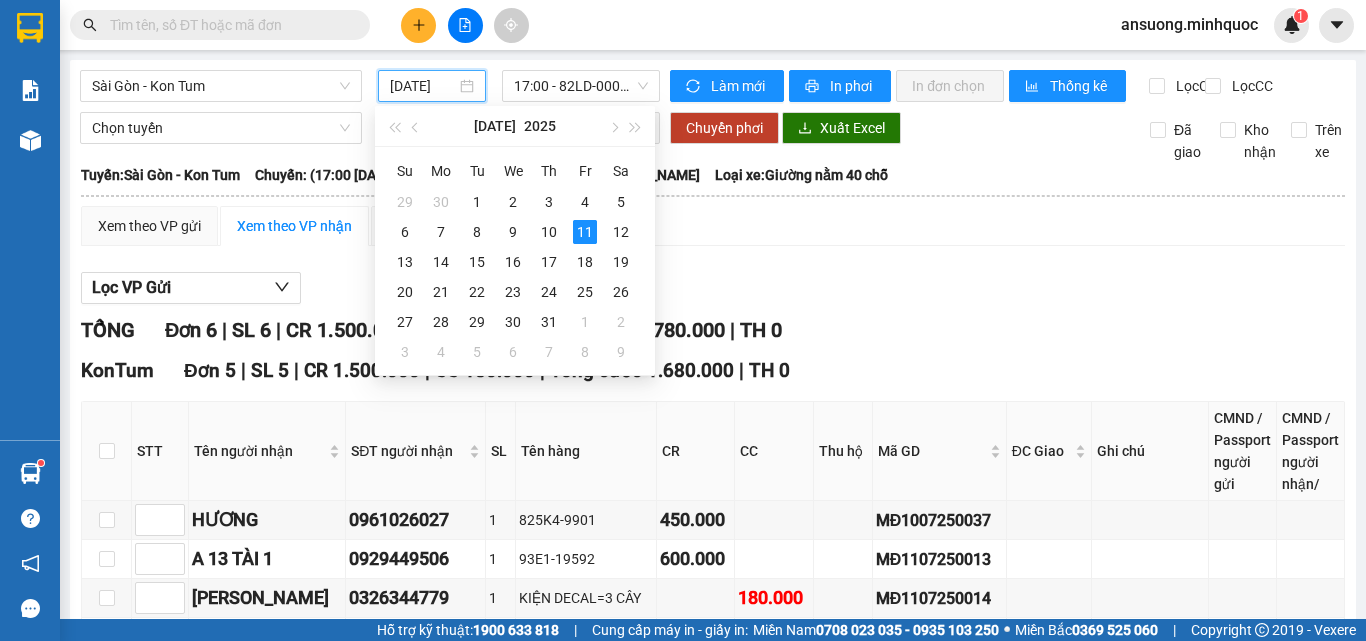 click on "[DATE]" at bounding box center (432, 86) 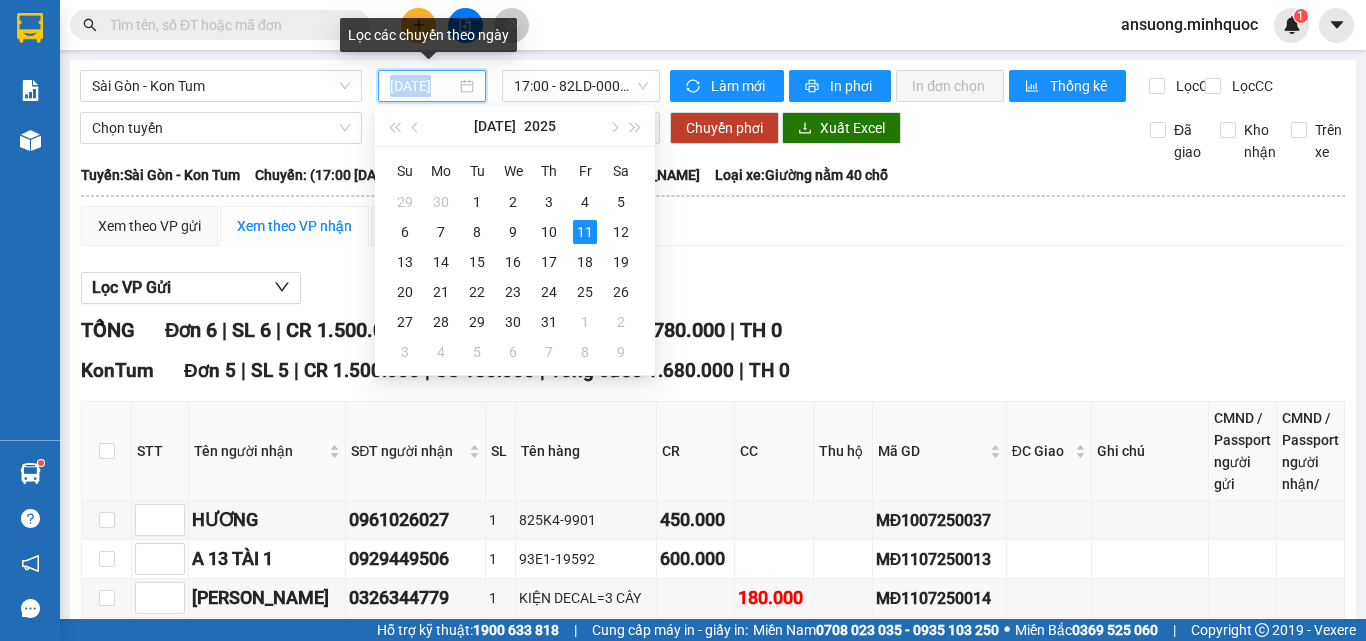 scroll, scrollTop: 0, scrollLeft: 6, axis: horizontal 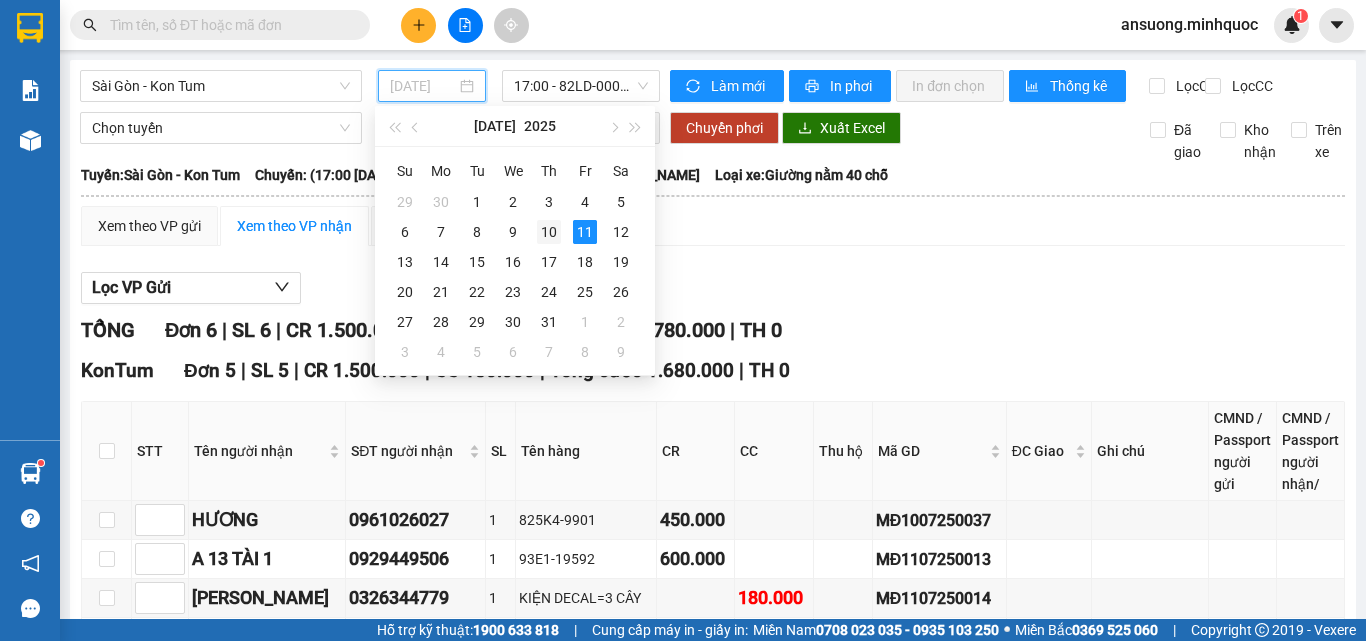 click on "10" at bounding box center [549, 232] 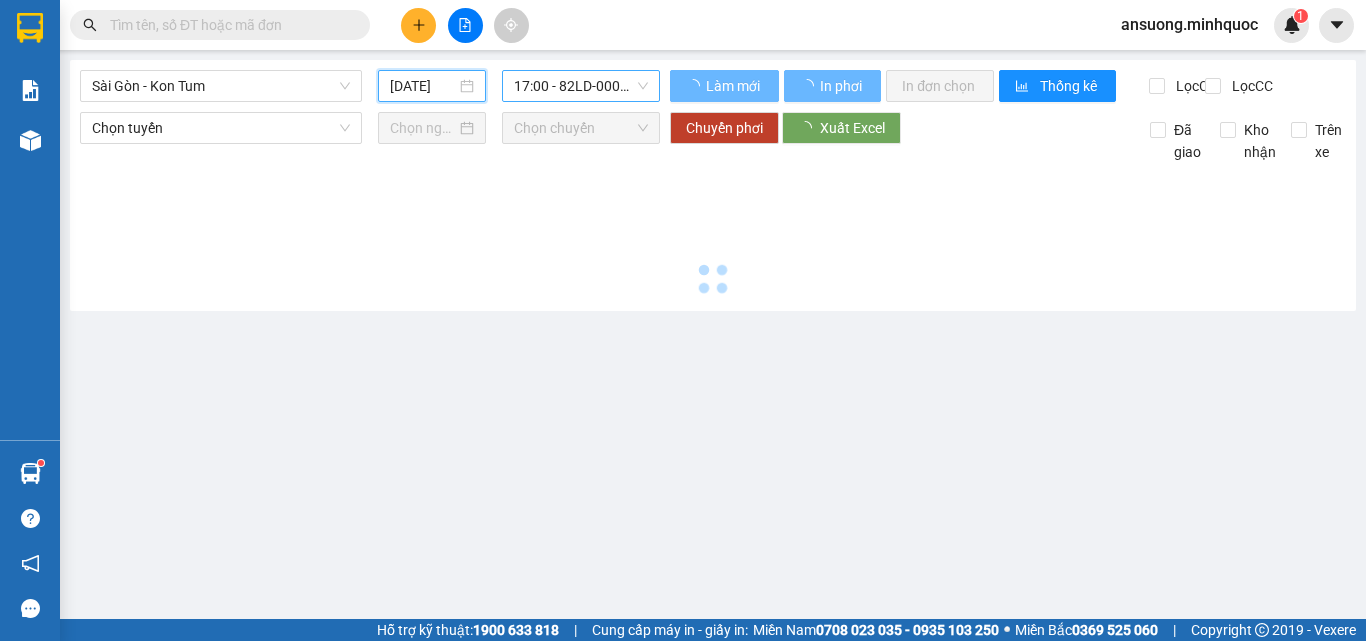 scroll, scrollTop: 0, scrollLeft: 5, axis: horizontal 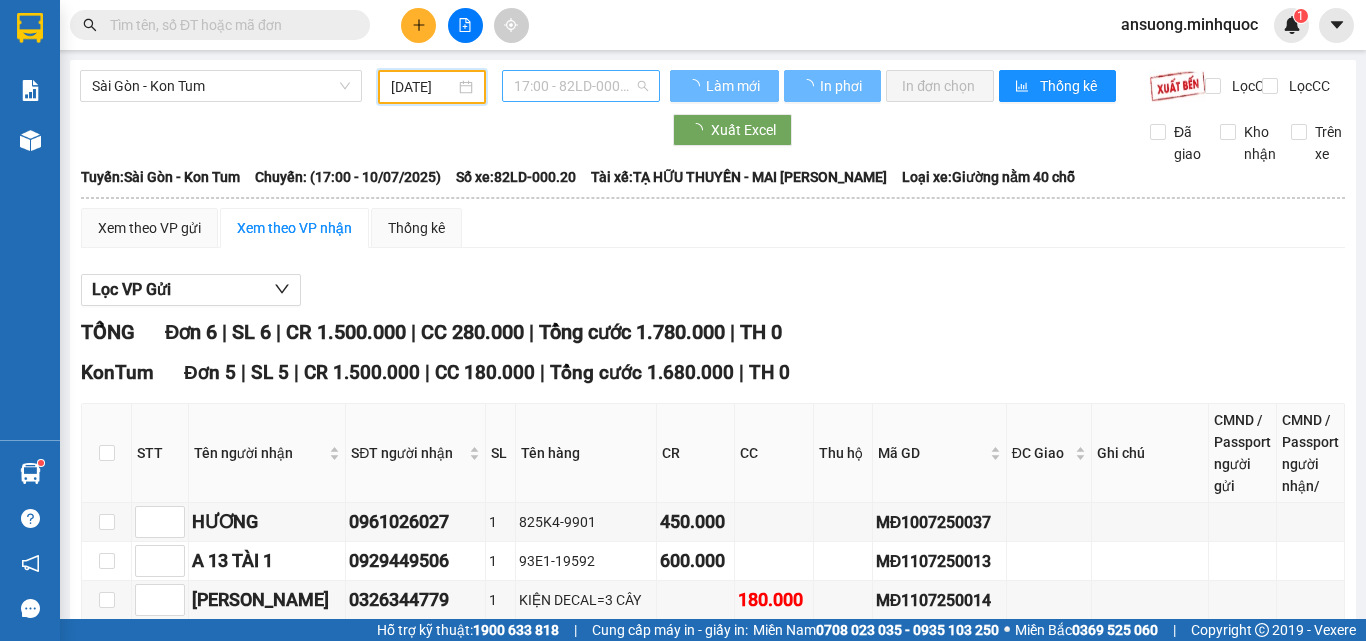 click on "17:00     - 82LD-000.20" at bounding box center (581, 86) 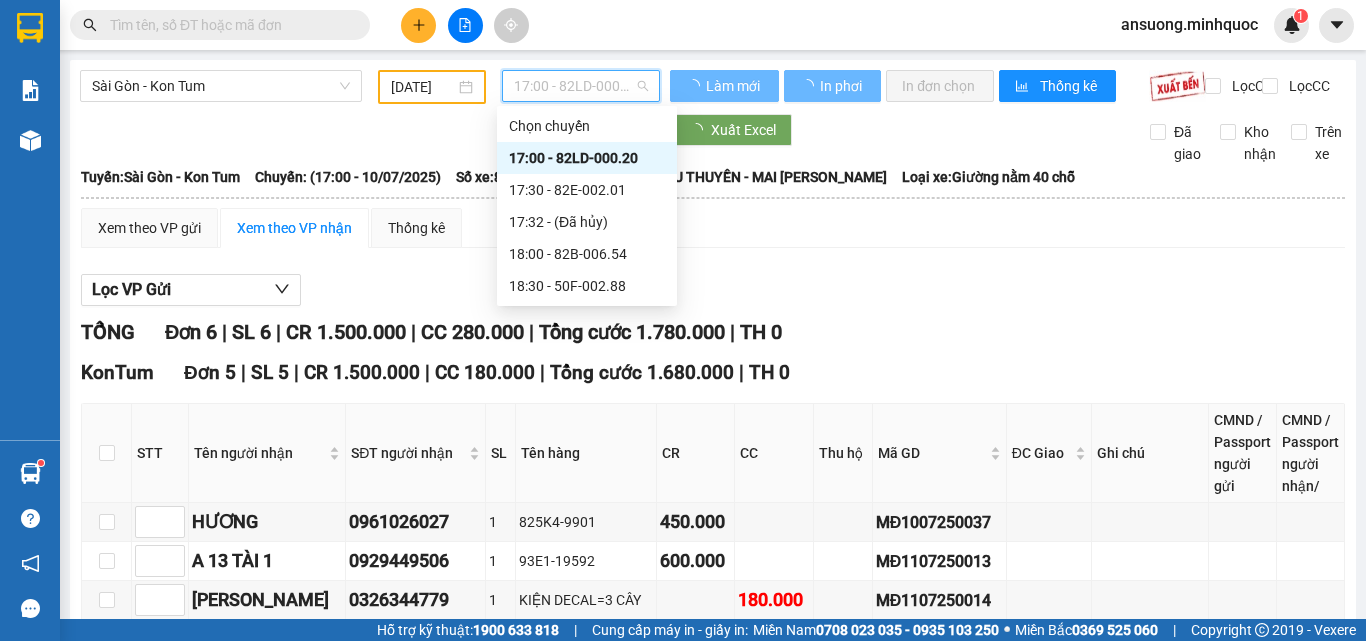 scroll, scrollTop: 0, scrollLeft: 0, axis: both 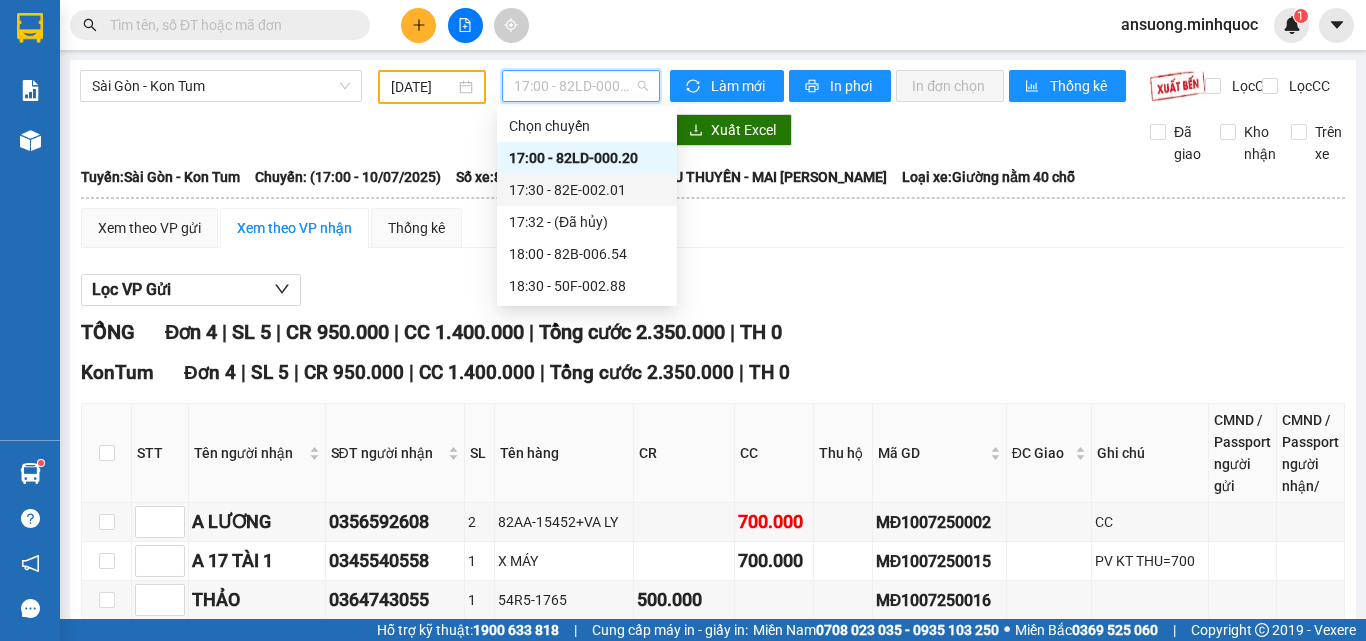 click on "17:30     - 82E-002.01" at bounding box center [587, 190] 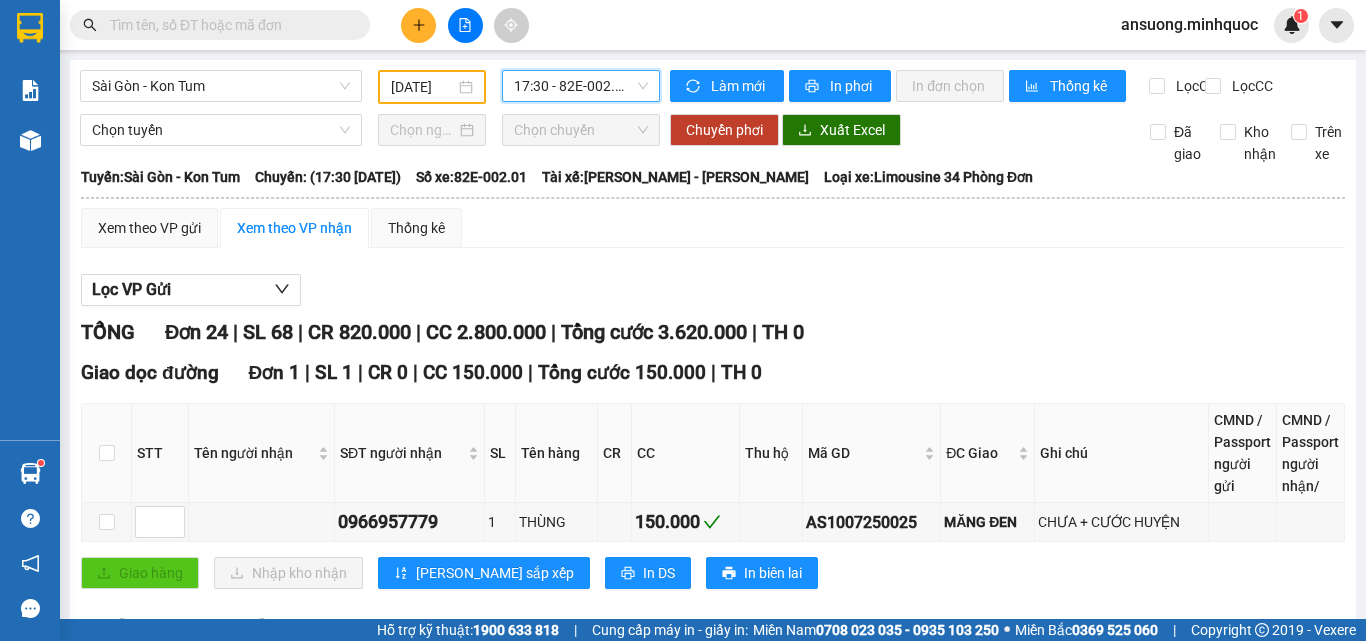 click on "[DATE]" at bounding box center [432, 87] 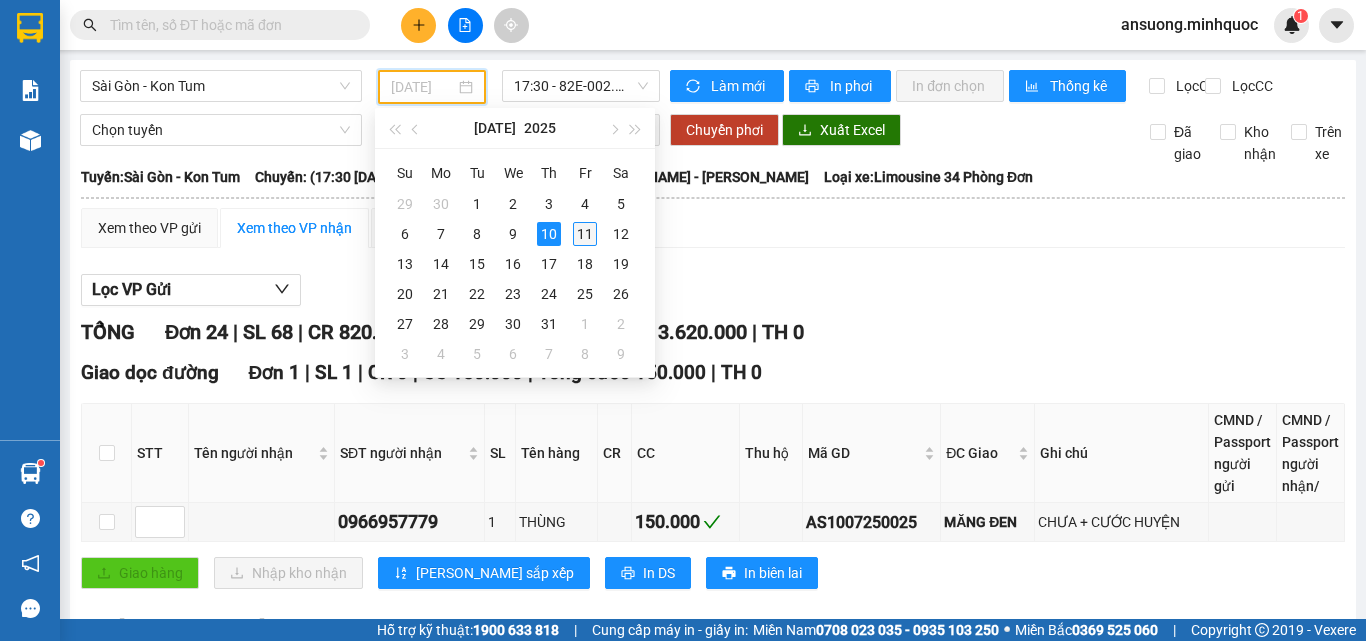 click on "11" at bounding box center (585, 234) 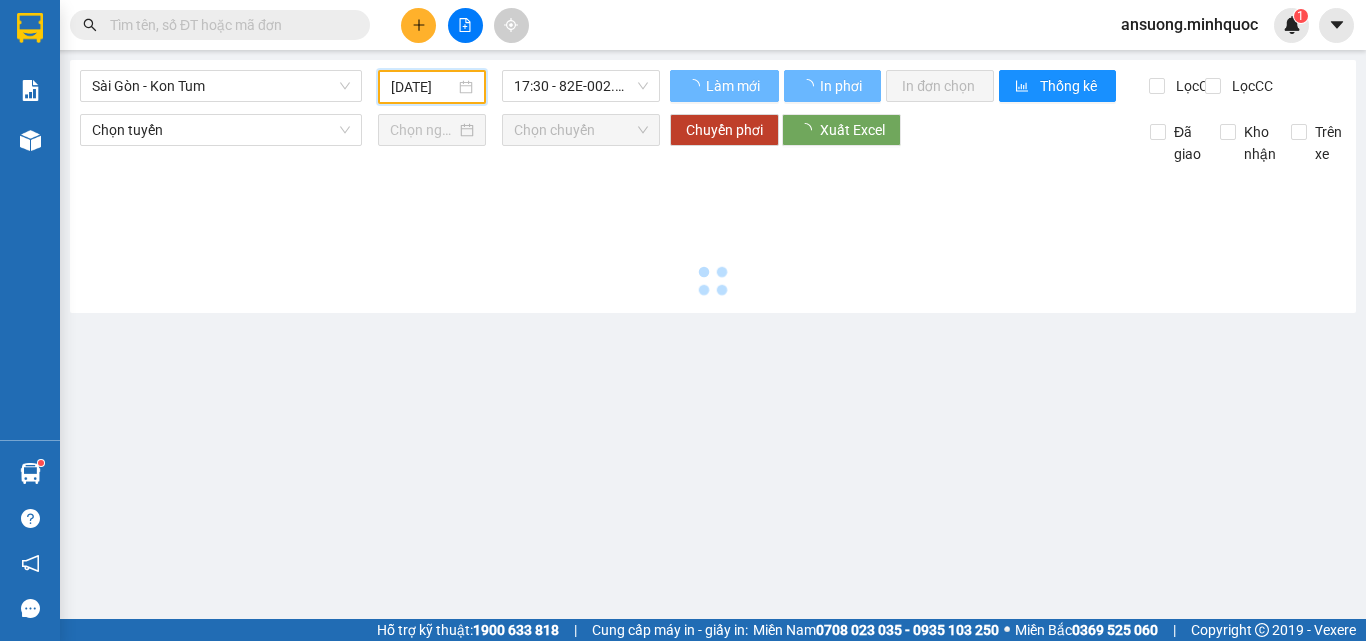 scroll, scrollTop: 0, scrollLeft: 7, axis: horizontal 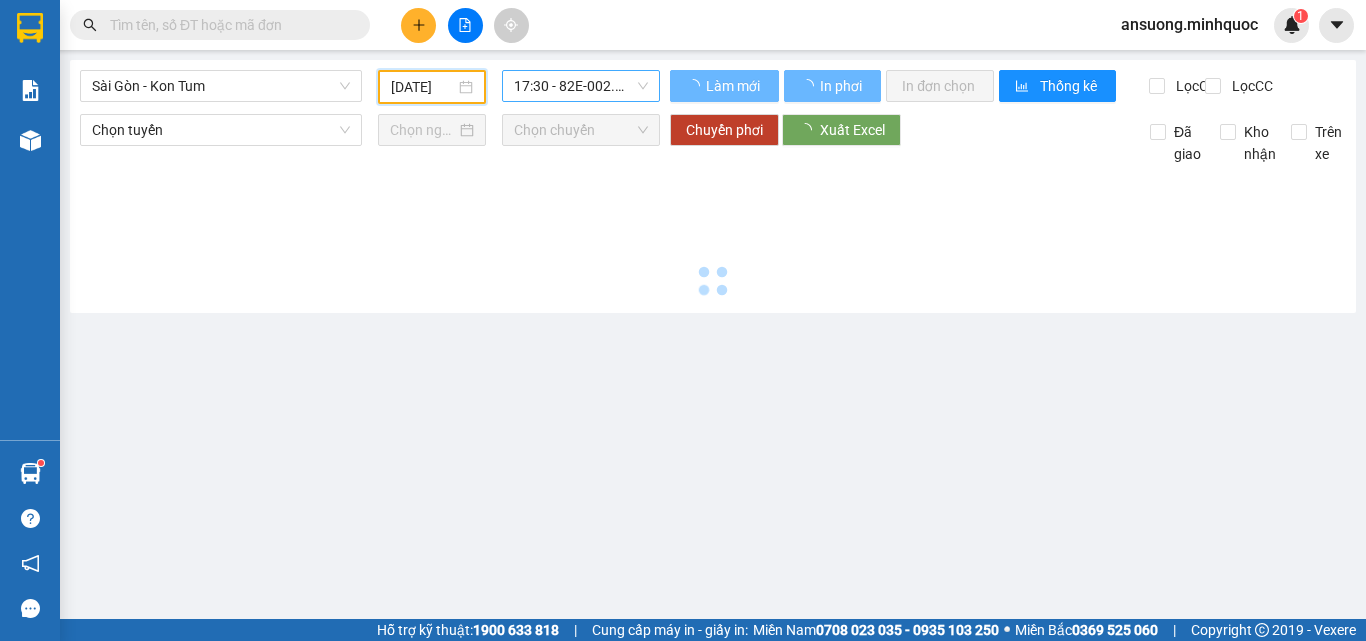 click on "17:30     - 82E-002.01" at bounding box center [581, 86] 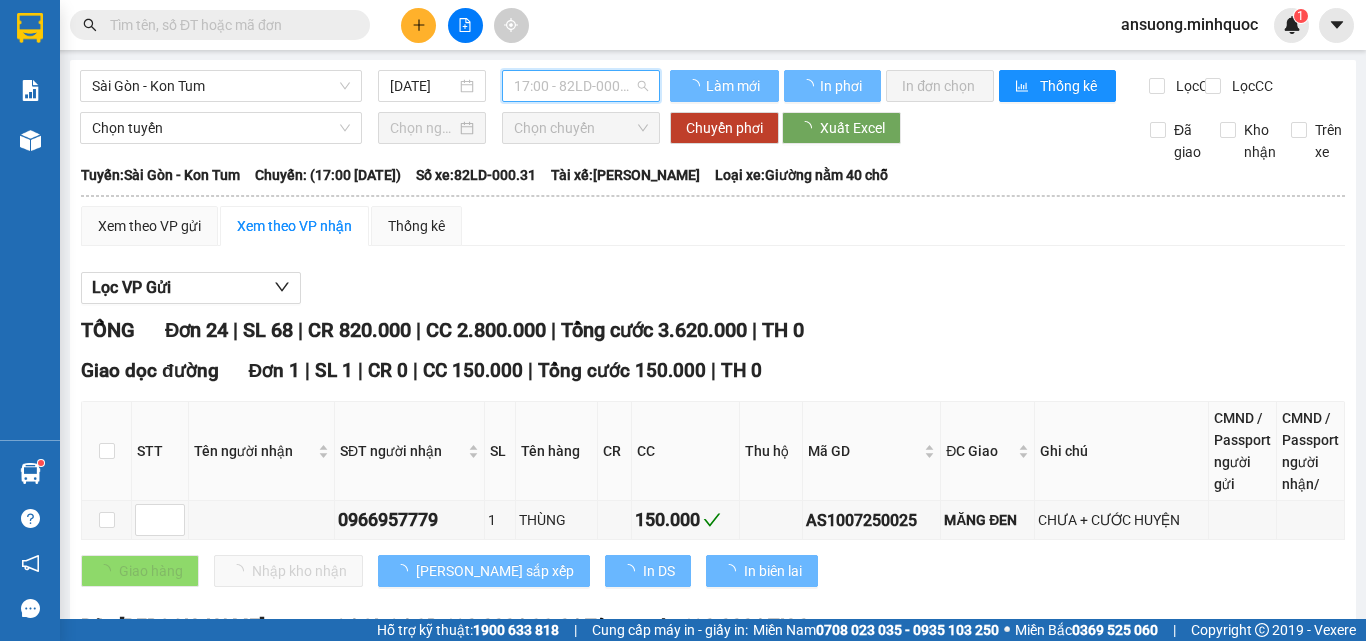 scroll, scrollTop: 0, scrollLeft: 0, axis: both 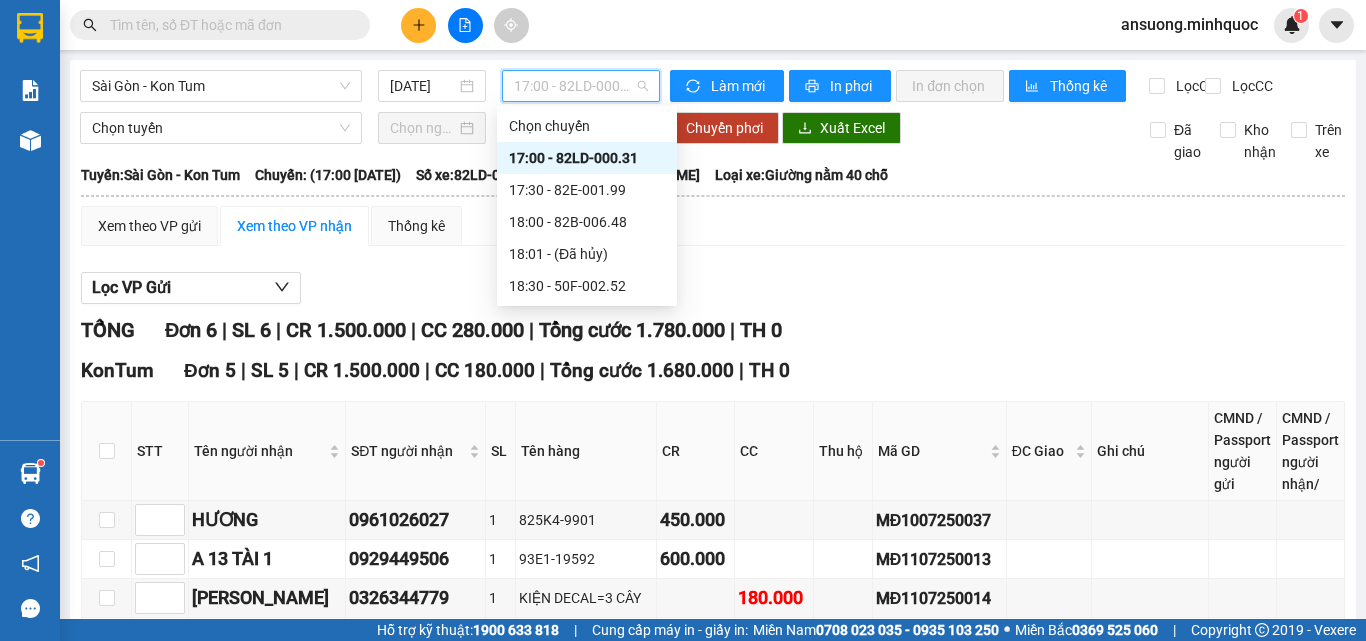 click on "17:30     - 82E-001.99" at bounding box center (587, 190) 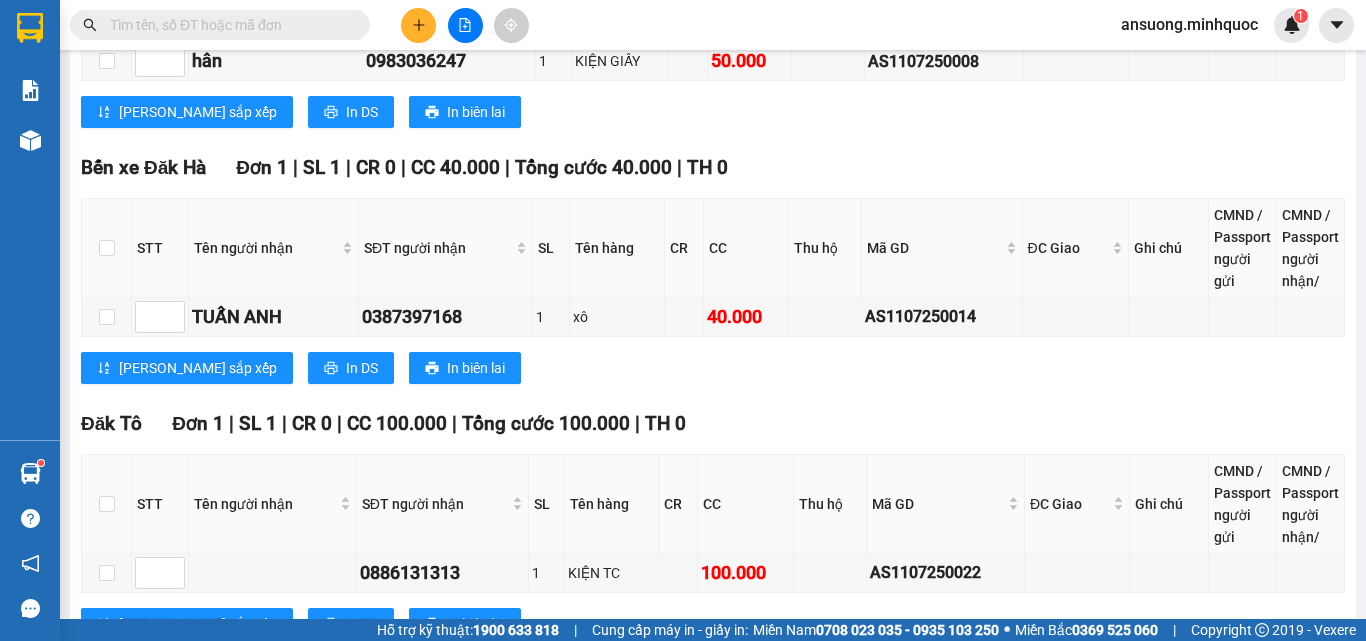 scroll, scrollTop: 1394, scrollLeft: 0, axis: vertical 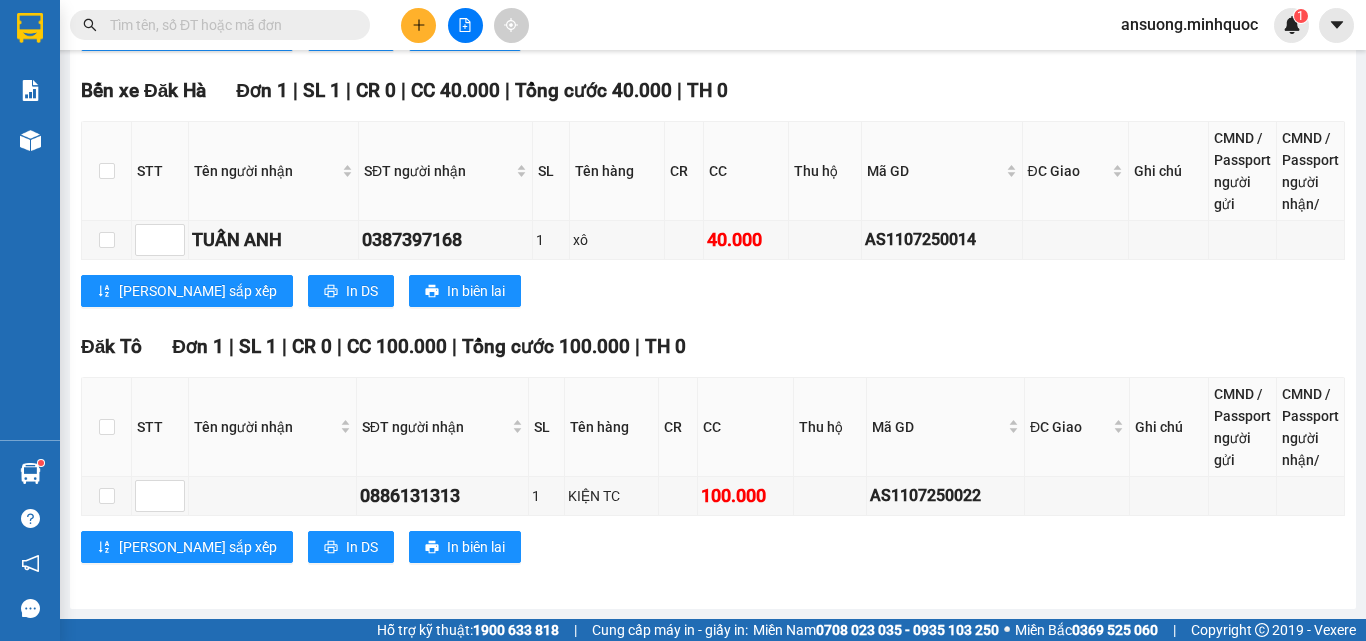 click on "Đăk Tô Đơn   1 | SL   1 | CR   0 | CC   100.000 | Tổng cước   100.000 | TH   0" at bounding box center [713, 347] 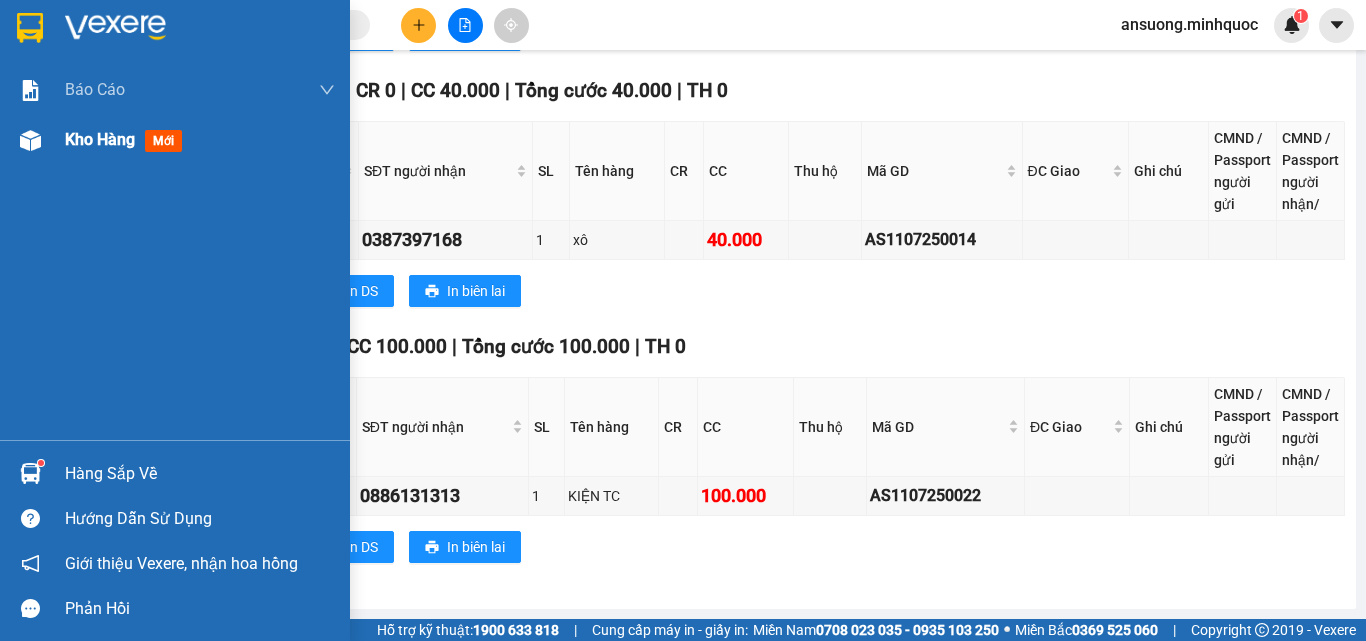 click on "Kho hàng mới" at bounding box center (175, 140) 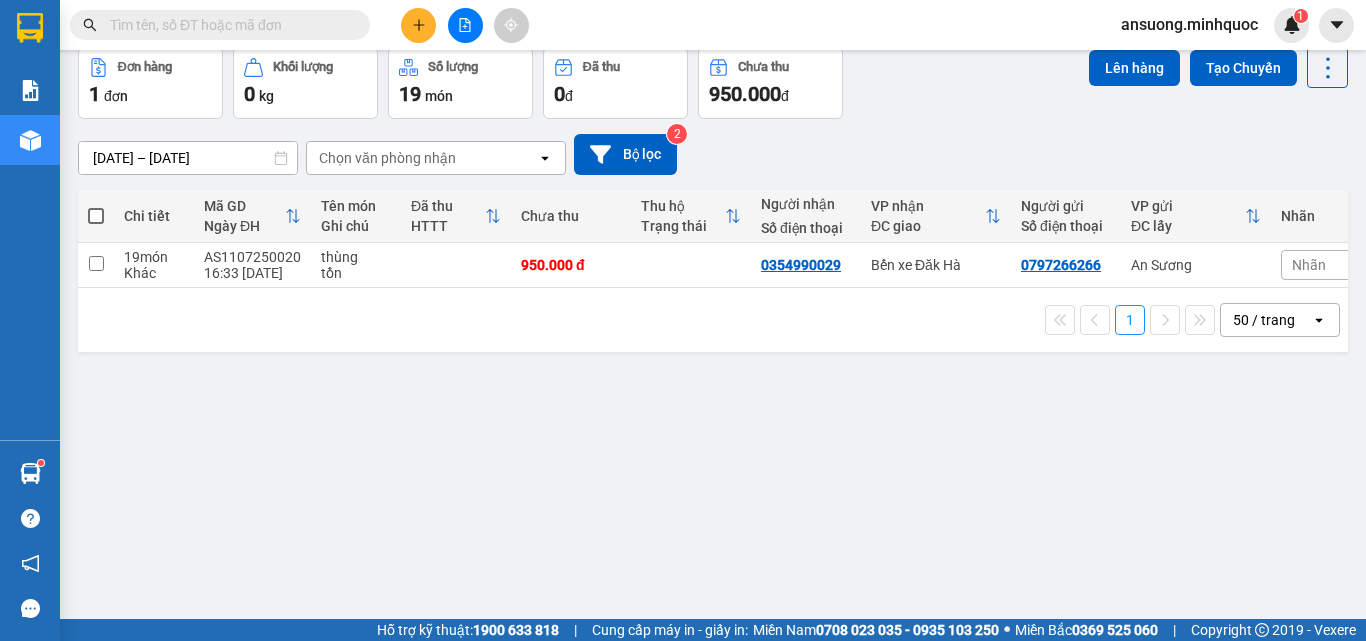 scroll, scrollTop: 0, scrollLeft: 0, axis: both 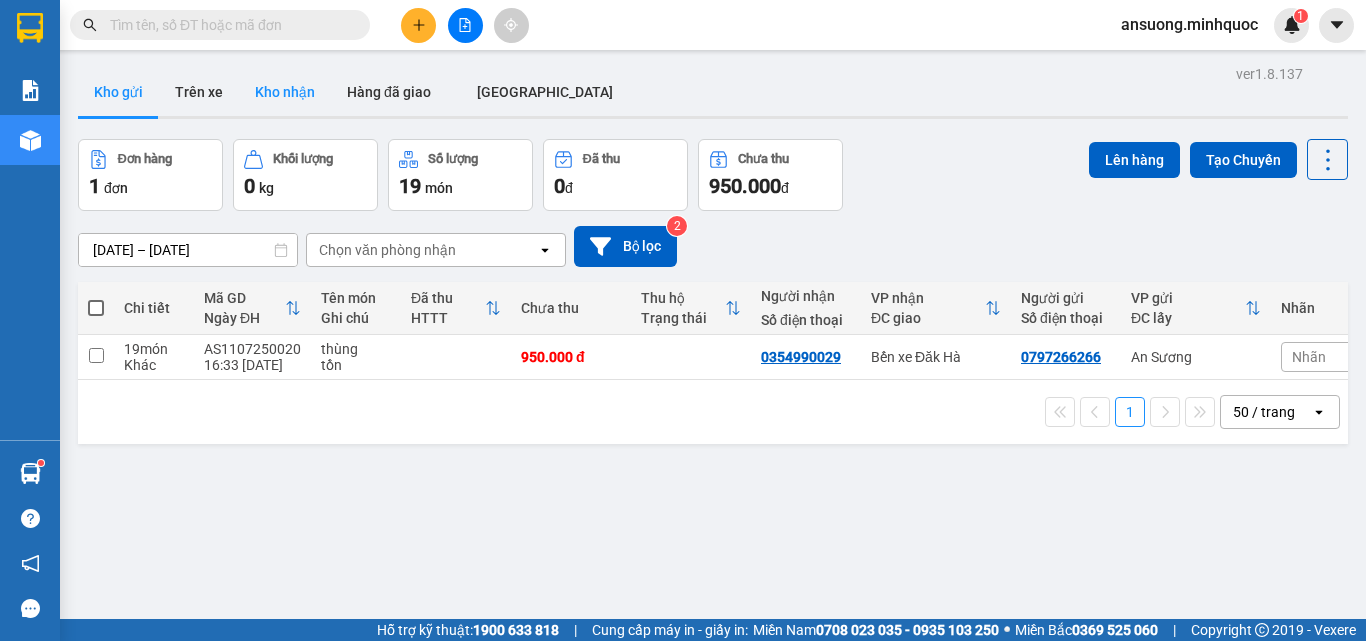 click on "Kho nhận" at bounding box center [285, 92] 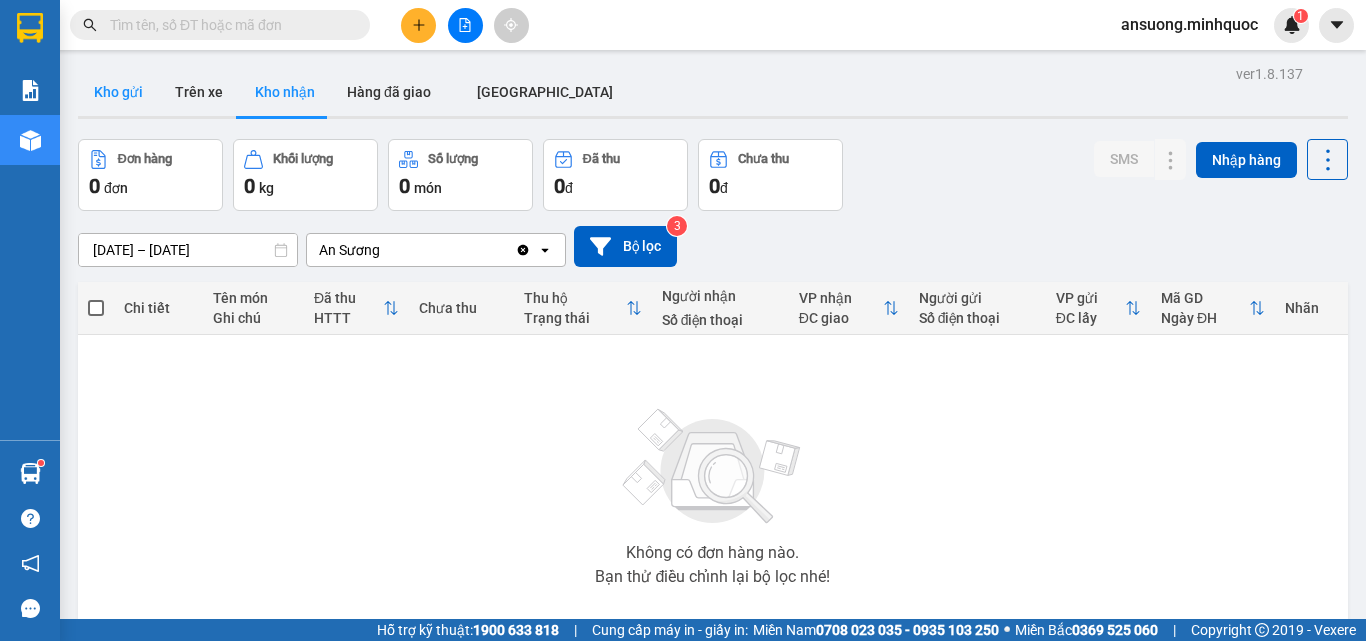 click on "Kho gửi" at bounding box center (118, 92) 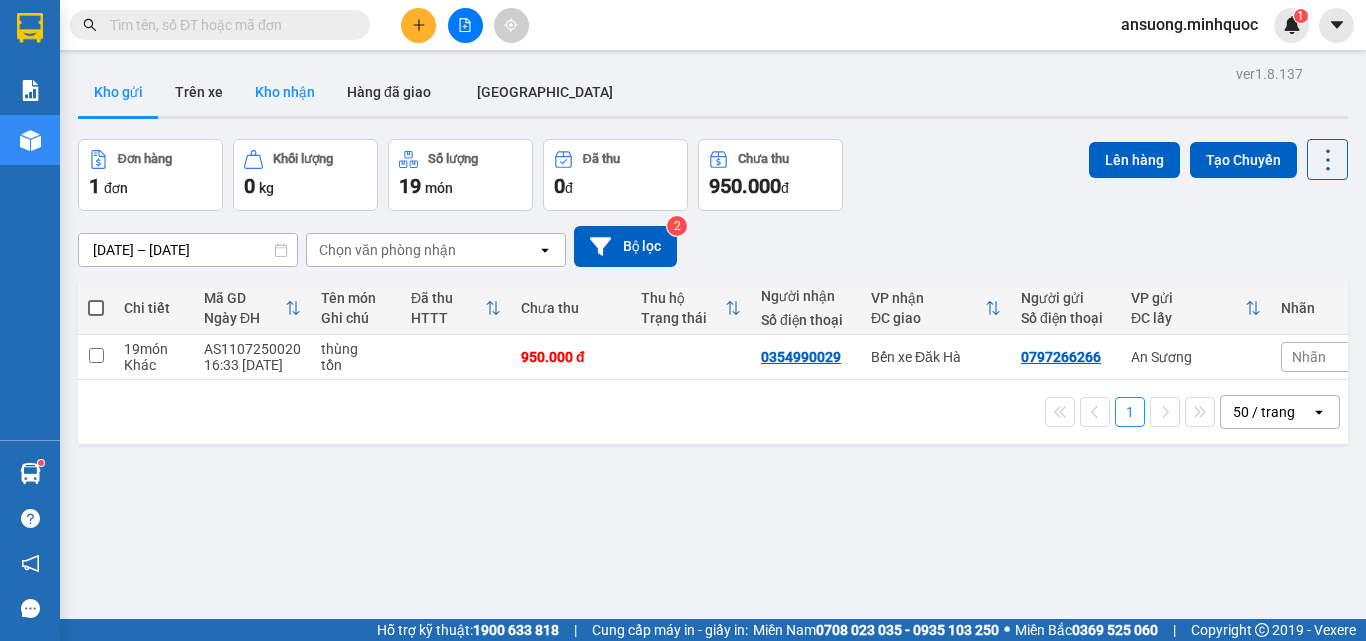 click on "Kho nhận" at bounding box center (285, 92) 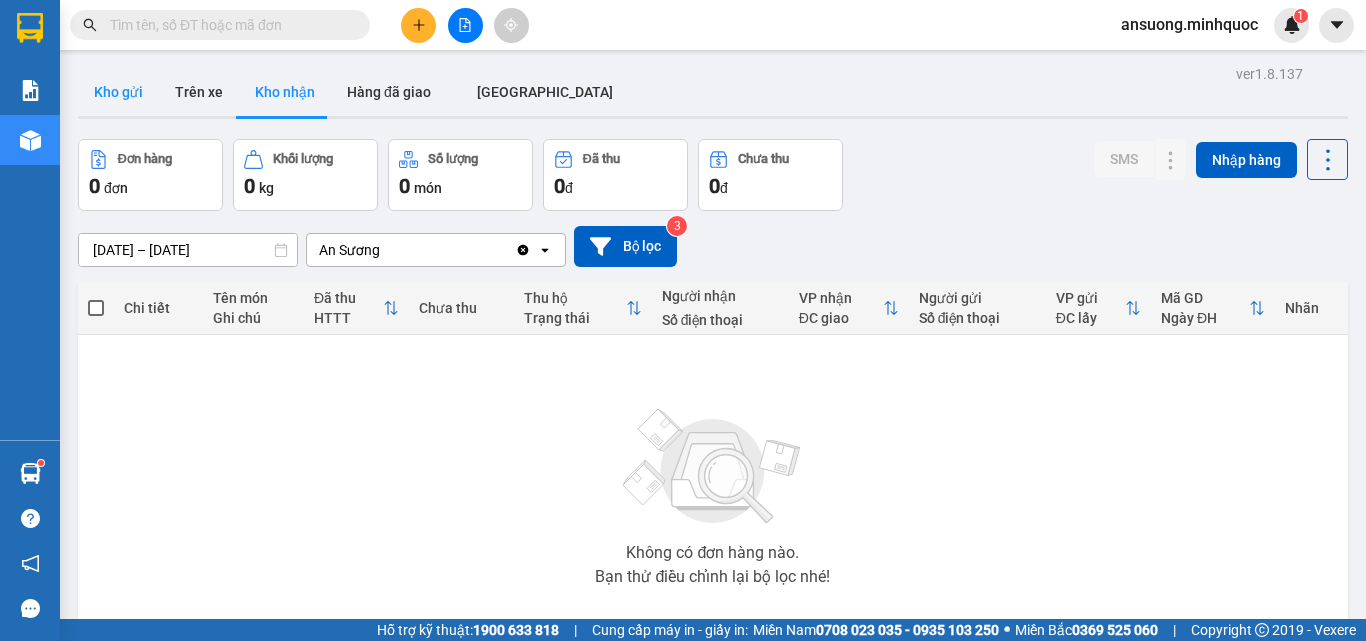 click on "Kho gửi" at bounding box center (118, 92) 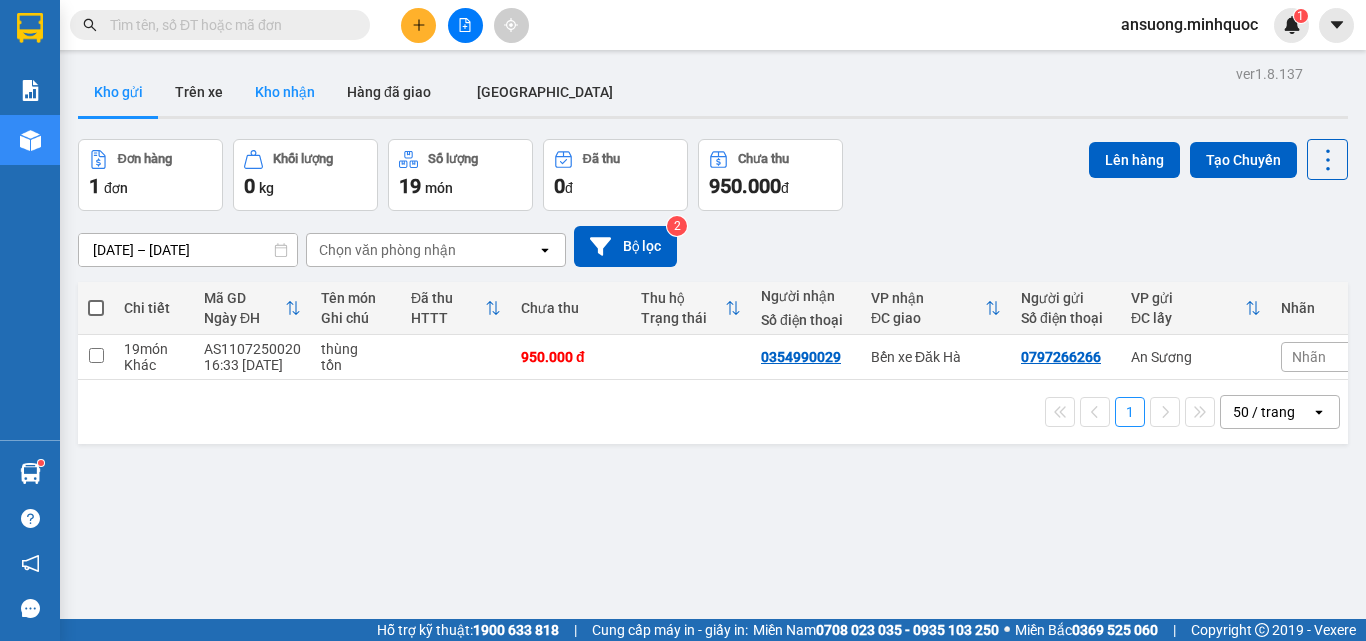 click on "Kho nhận" at bounding box center [285, 92] 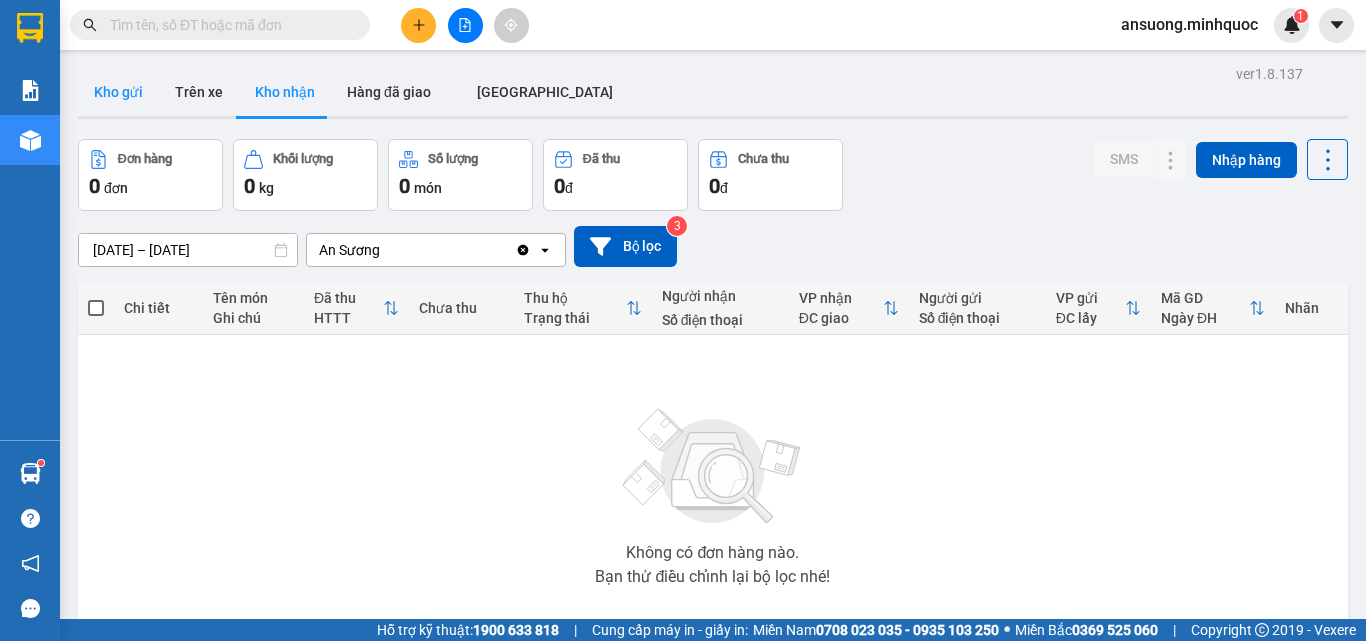 click on "Kho gửi" at bounding box center [118, 92] 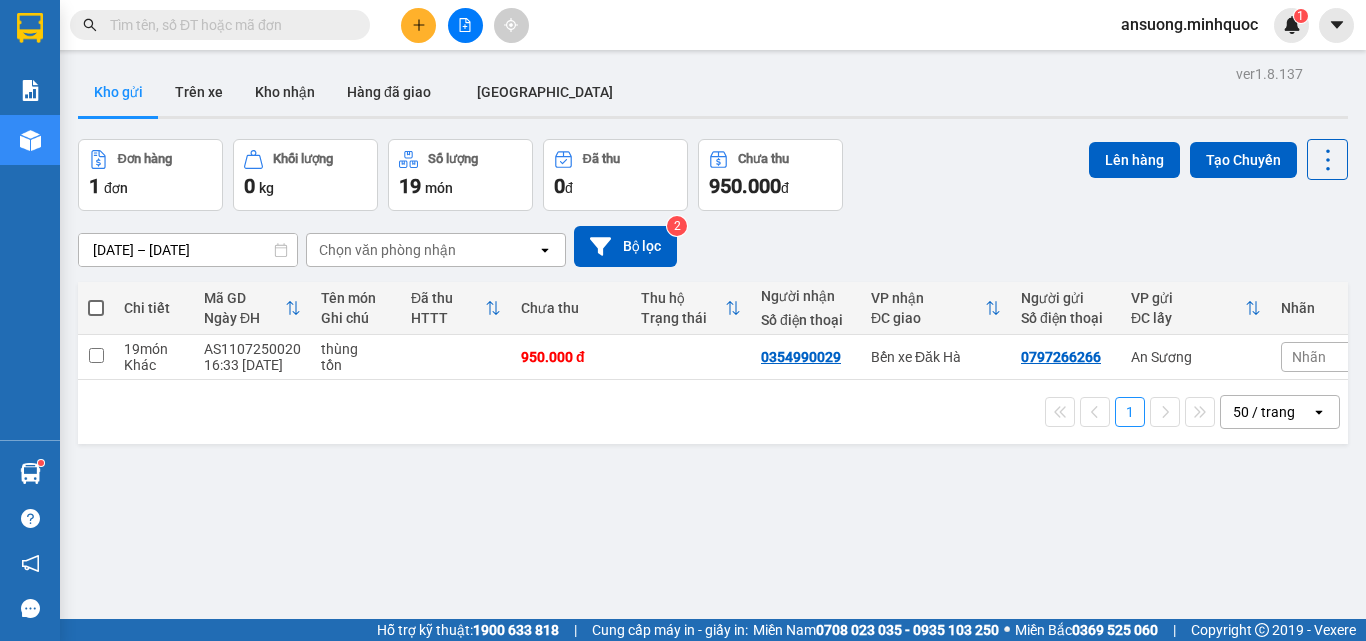 scroll, scrollTop: 0, scrollLeft: 0, axis: both 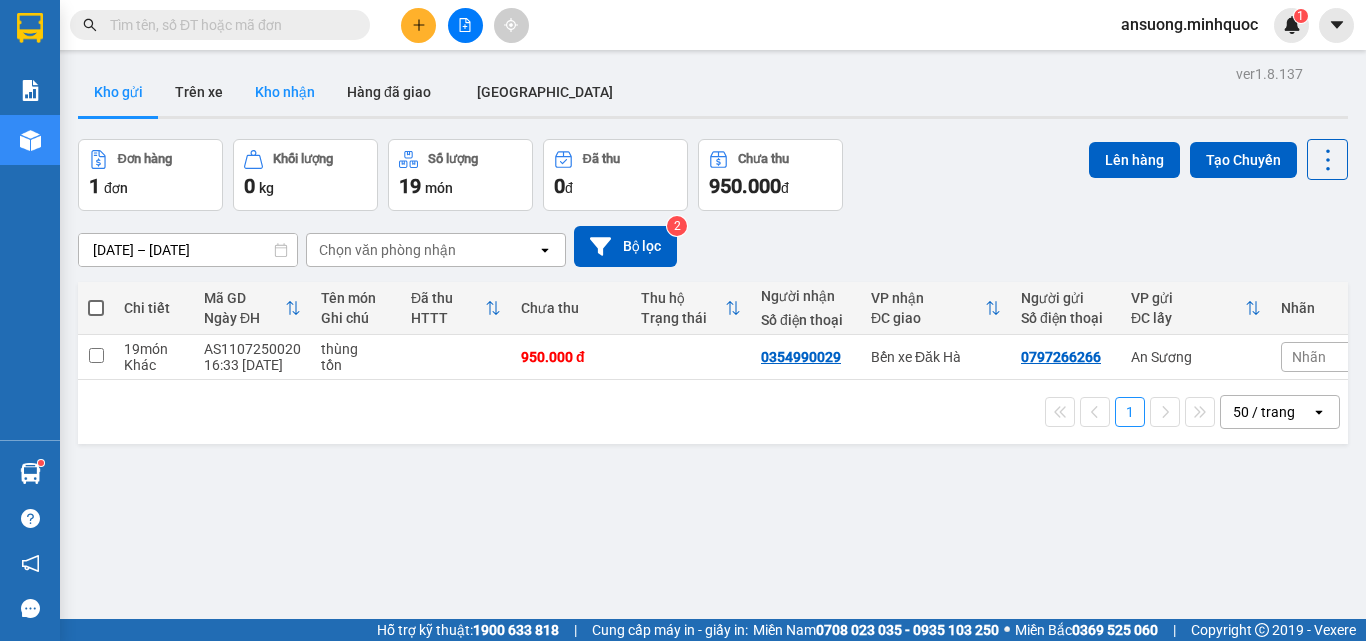 click on "Kho nhận" at bounding box center (285, 92) 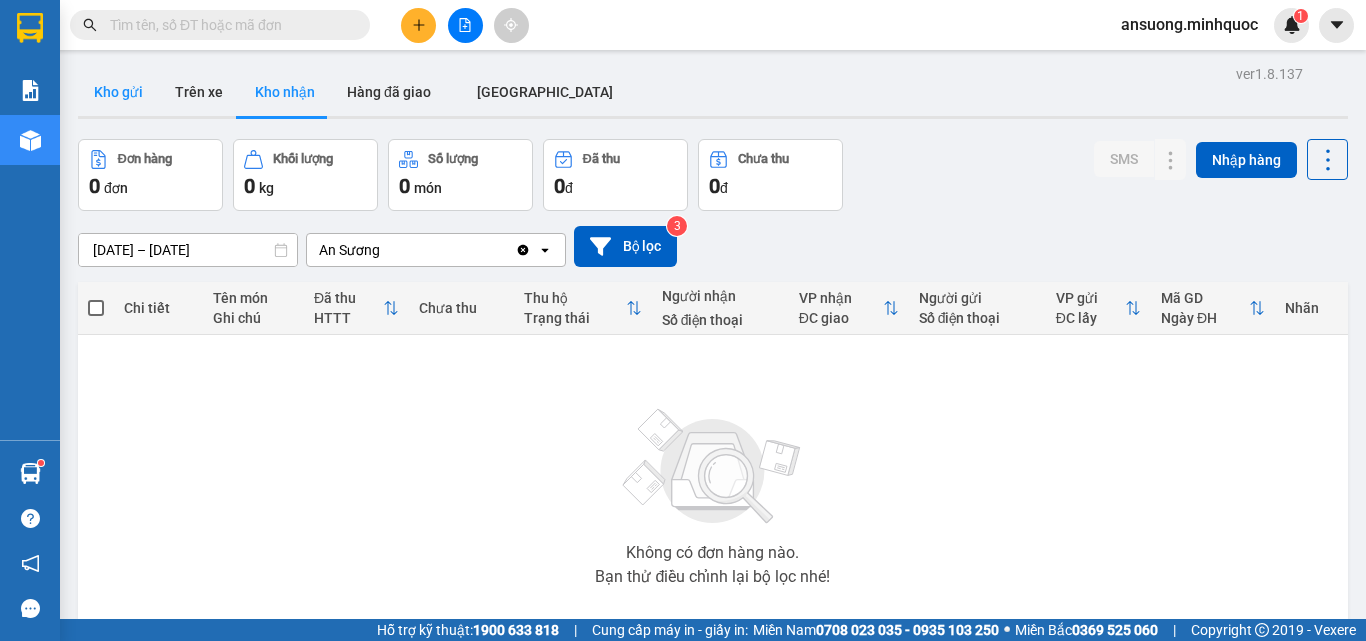click on "Kho gửi" at bounding box center [118, 92] 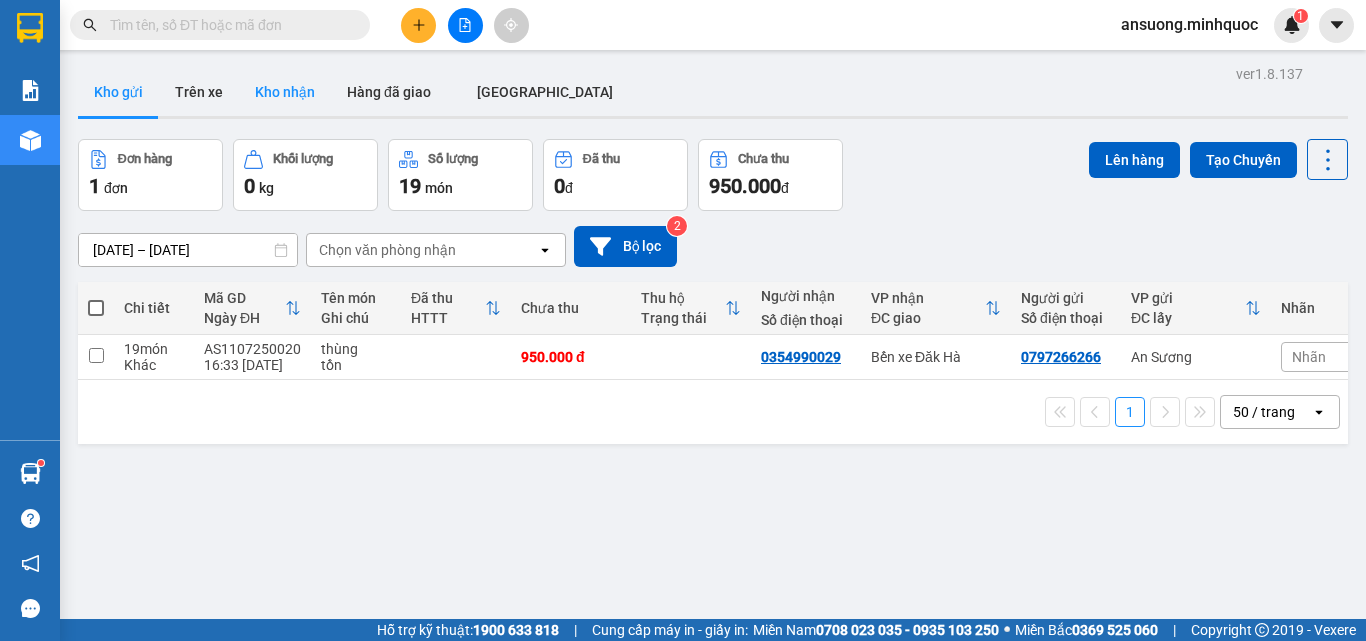 click on "Kho nhận" at bounding box center (285, 92) 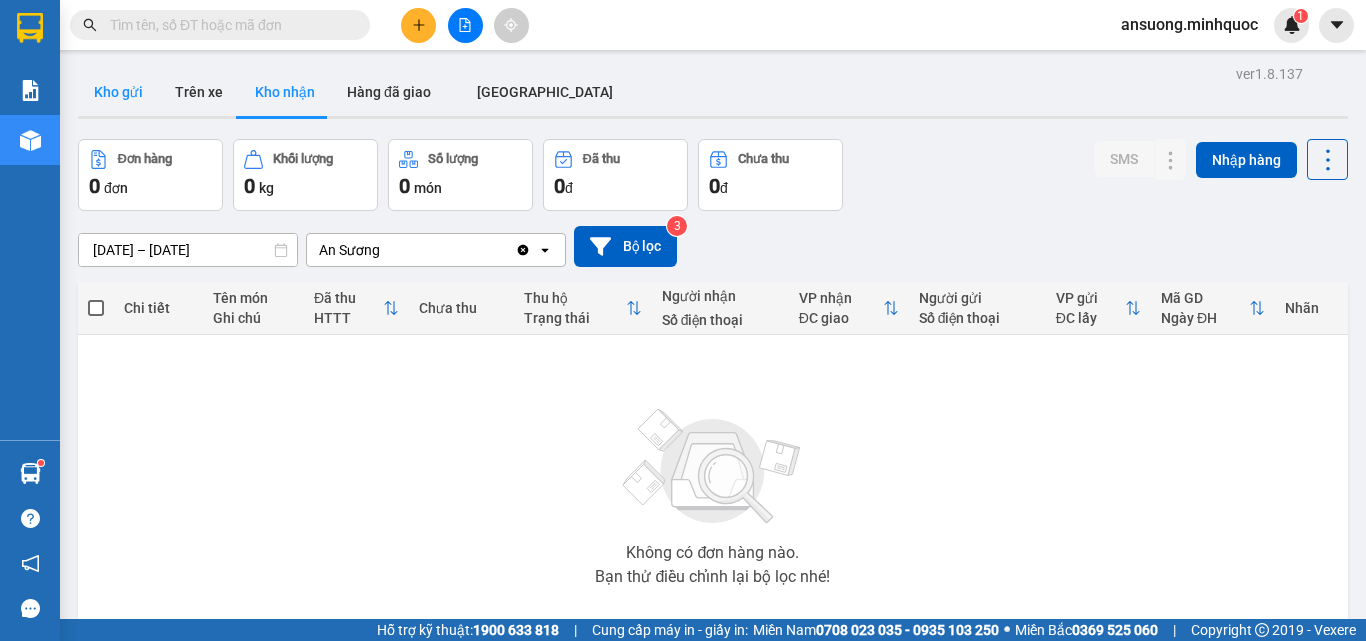 click on "Kho gửi" at bounding box center (118, 92) 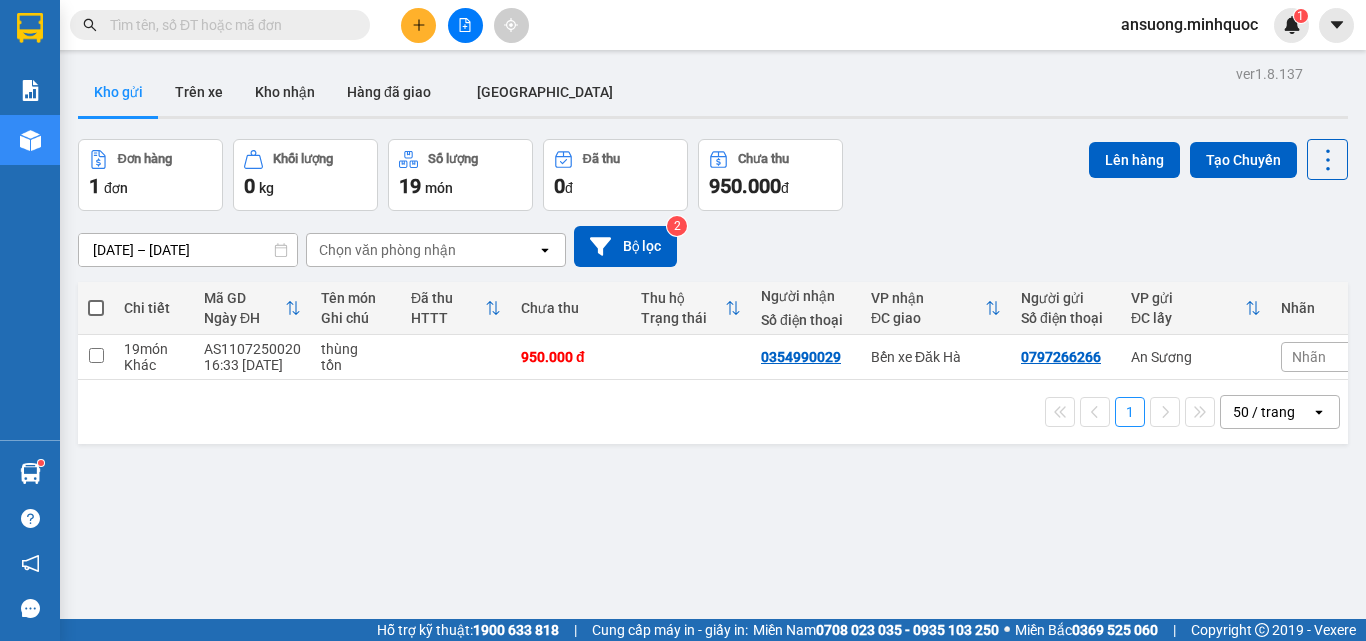click 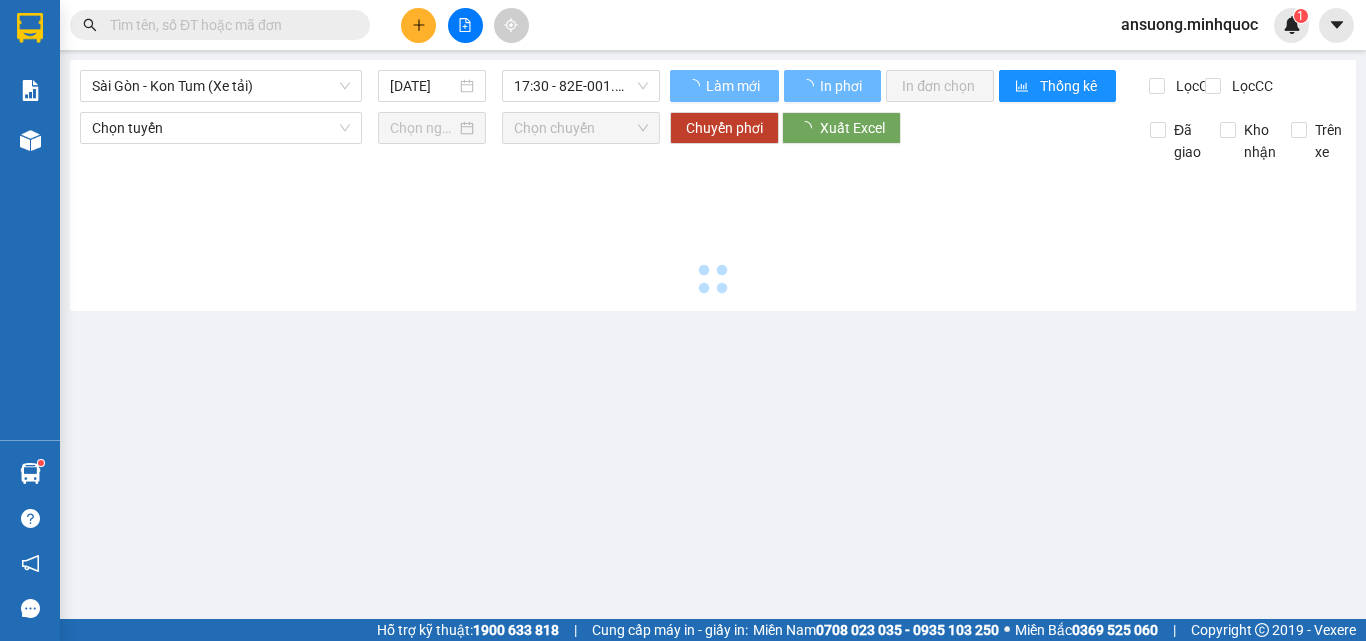 click on "Sài Gòn - Kon Tum (Xe tải) 11/07/2025 17:30     - 82E-001.99" at bounding box center [370, 86] 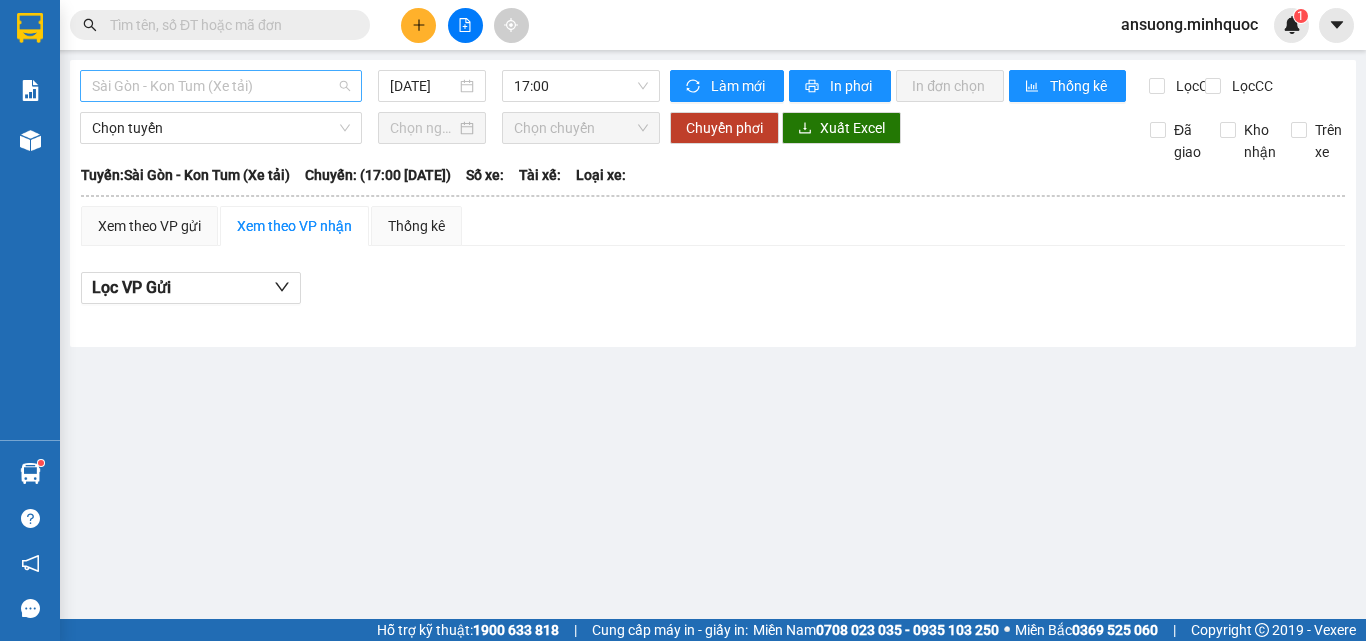 click on "Sài Gòn - Kon Tum (Xe tải)" at bounding box center [221, 86] 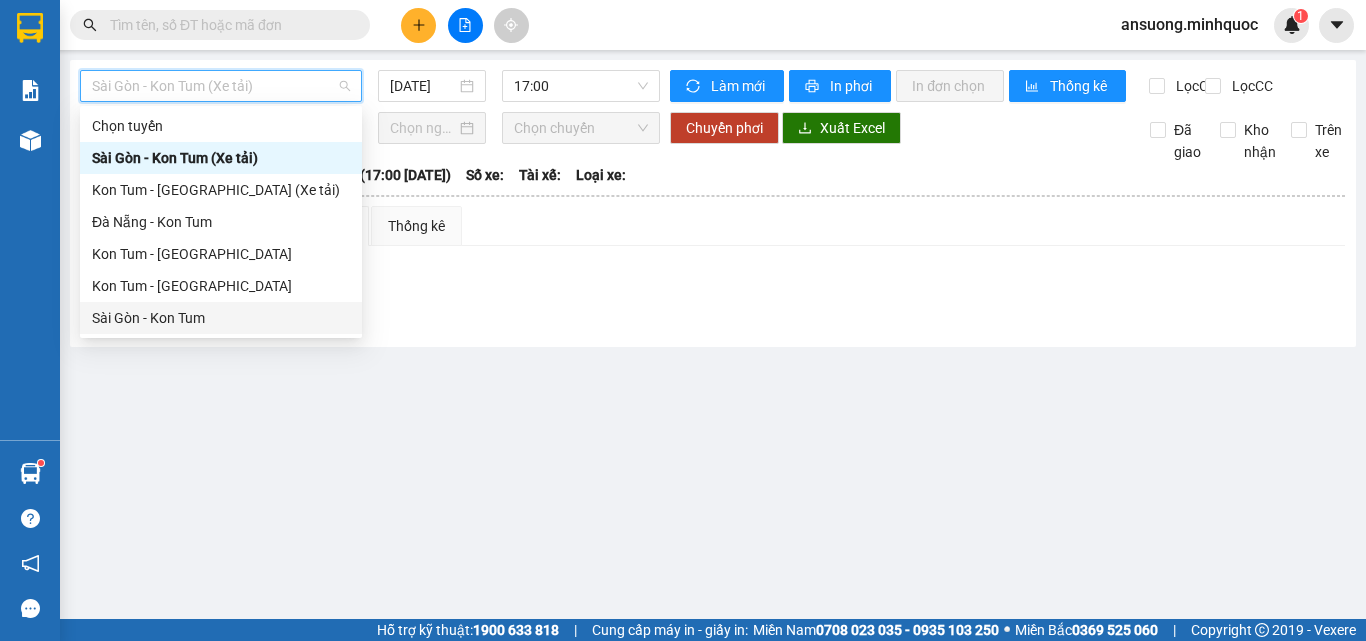 click on "Kon Tum - [GEOGRAPHIC_DATA]" at bounding box center (221, 286) 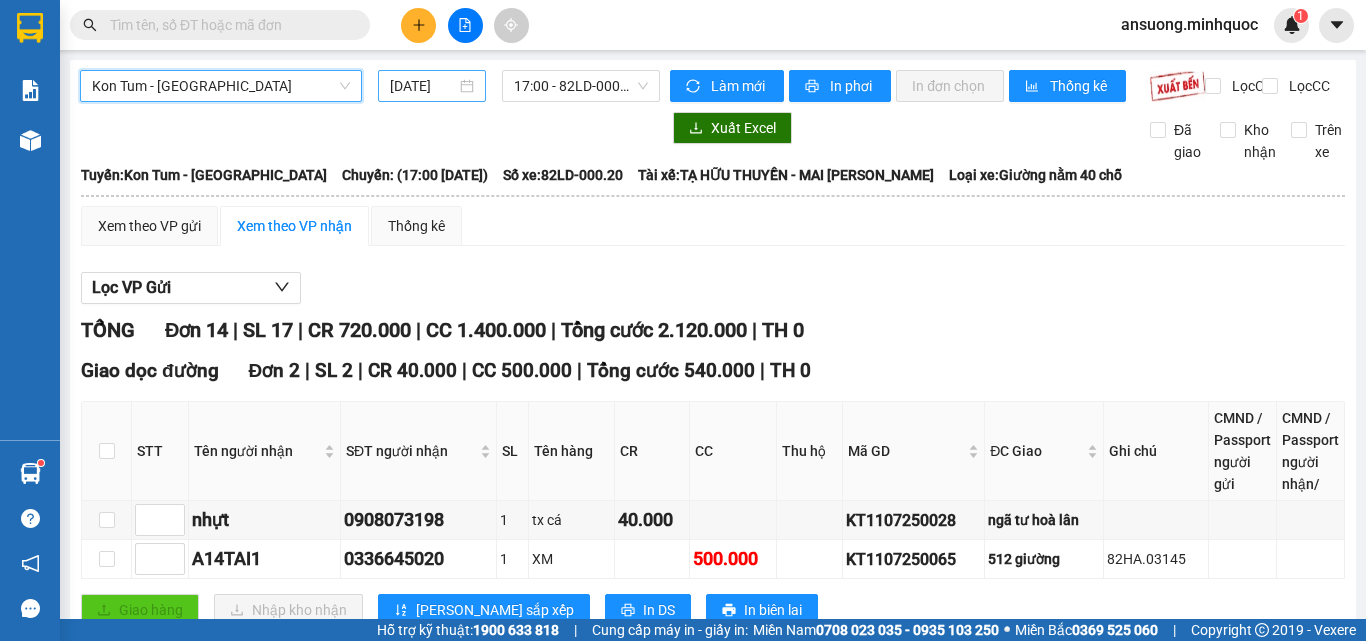 click on "[DATE]" at bounding box center (423, 86) 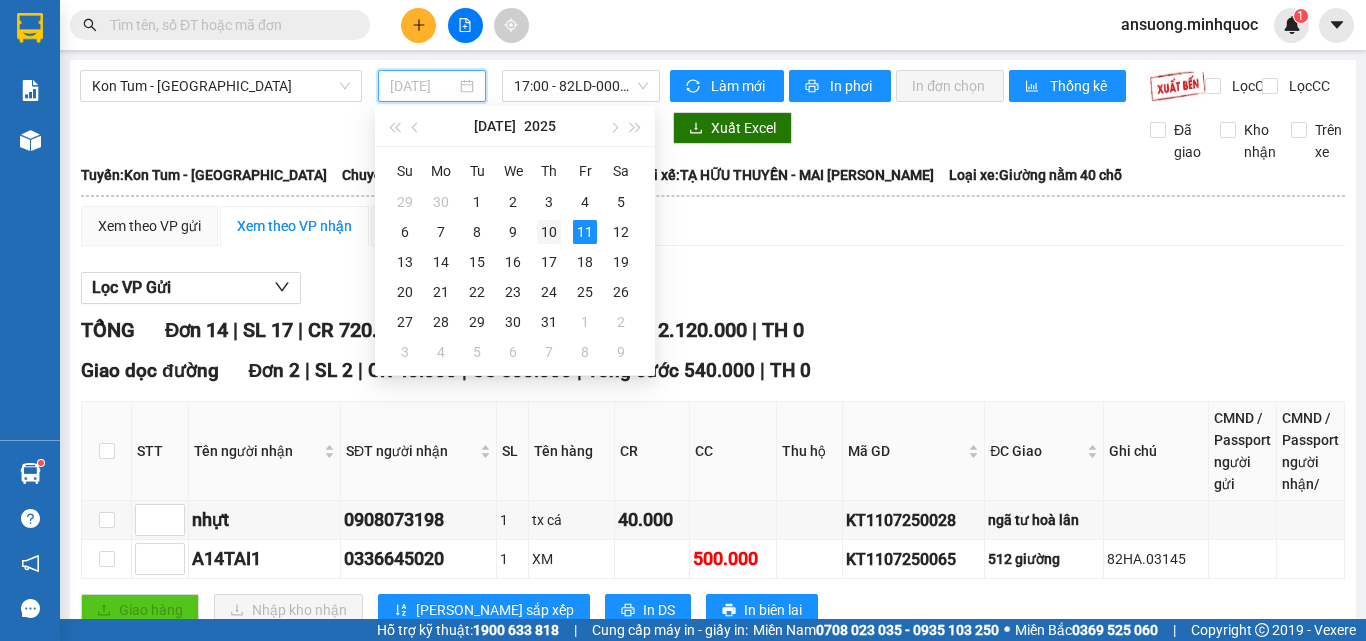 click on "10" at bounding box center (549, 232) 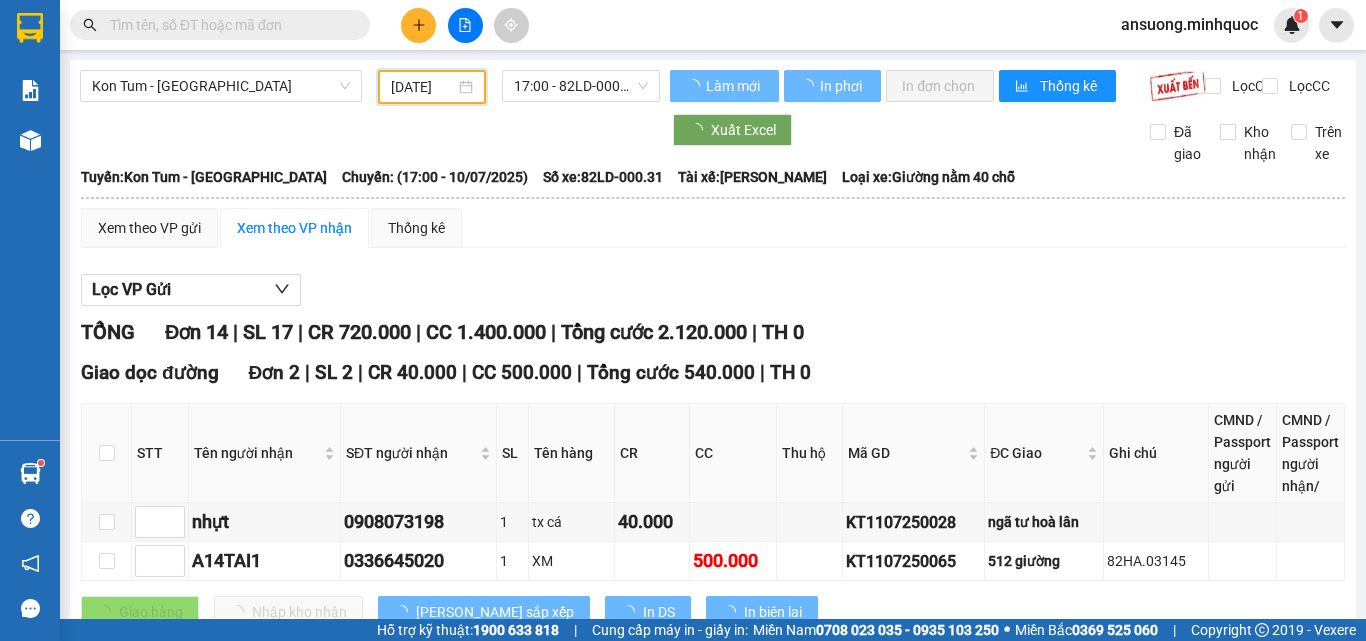 click on "[DATE]" at bounding box center (432, 87) 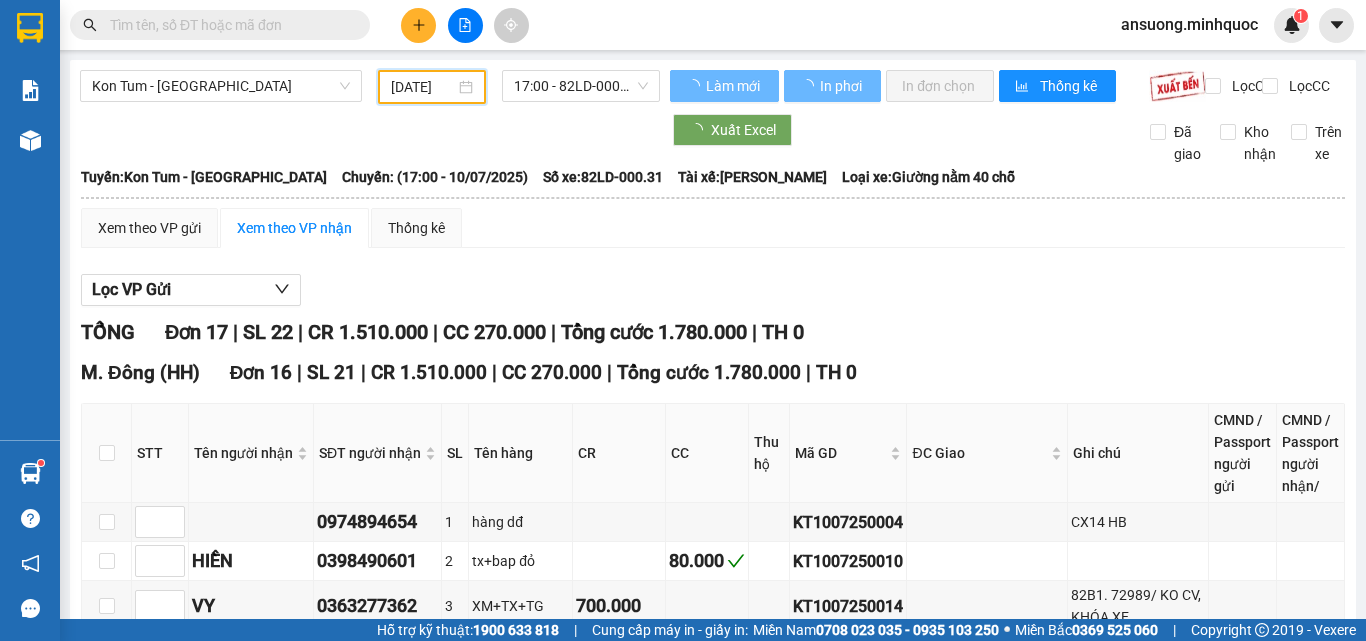 scroll, scrollTop: 0, scrollLeft: 8, axis: horizontal 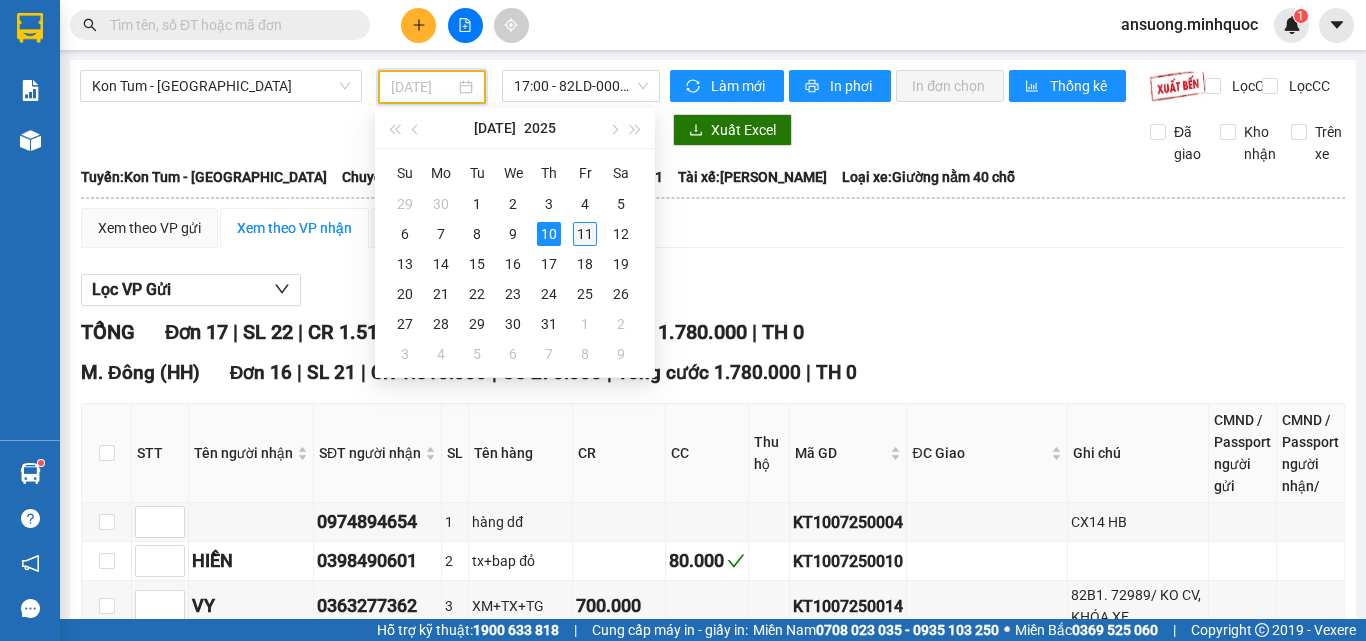 click on "11" at bounding box center [585, 234] 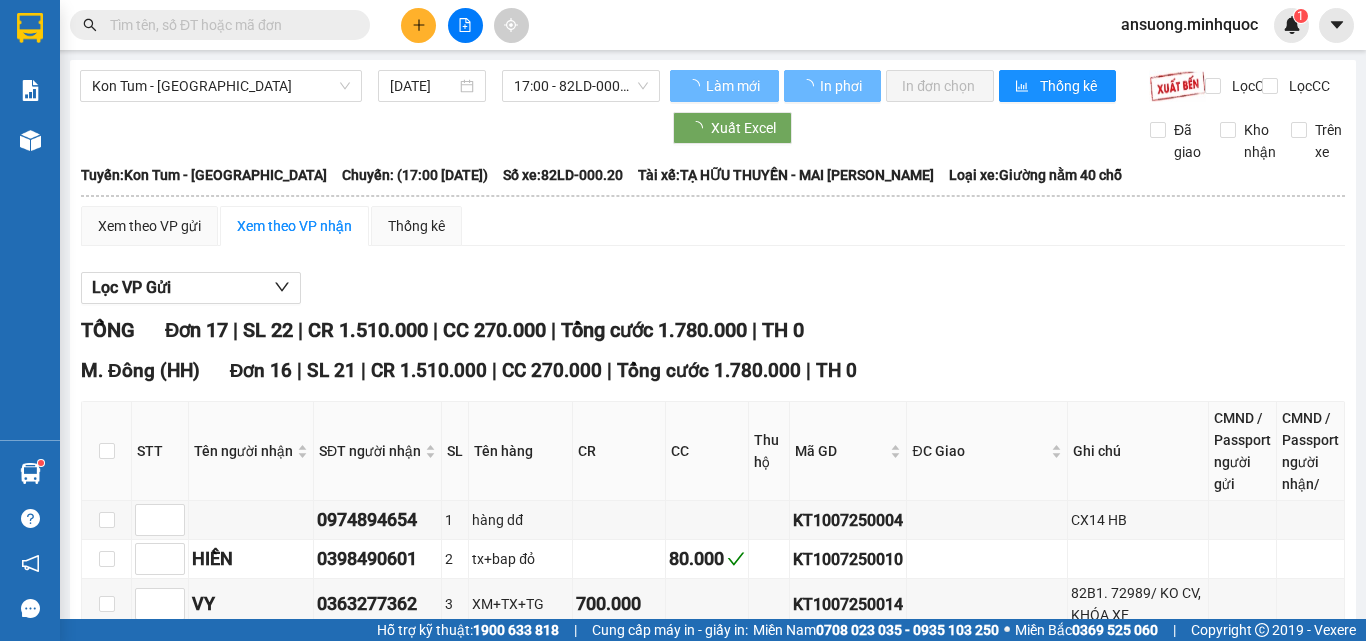 scroll, scrollTop: 0, scrollLeft: 0, axis: both 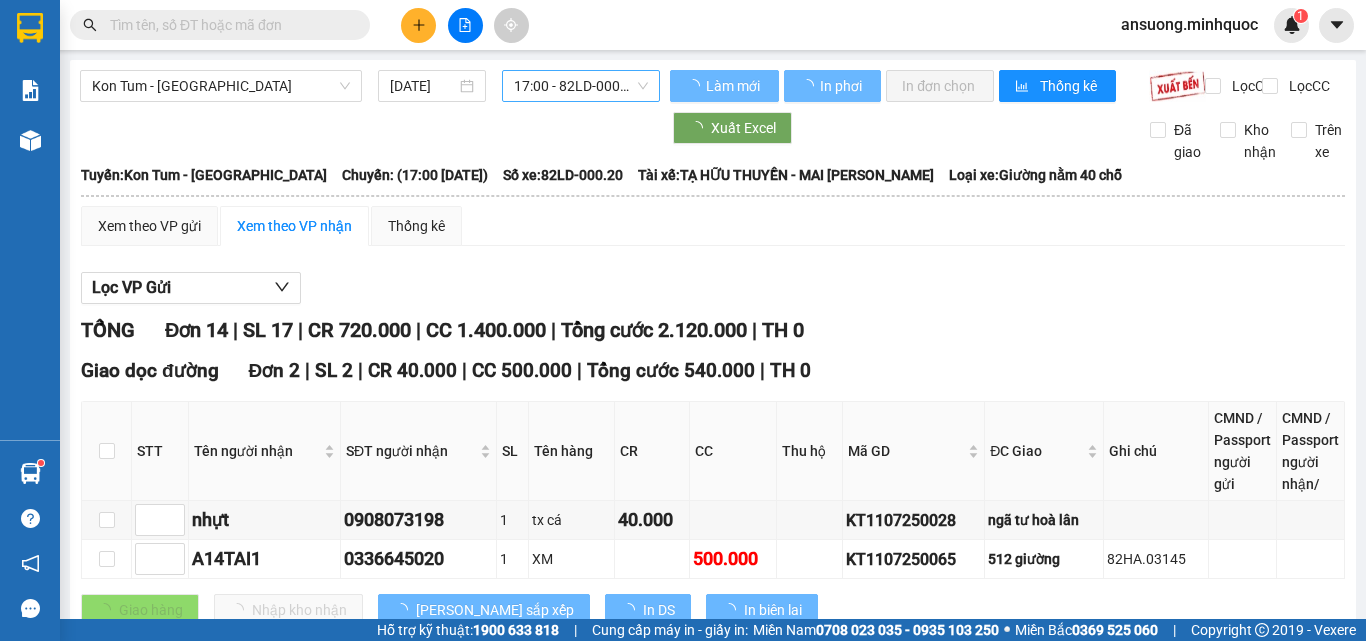 click on "17:00     - 82LD-000.20" at bounding box center [581, 86] 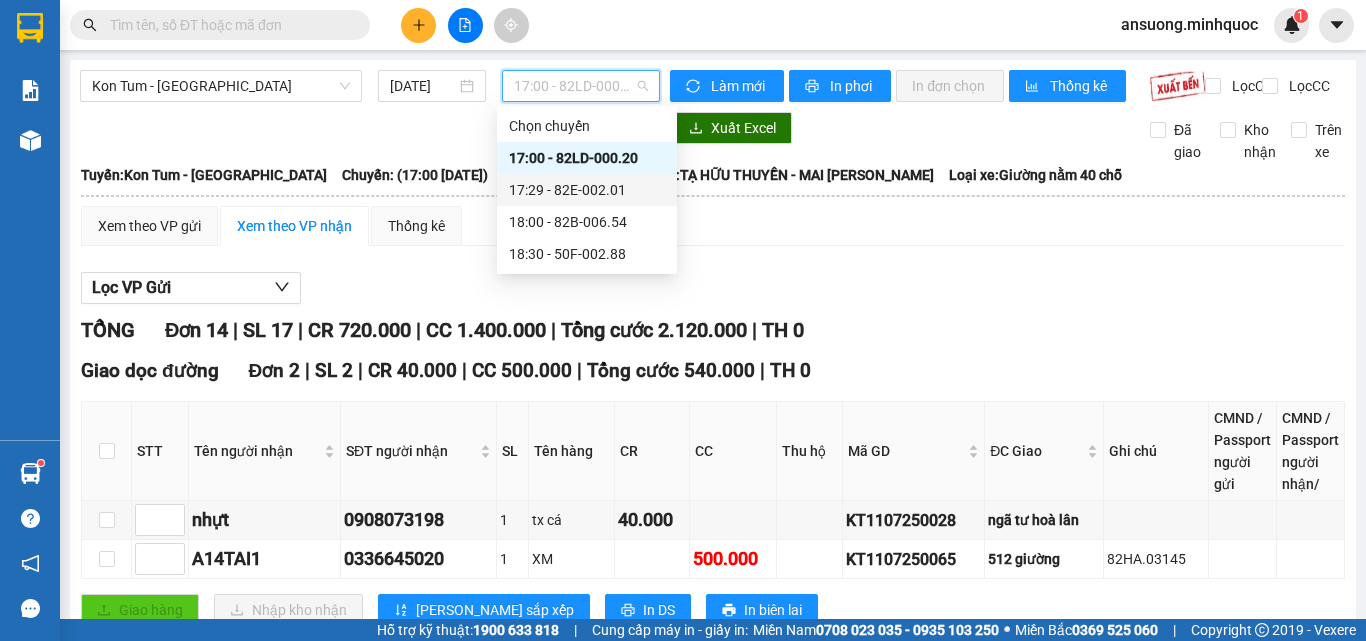 click on "17:29     - 82E-002.01" at bounding box center (587, 190) 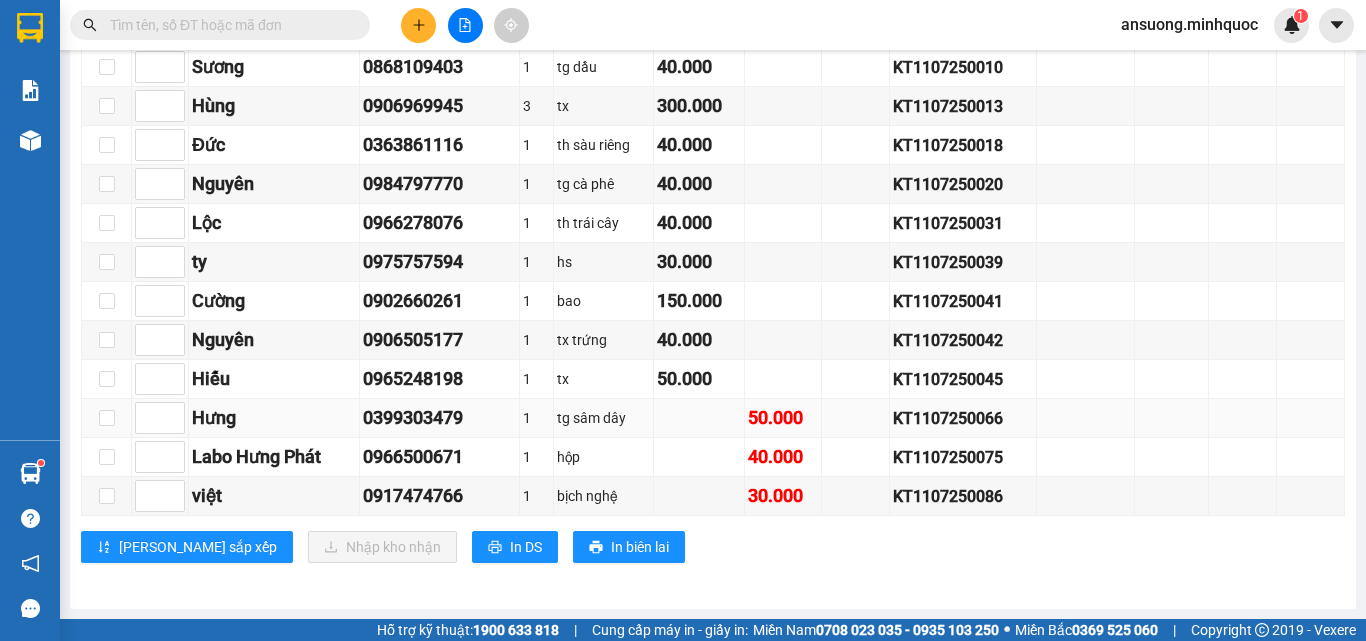scroll, scrollTop: 409, scrollLeft: 0, axis: vertical 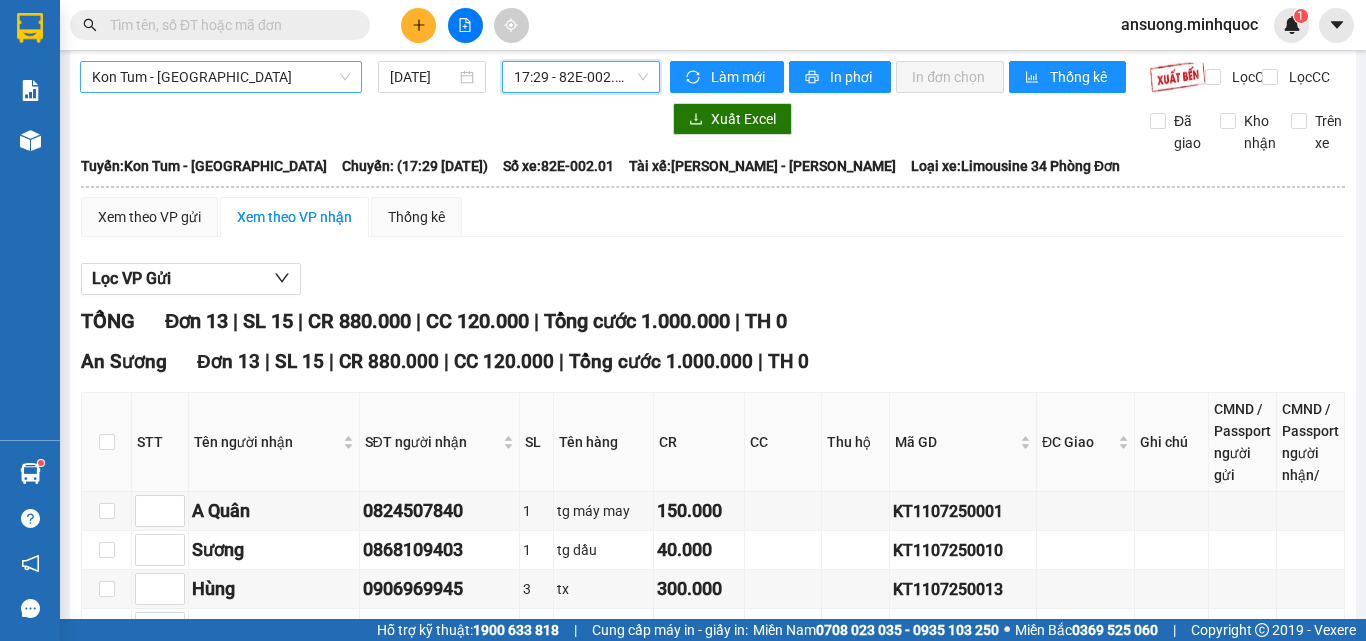 click on "Kon Tum - [GEOGRAPHIC_DATA]" at bounding box center (221, 77) 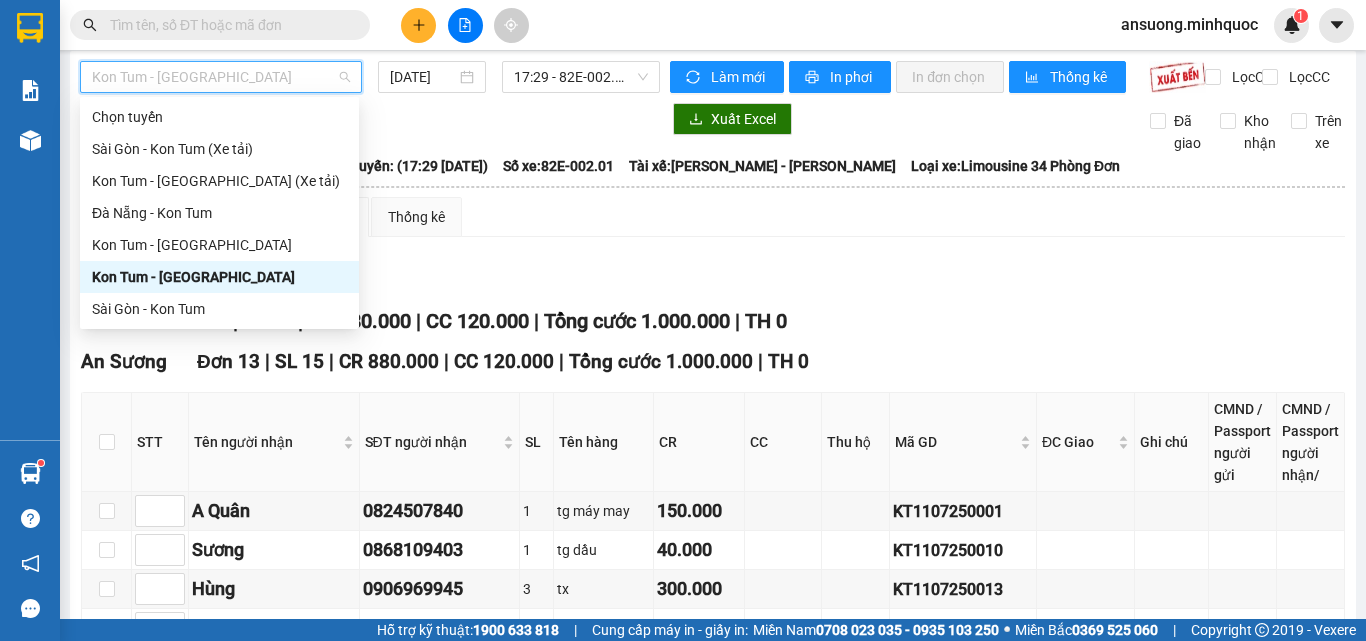 click on "Kon Tum - [GEOGRAPHIC_DATA]" at bounding box center [219, 277] 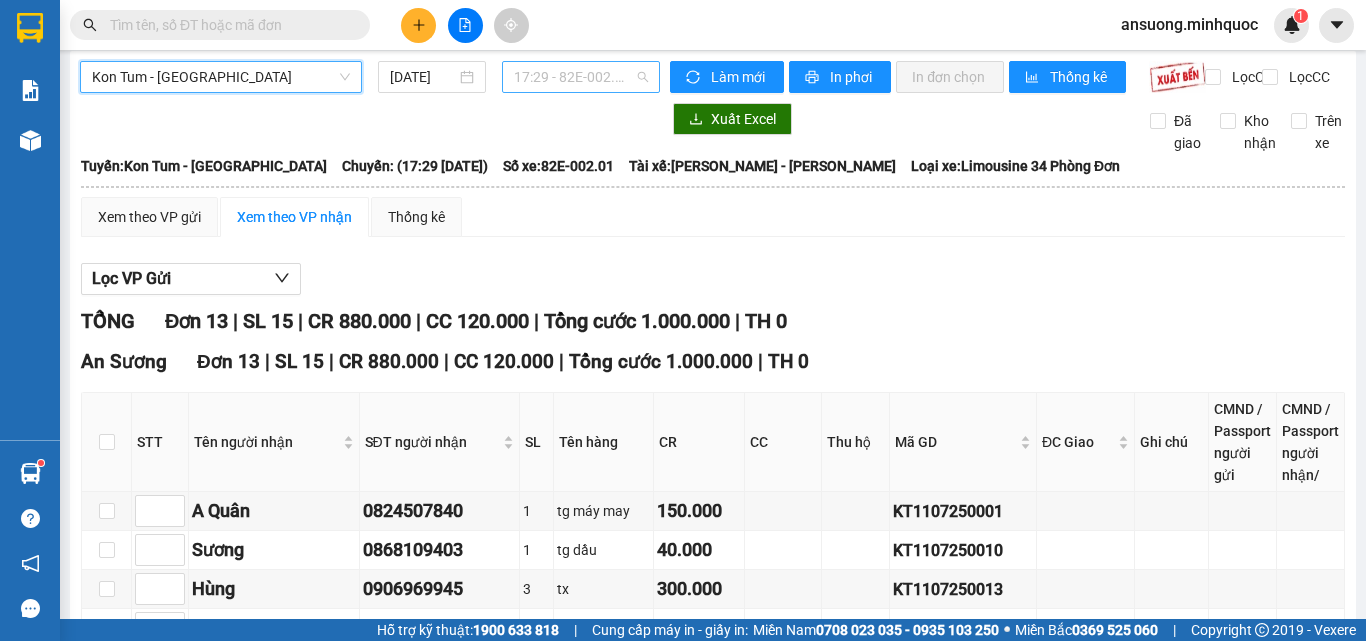 click on "17:29     - 82E-002.01" at bounding box center (581, 77) 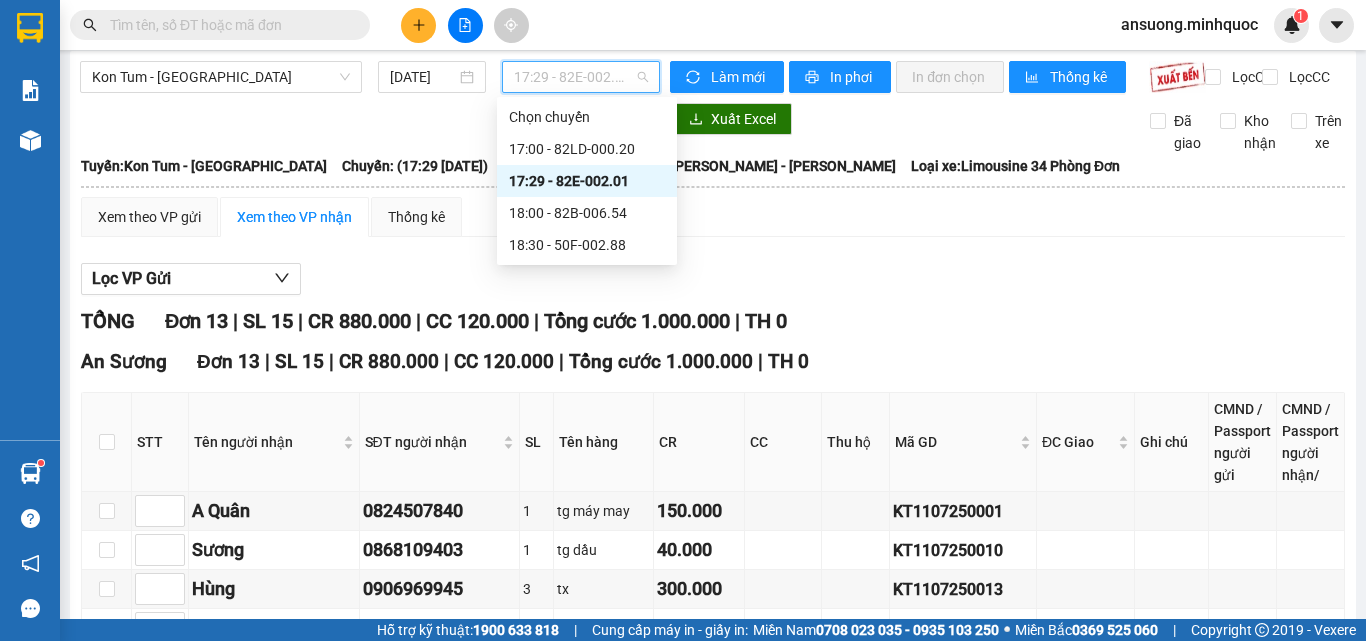drag, startPoint x: 569, startPoint y: 198, endPoint x: 596, endPoint y: 184, distance: 30.413813 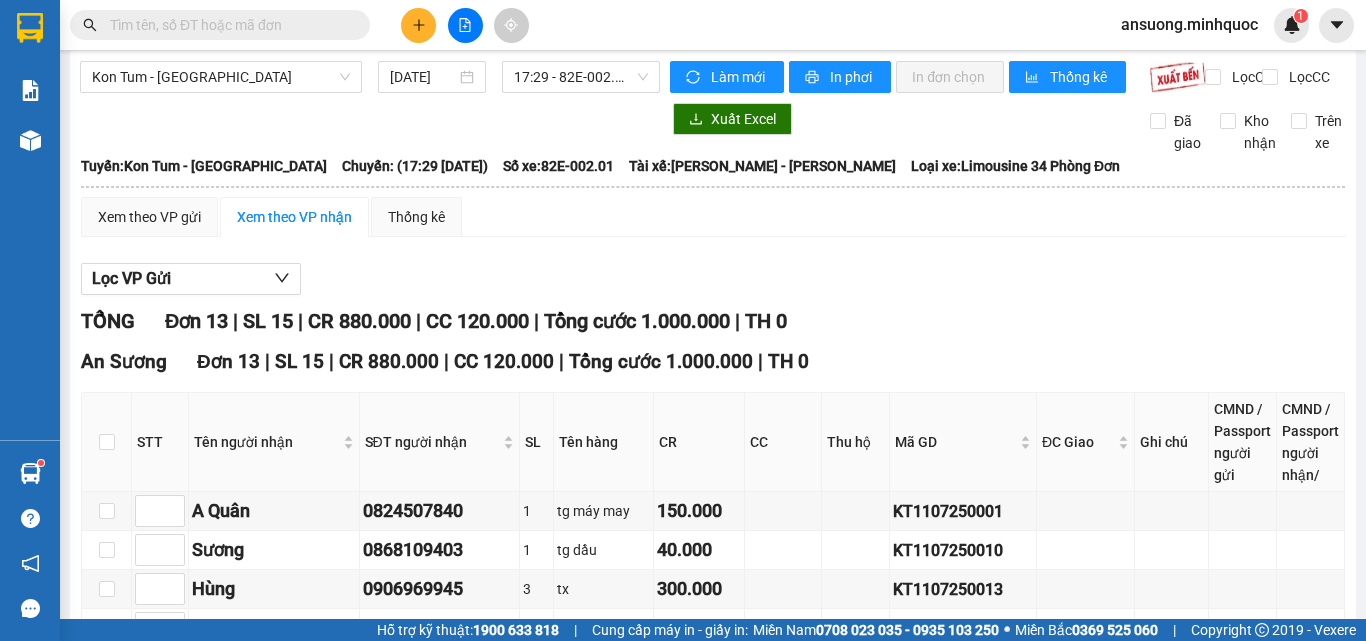 click on "Kon Tum - Sài Gòn 11/07/2025 17:29     - 82E-002.01  Làm mới In phơi In đơn chọn Thống kê Lọc  CR Lọc  CC Xuất Excel Đã giao Kho nhận Trên xe Minh Quốc   02603 855 855, 0903511350   649 Nguyễn Huệ, Phường Kon Tum PHƠI HÀNG 18:00 - 11/07/2025 Tuyến:  Kon Tum - Sài Gòn Chuyến:   (17:29 - 11/07/2025) Tài xế:  NGUYỄN THANH VŨ - NGUYỄN VĂN NHƠN   Số xe:  82E-002.01 Loại xe:  Limousine 34 Phòng Đơn Tuyến:  Kon Tum - Sài Gòn Chuyến:   (17:29 - 11/07/2025) Số xe:  82E-002.01 Tài xế:  NGUYỄN THANH VŨ - NGUYỄN VĂN NHƠN Loại xe:  Limousine 34 Phòng Đơn Xem theo VP gửi Xem theo VP nhận Thống kê Lọc VP Gửi TỔNG Đơn   13 | SL   15 | CR   880.000 | CC   120.000 | Tổng cước   1.000.000 | TH   0 An Sương Đơn   13 | SL   15 | CR   880.000 | CC   120.000 | Tổng cước   1.000.000 | TH   0 STT Tên người nhận SĐT người nhận SL Tên hàng CR CC Thu hộ Mã GD ĐC Giao Ghi chú CMND / Passport người gửi" at bounding box center (713, 571) 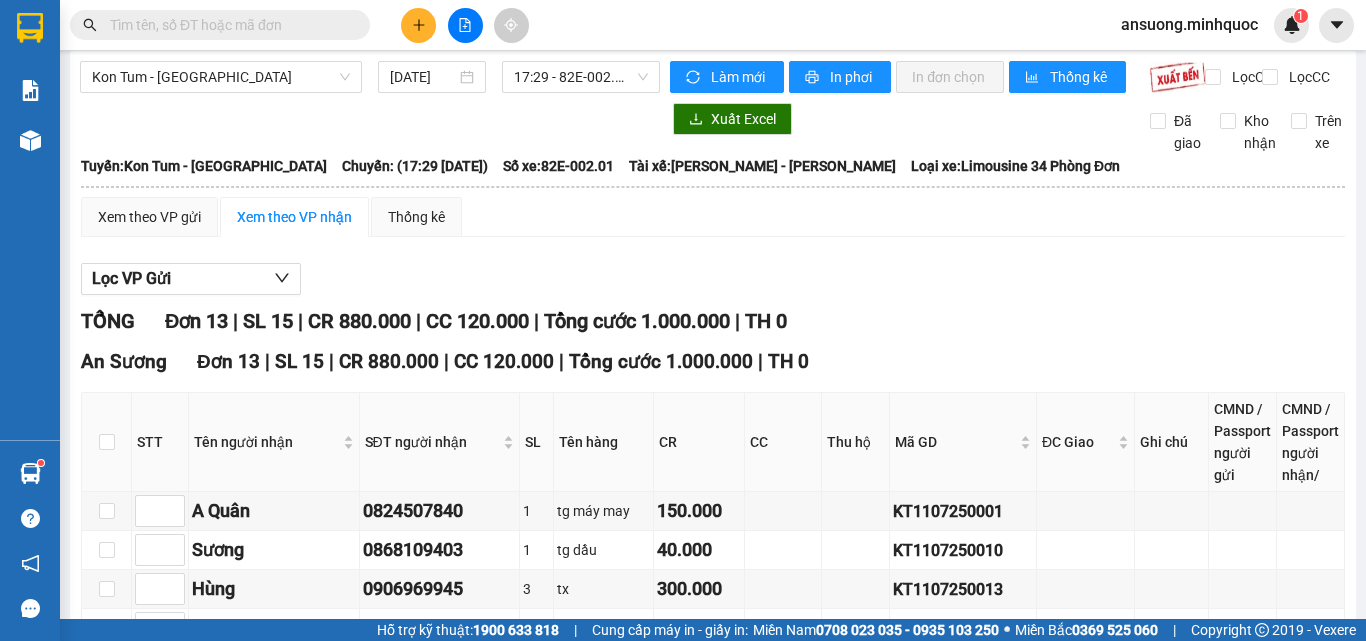 click at bounding box center (418, 25) 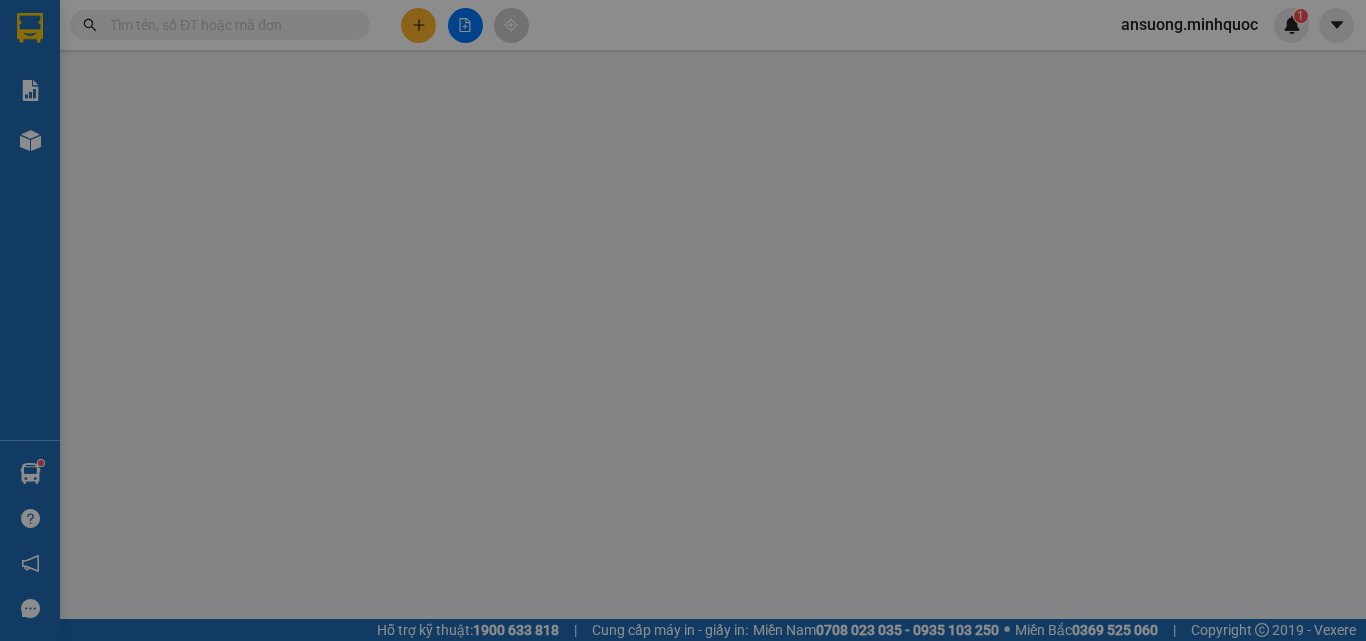 scroll, scrollTop: 0, scrollLeft: 0, axis: both 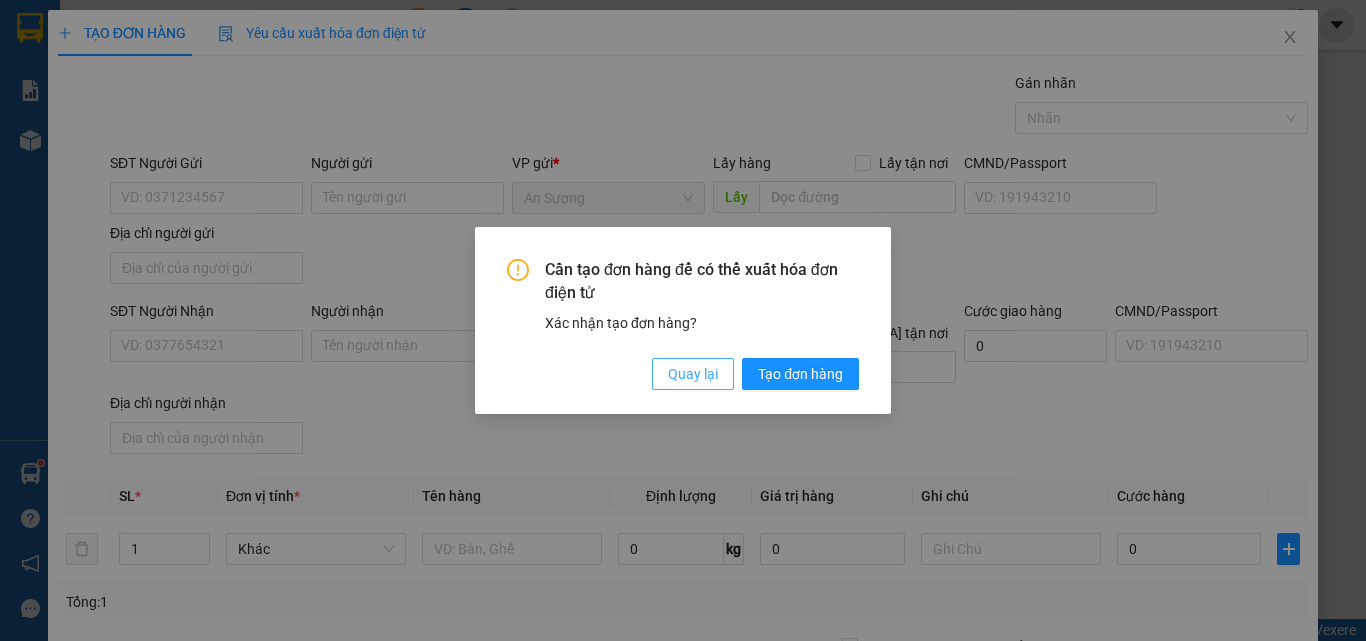 click on "Quay lại" at bounding box center (693, 374) 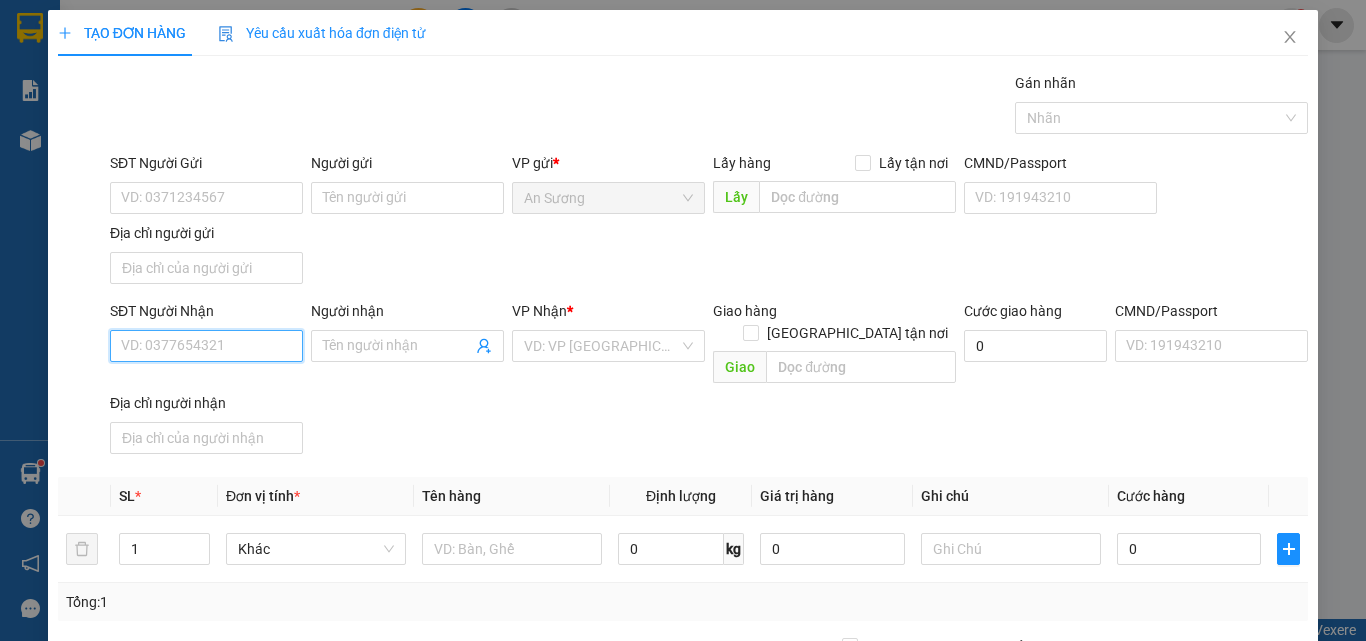 click on "SĐT Người Nhận" at bounding box center (206, 346) 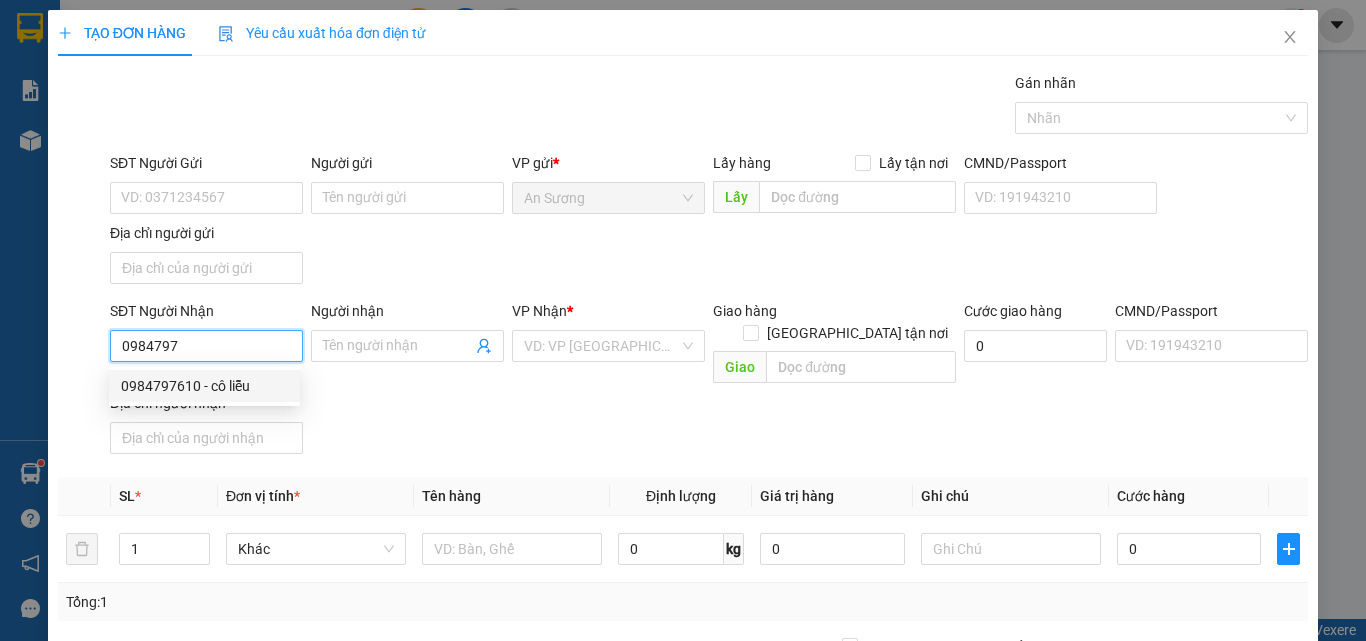 drag, startPoint x: 208, startPoint y: 391, endPoint x: 322, endPoint y: 469, distance: 138.13037 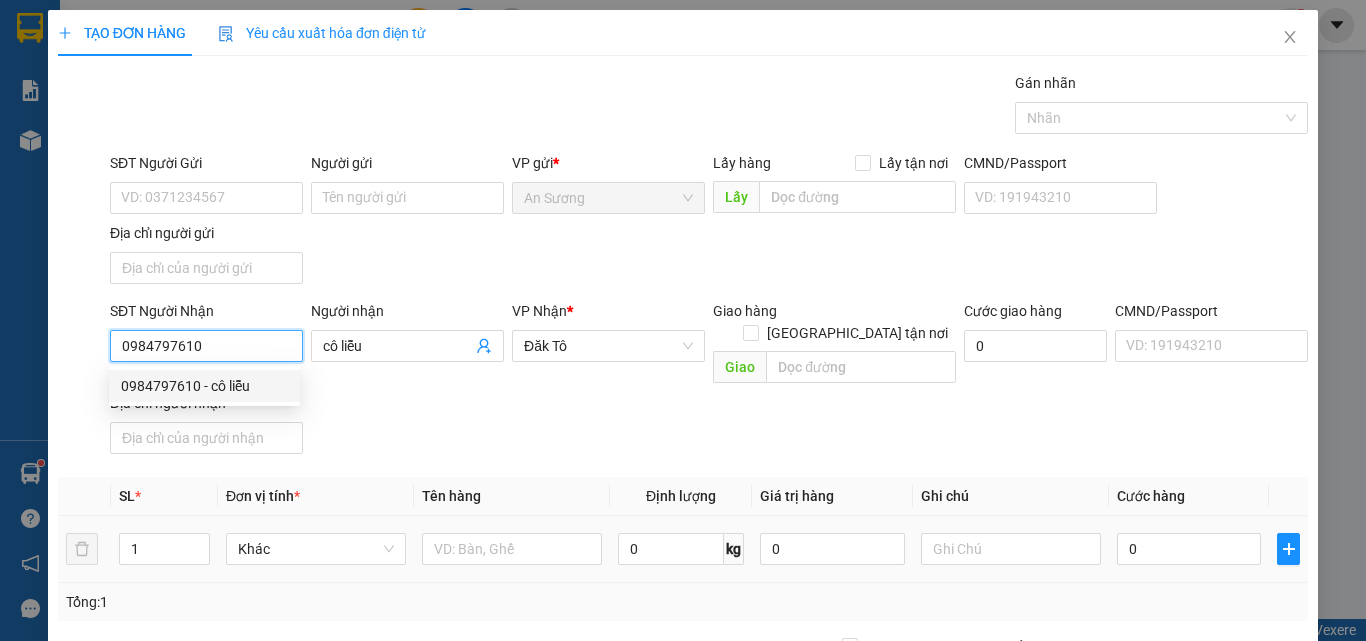 type on "0984797610" 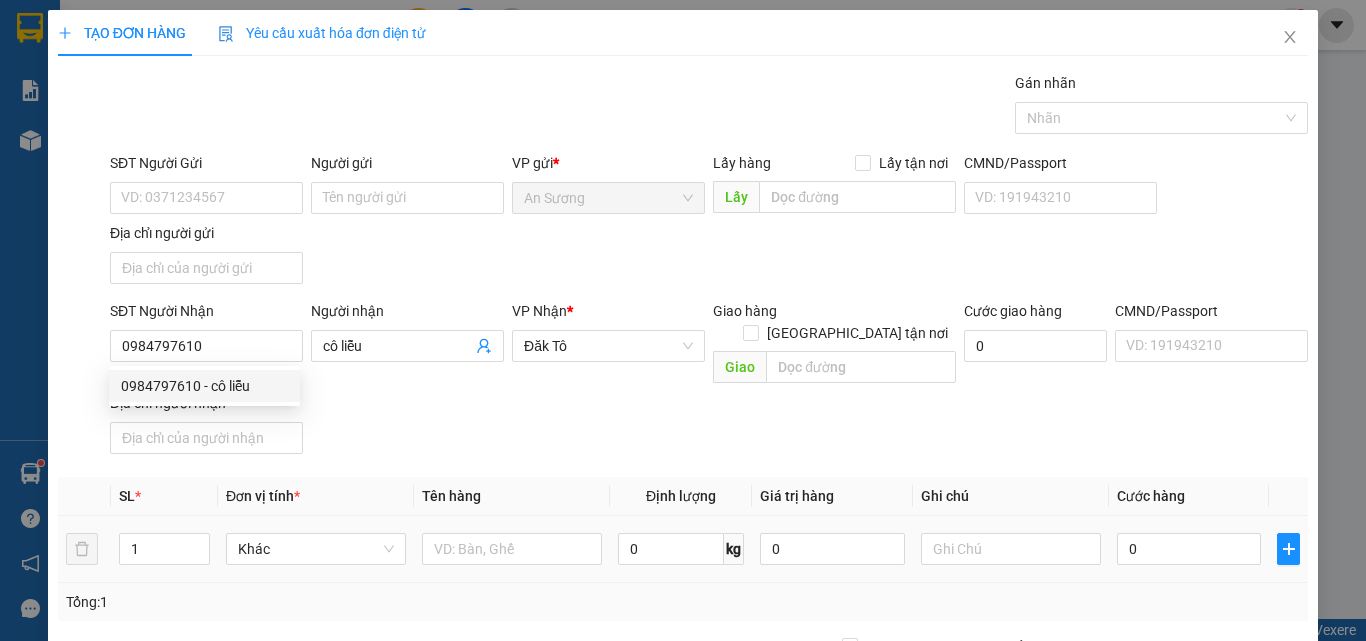 click on "Tên hàng" at bounding box center (512, 496) 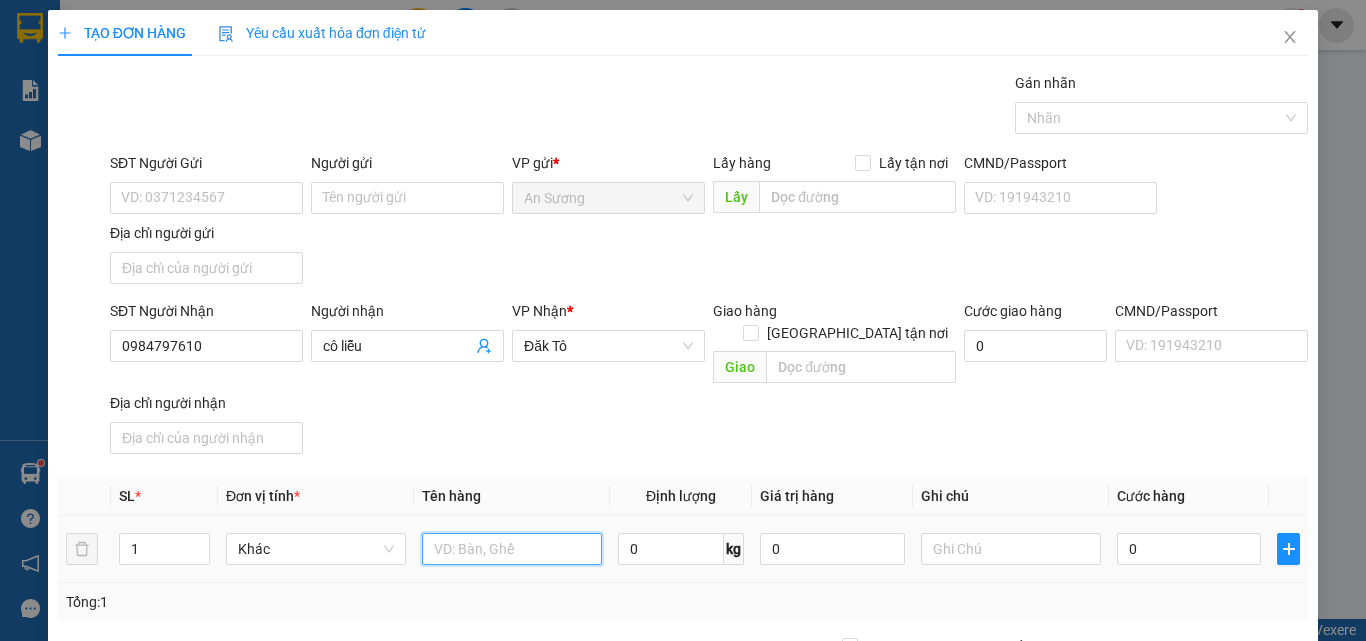click at bounding box center (512, 549) 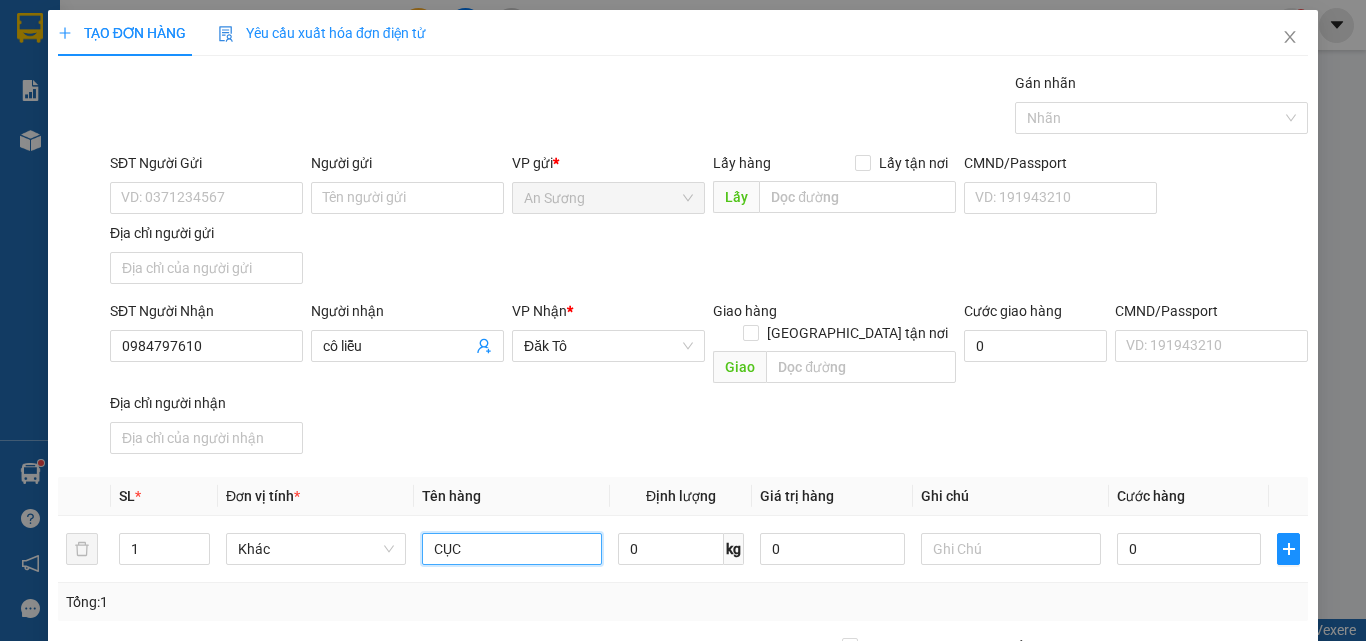 type on "CỤC" 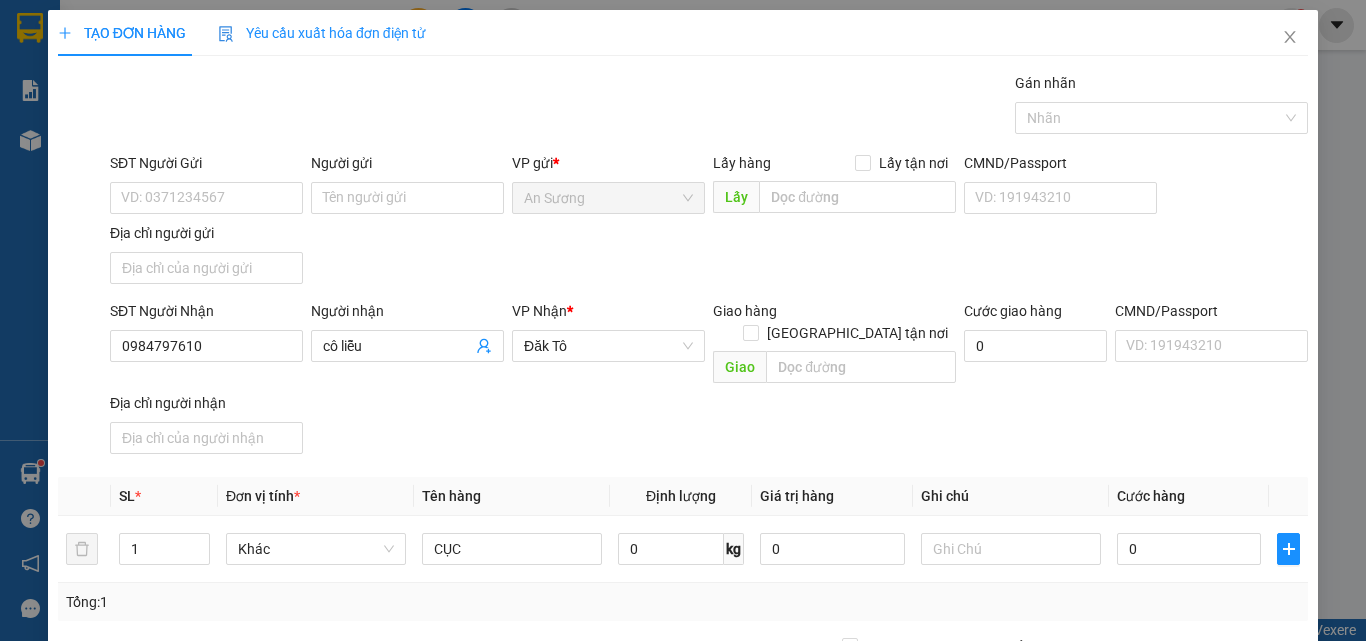 click on "SĐT Người Nhận 0984797610 Người nhận cô liễu VP Nhận  * Đăk Tô Giao hàng Giao tận nơi Giao Cước giao hàng 0 CMND/Passport VD: 191943210 Địa chỉ người nhận" at bounding box center [709, 381] 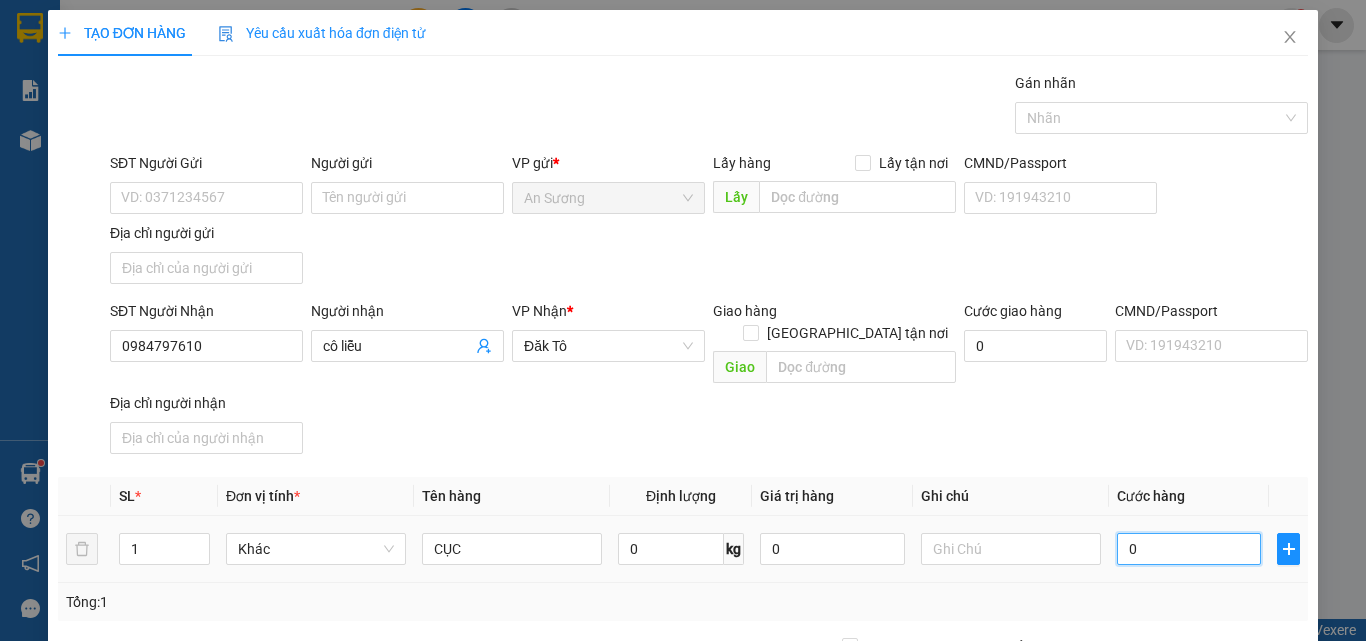 click on "0" at bounding box center (1189, 549) 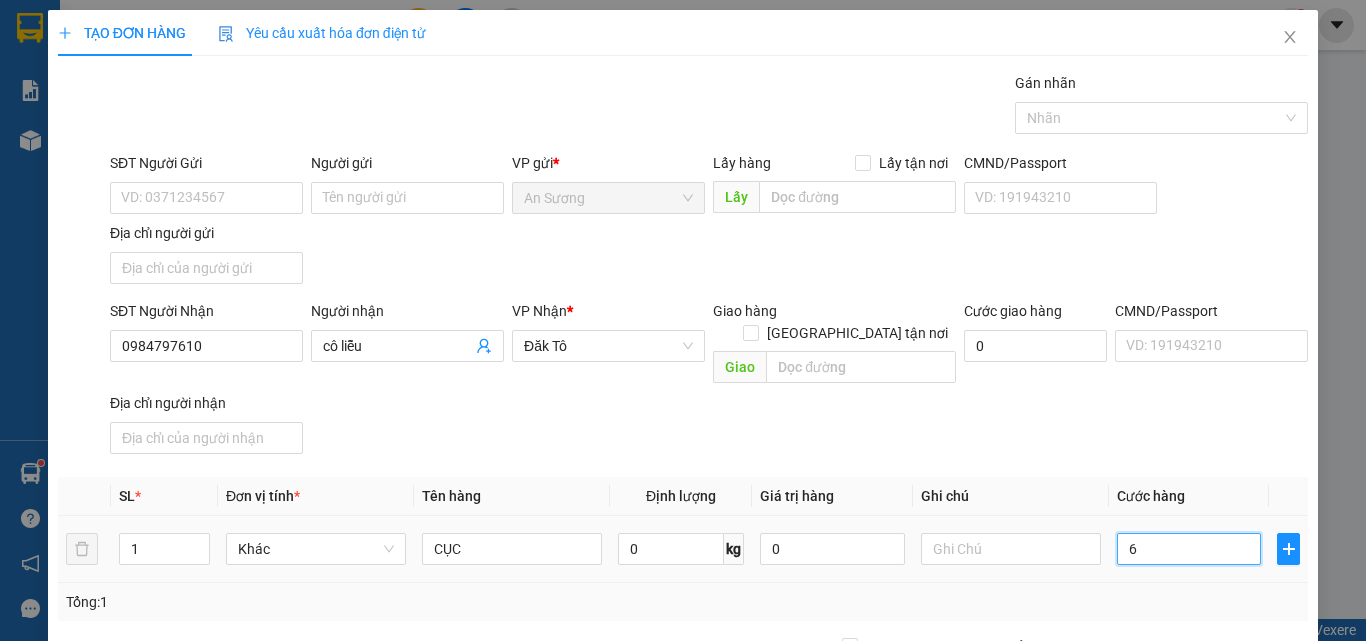 type on "60" 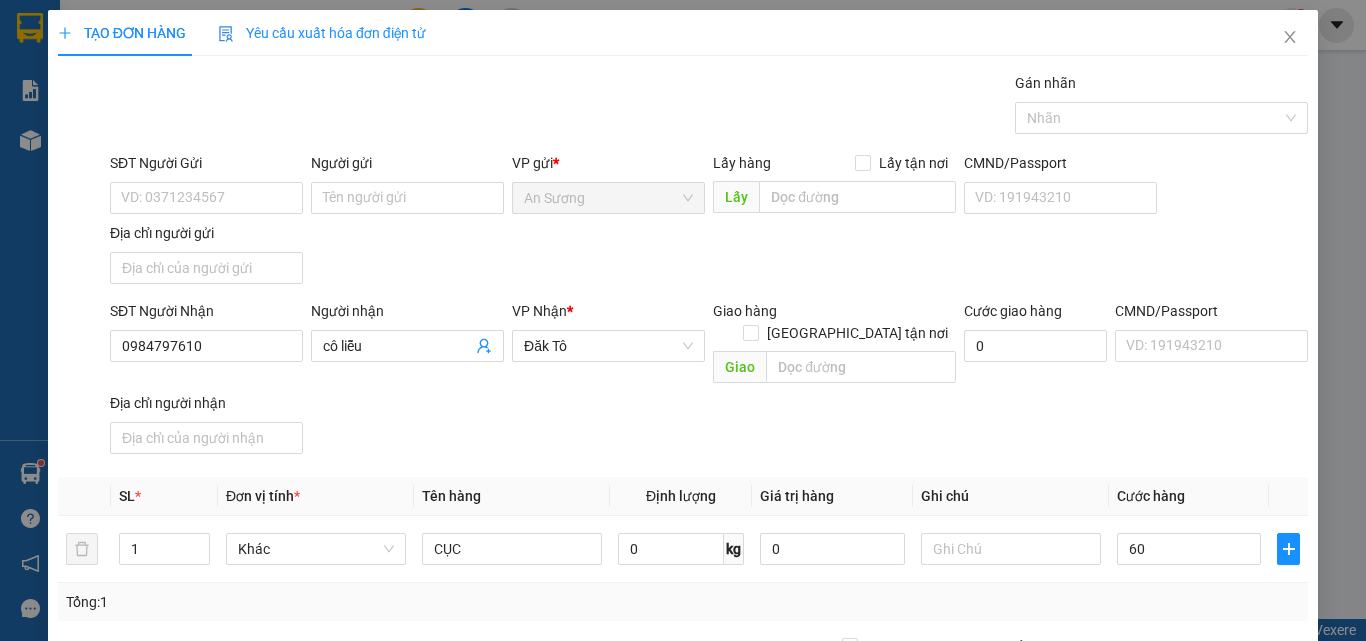 type on "60.000" 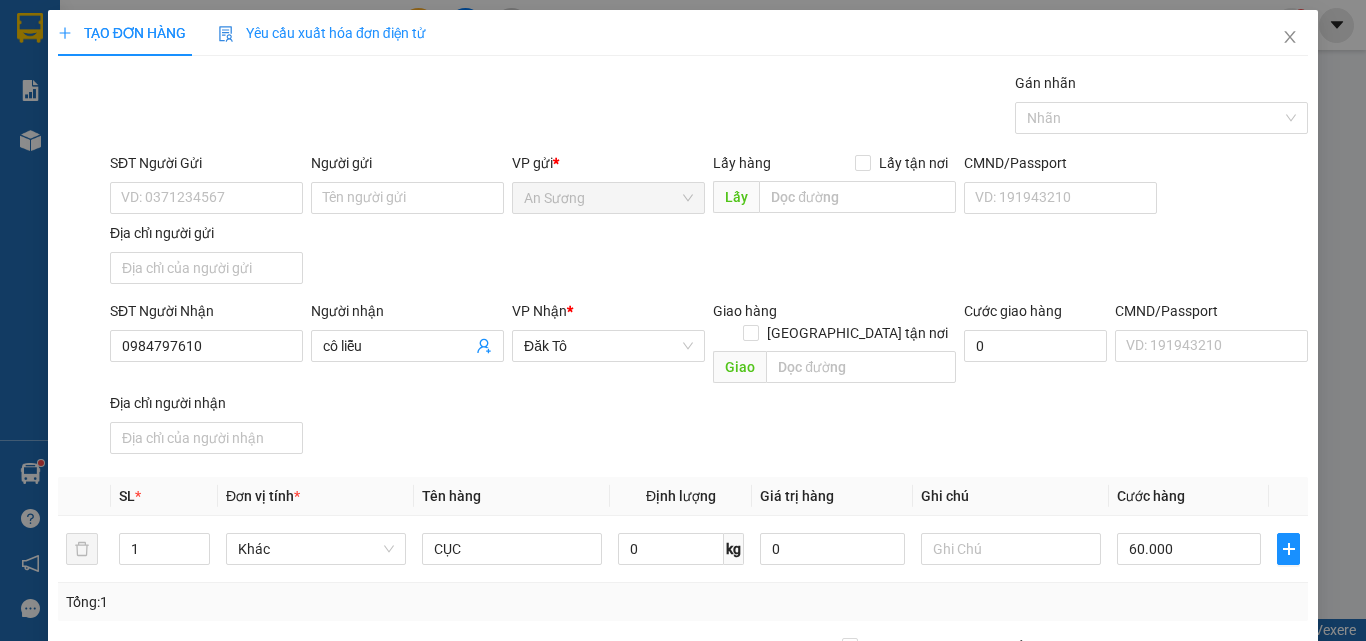 drag, startPoint x: 1119, startPoint y: 454, endPoint x: 1127, endPoint y: 466, distance: 14.422205 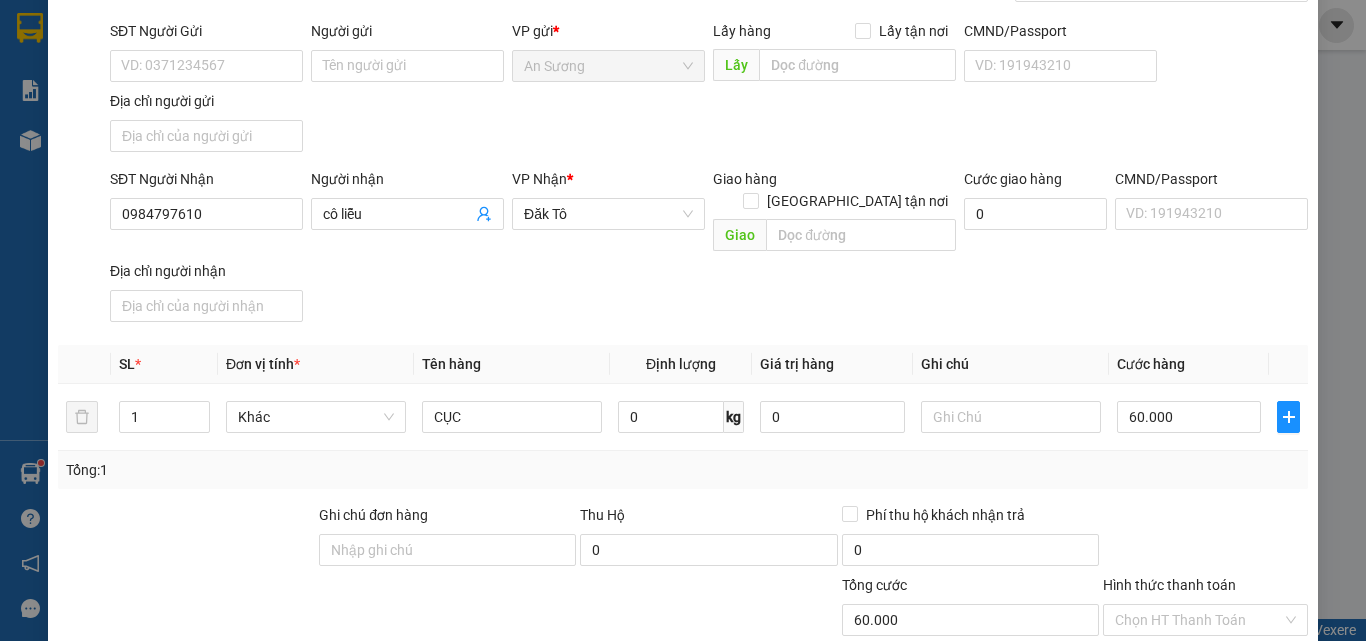 scroll, scrollTop: 239, scrollLeft: 0, axis: vertical 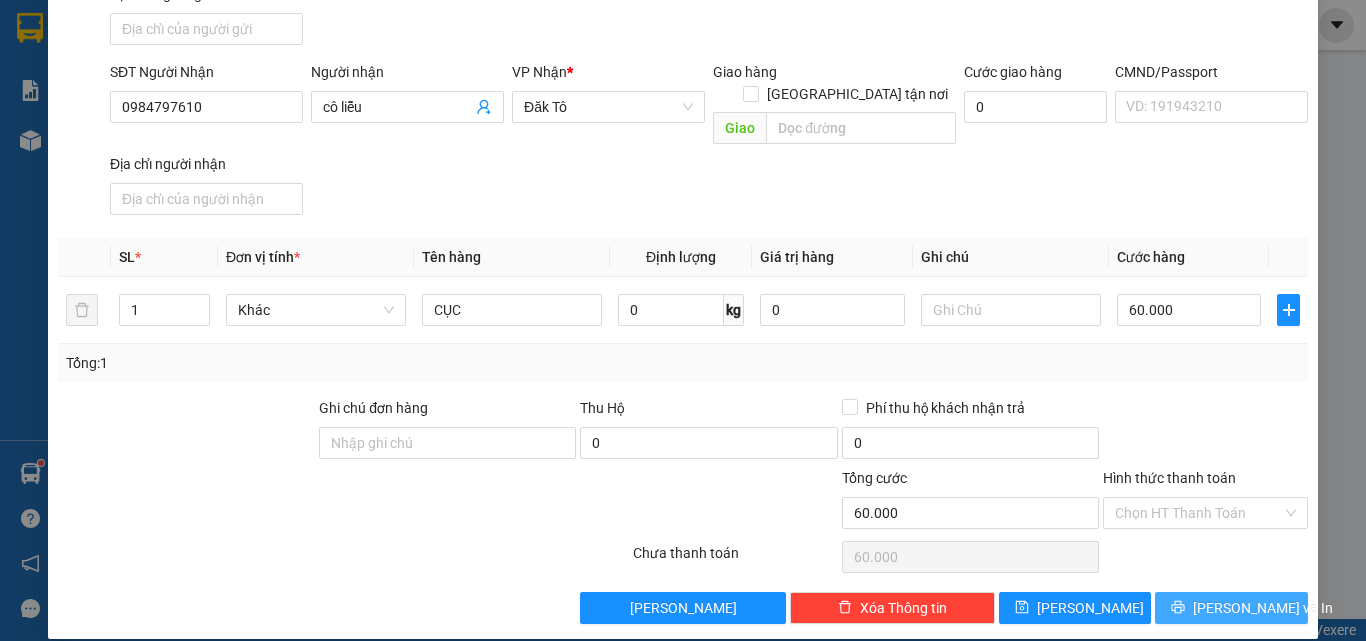 drag, startPoint x: 1194, startPoint y: 586, endPoint x: 1198, endPoint y: 597, distance: 11.7046995 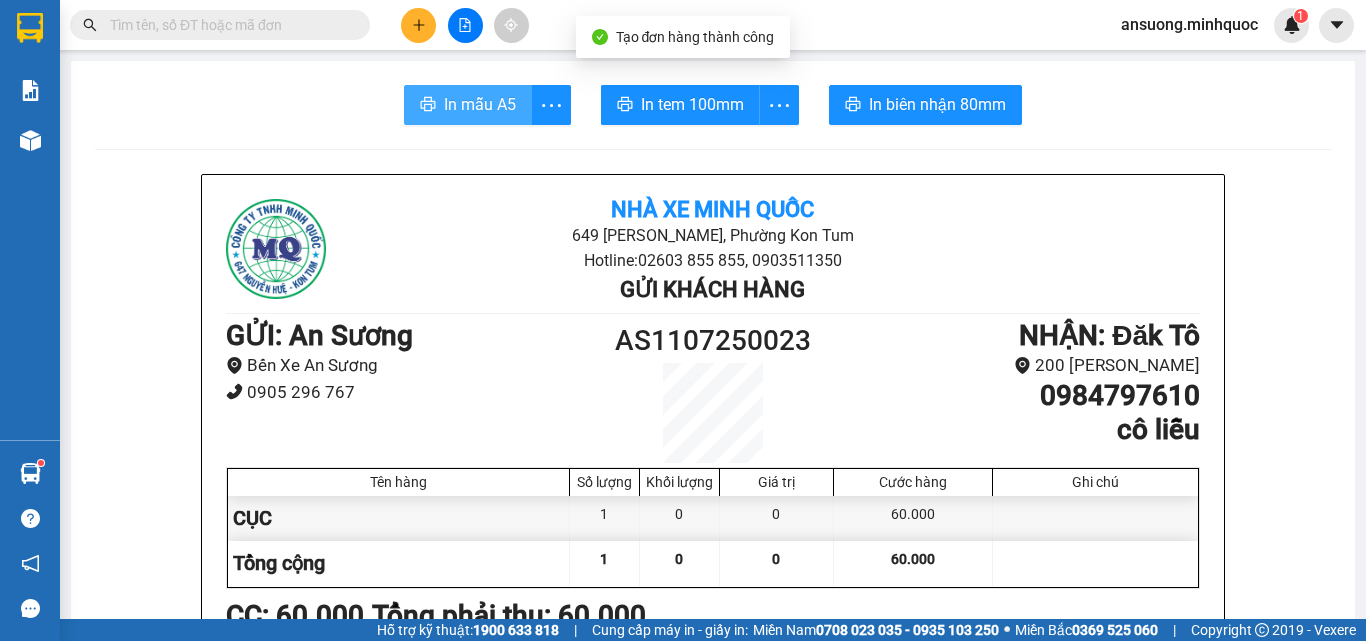 click on "In mẫu A5" at bounding box center [468, 105] 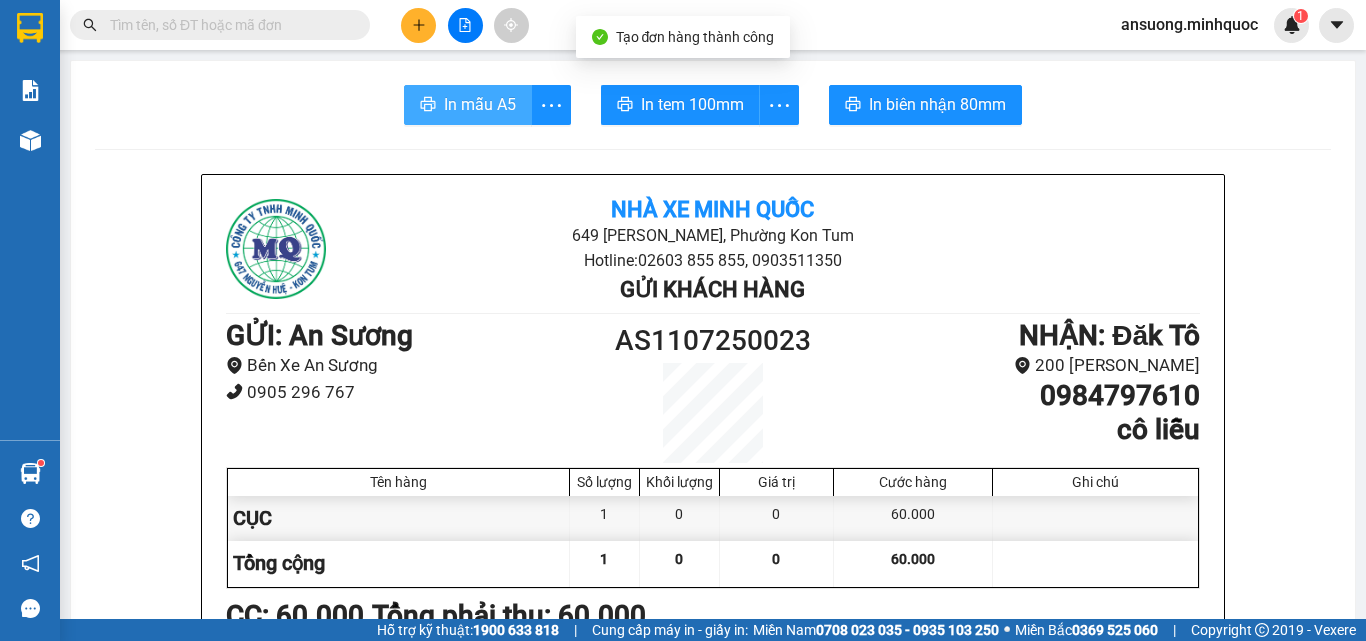 scroll, scrollTop: 0, scrollLeft: 0, axis: both 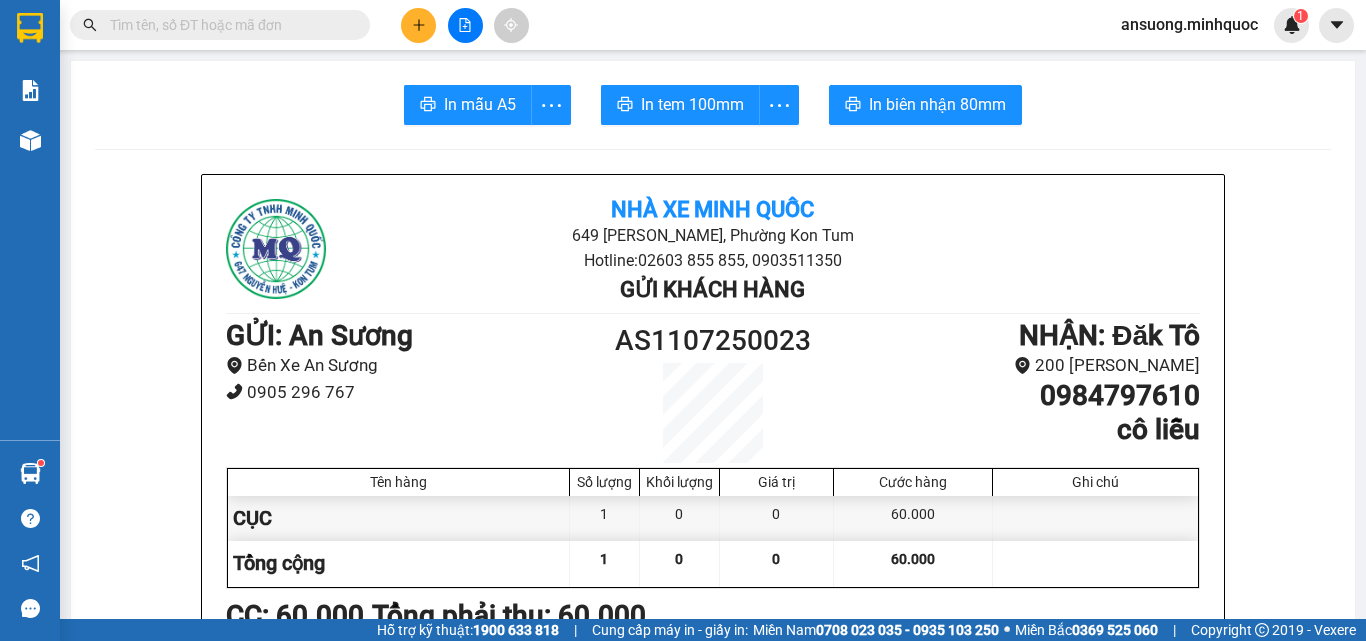 drag, startPoint x: 707, startPoint y: 64, endPoint x: 700, endPoint y: 84, distance: 21.189621 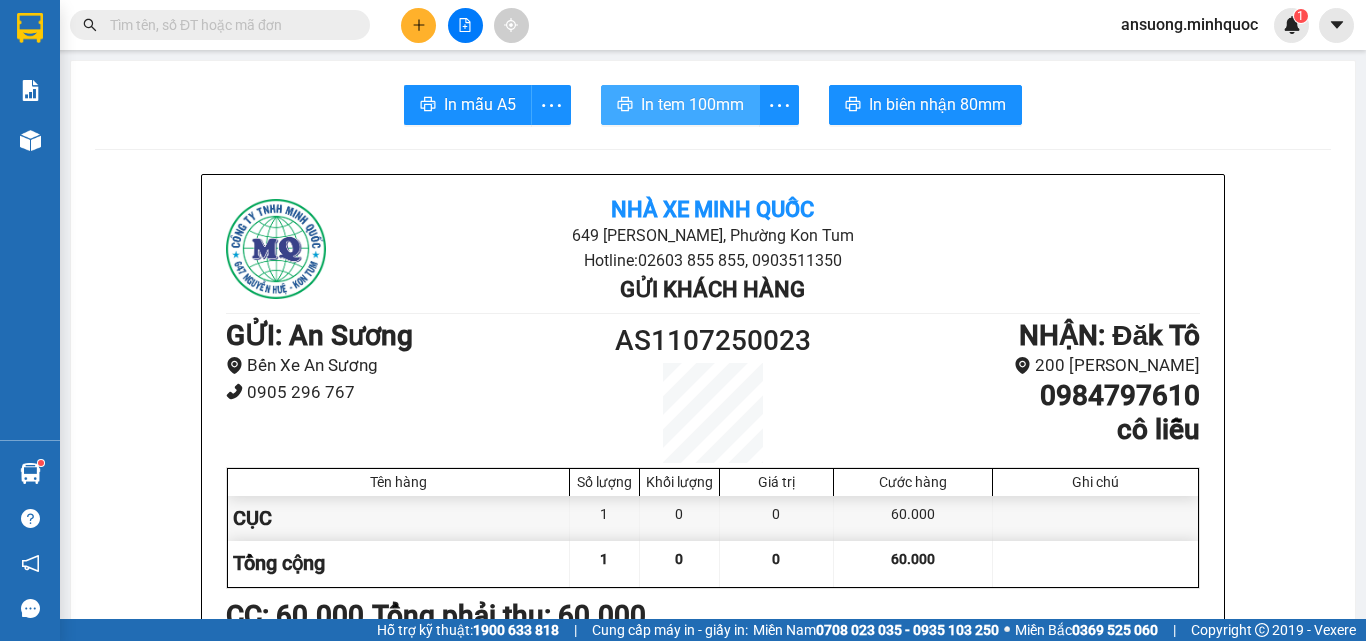click on "In tem 100mm" at bounding box center (692, 104) 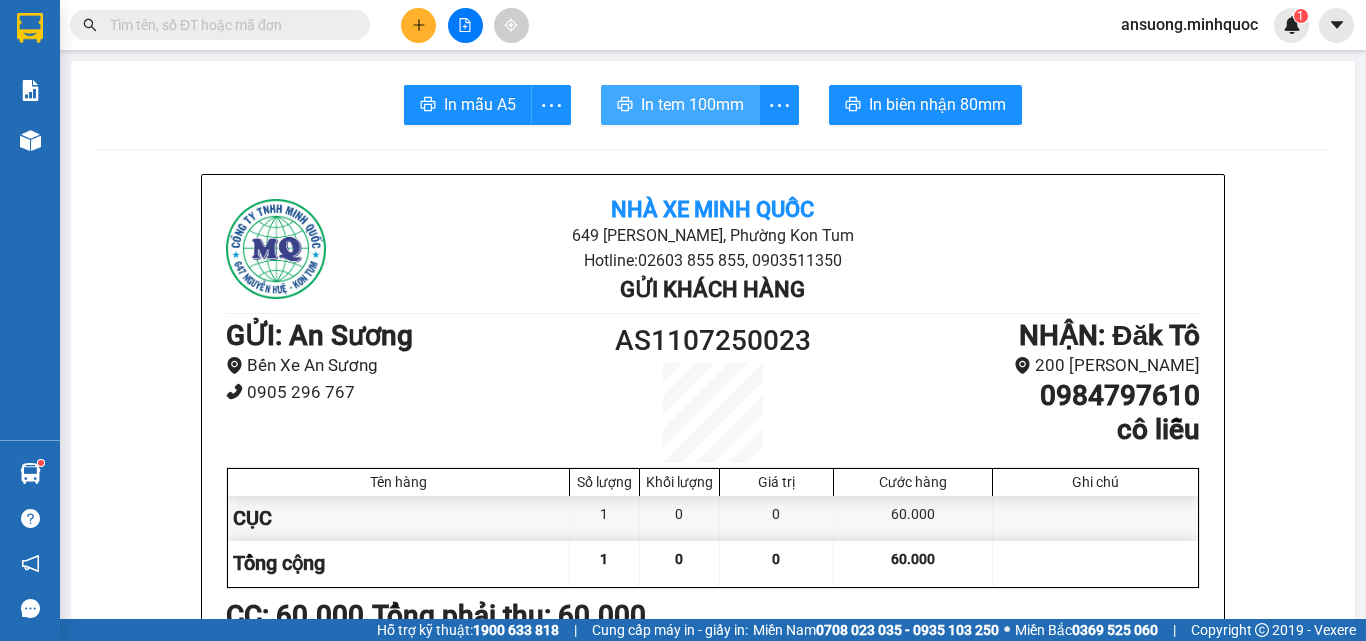 scroll, scrollTop: 0, scrollLeft: 0, axis: both 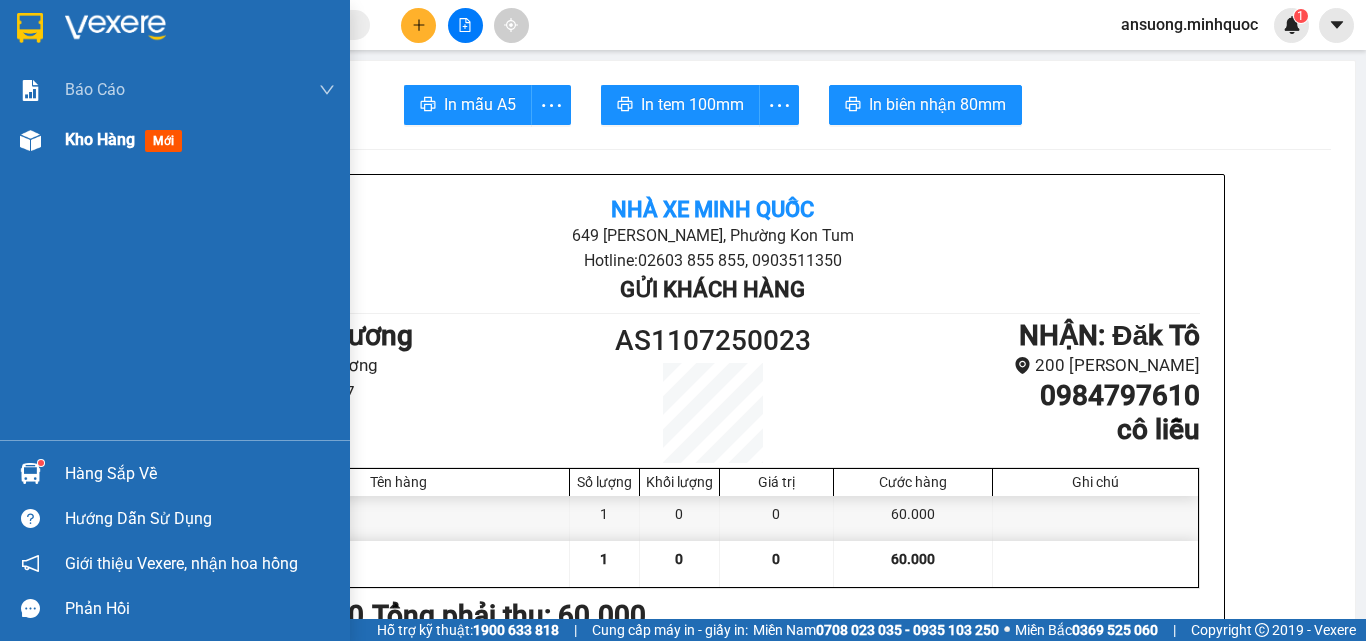 click at bounding box center [30, 140] 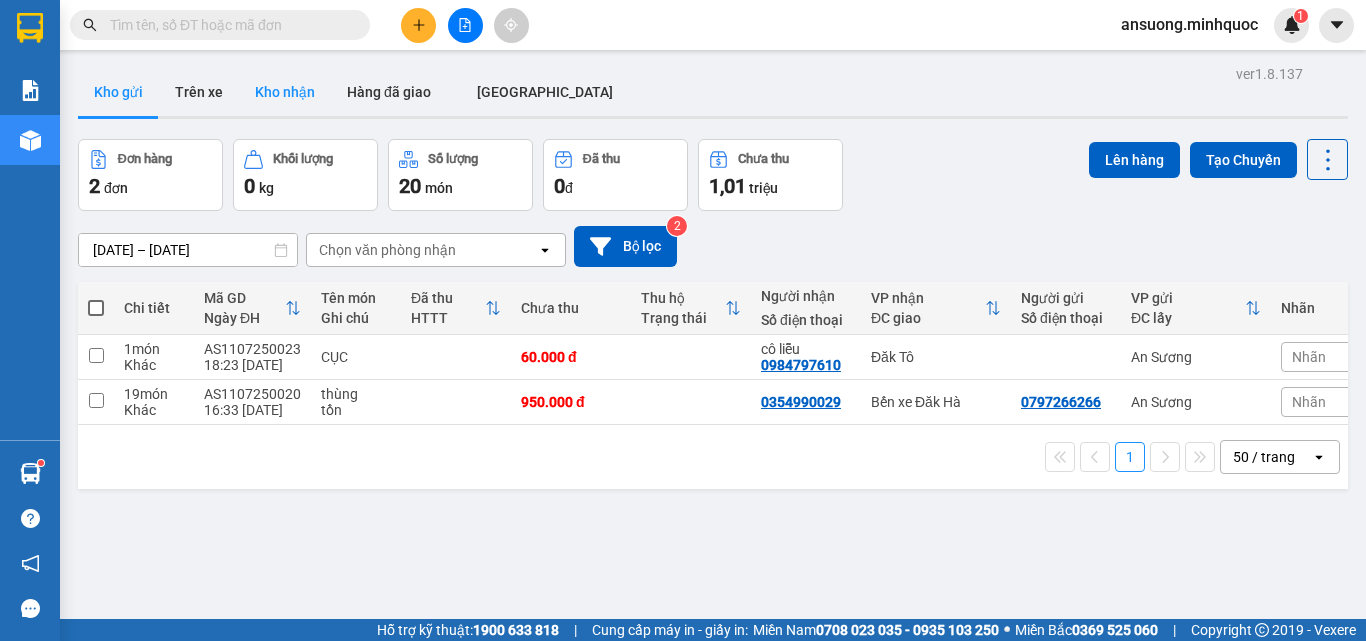 click on "Kho nhận" at bounding box center [285, 92] 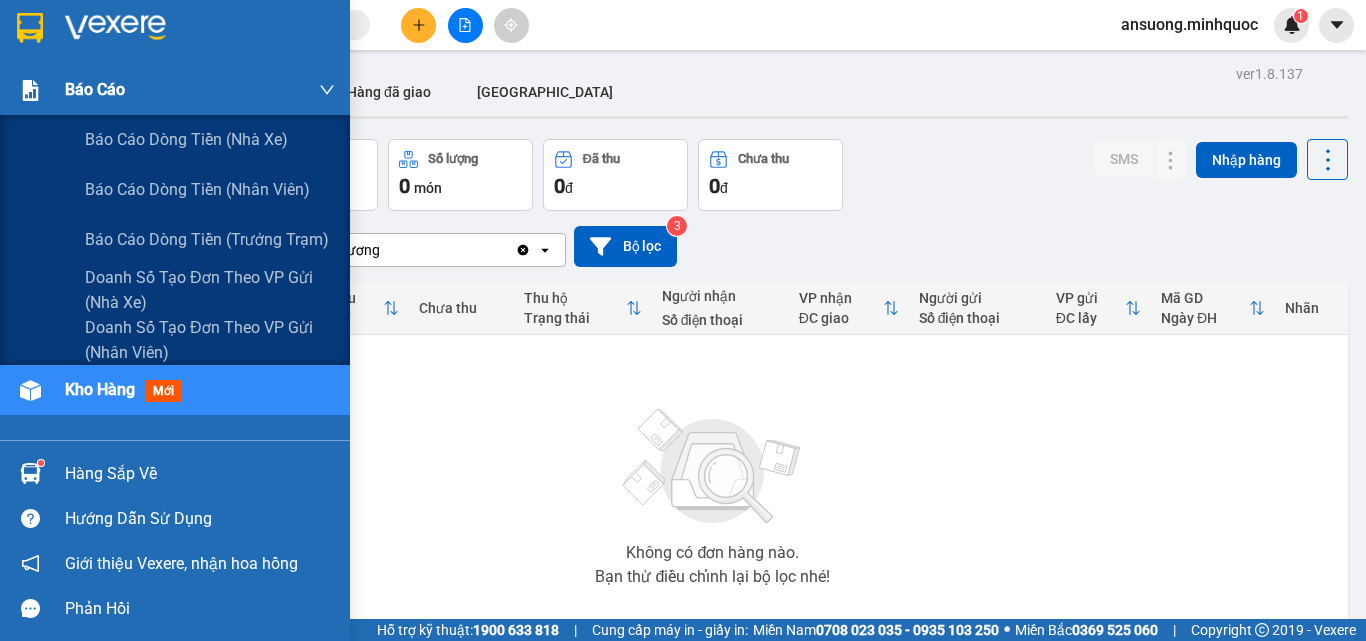 click at bounding box center (30, 90) 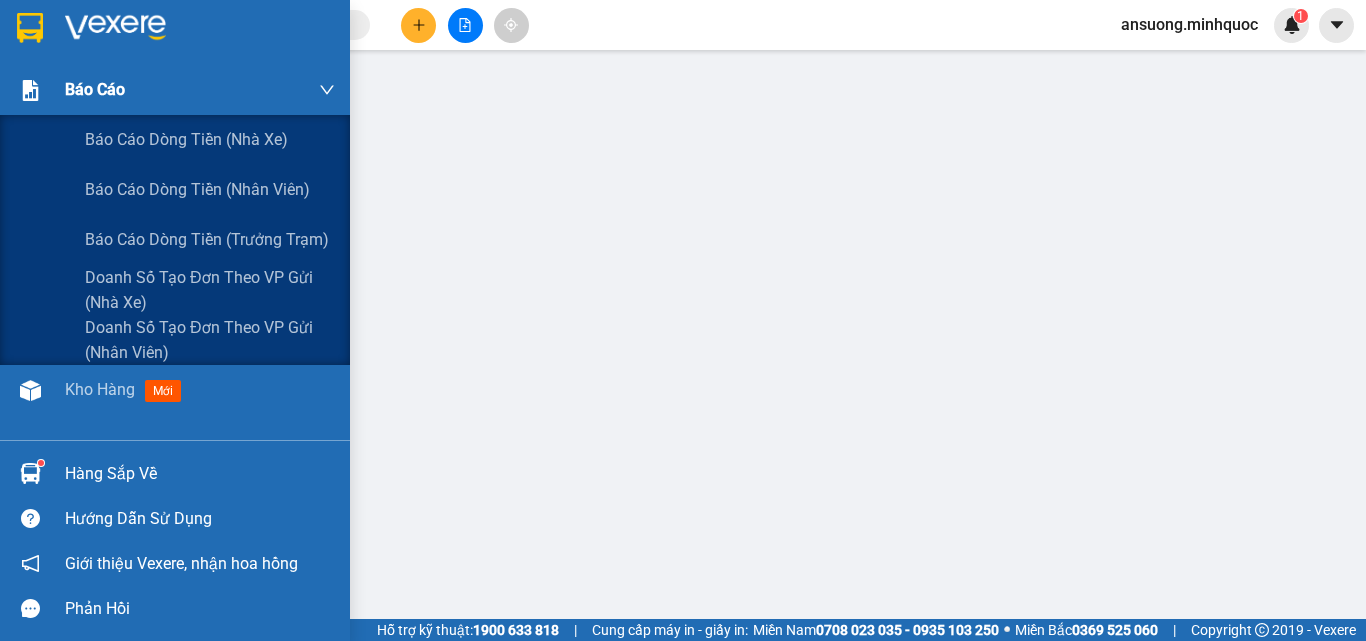 click at bounding box center (30, 90) 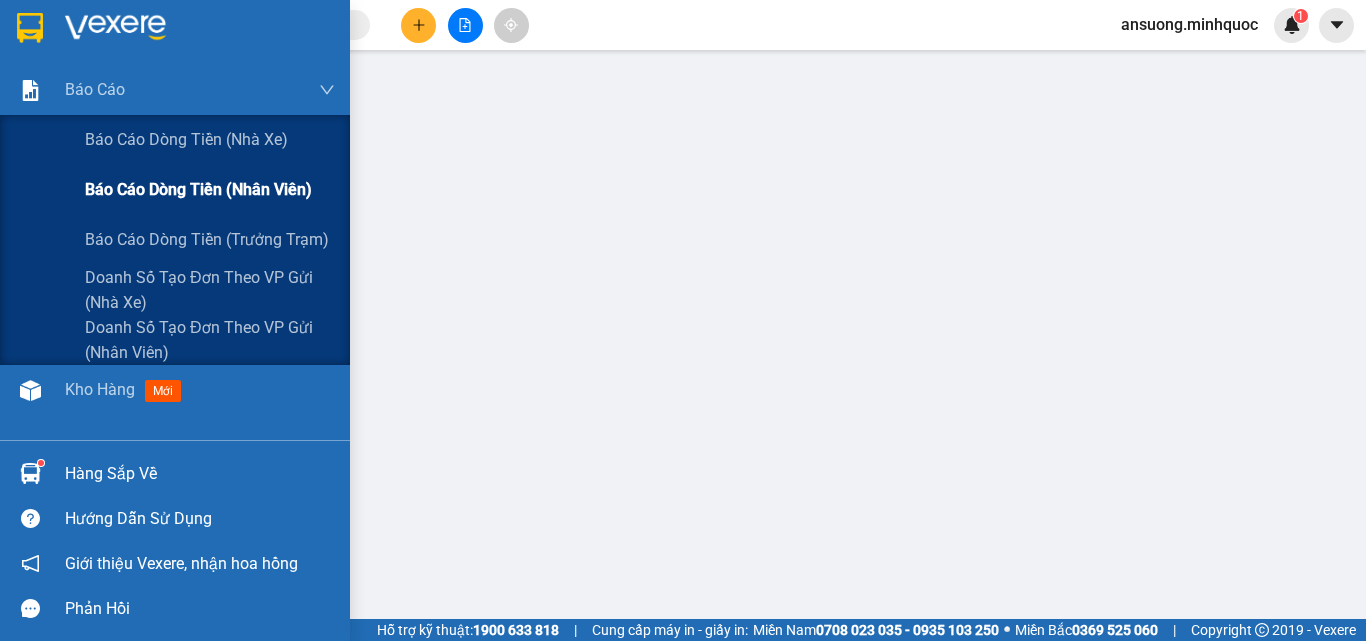 click on "Báo cáo dòng tiền (nhân viên)" at bounding box center (198, 189) 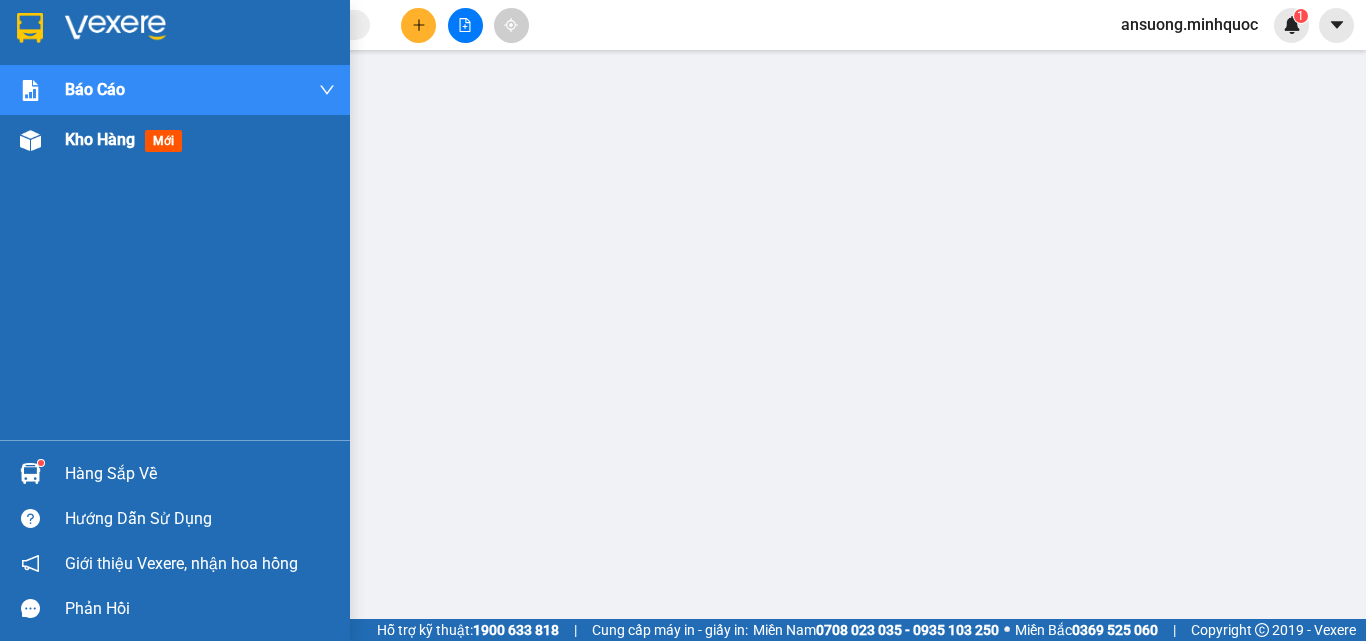 click on "Kho hàng mới" at bounding box center [175, 140] 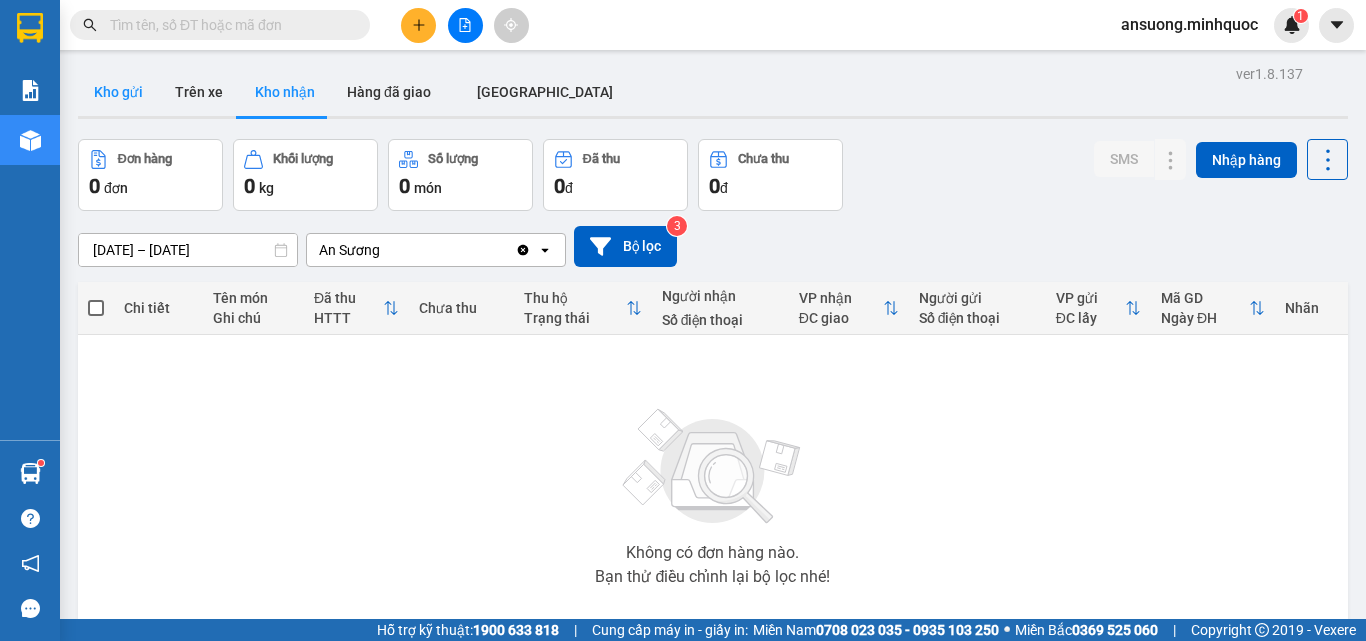 click on "Kho gửi" at bounding box center [118, 92] 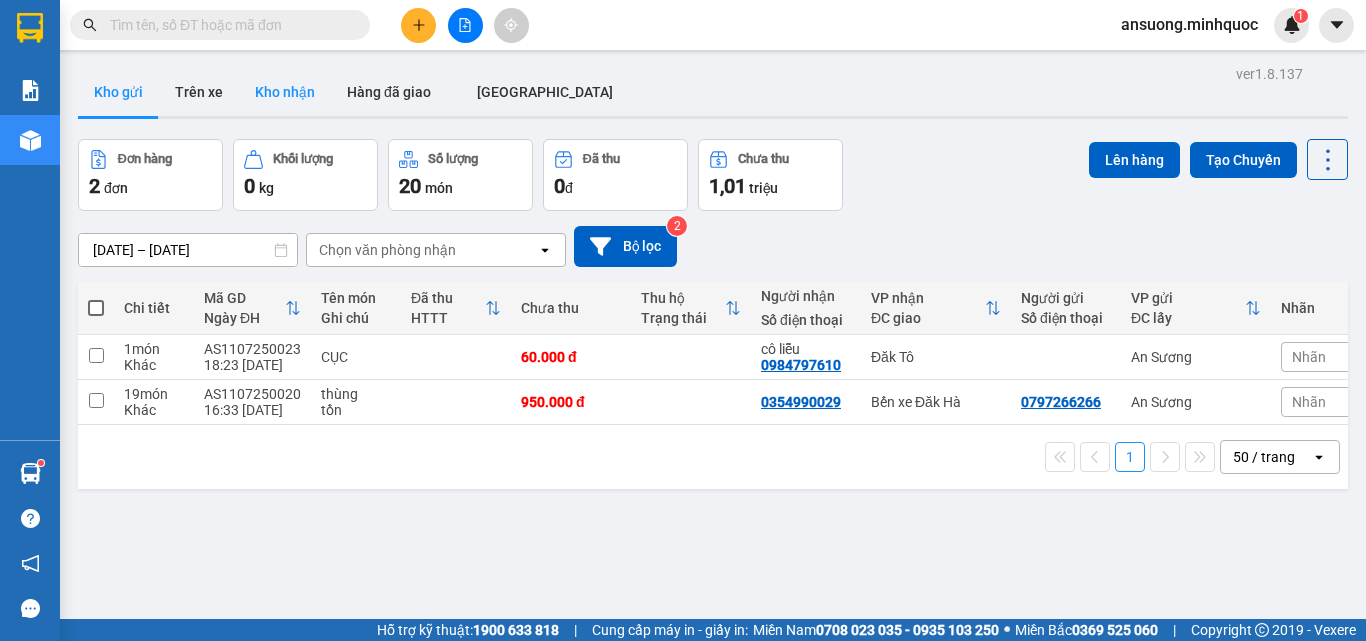 click on "Kho nhận" at bounding box center (285, 92) 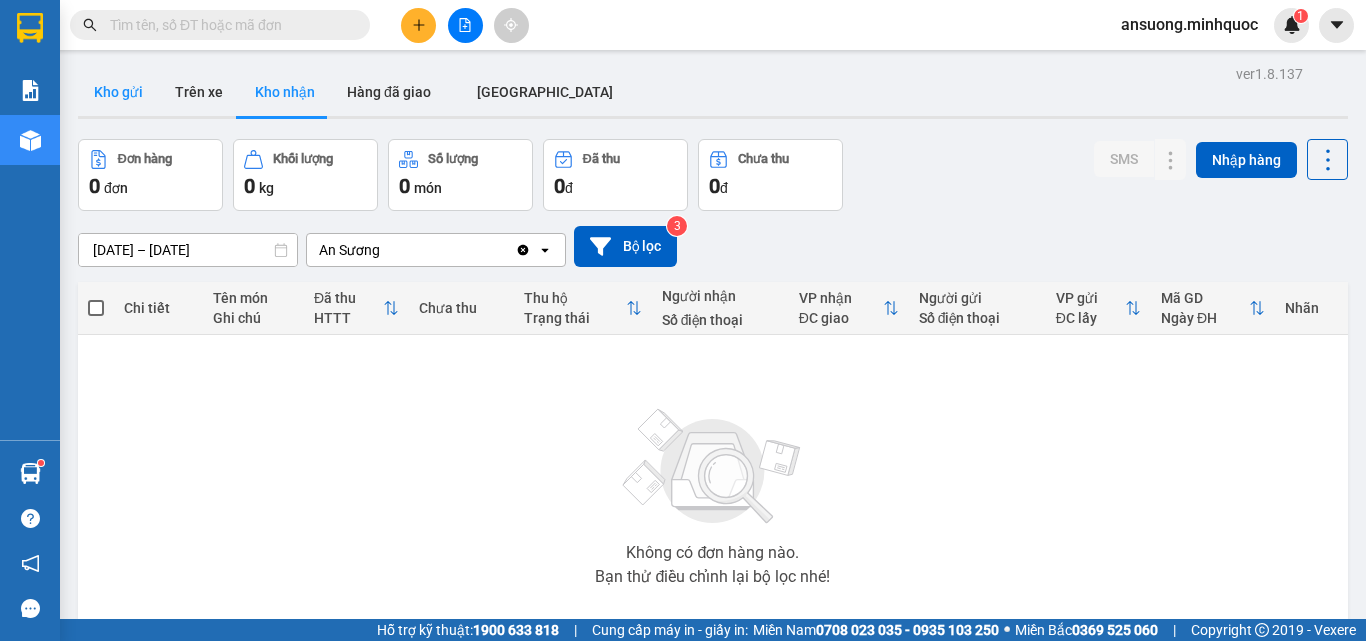 click on "Kho gửi" at bounding box center (118, 92) 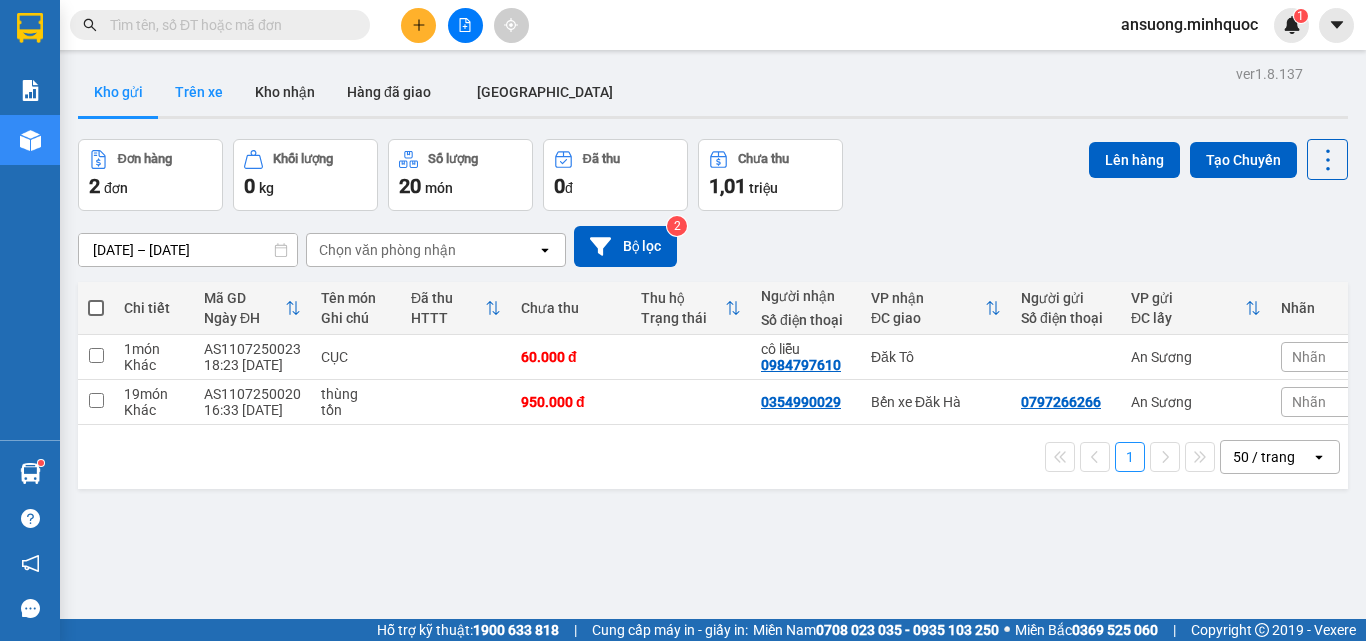 click on "Trên xe" at bounding box center [199, 92] 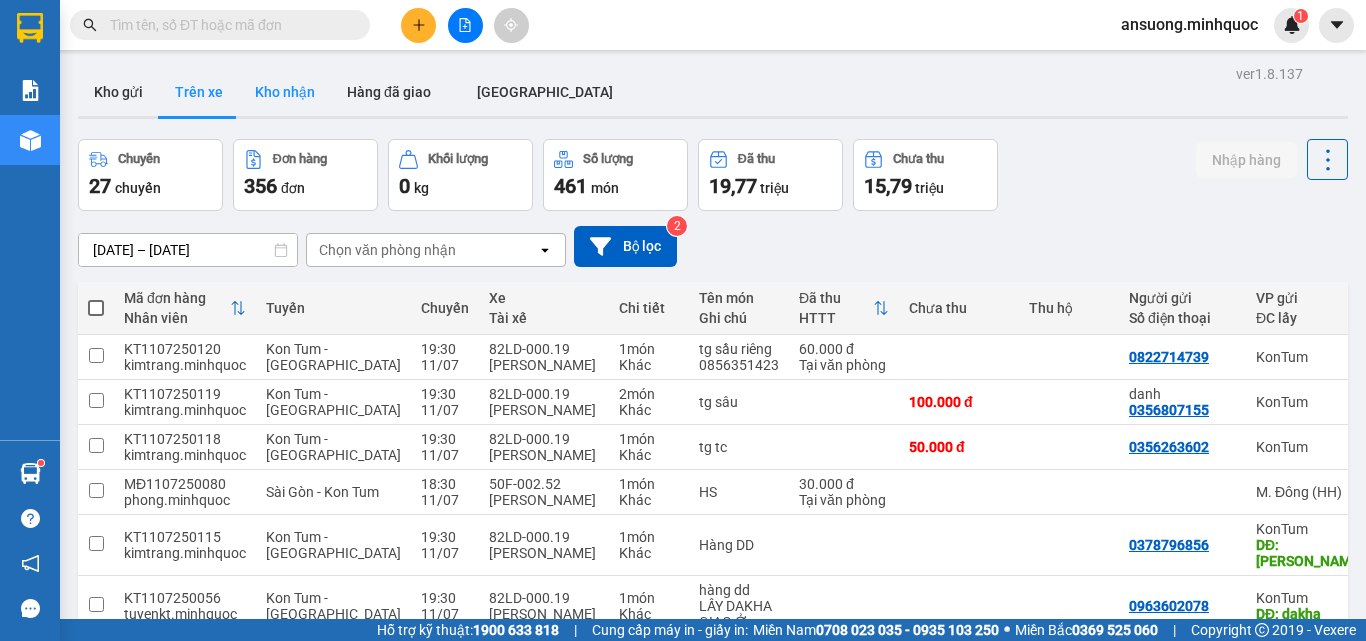 click on "Kho nhận" at bounding box center [285, 92] 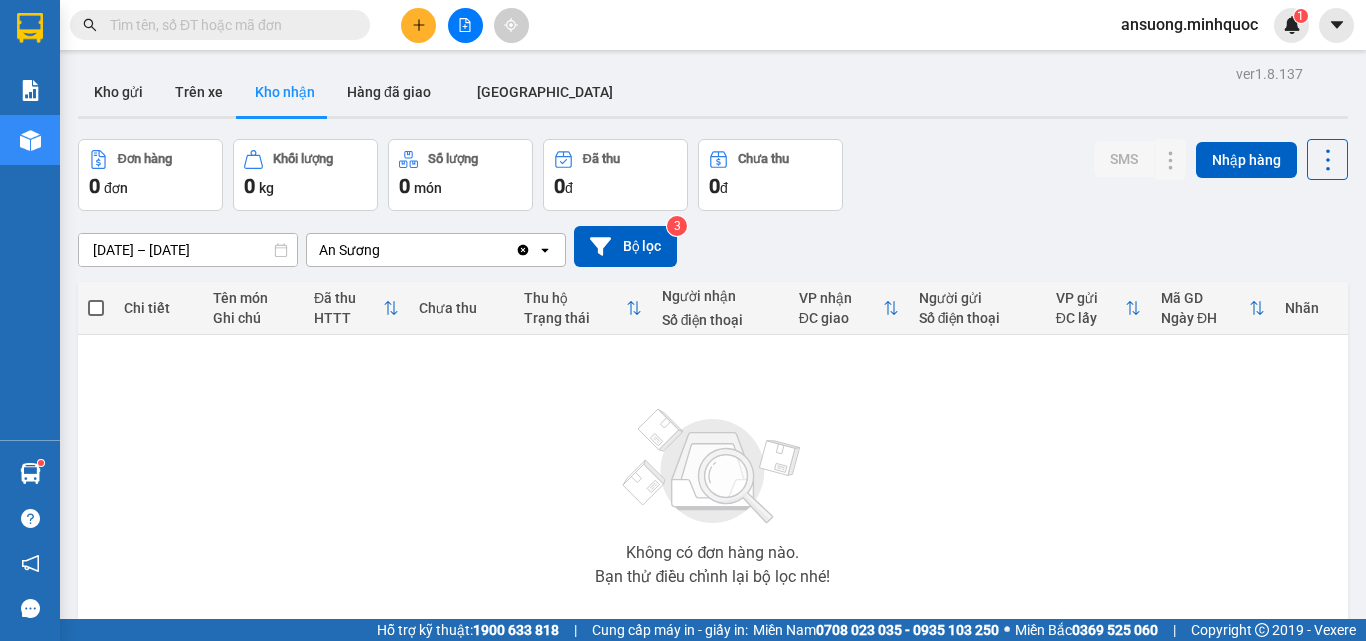 click at bounding box center [713, 117] 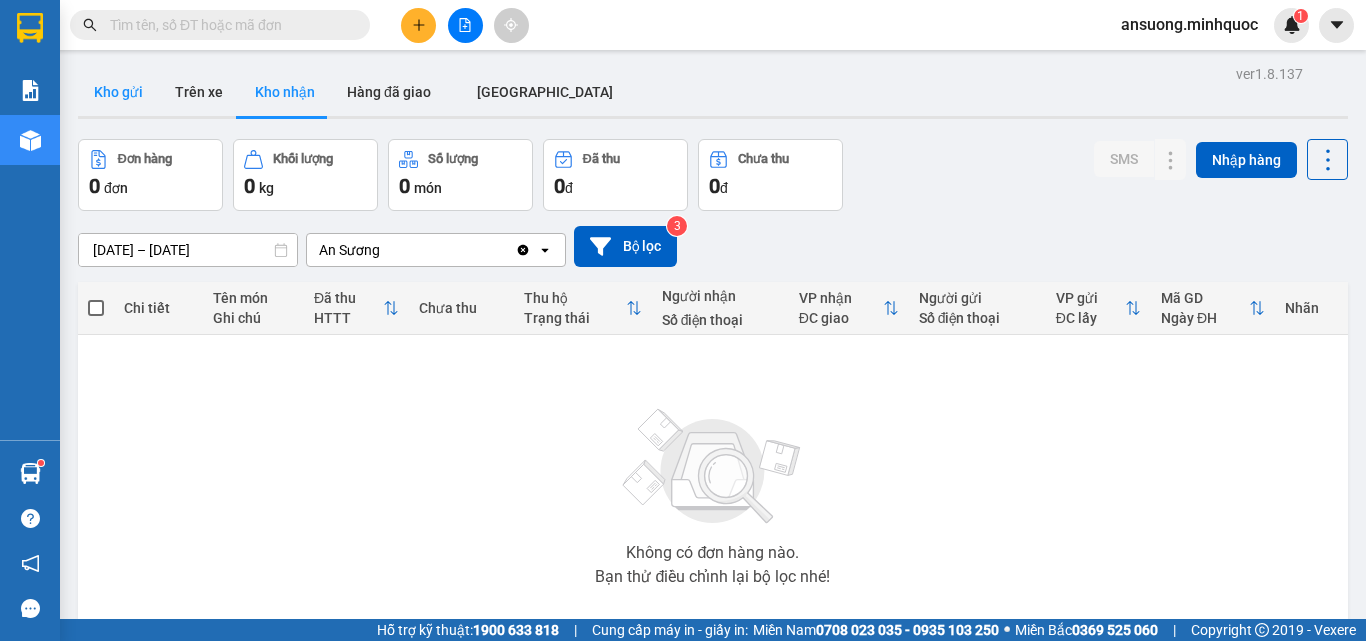 click on "Kho gửi" at bounding box center (118, 92) 